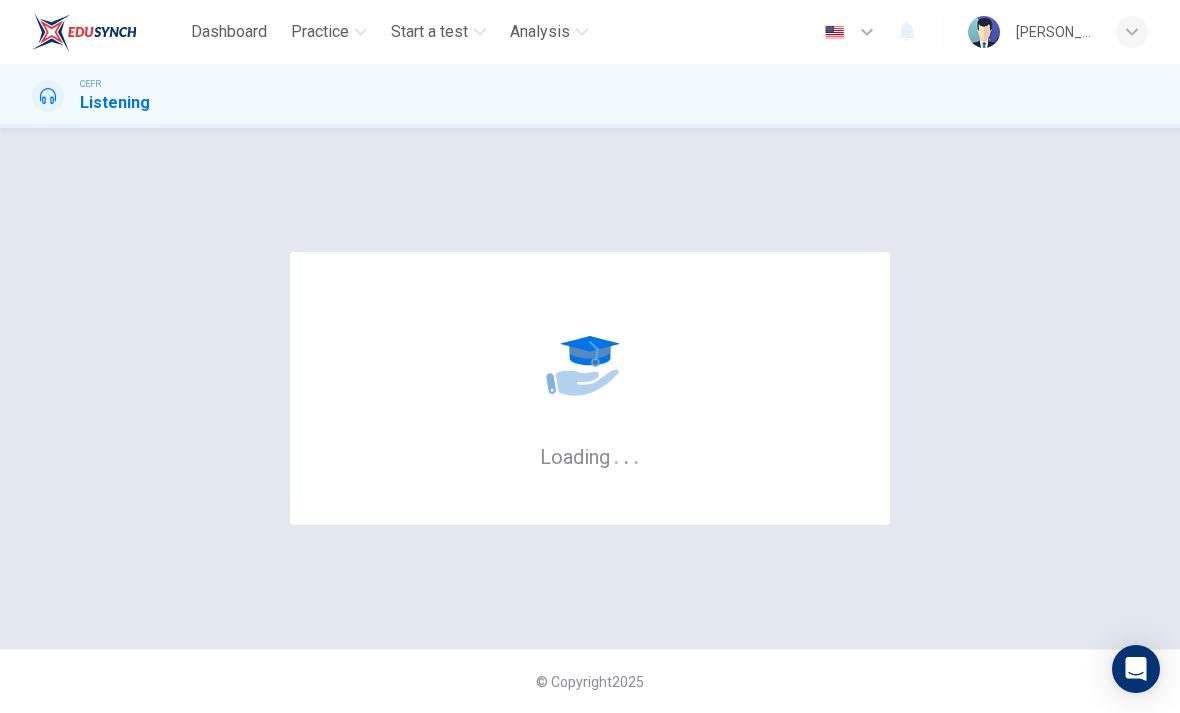 scroll, scrollTop: 0, scrollLeft: 0, axis: both 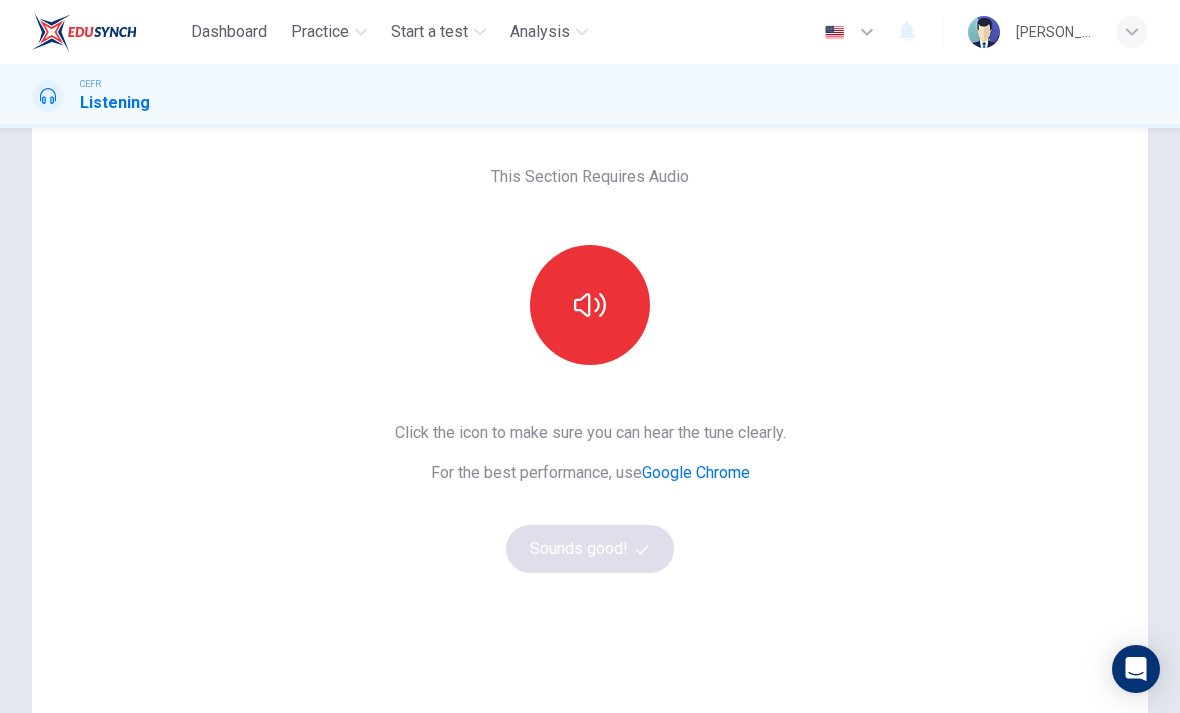 click 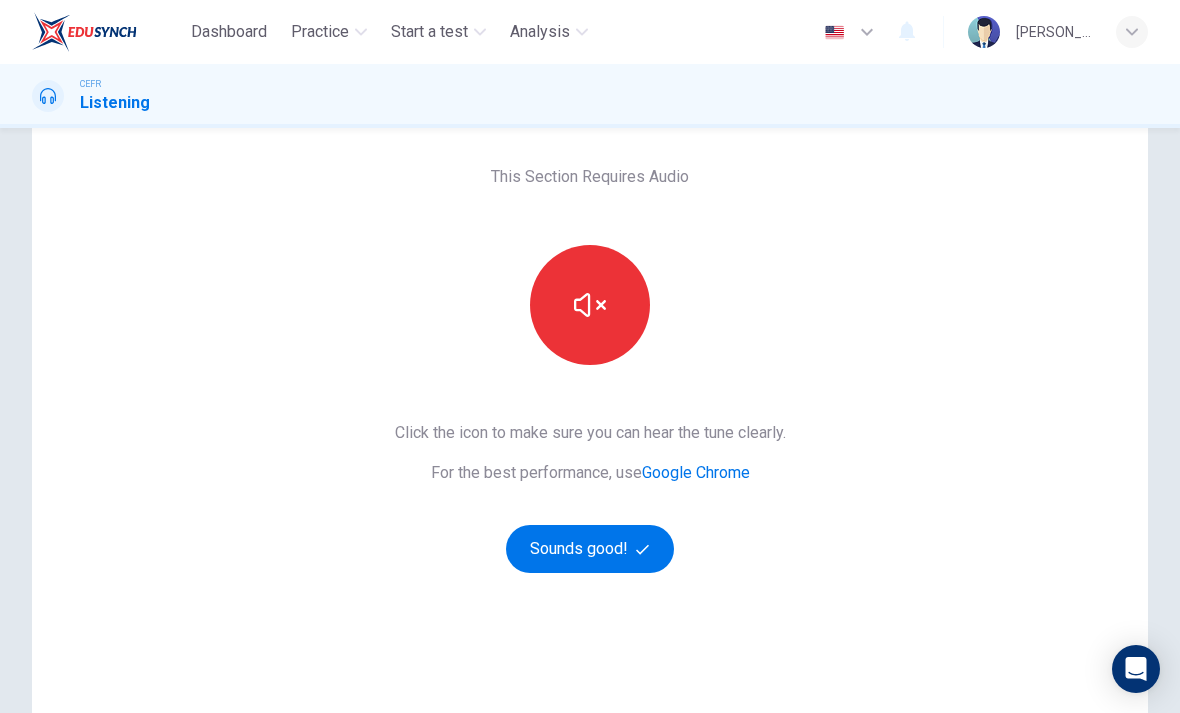 click on "Sounds good!" at bounding box center [590, 549] 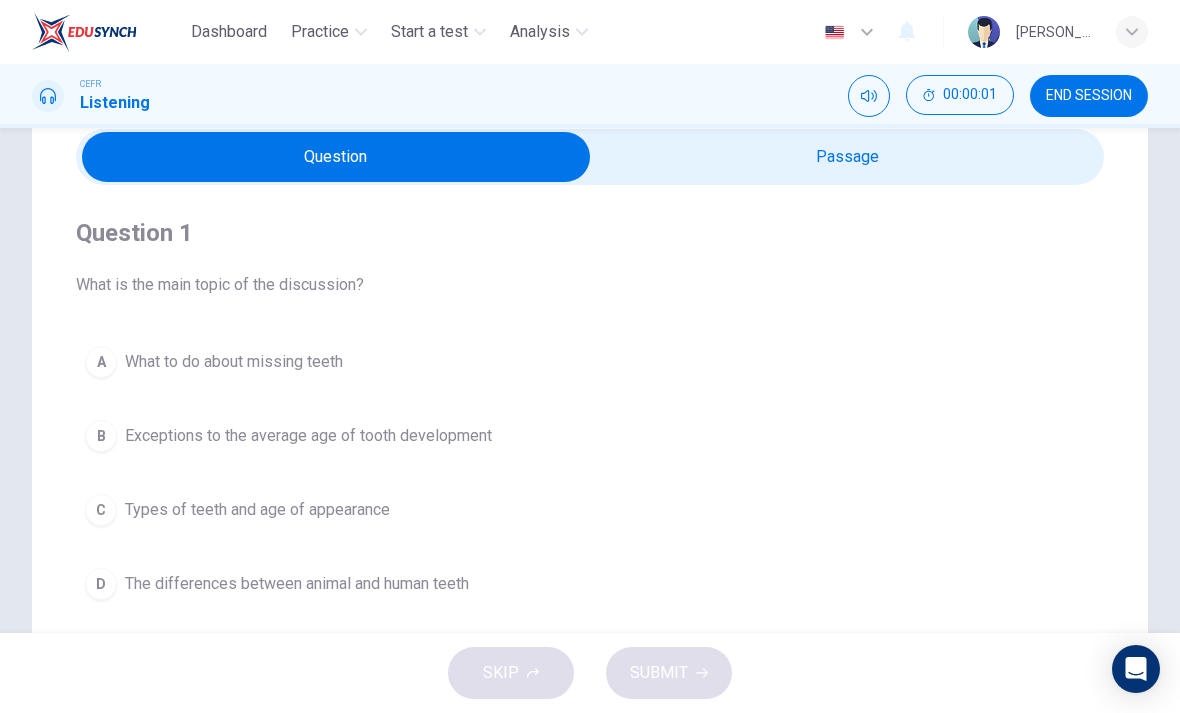 click at bounding box center (336, 157) 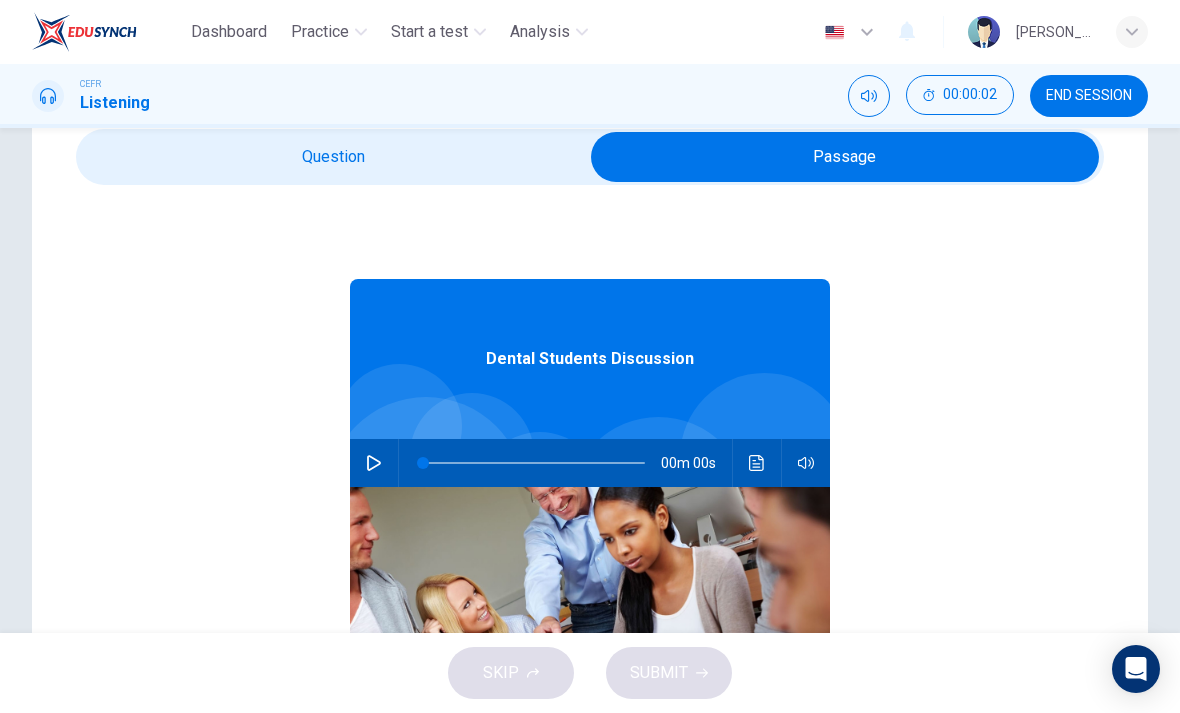 click at bounding box center [374, 463] 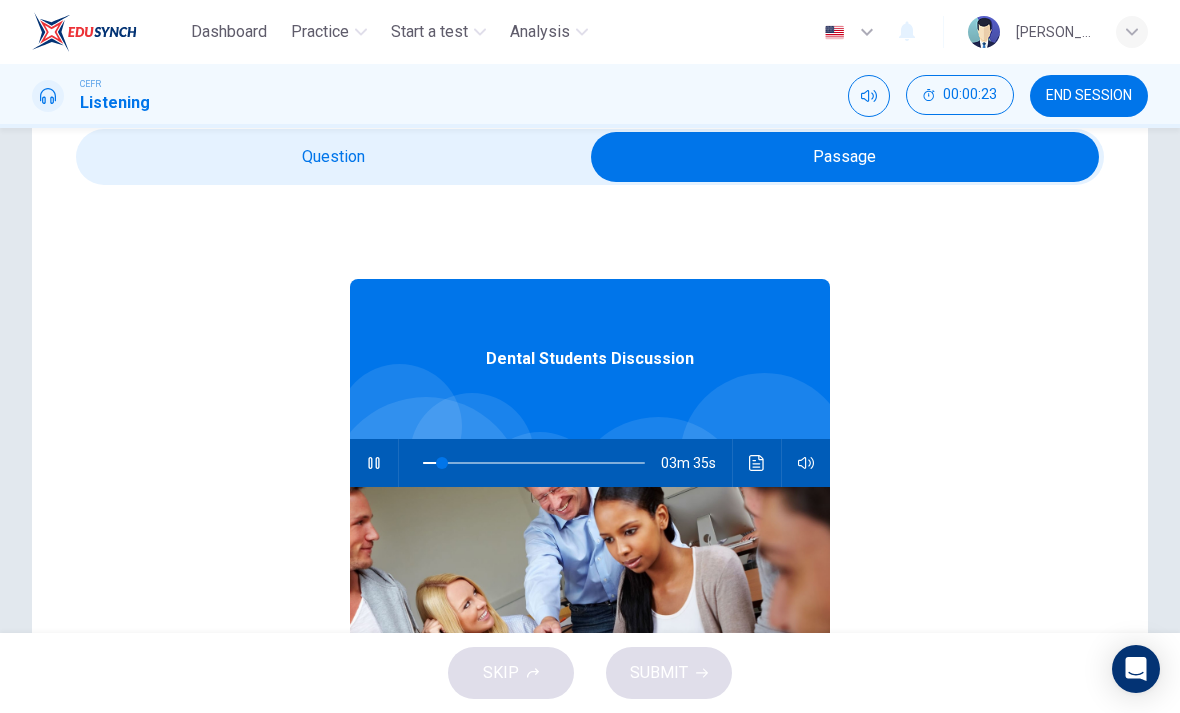 click at bounding box center [757, 463] 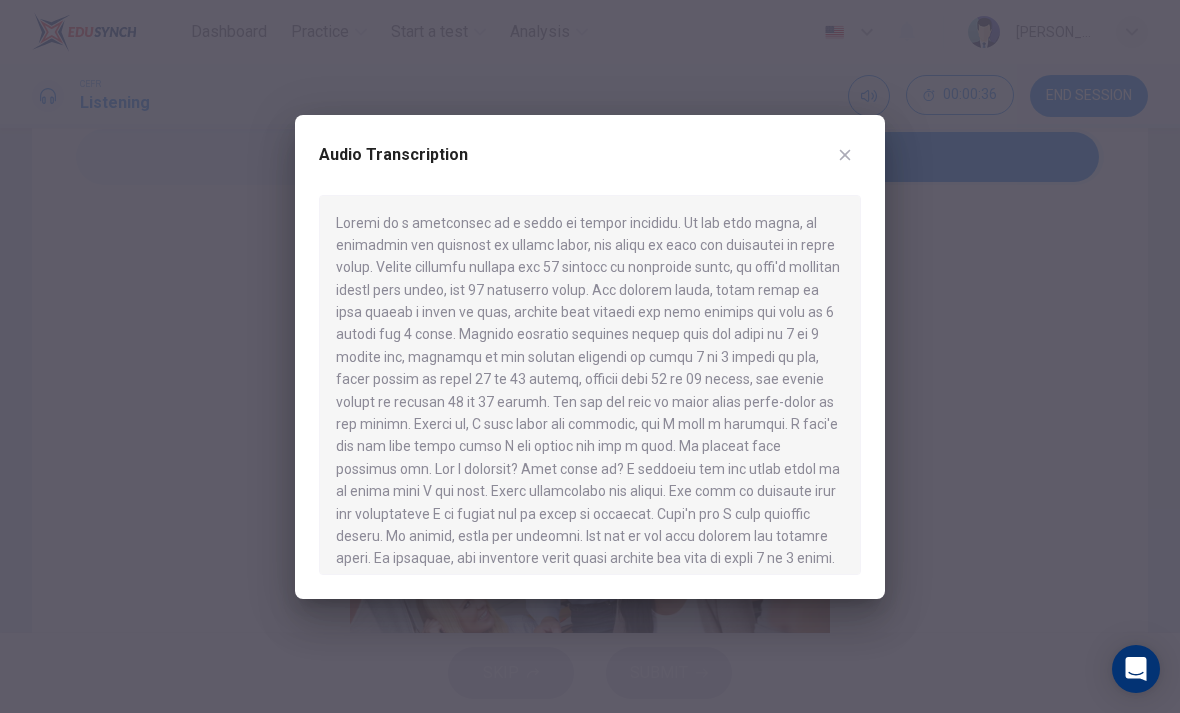 click 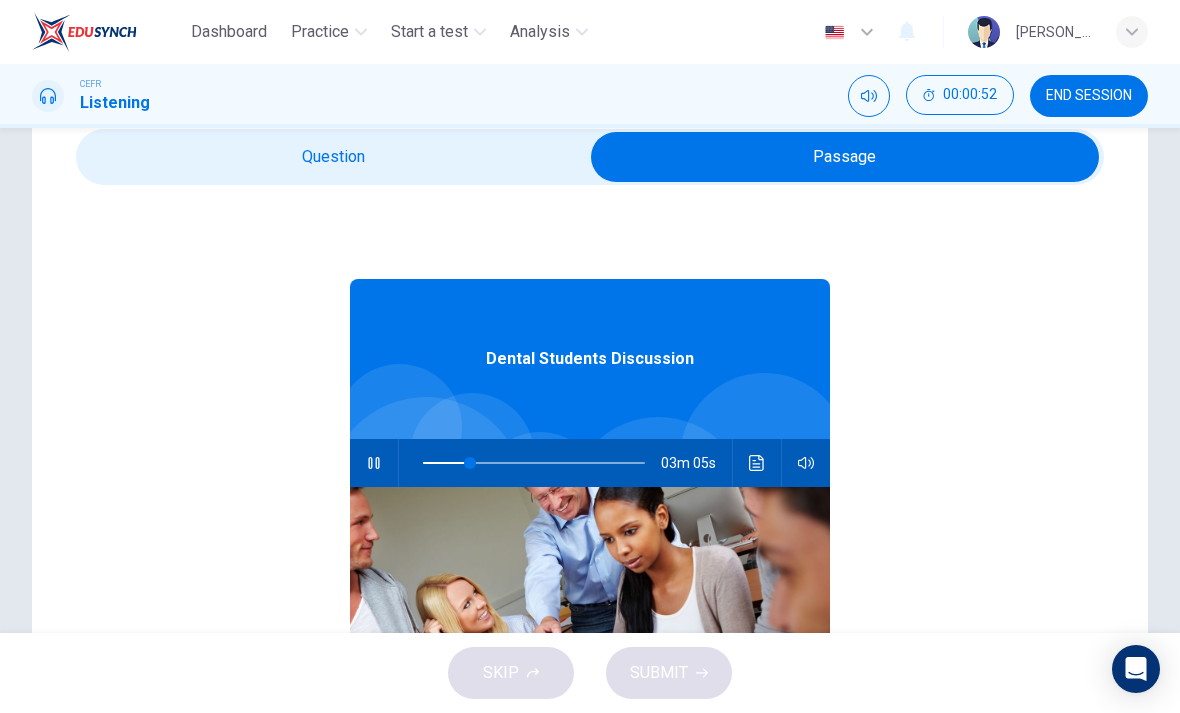 click at bounding box center [757, 463] 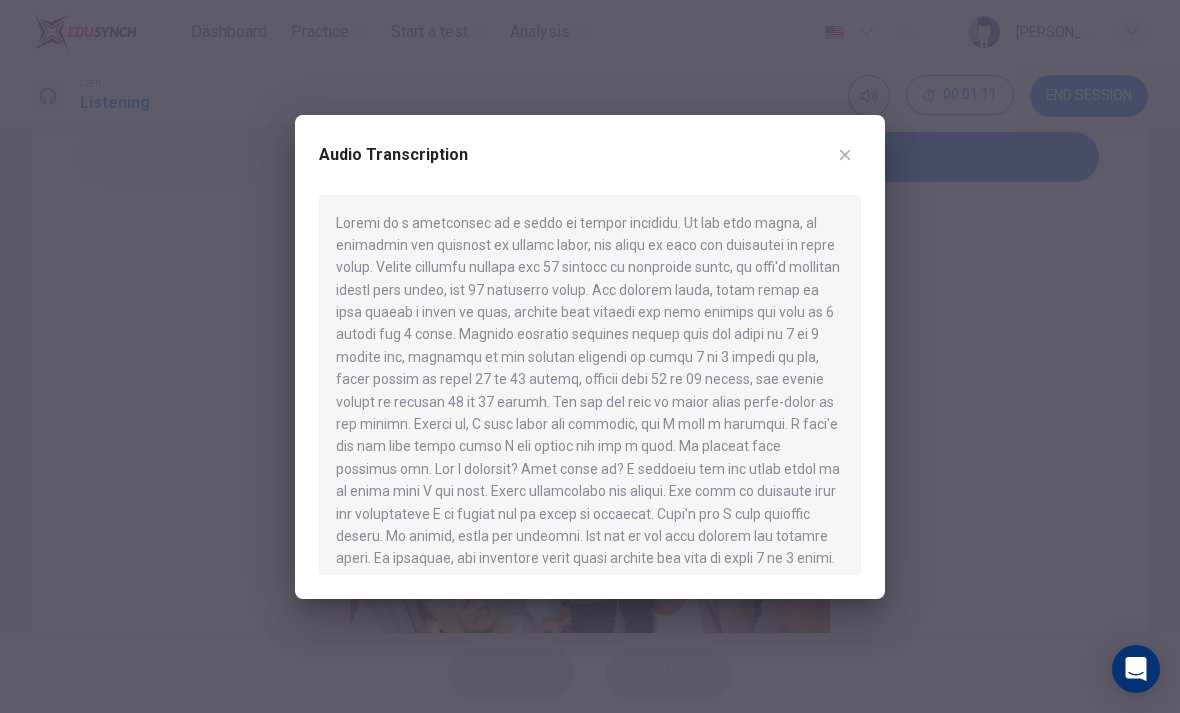 click at bounding box center [845, 155] 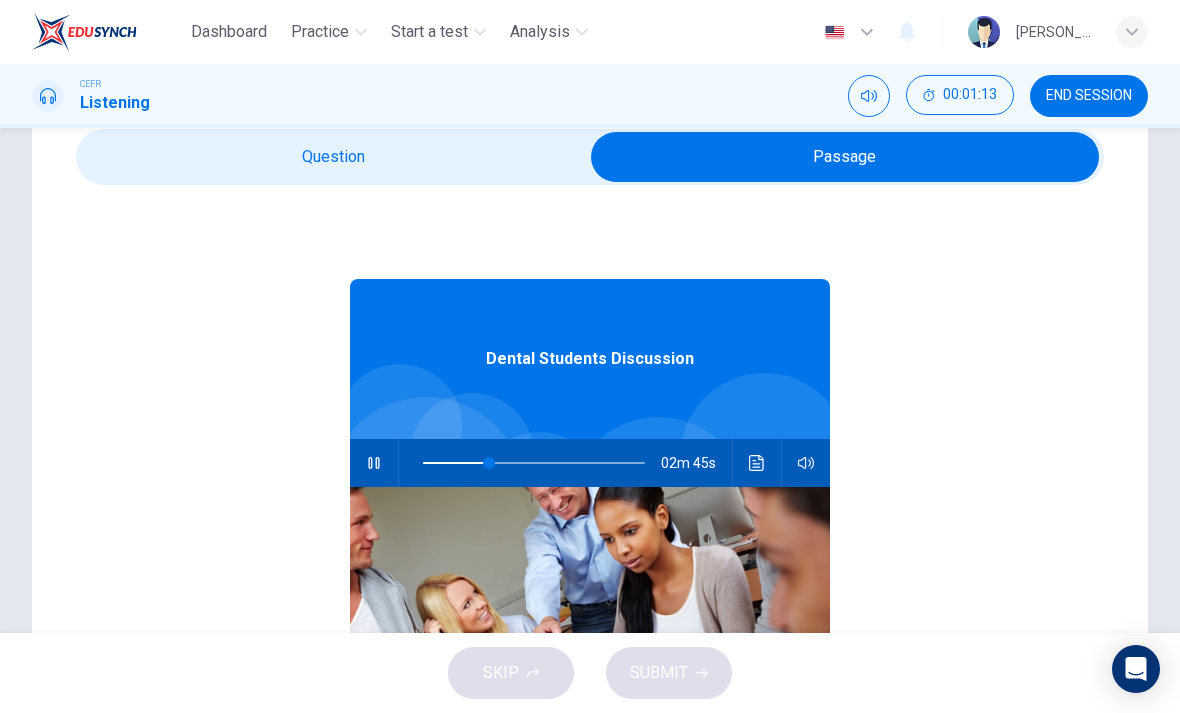 click at bounding box center (757, 463) 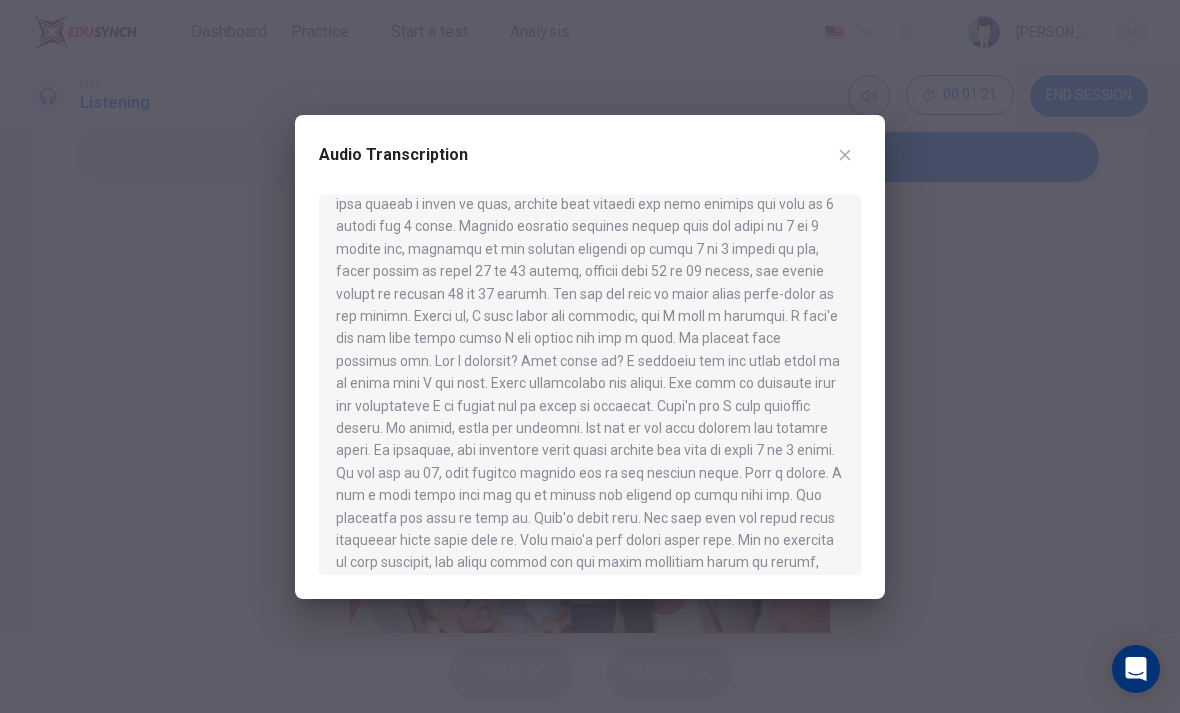 scroll, scrollTop: 112, scrollLeft: 0, axis: vertical 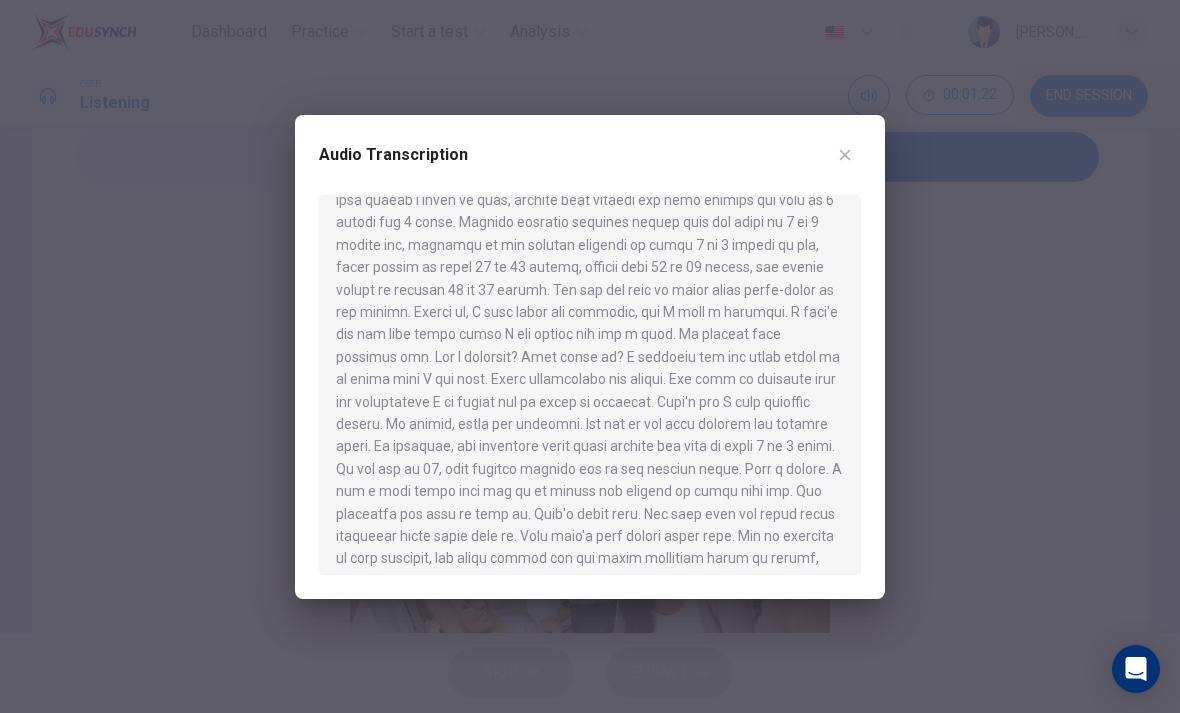 click at bounding box center (845, 155) 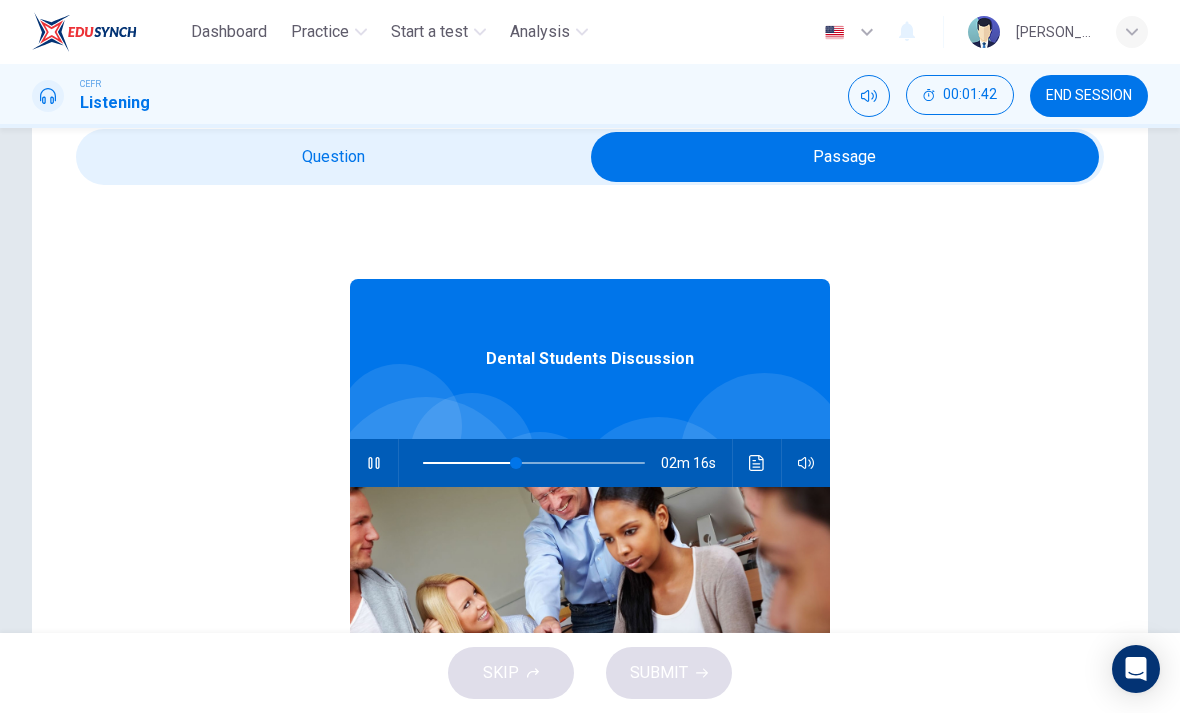 click 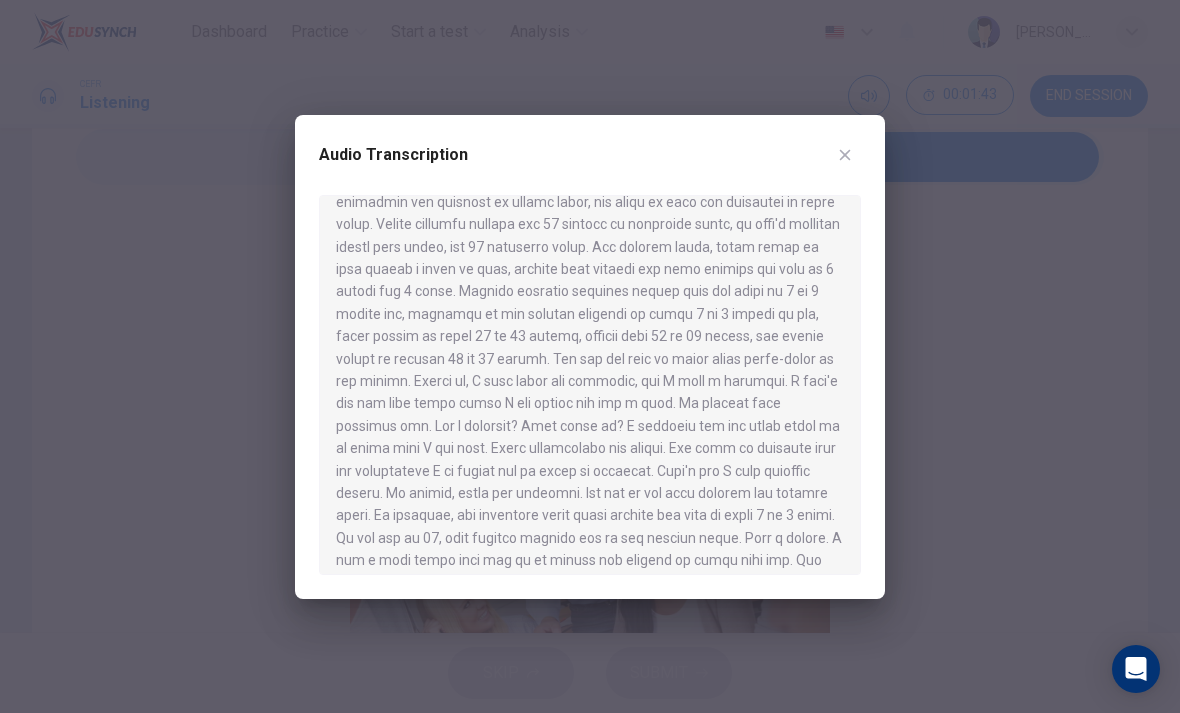 scroll, scrollTop: 84, scrollLeft: 0, axis: vertical 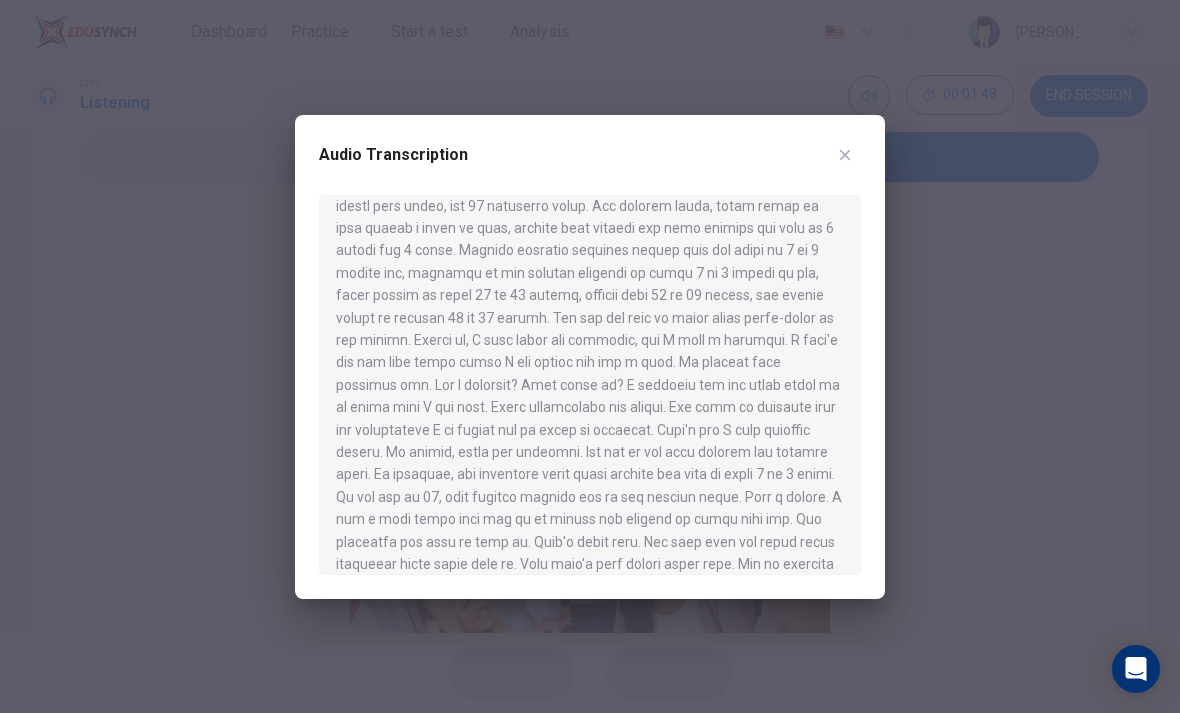 click 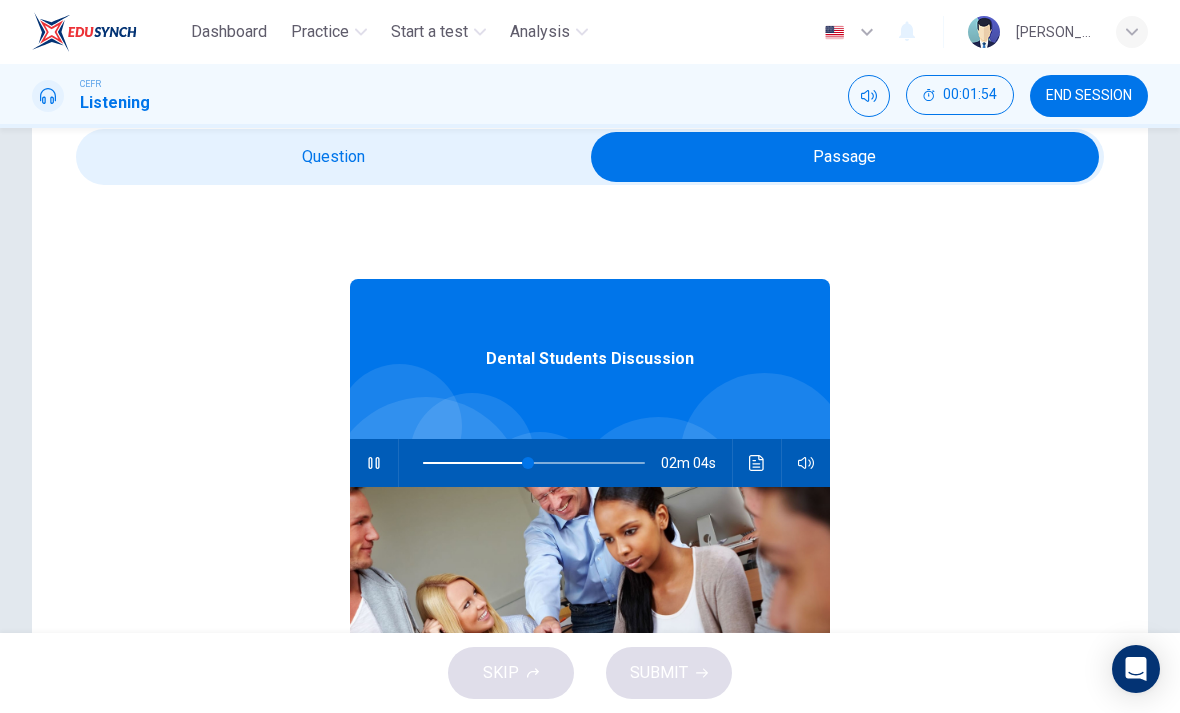 click 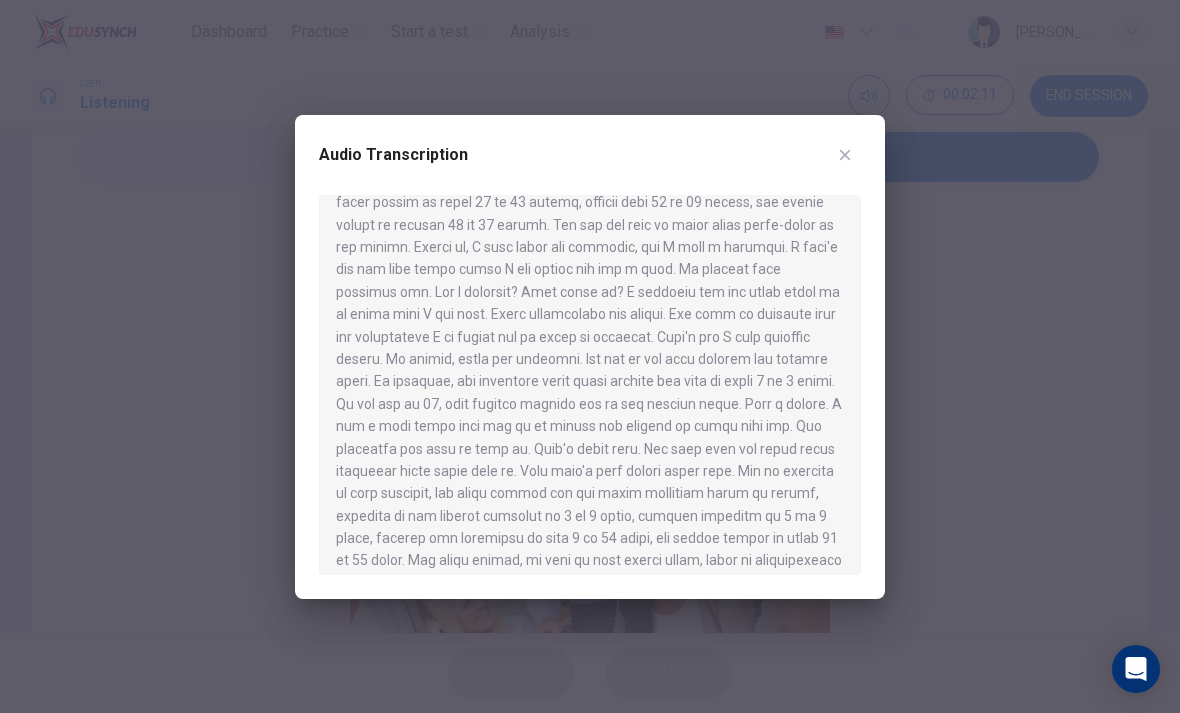 scroll, scrollTop: 177, scrollLeft: 0, axis: vertical 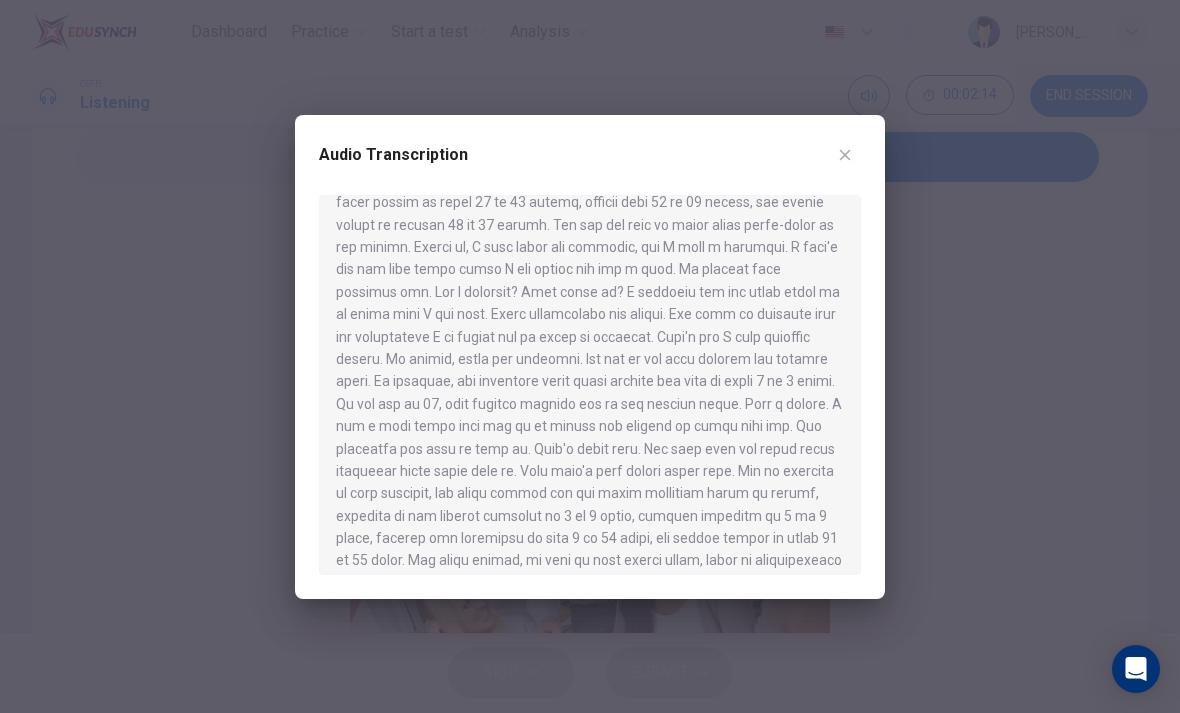 click 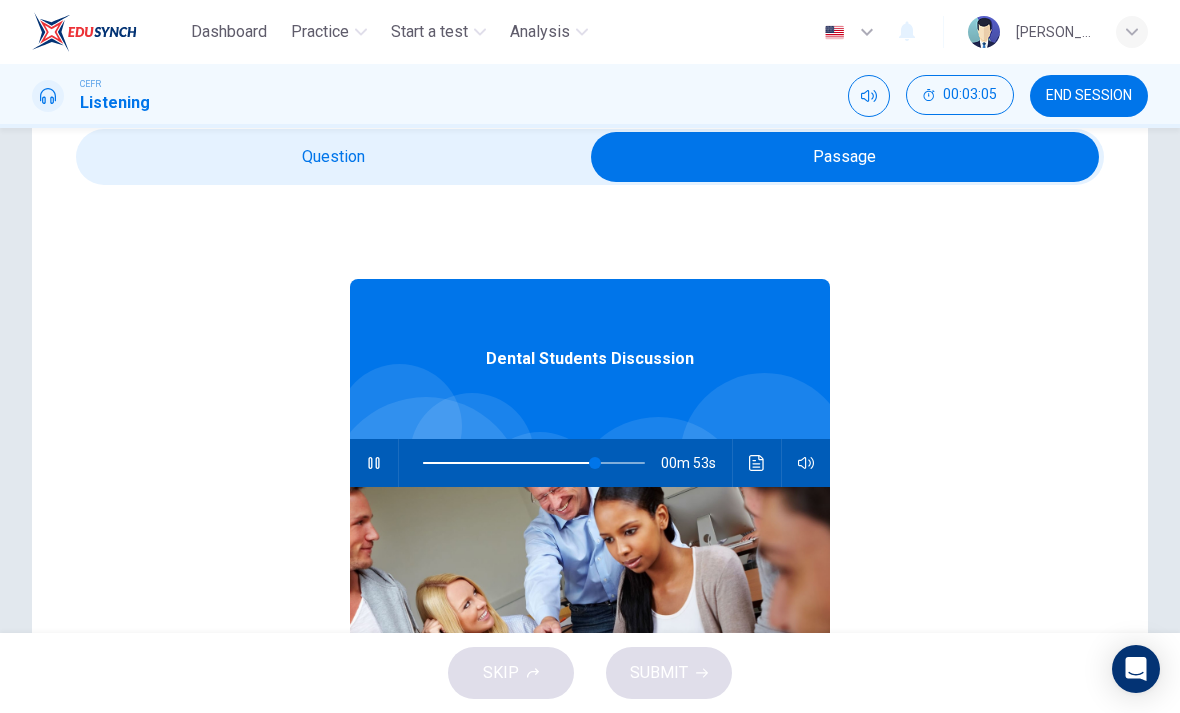 click 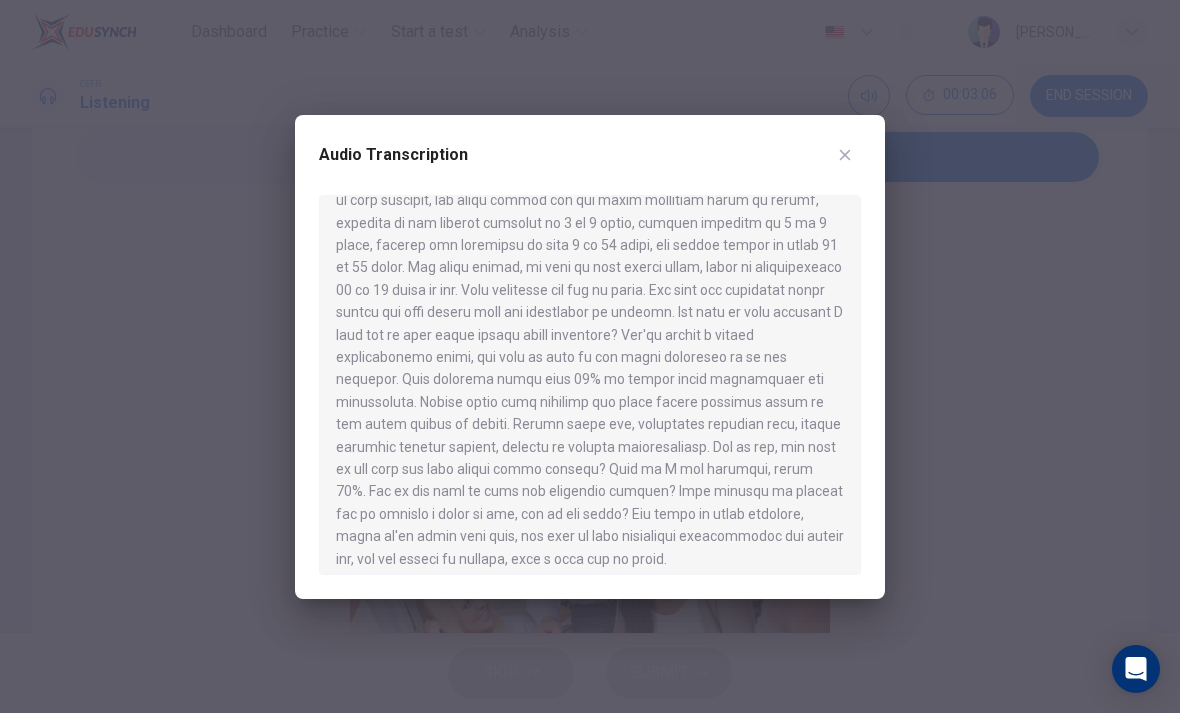 scroll, scrollTop: 468, scrollLeft: 0, axis: vertical 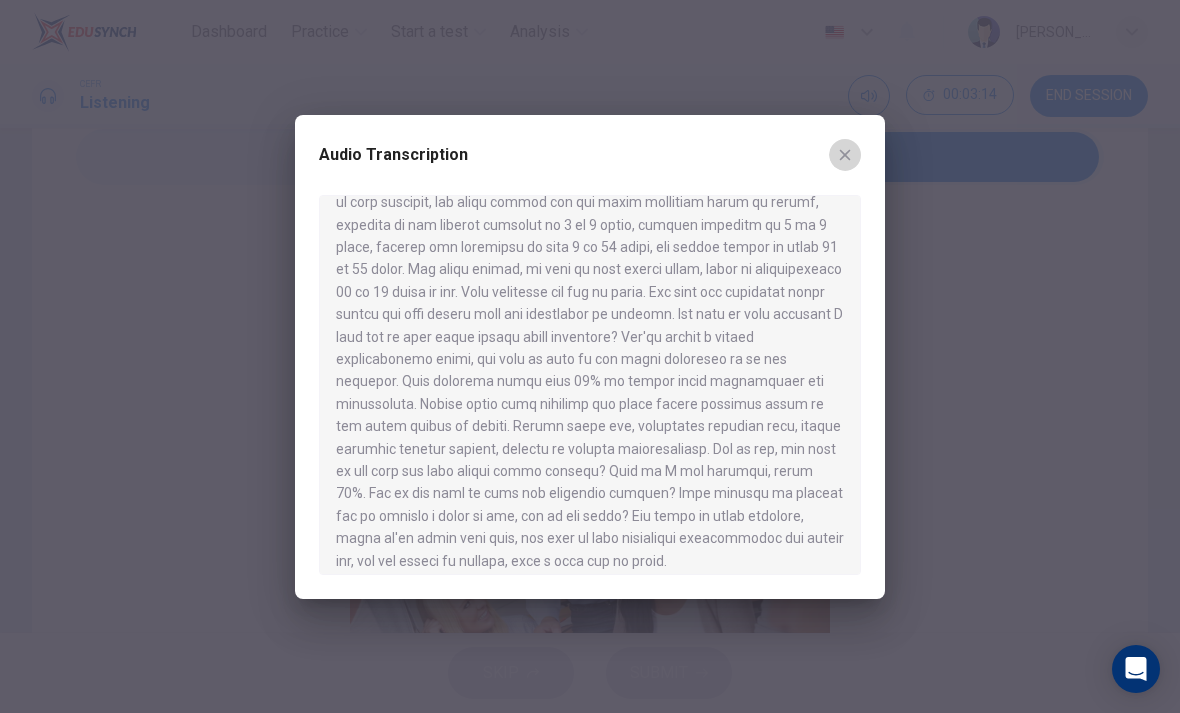click at bounding box center (845, 155) 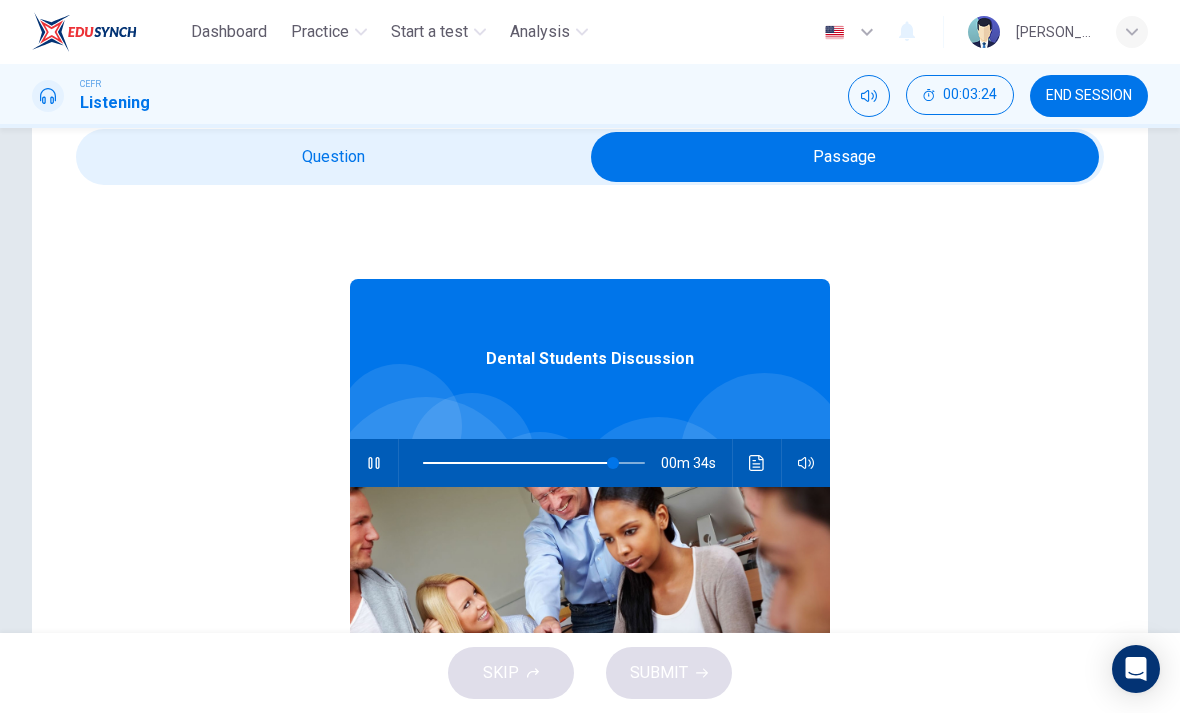 click at bounding box center (757, 463) 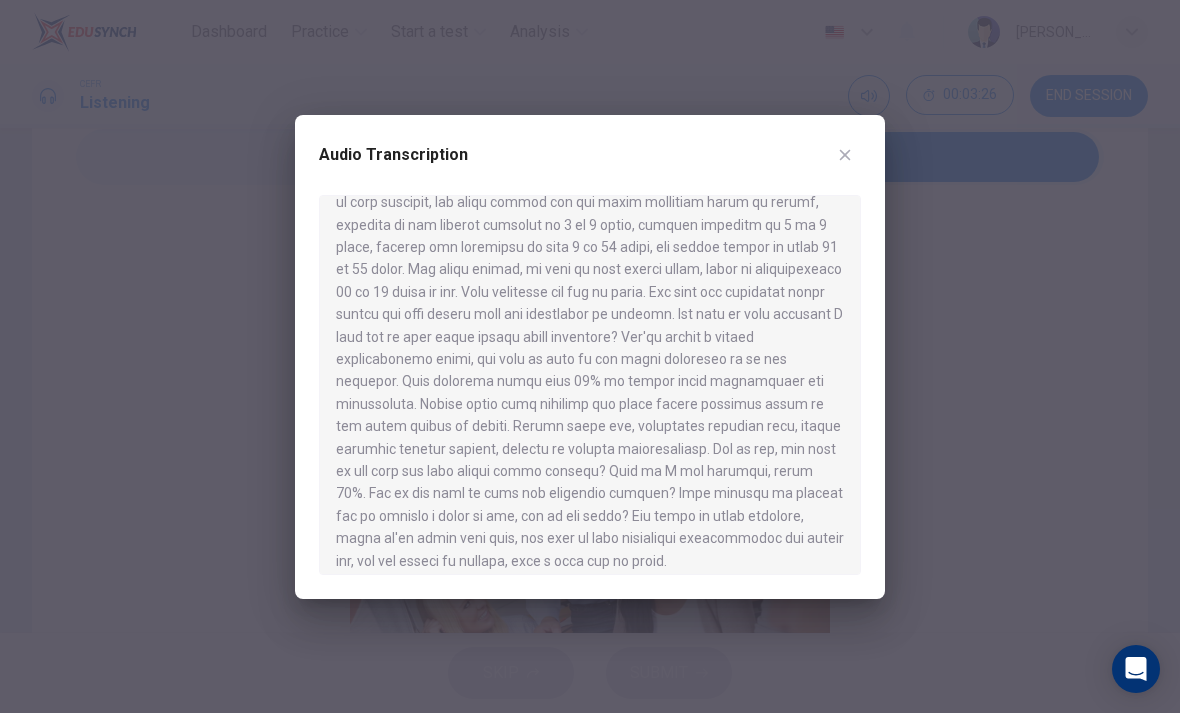 scroll, scrollTop: 468, scrollLeft: 0, axis: vertical 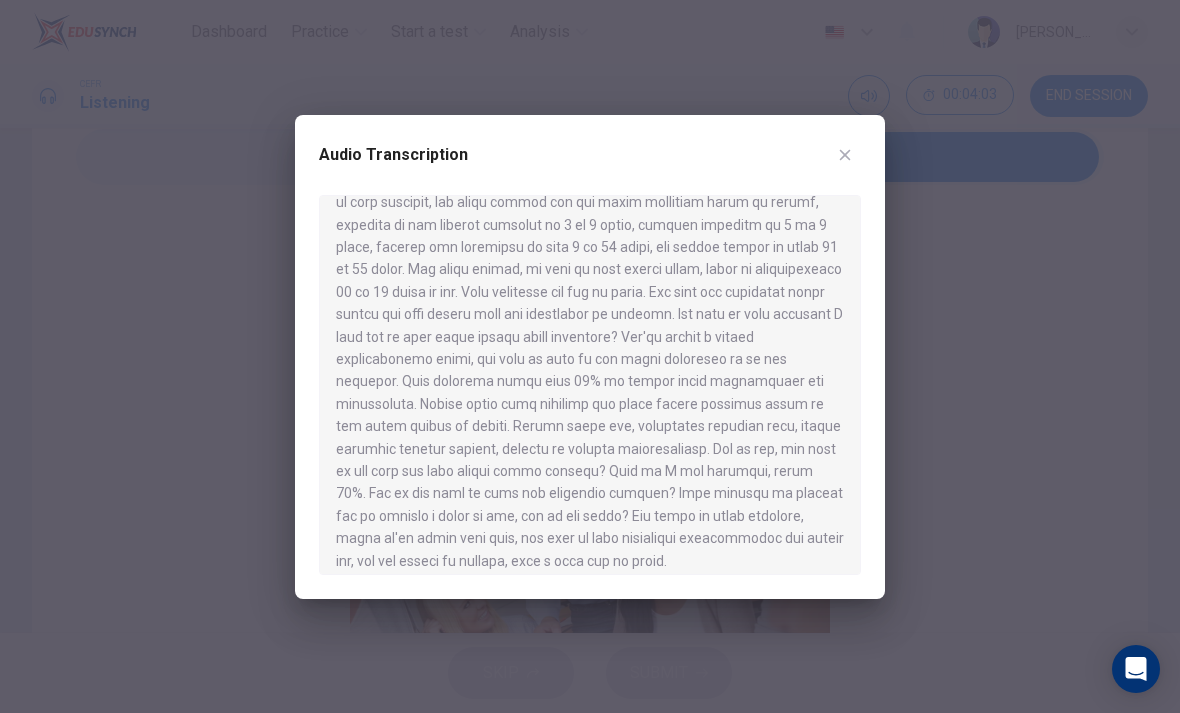 click 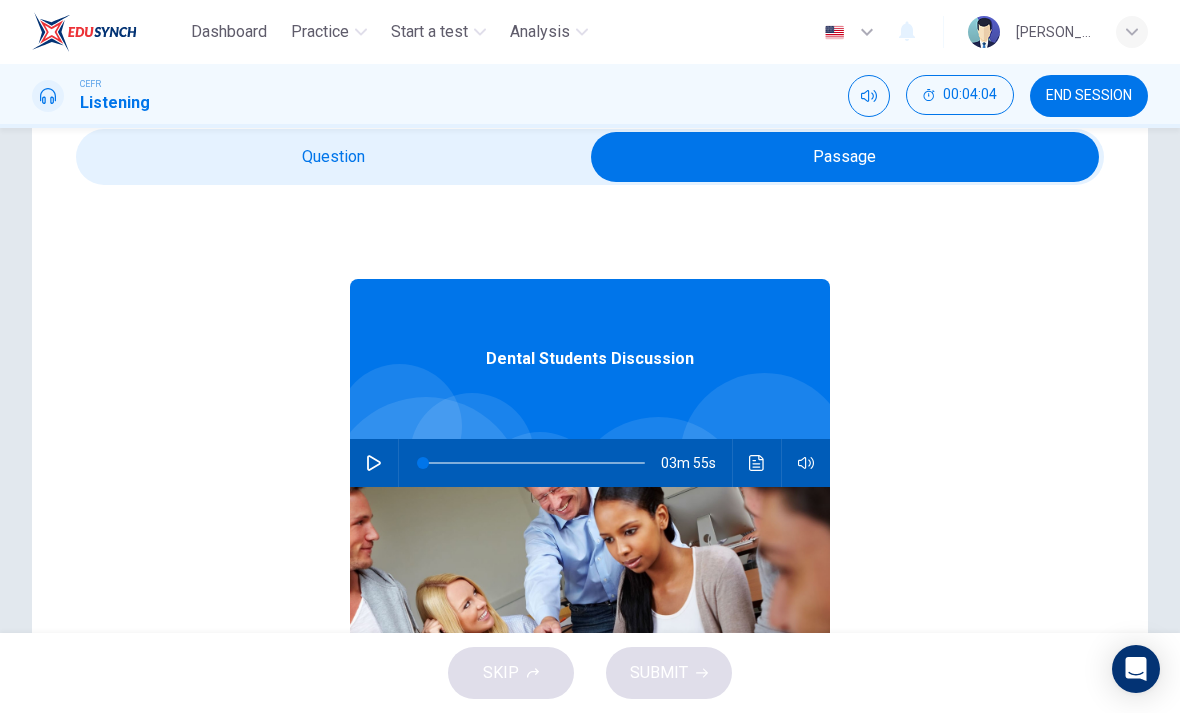 click at bounding box center [374, 463] 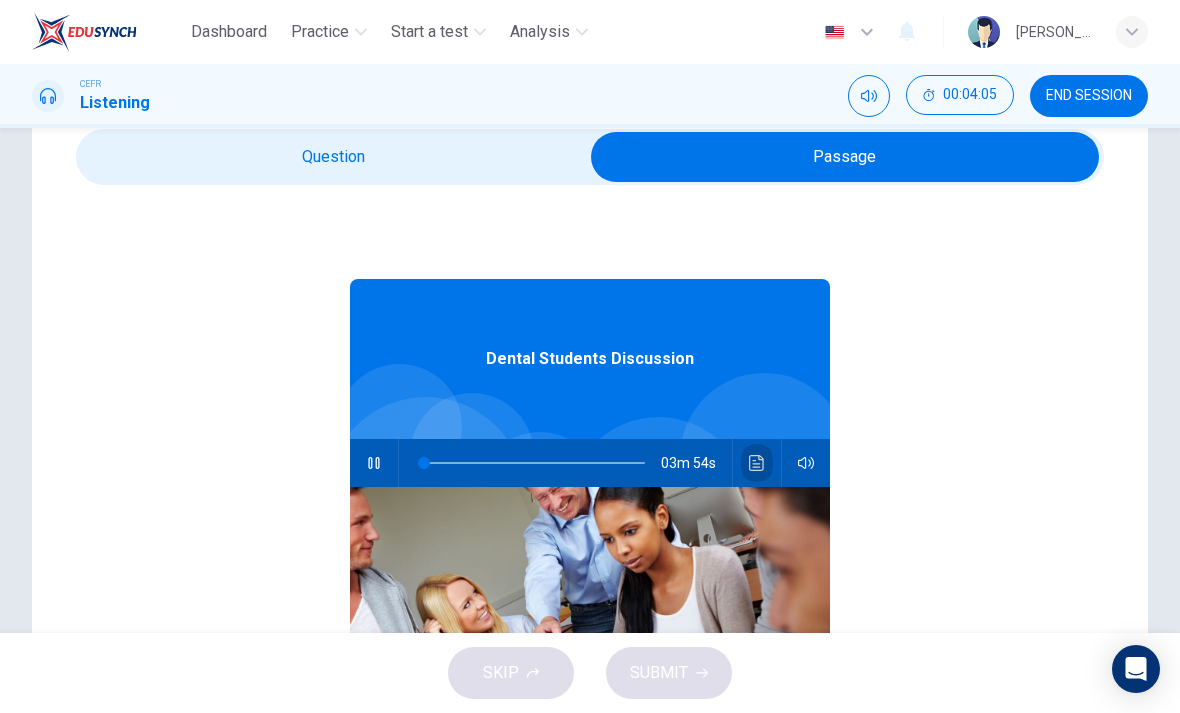 click 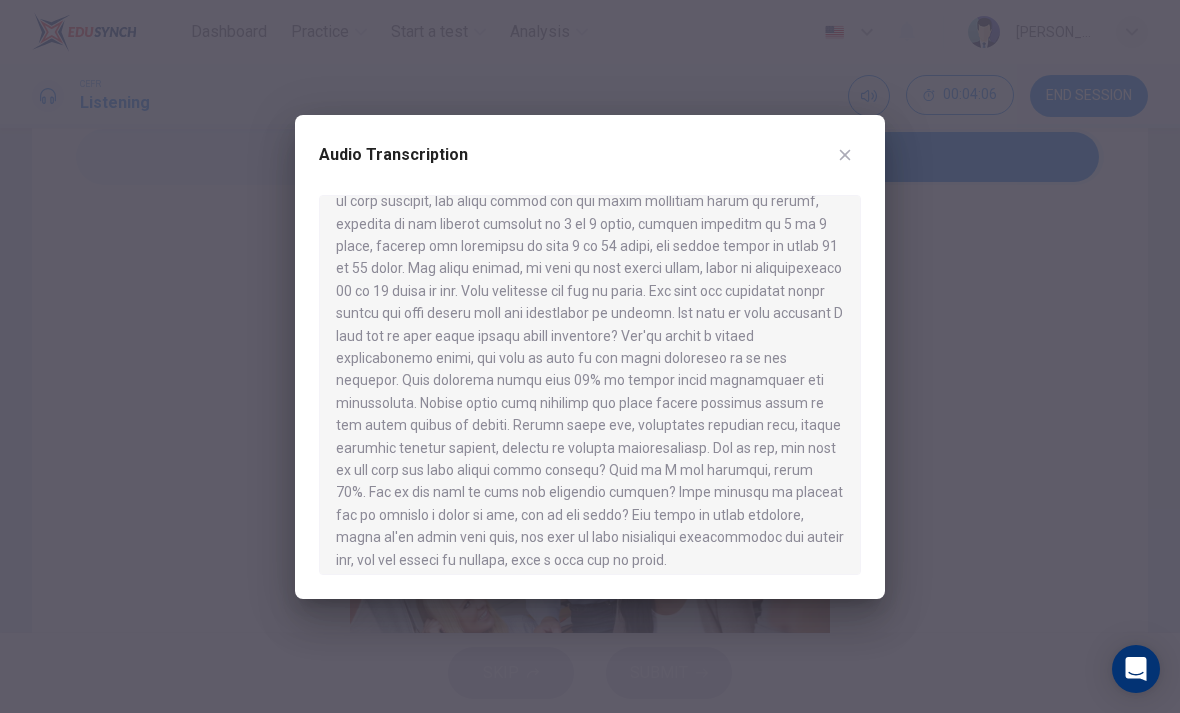 scroll, scrollTop: 468, scrollLeft: 0, axis: vertical 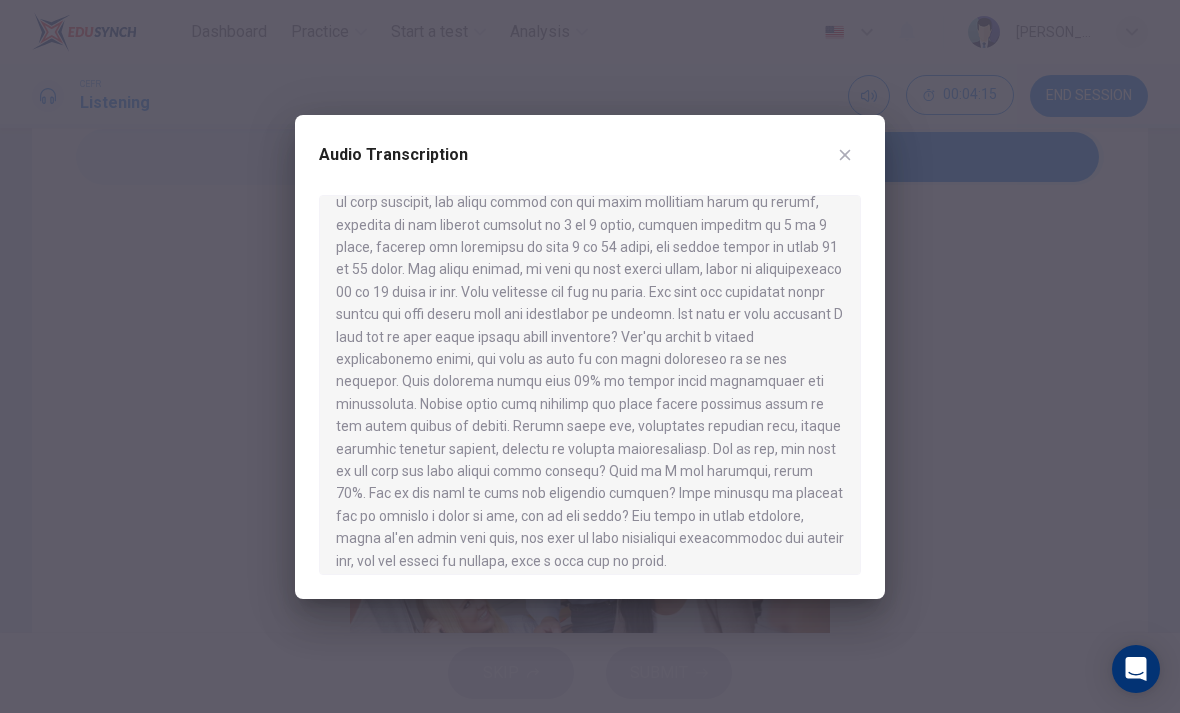 click at bounding box center (590, 356) 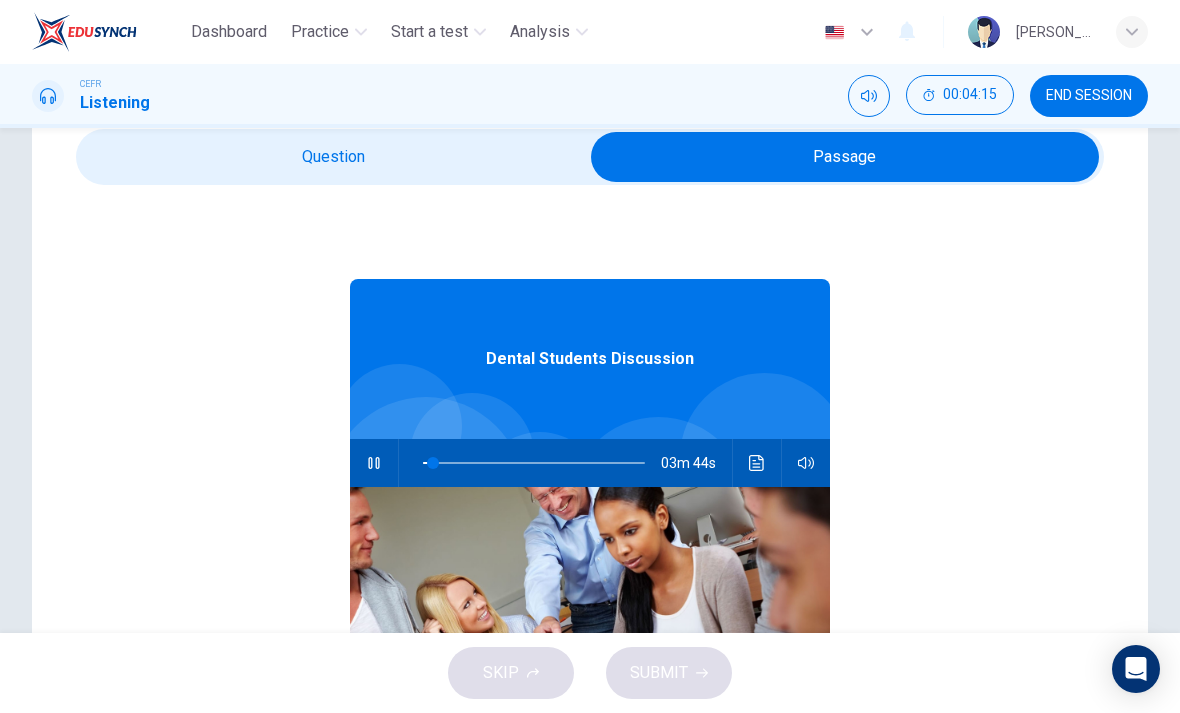 click at bounding box center [845, 157] 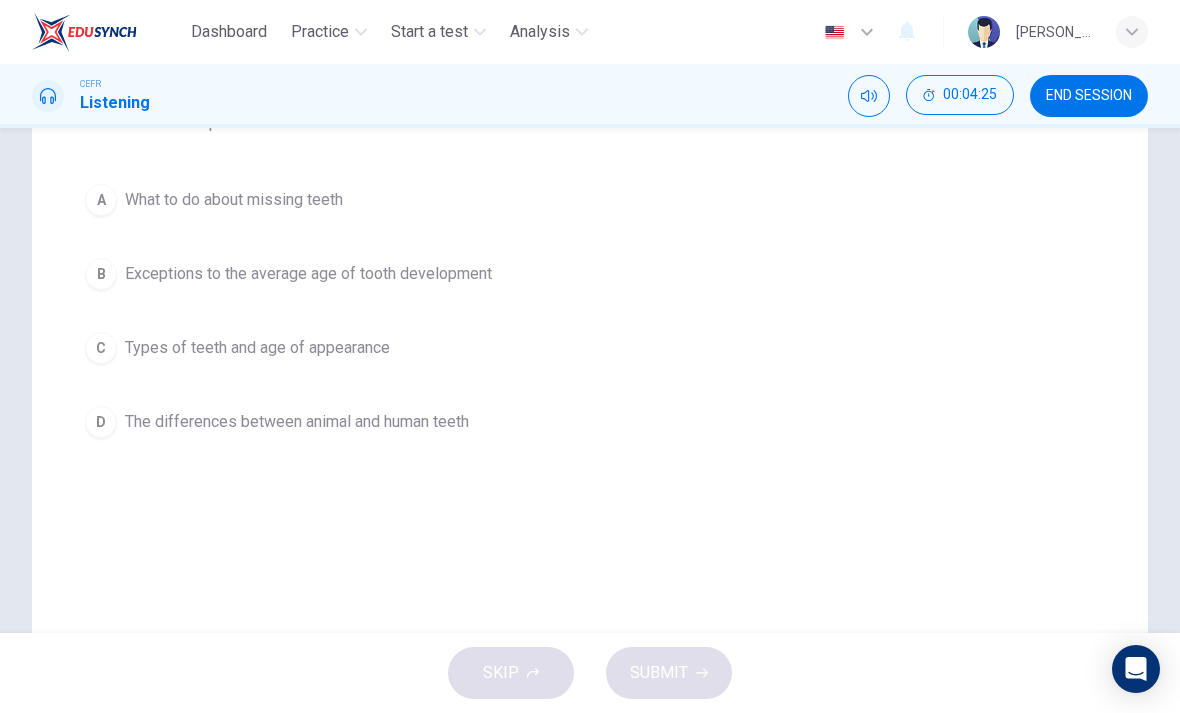 scroll, scrollTop: 268, scrollLeft: 0, axis: vertical 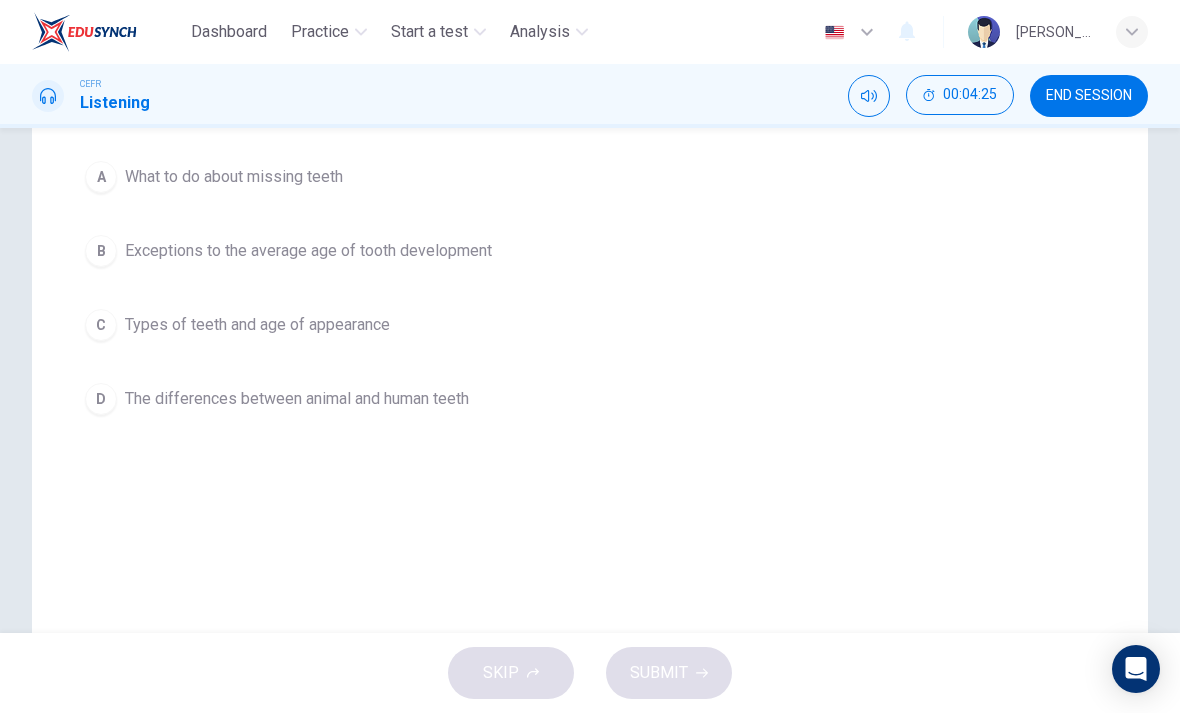 click on "C Types of teeth and age of appearance" at bounding box center [590, 325] 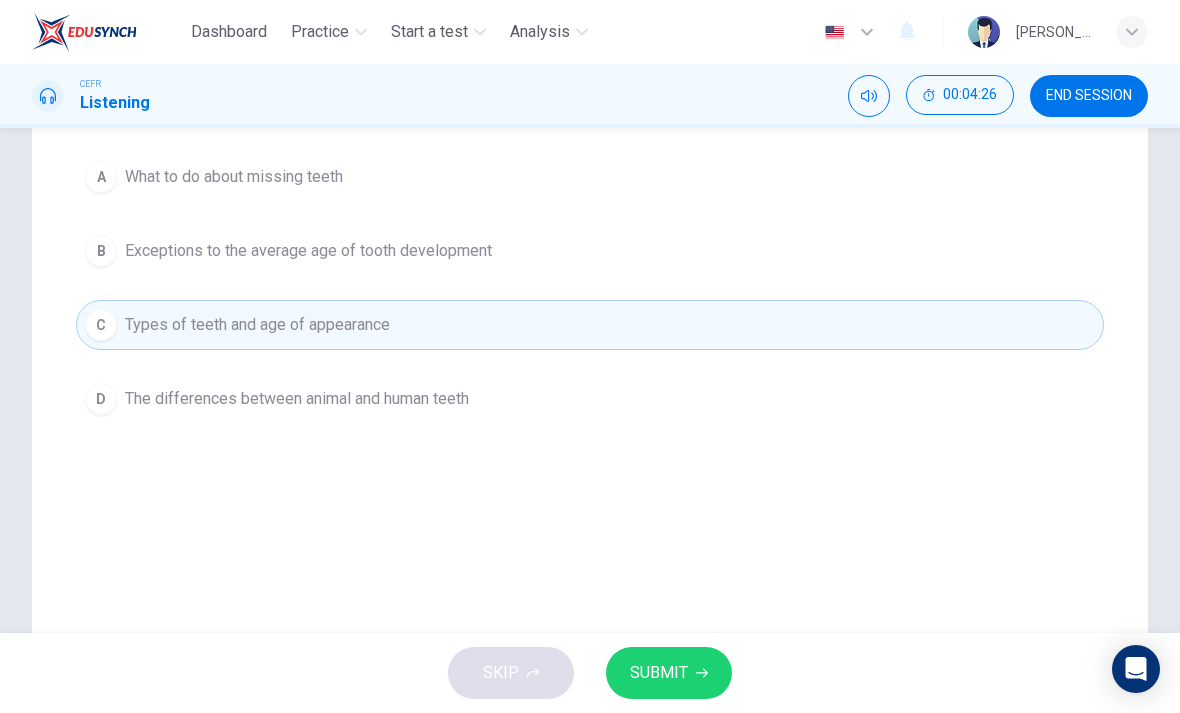 click on "SUBMIT" at bounding box center [659, 673] 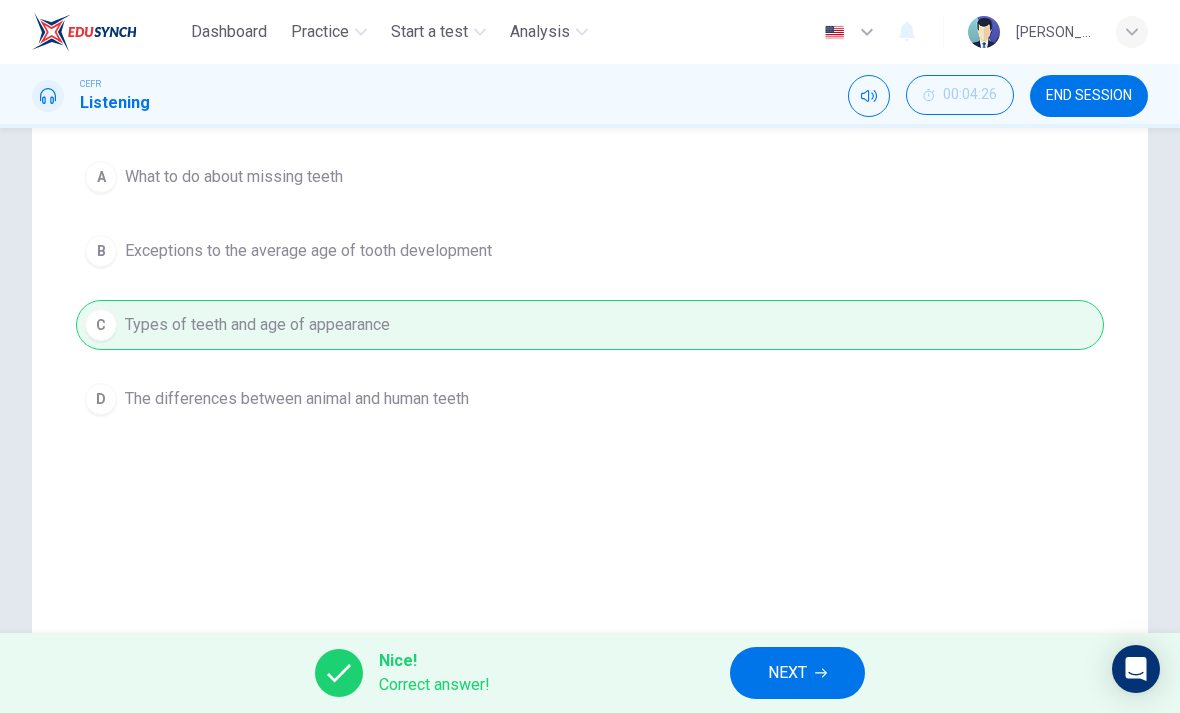 click on "NEXT" at bounding box center [787, 673] 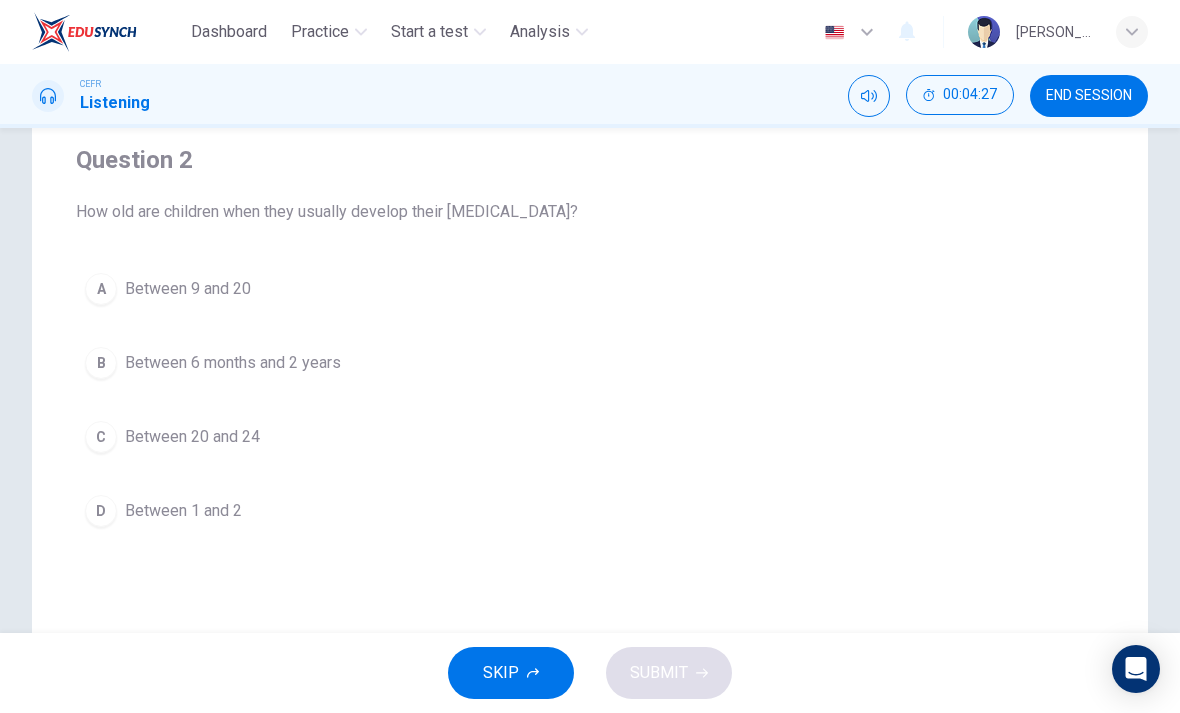 scroll, scrollTop: 160, scrollLeft: 0, axis: vertical 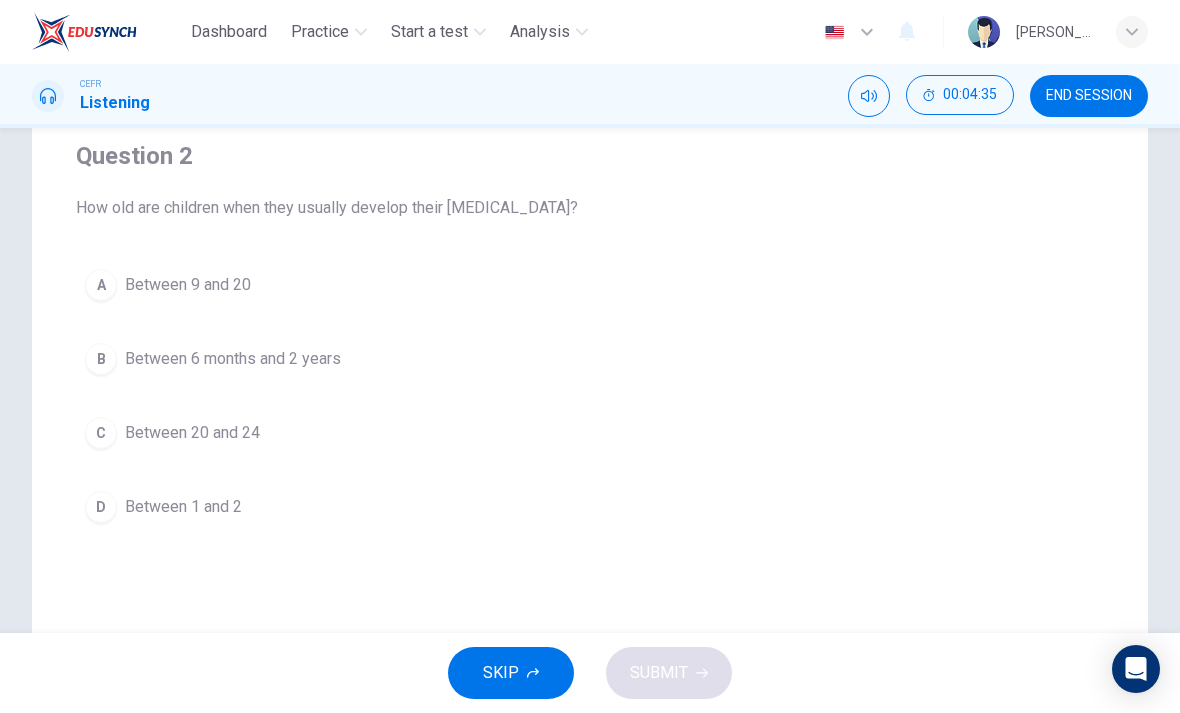 click on "Between 6 months and 2 years" at bounding box center [233, 359] 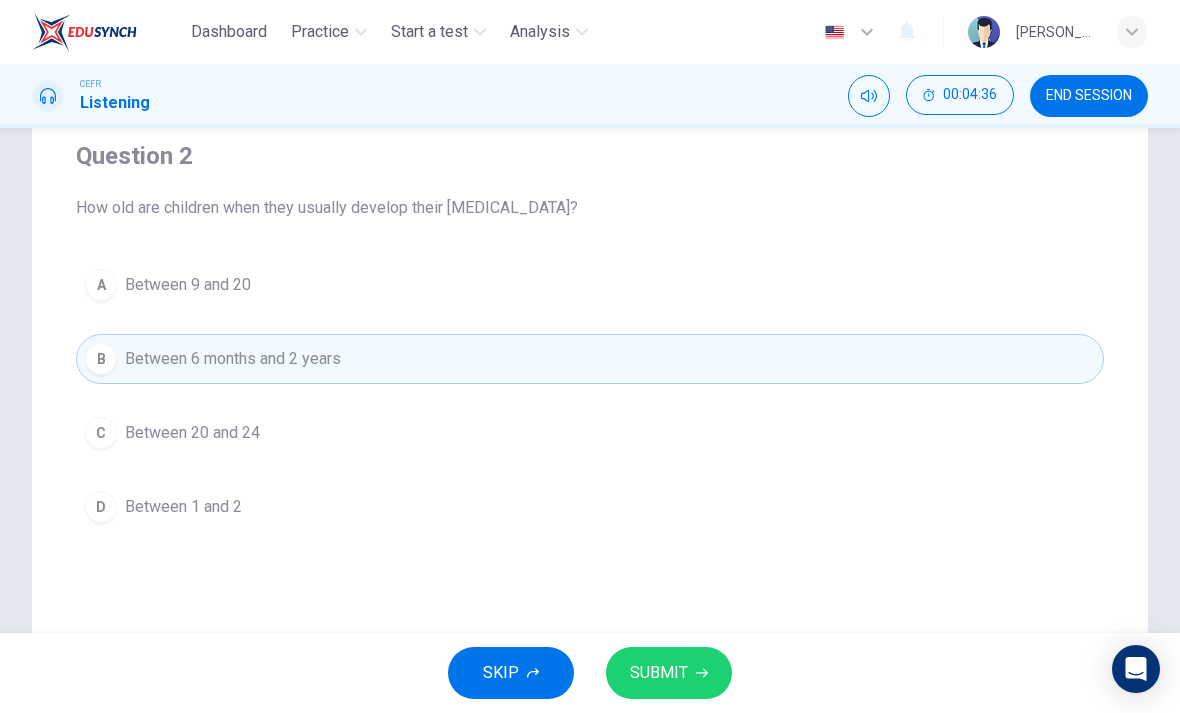 click on "SUBMIT" at bounding box center [659, 673] 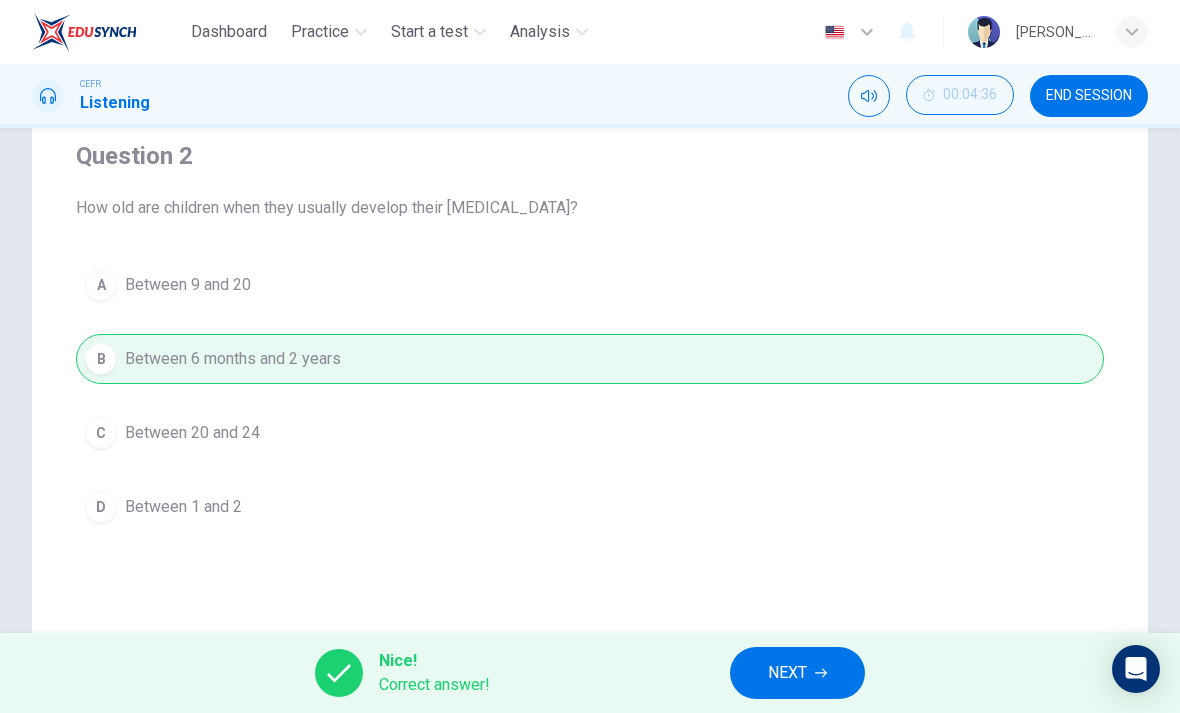 click on "NEXT" at bounding box center (787, 673) 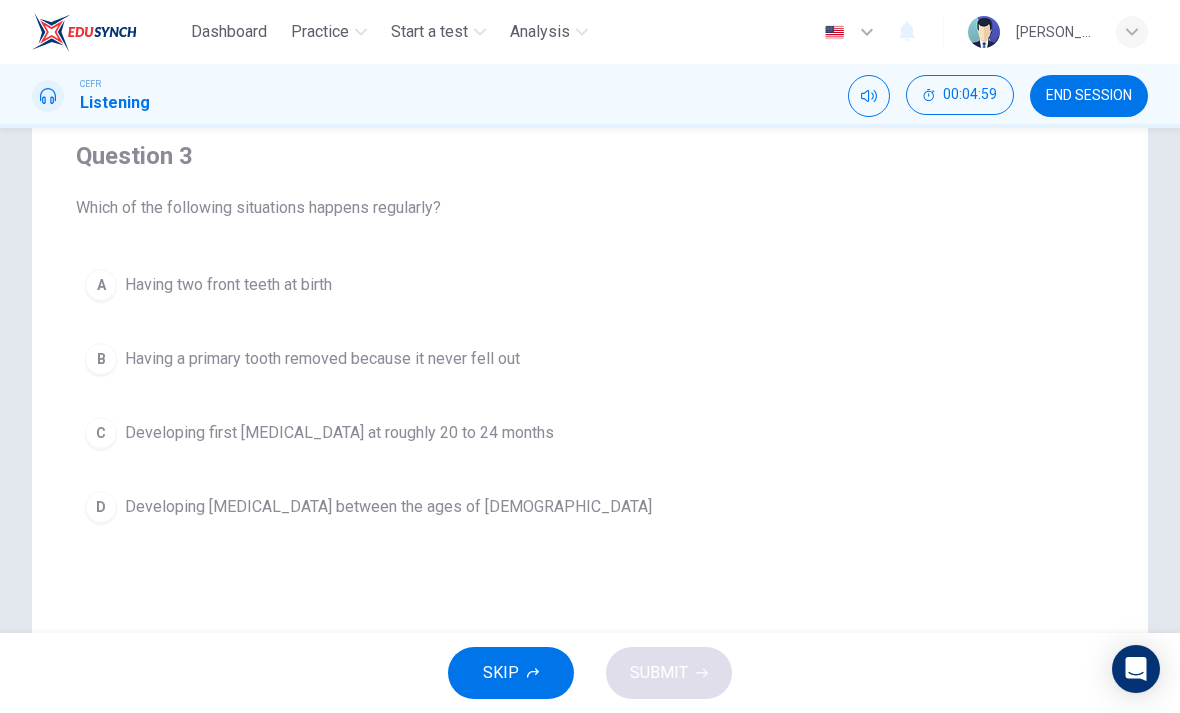 click on "C" at bounding box center [101, 433] 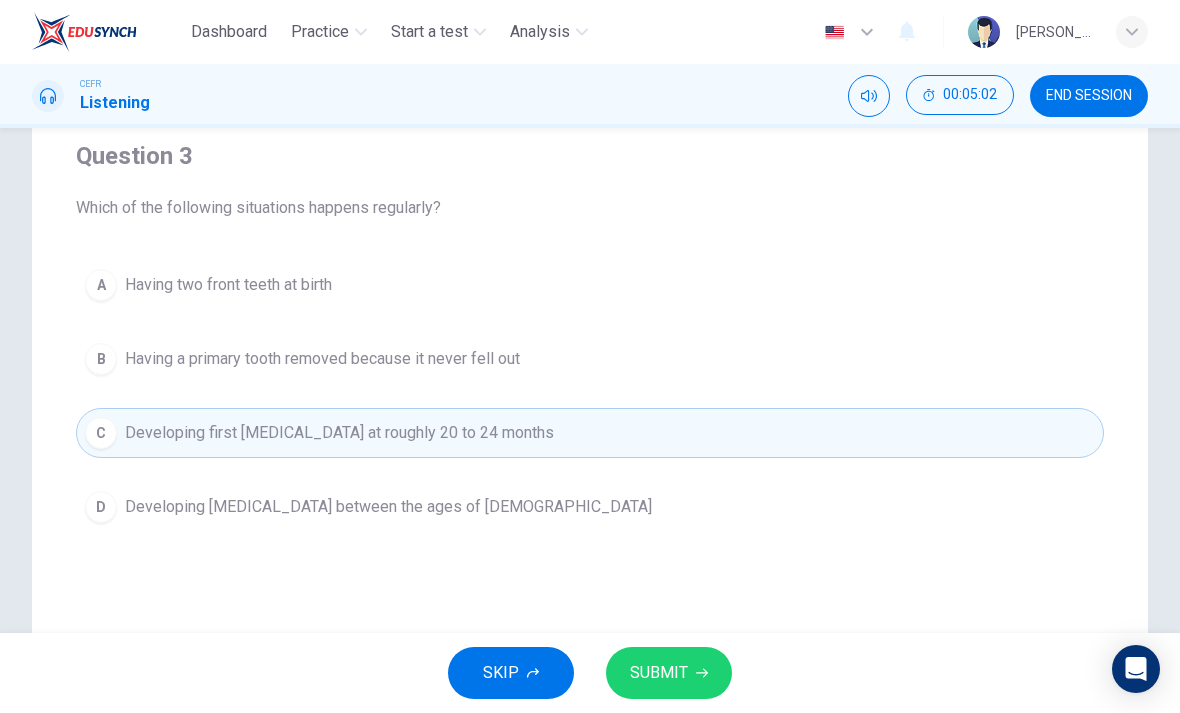 click on "SUBMIT" at bounding box center [669, 673] 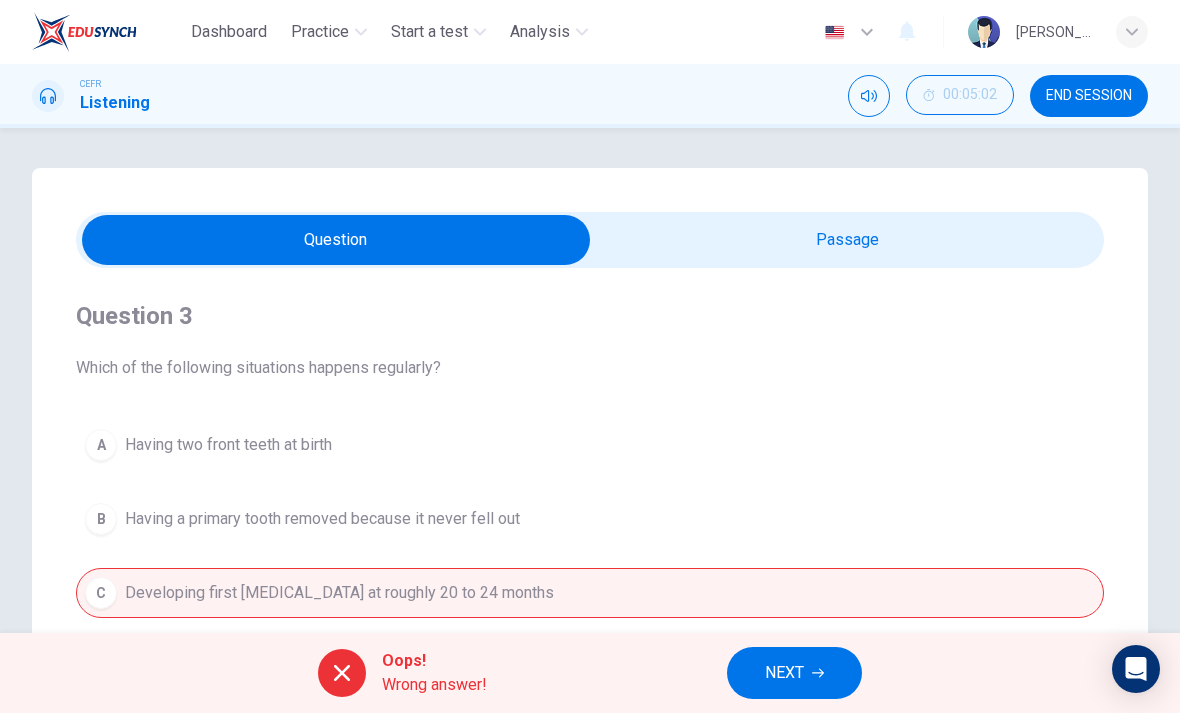 scroll, scrollTop: 0, scrollLeft: 0, axis: both 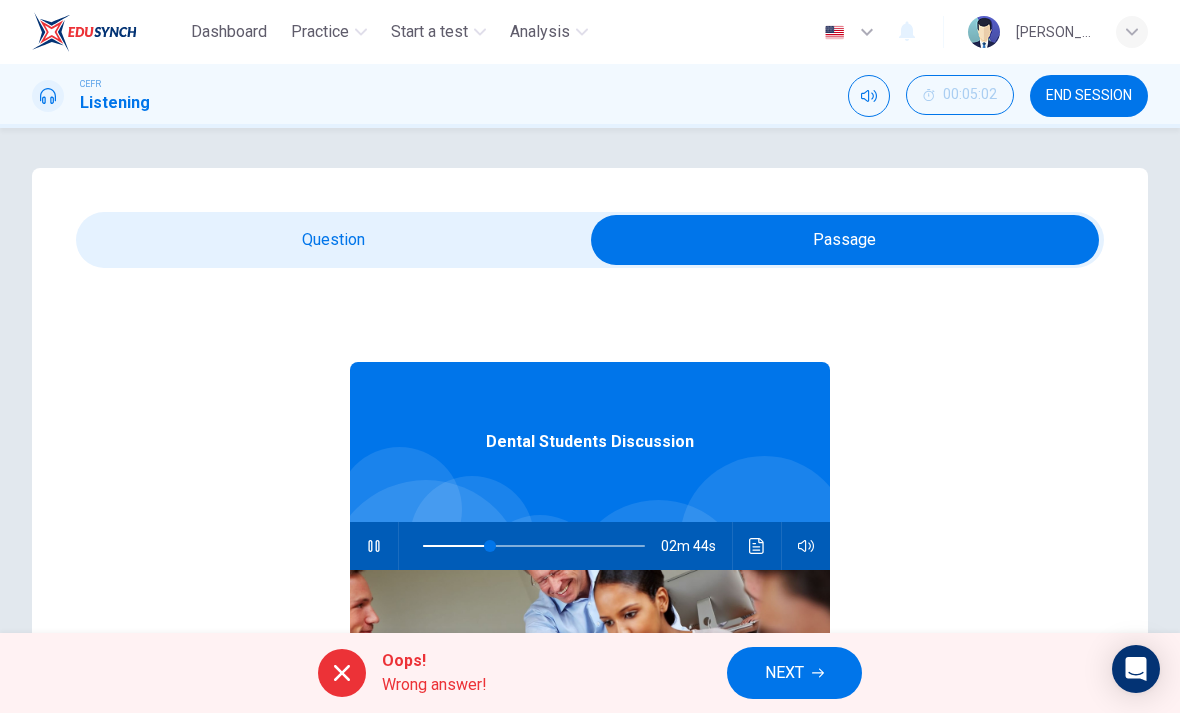 click 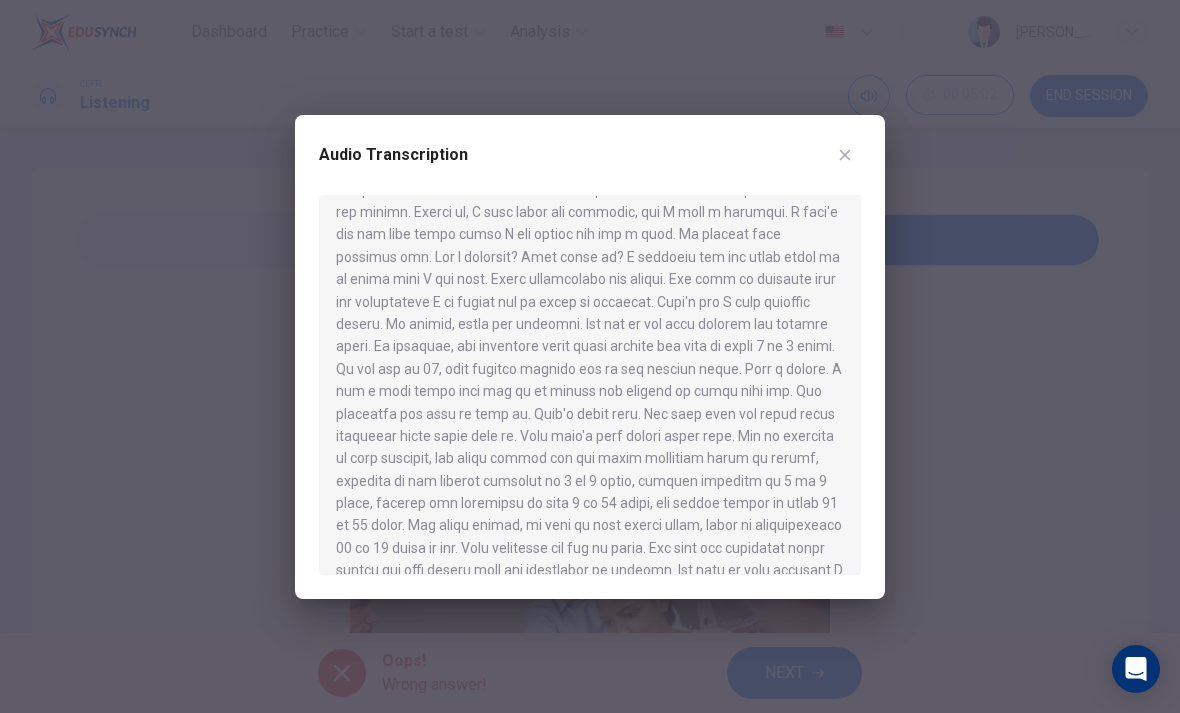 scroll, scrollTop: 218, scrollLeft: 0, axis: vertical 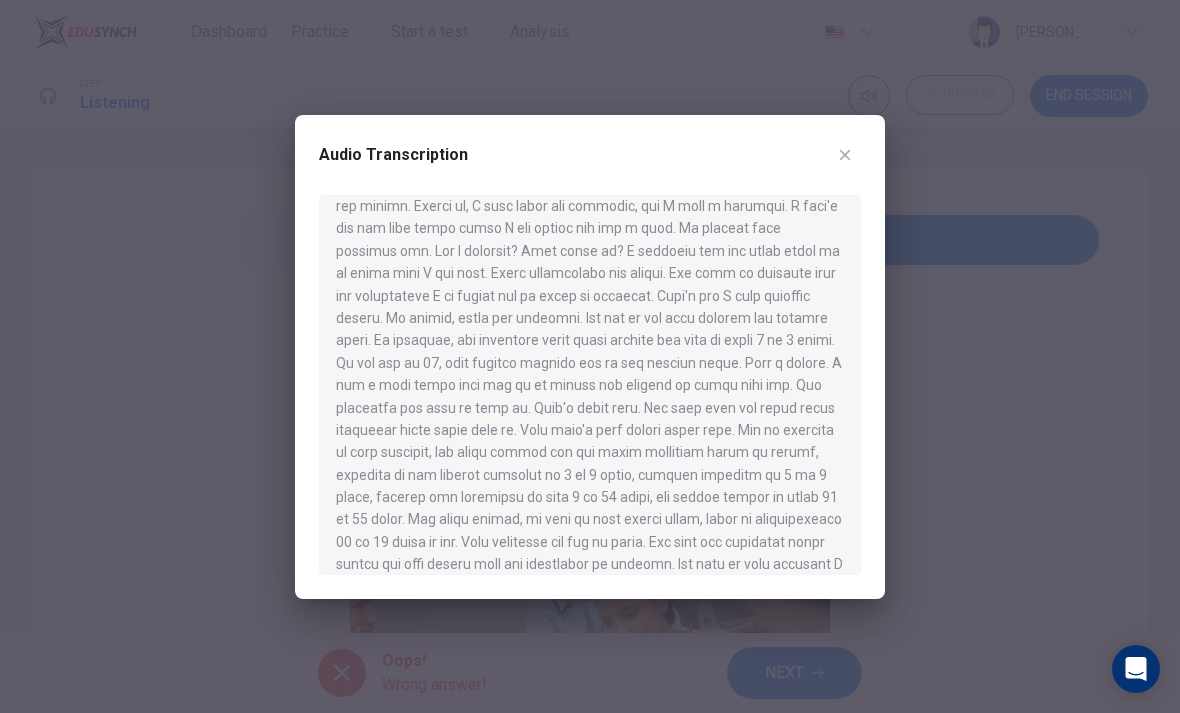 click at bounding box center [845, 155] 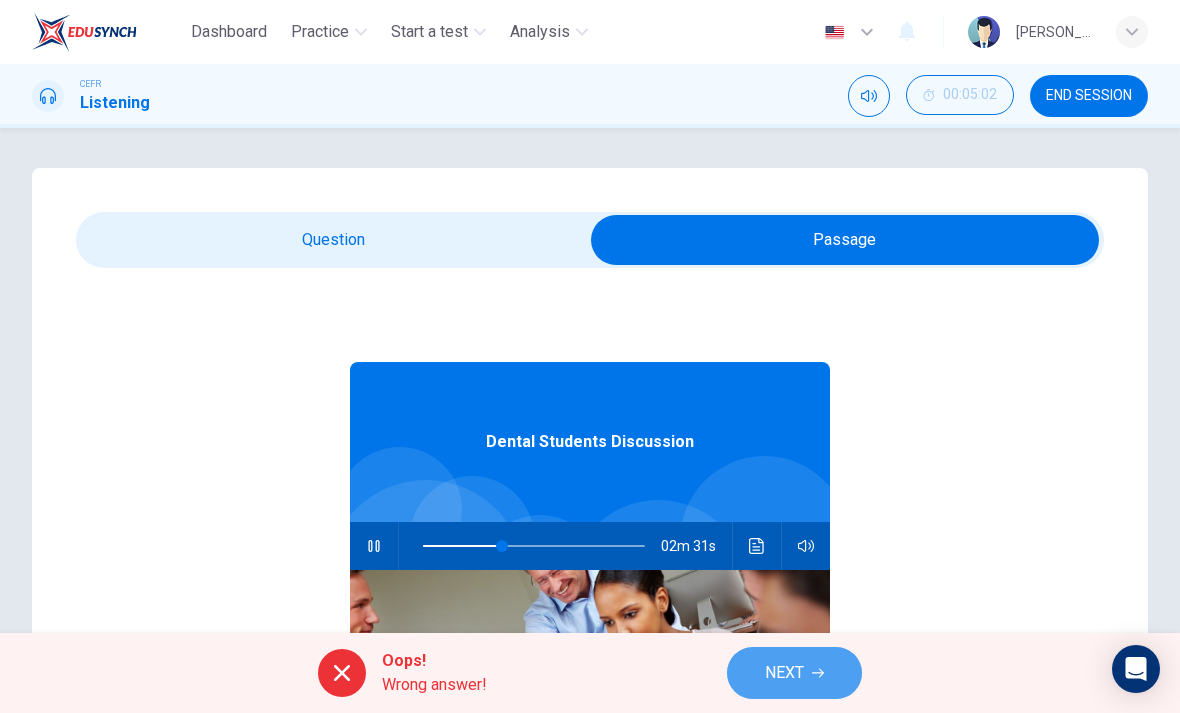 click on "NEXT" at bounding box center (784, 673) 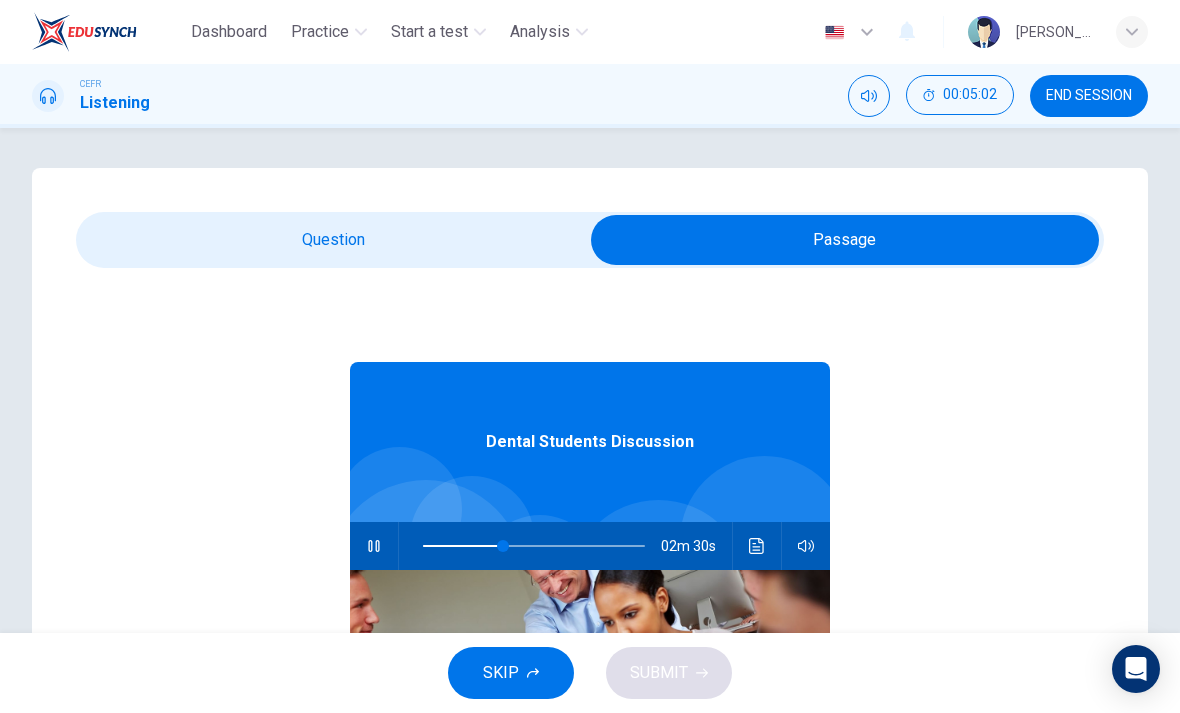 type on "37" 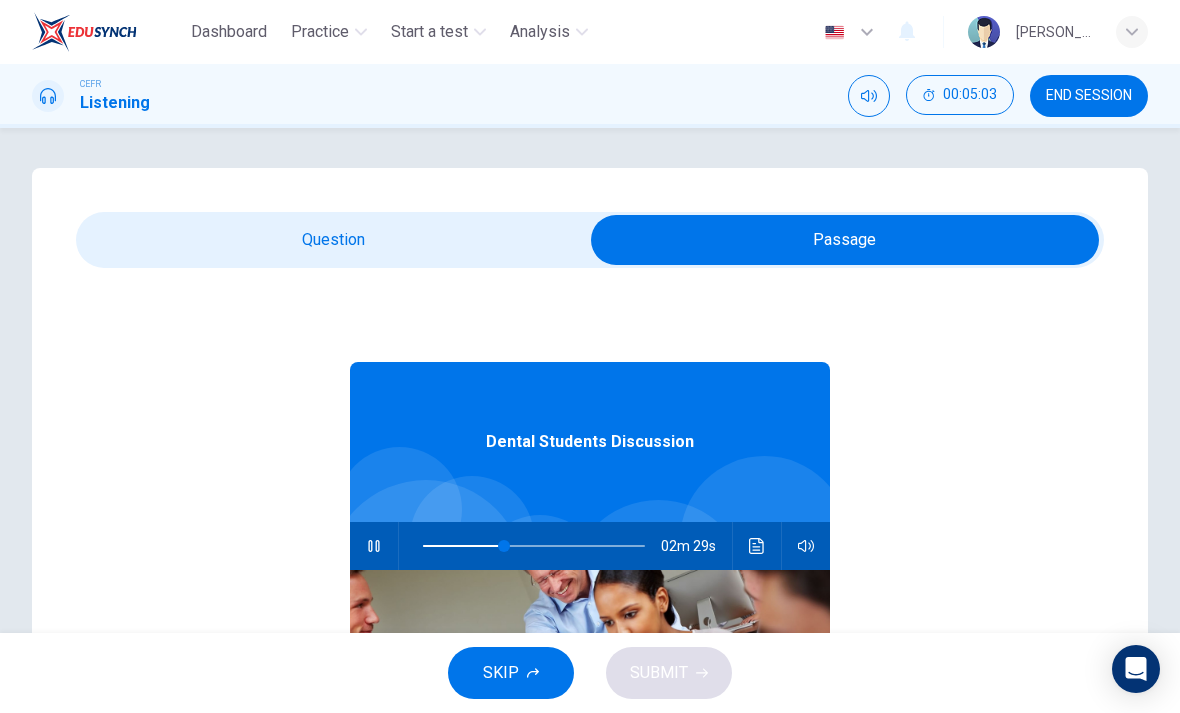 click at bounding box center [845, 240] 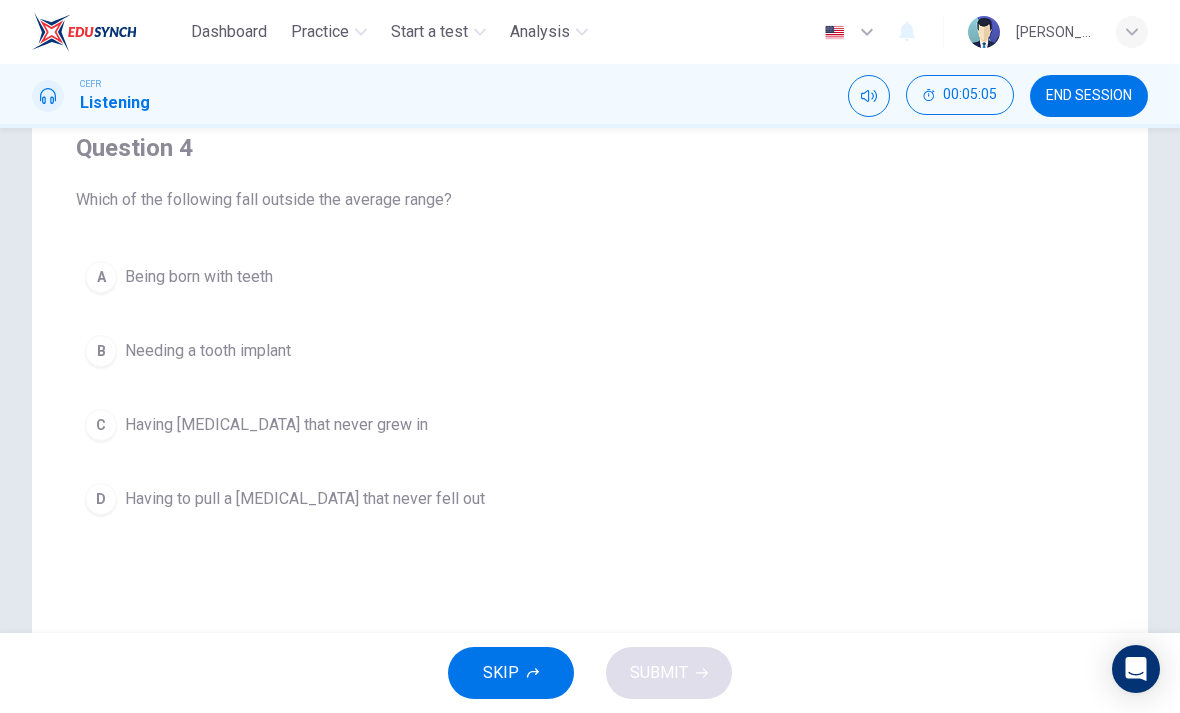 scroll, scrollTop: 170, scrollLeft: 0, axis: vertical 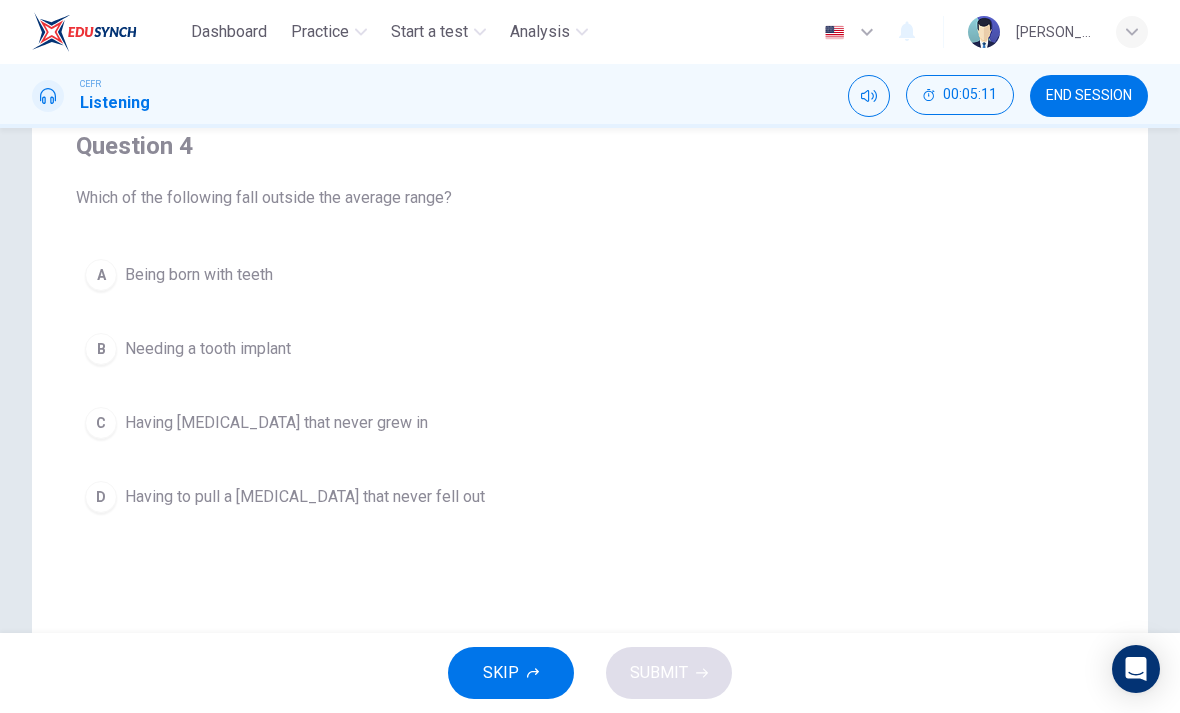 click on "Being born with teeth" at bounding box center [199, 275] 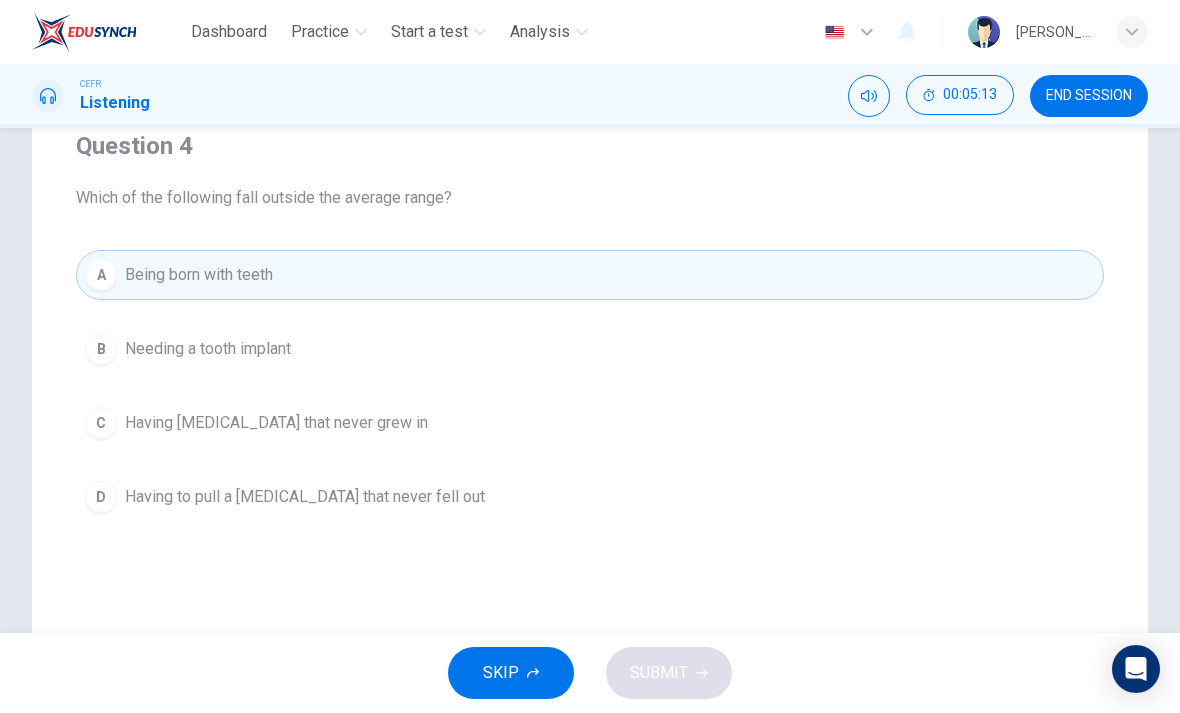 click on "SKIP SUBMIT" at bounding box center [590, 673] 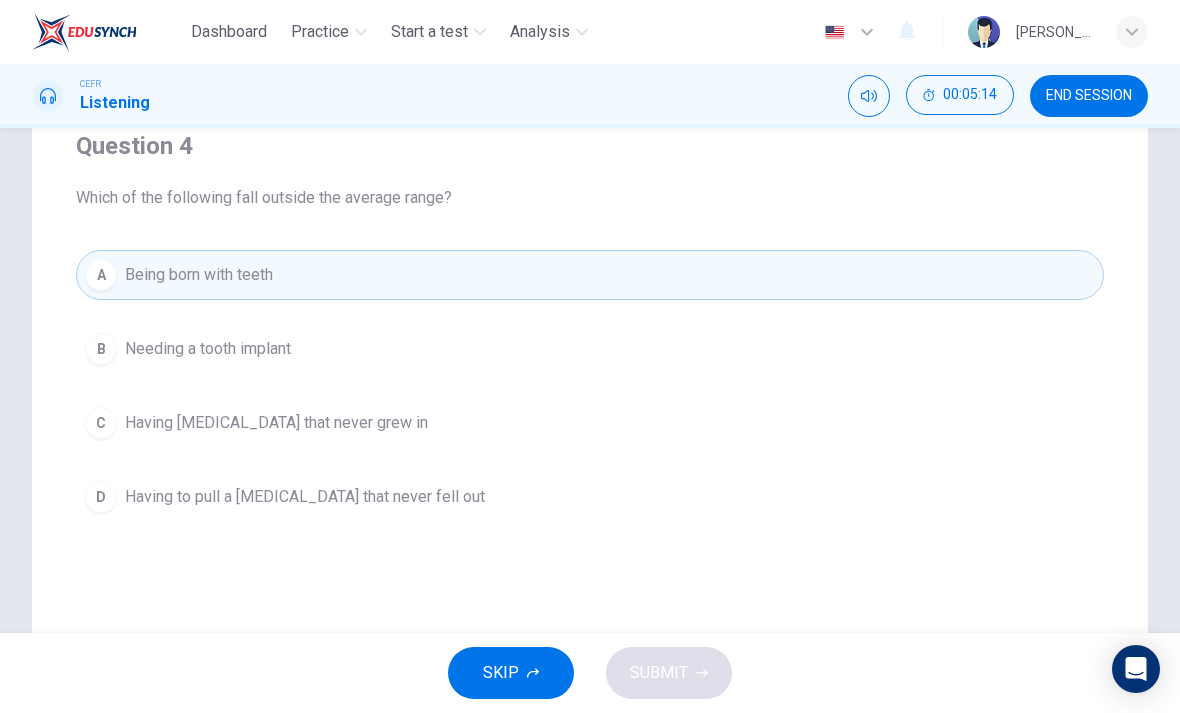 click on "A Being born with teeth" at bounding box center (590, 275) 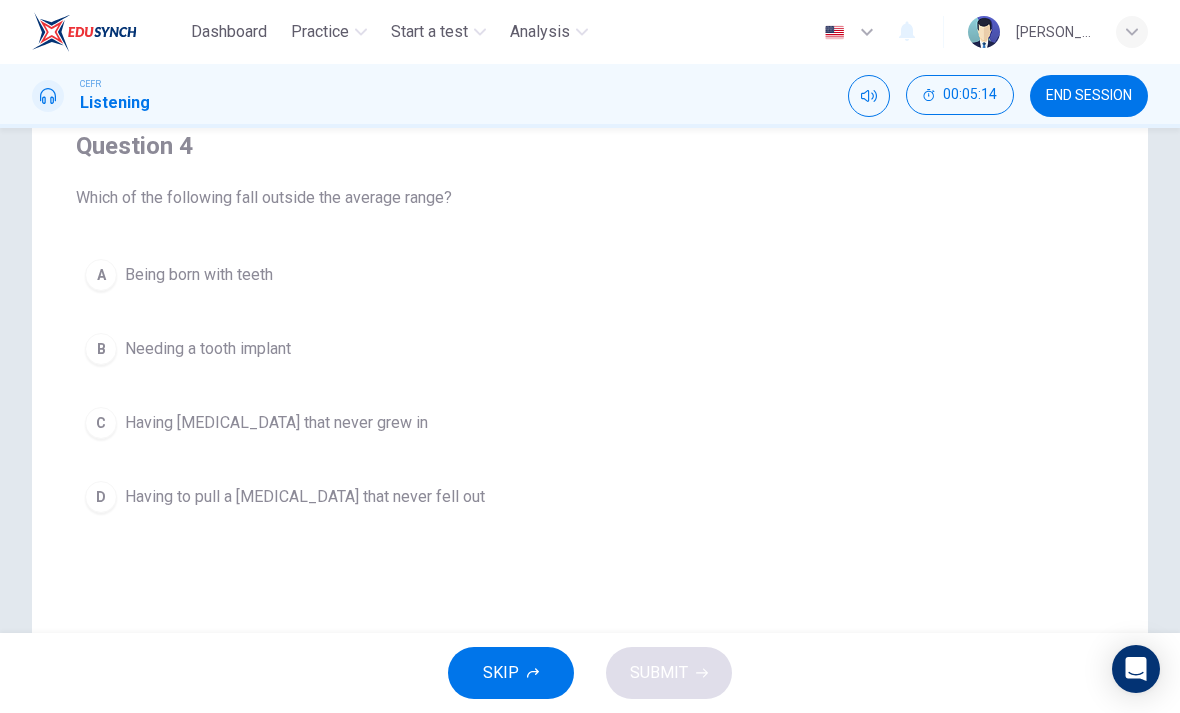 click on "A Being born with teeth" at bounding box center (590, 275) 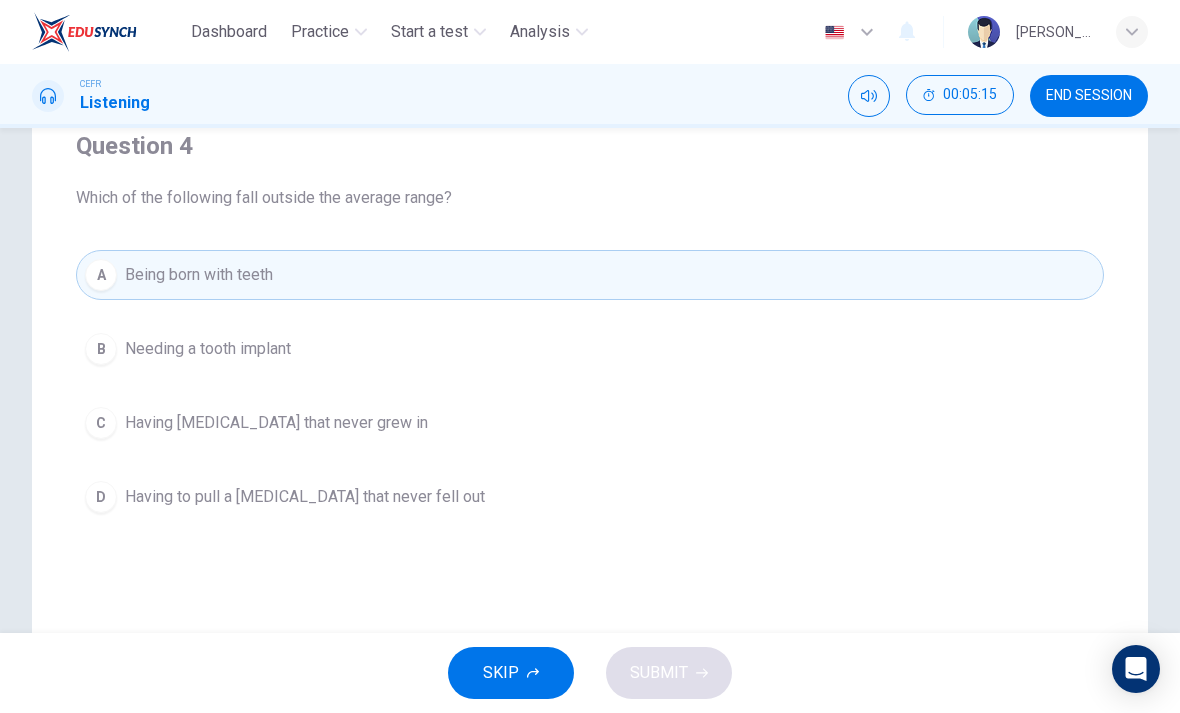 click on "Being born with teeth" at bounding box center (199, 275) 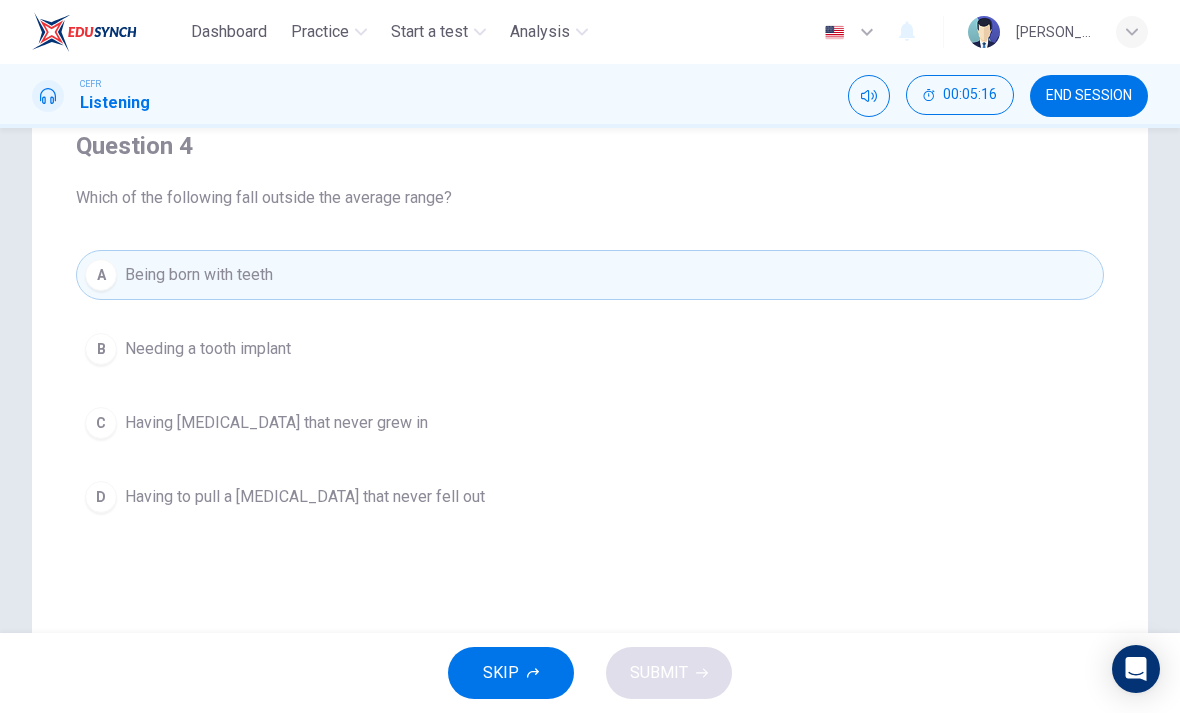checkbox on "true" 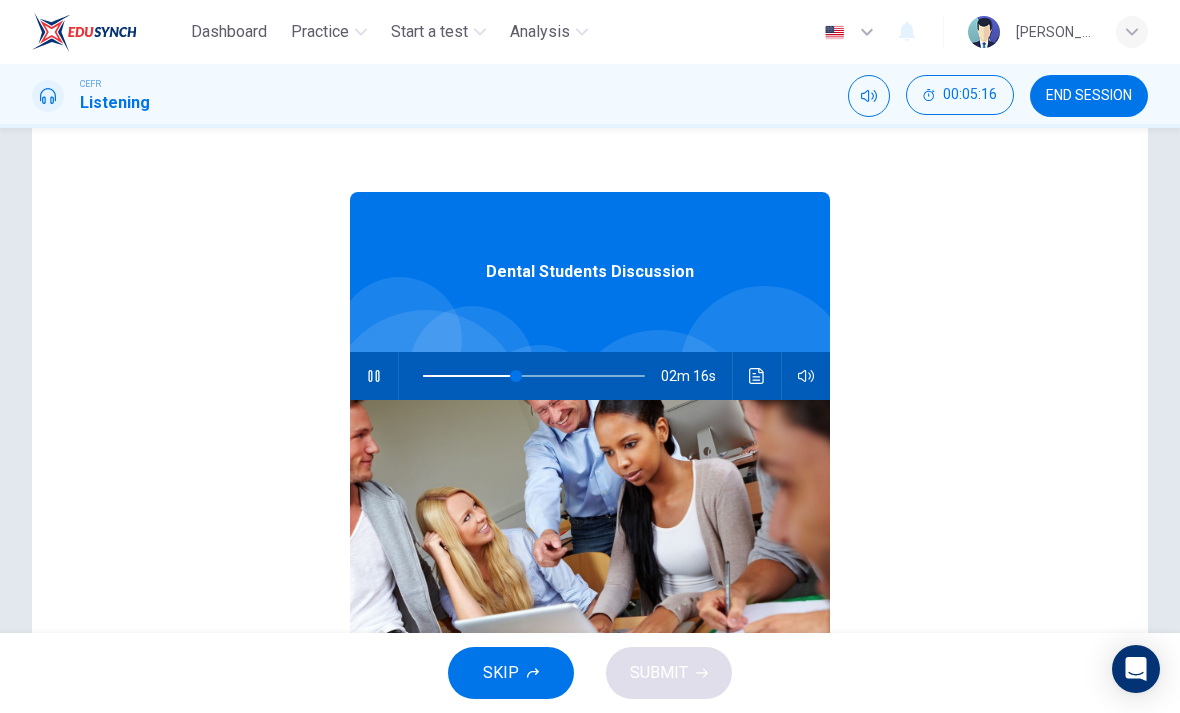 type on "42" 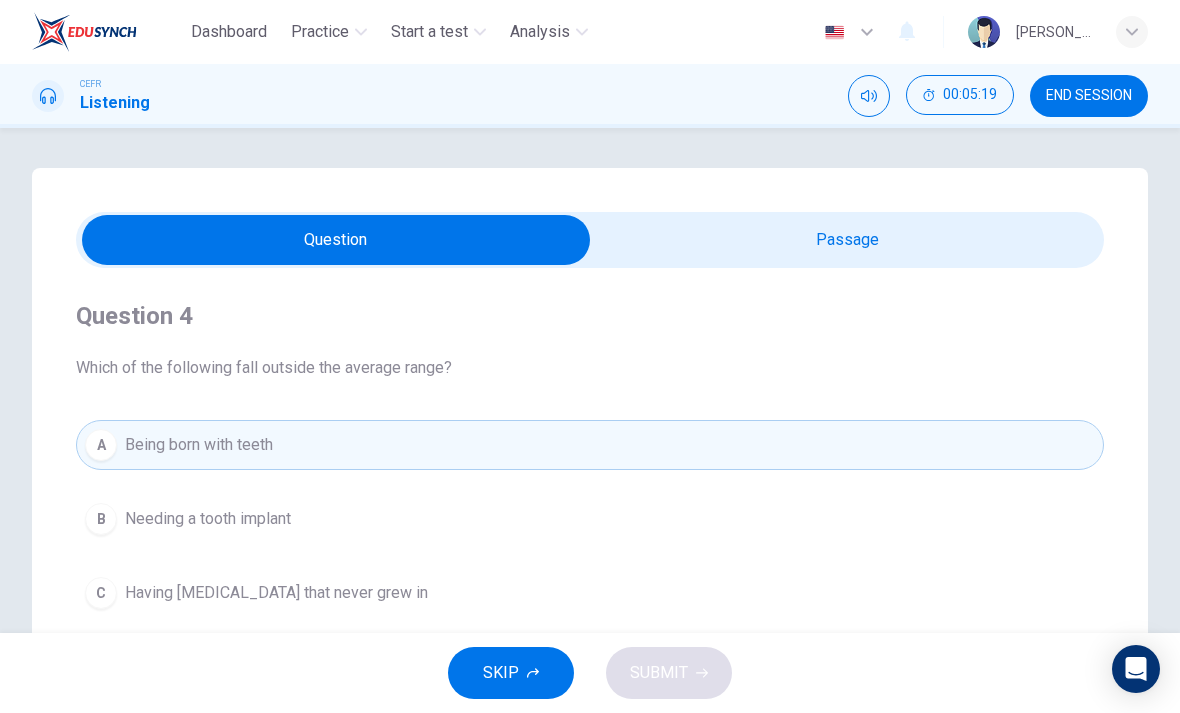 scroll, scrollTop: 0, scrollLeft: 0, axis: both 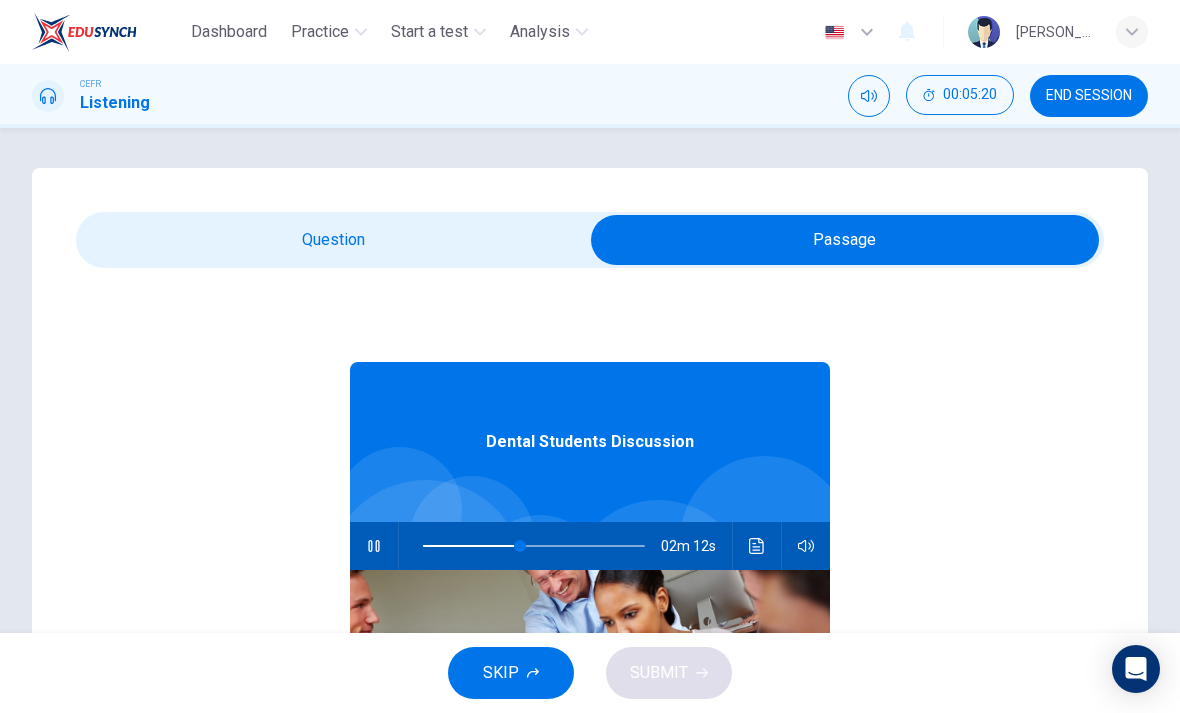 type on "44" 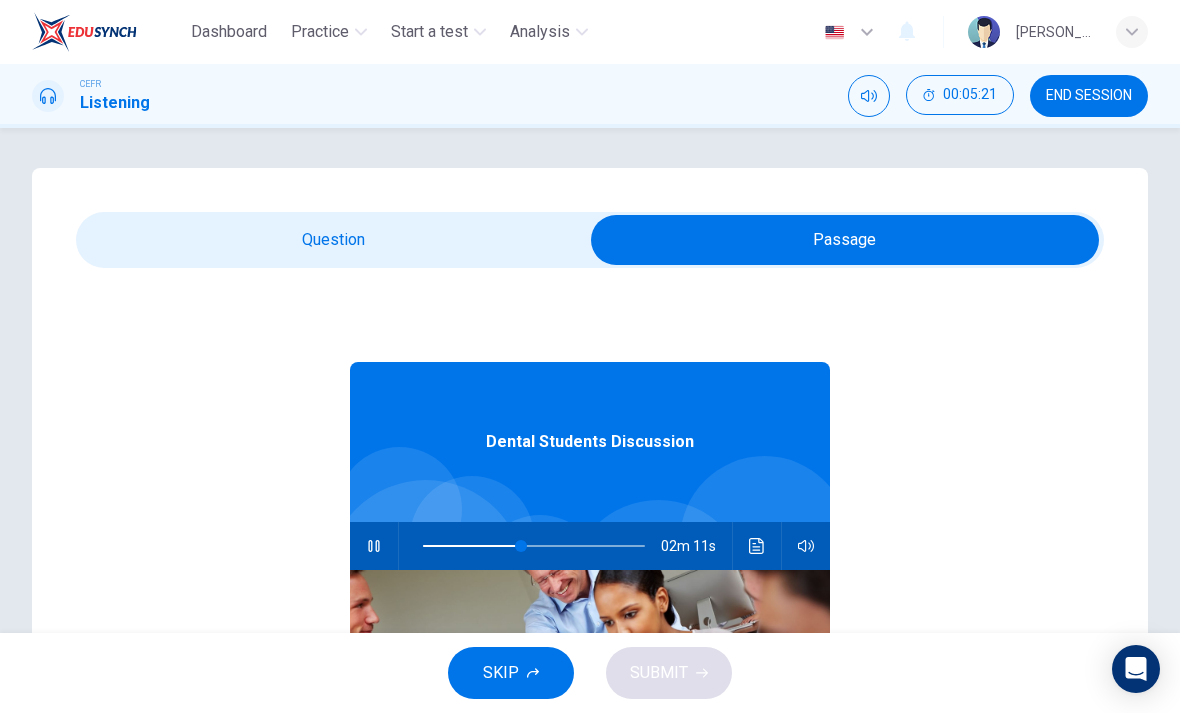 click at bounding box center [845, 240] 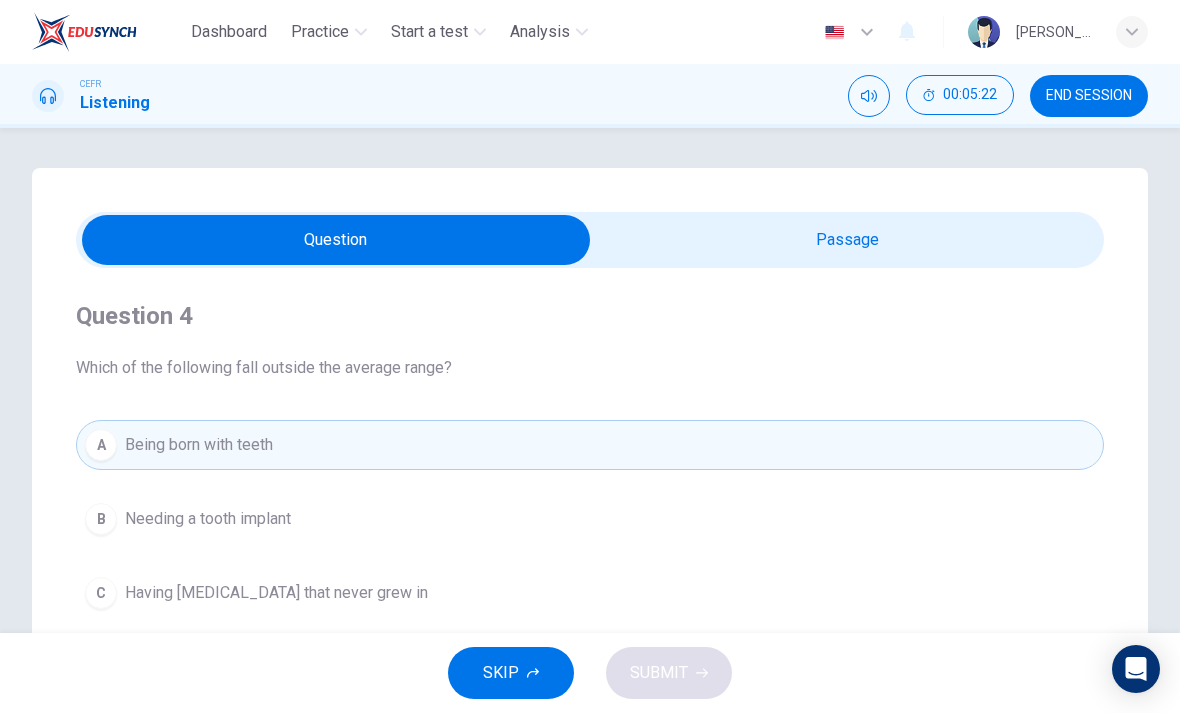 click on "Being born with teeth" at bounding box center [199, 445] 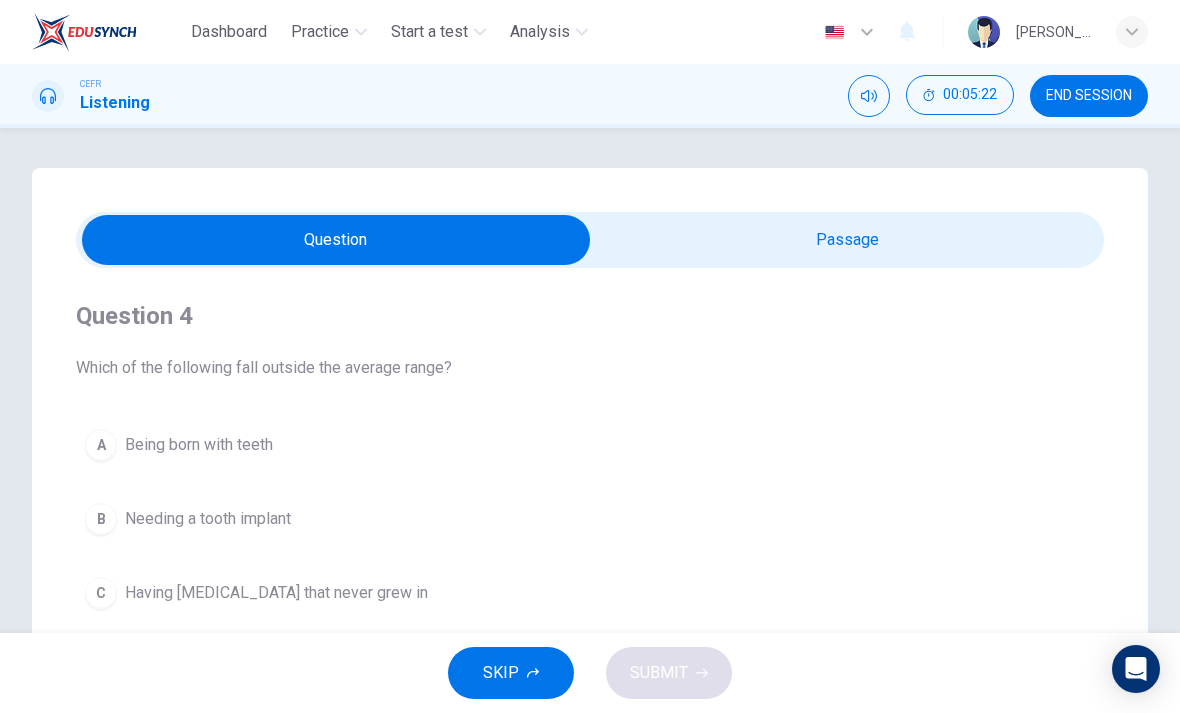 click on "SKIP" at bounding box center [501, 673] 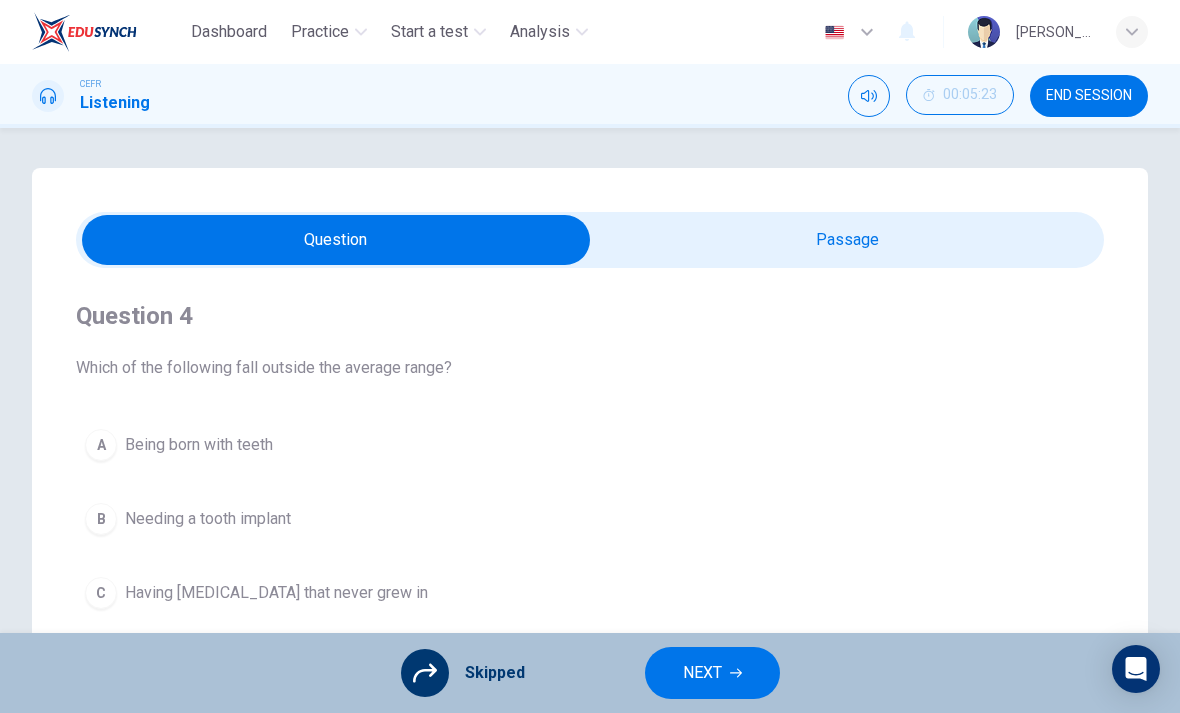 click on "A Being born with teeth B Needing a tooth implant C Having permanent teeth that never grew in D Having to pull a baby tooth that never fell out" at bounding box center [590, 556] 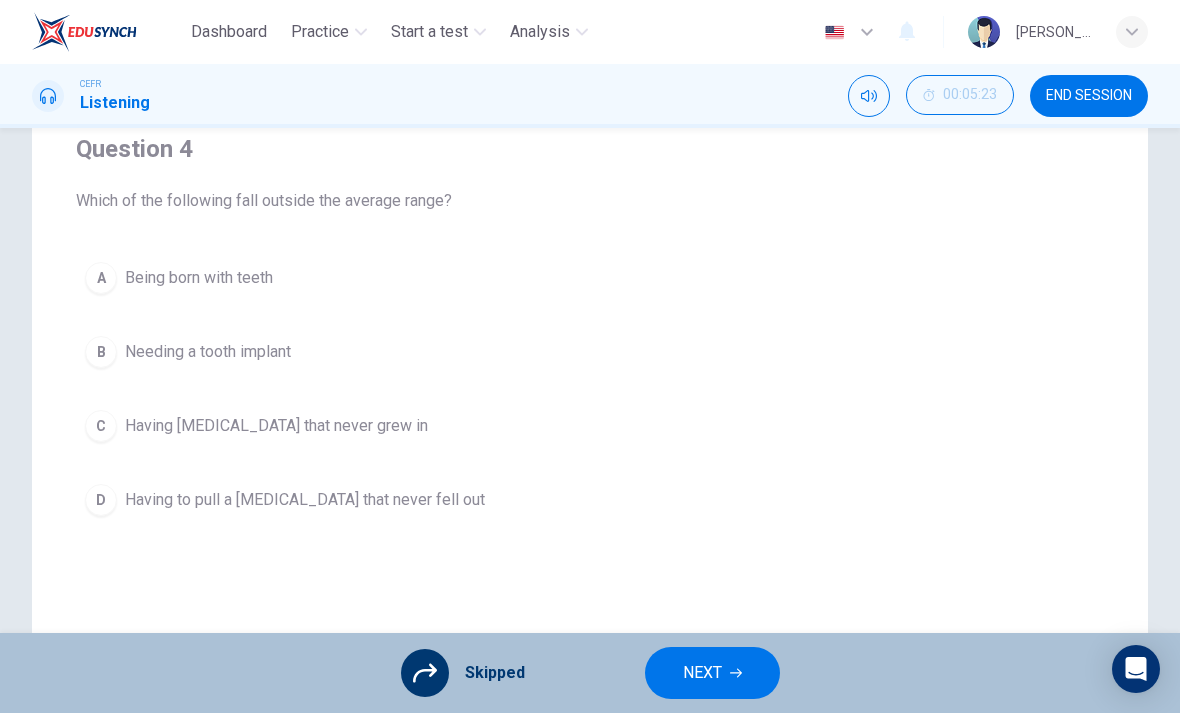 scroll, scrollTop: 250, scrollLeft: 0, axis: vertical 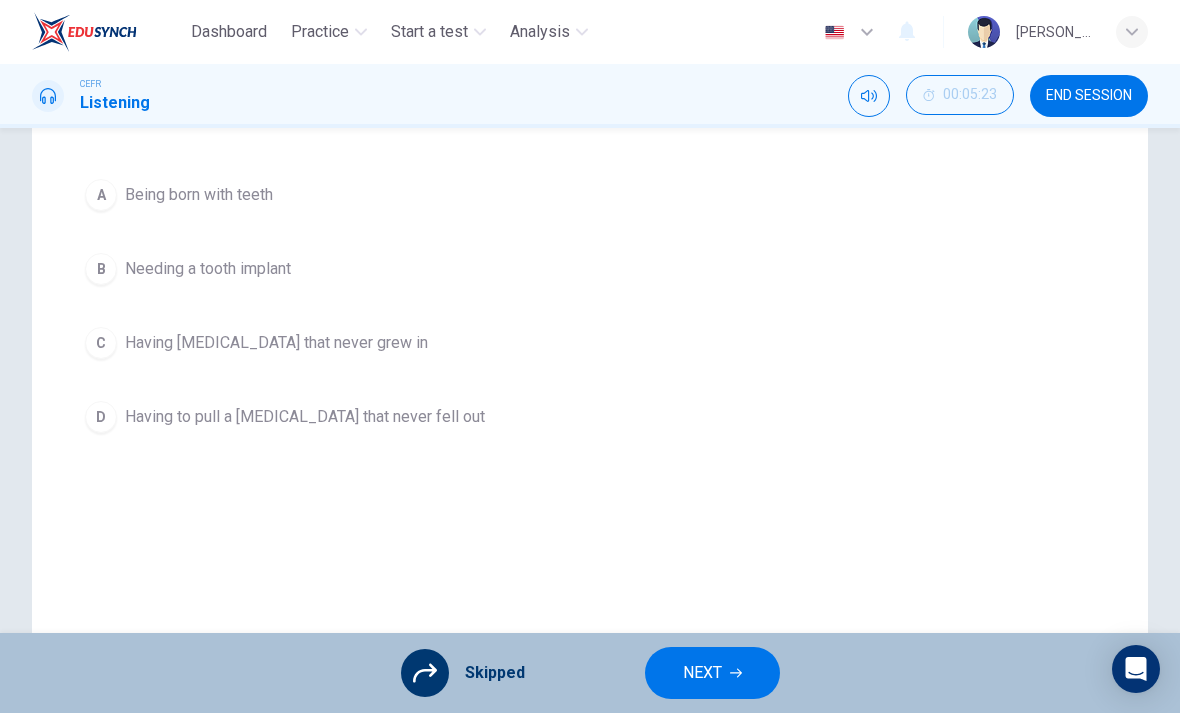 click on "NEXT" at bounding box center (702, 673) 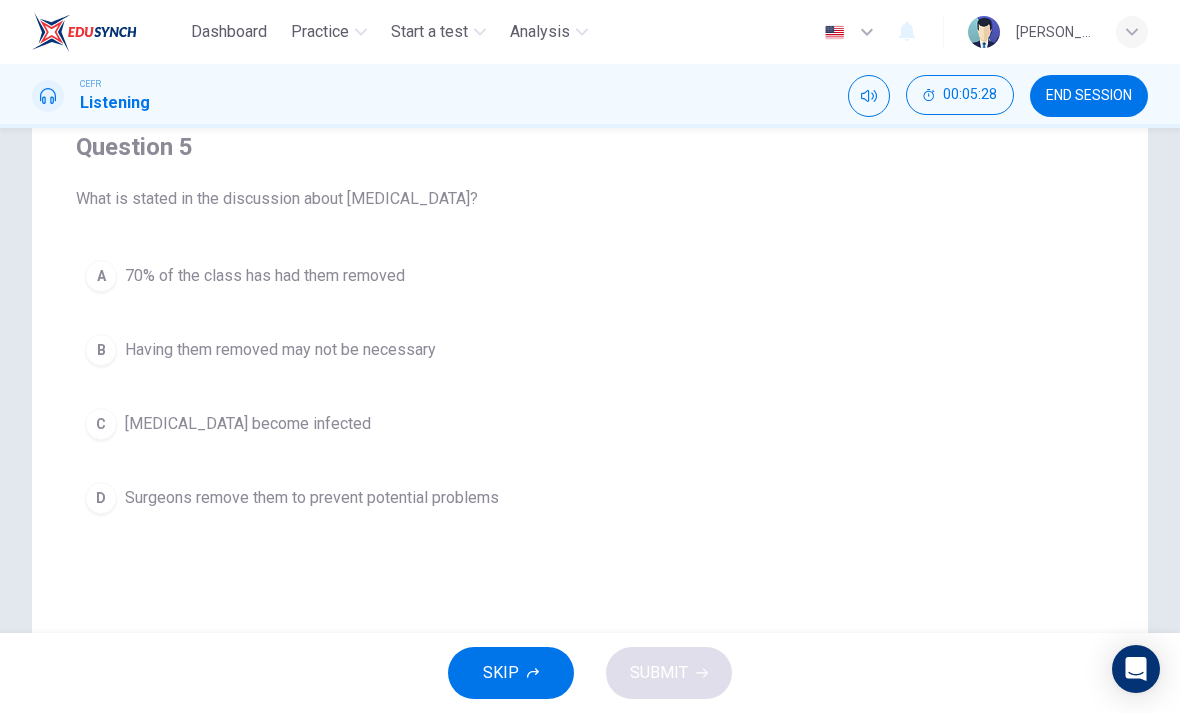 scroll, scrollTop: 168, scrollLeft: 0, axis: vertical 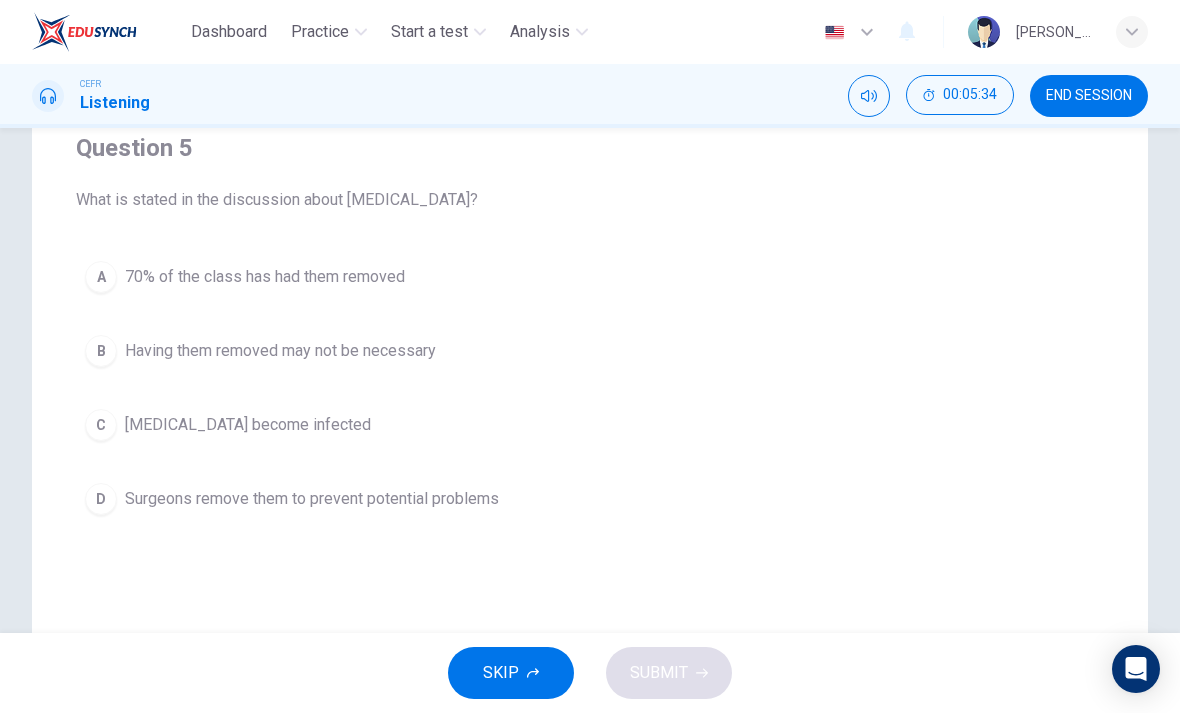 click on "B Having them removed may not be necessary" at bounding box center [590, 351] 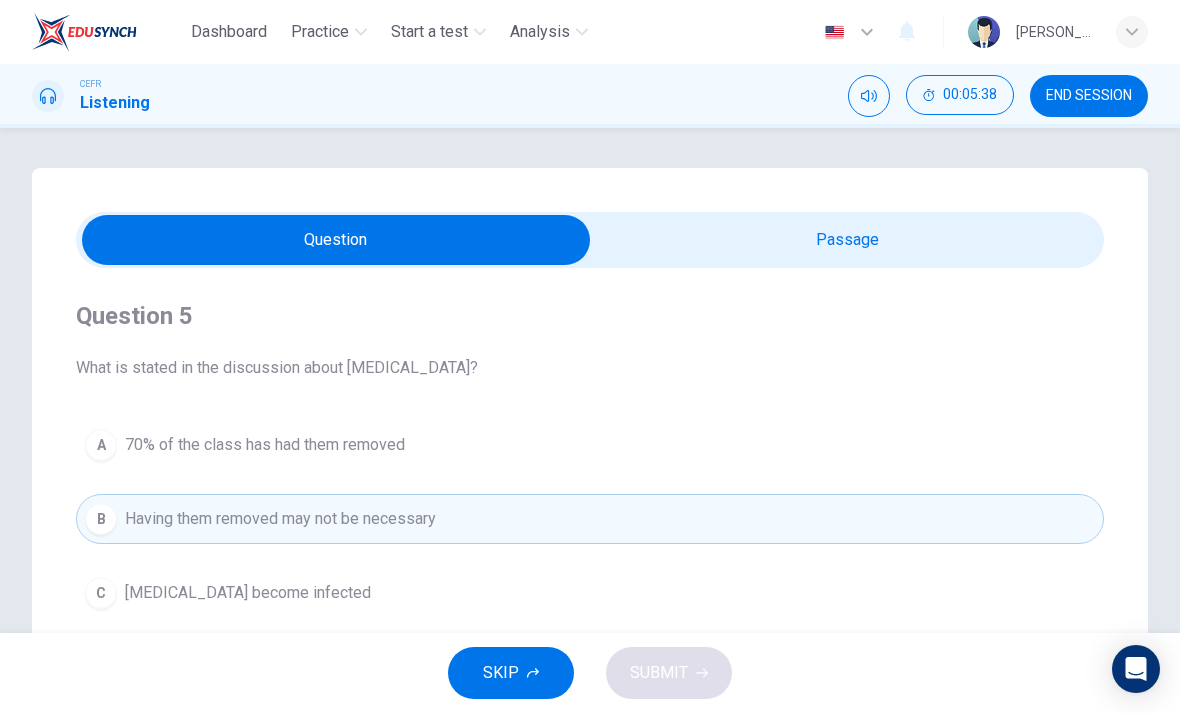 scroll, scrollTop: 0, scrollLeft: 0, axis: both 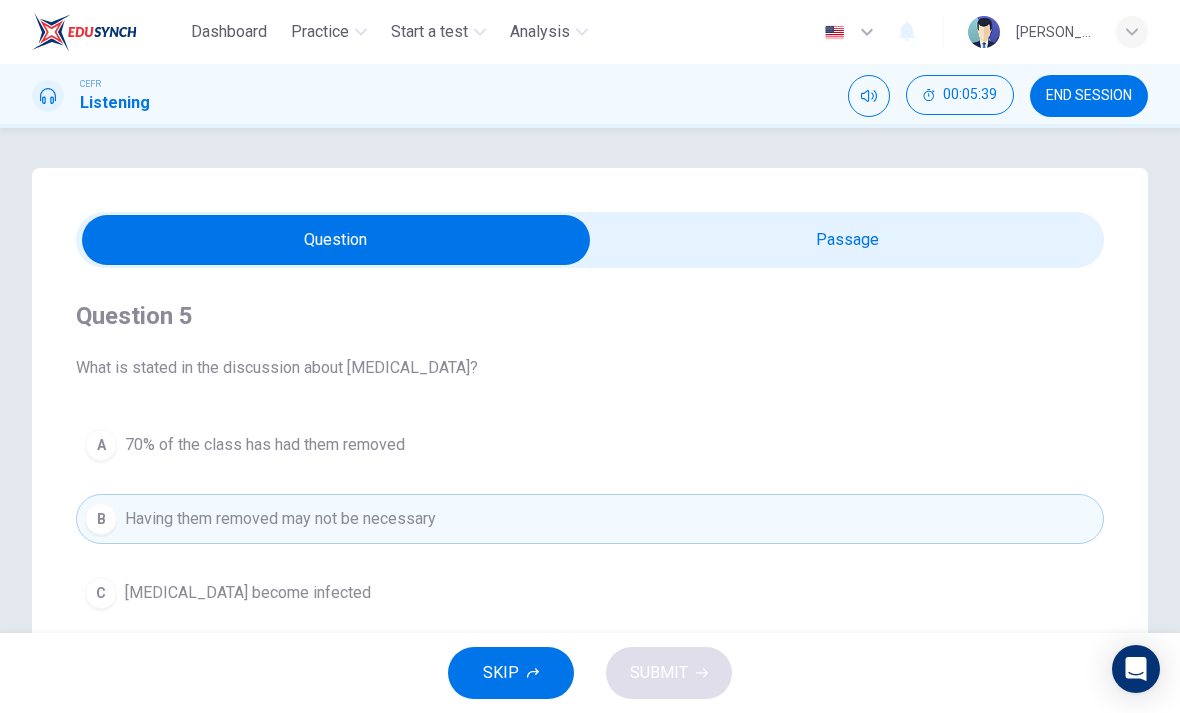 click at bounding box center (336, 240) 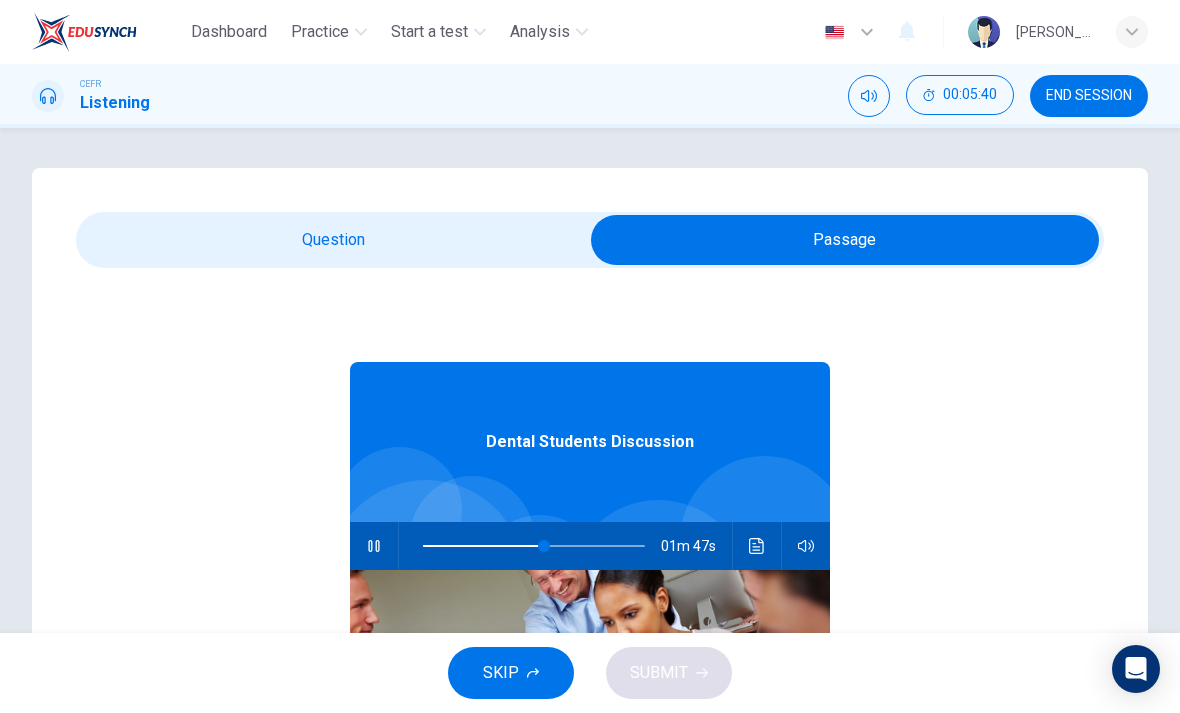 click 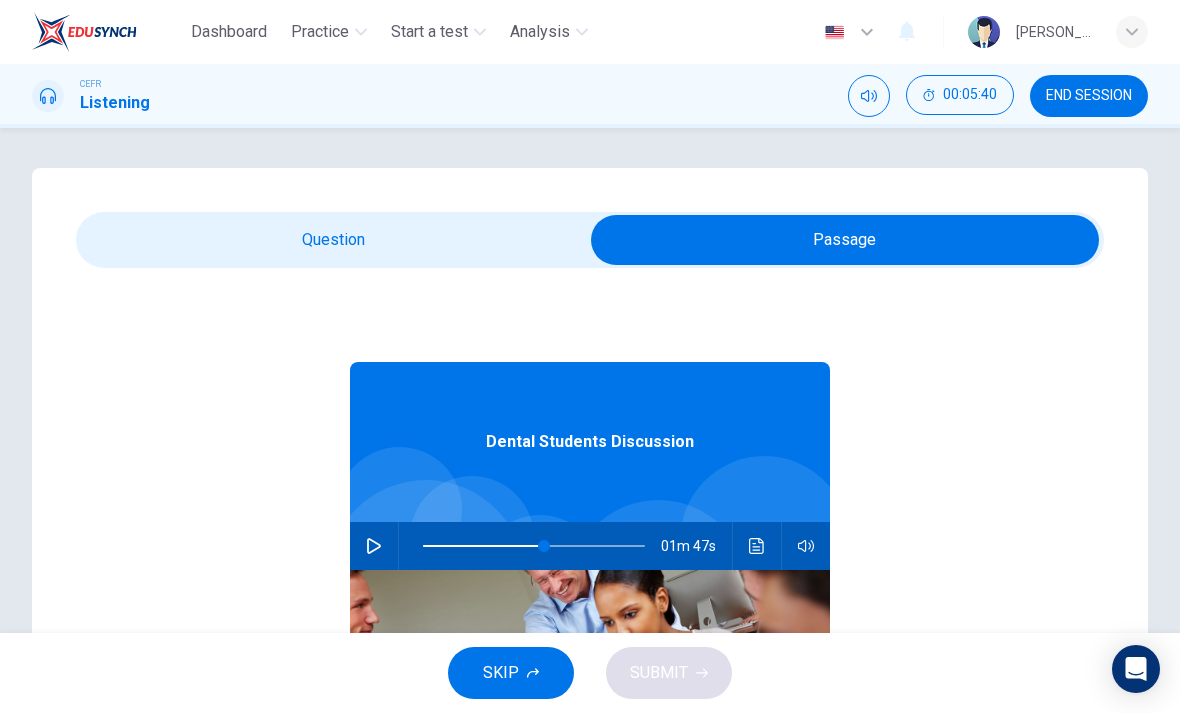 click at bounding box center [845, 240] 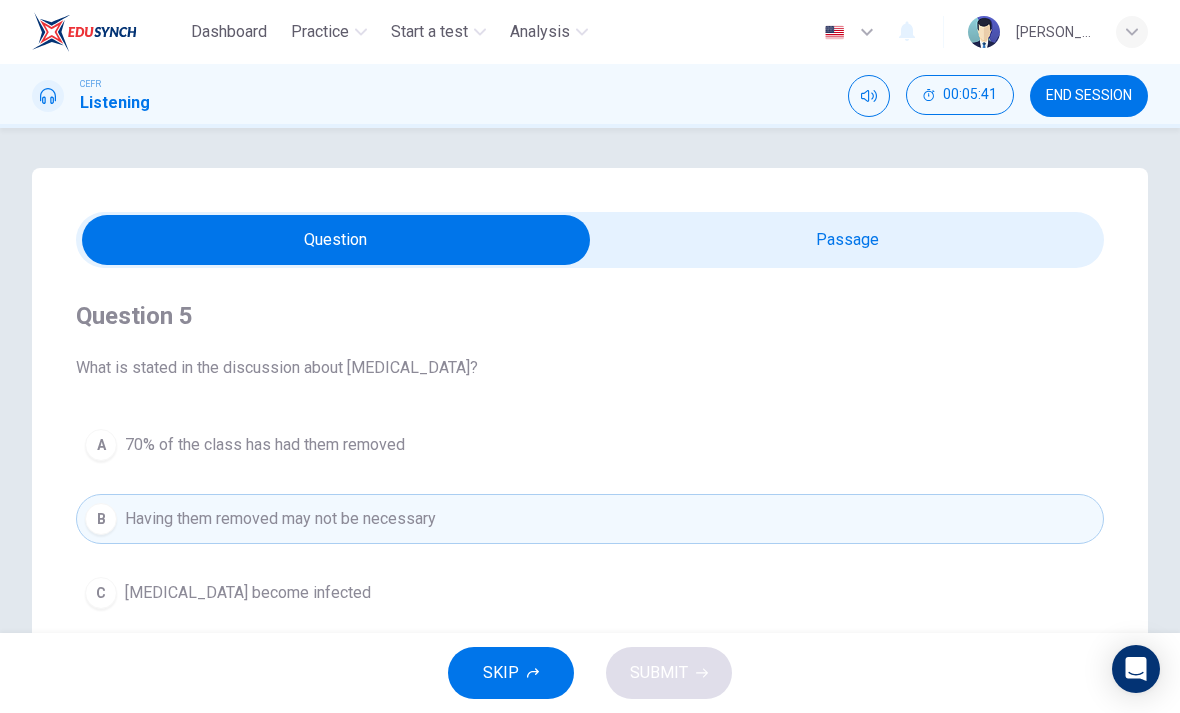 click on "Having them removed may not be necessary" at bounding box center [280, 519] 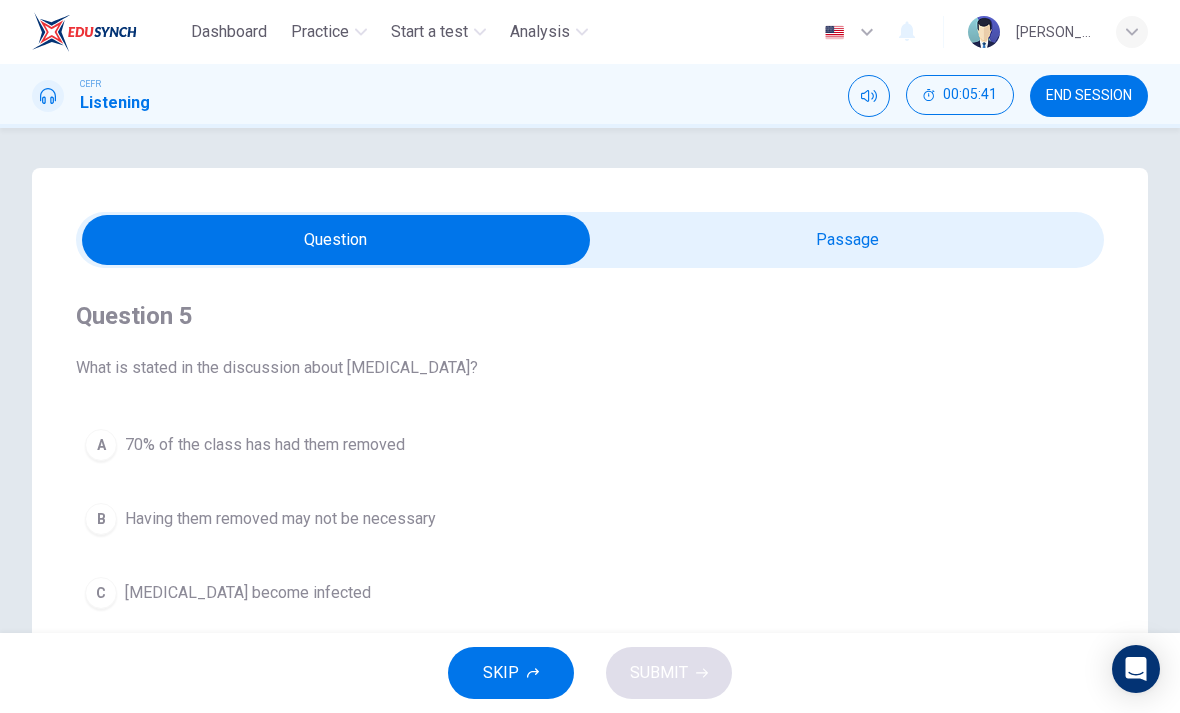 click on "Having them removed may not be necessary" at bounding box center [280, 519] 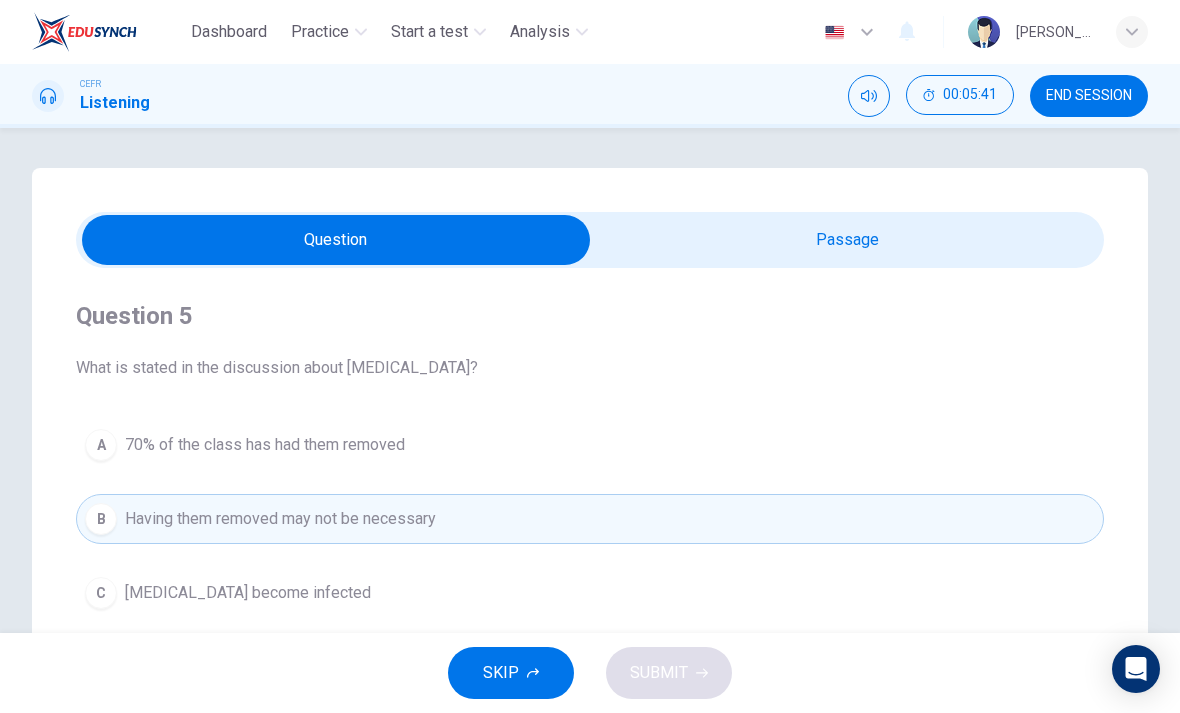 click on "Having them removed may not be necessary" at bounding box center (280, 519) 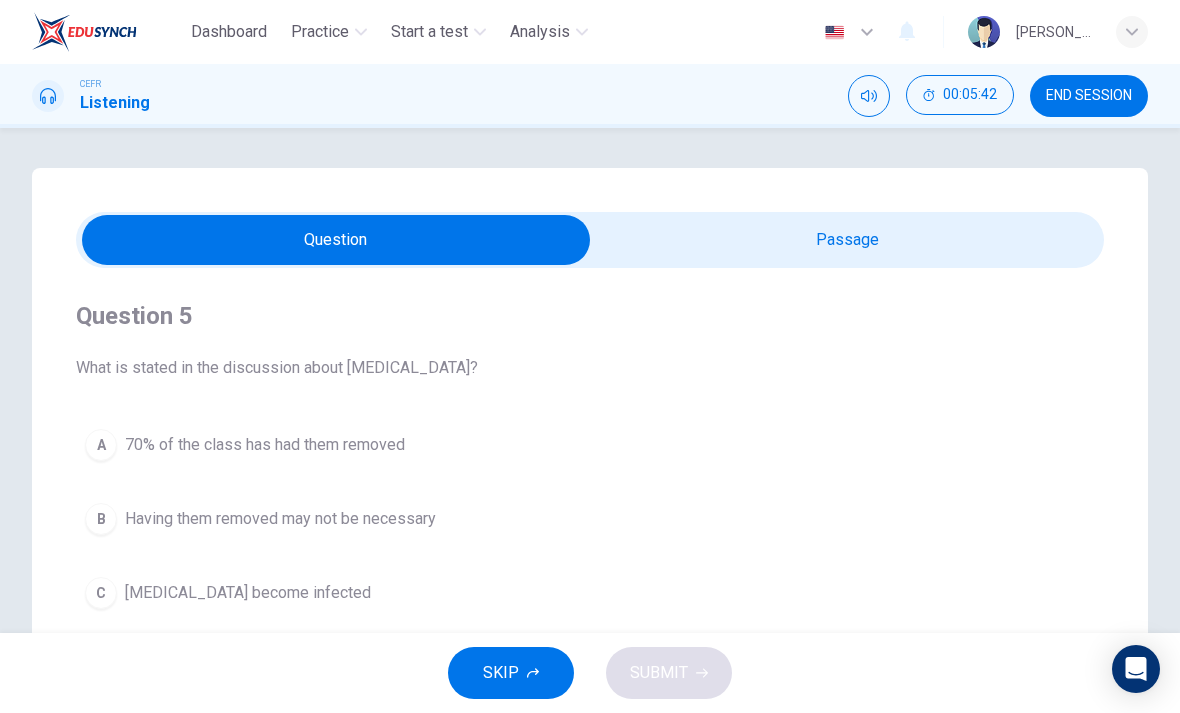 click on "Having them removed may not be necessary" at bounding box center (280, 519) 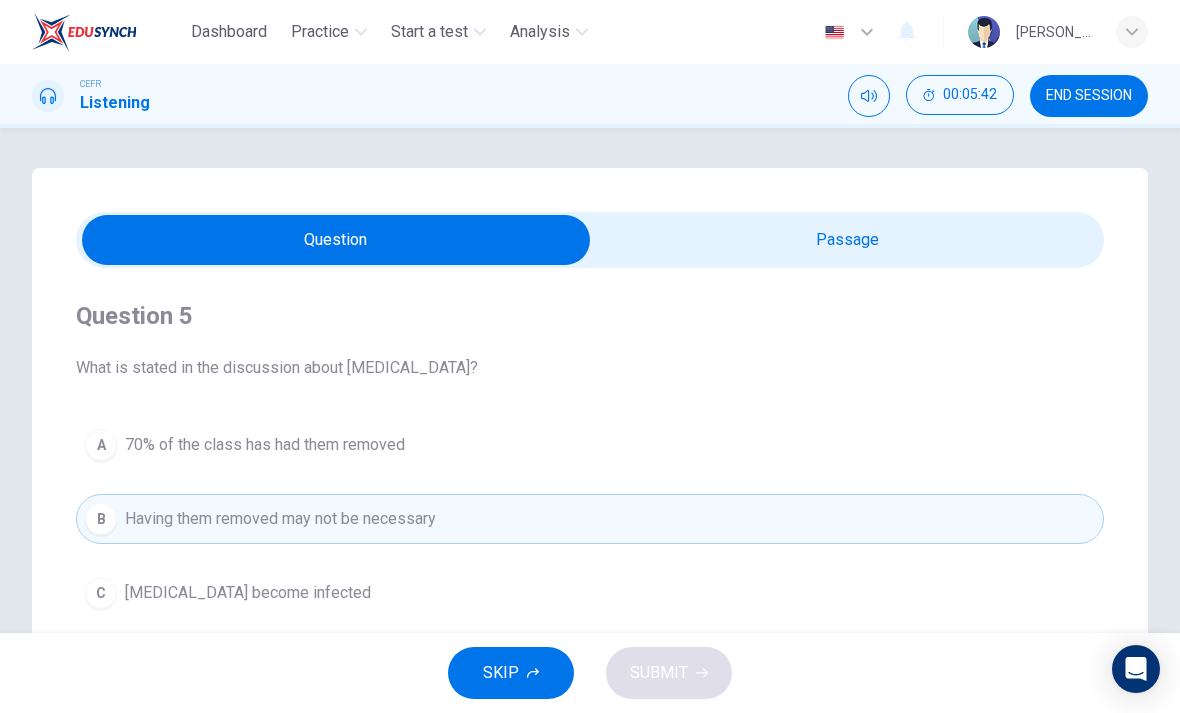 click on "SKIP SUBMIT" at bounding box center (590, 673) 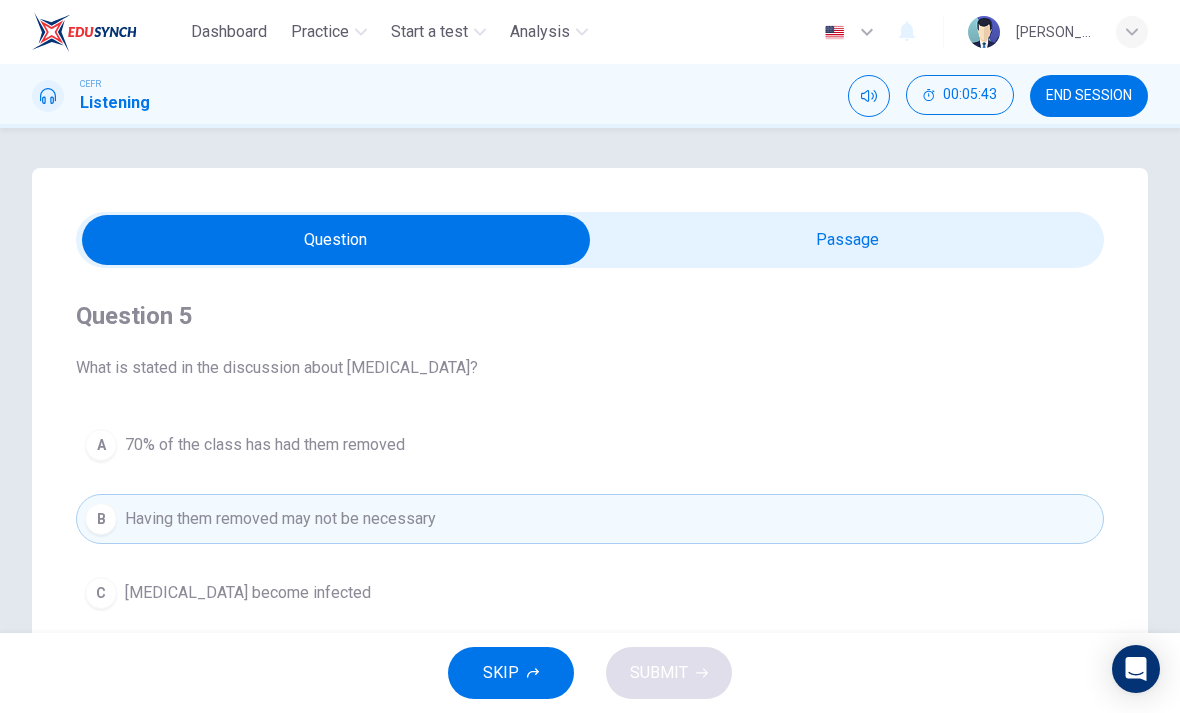 click on "SKIP SUBMIT" at bounding box center (590, 673) 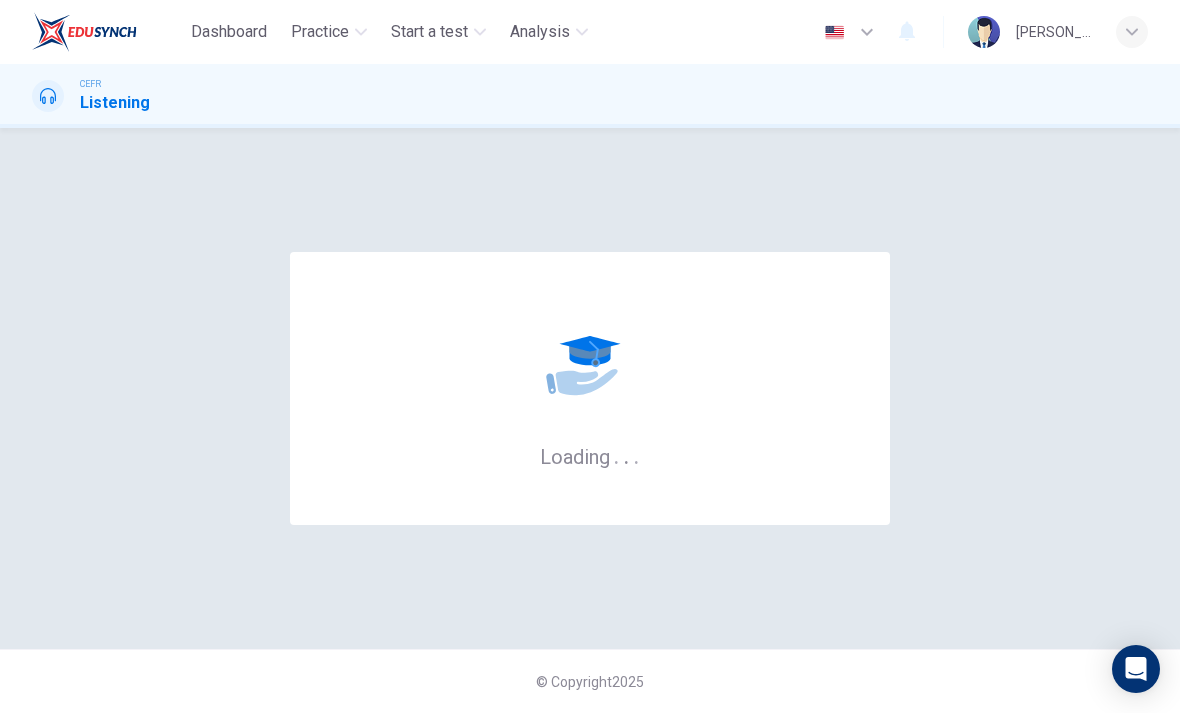 scroll, scrollTop: 0, scrollLeft: 0, axis: both 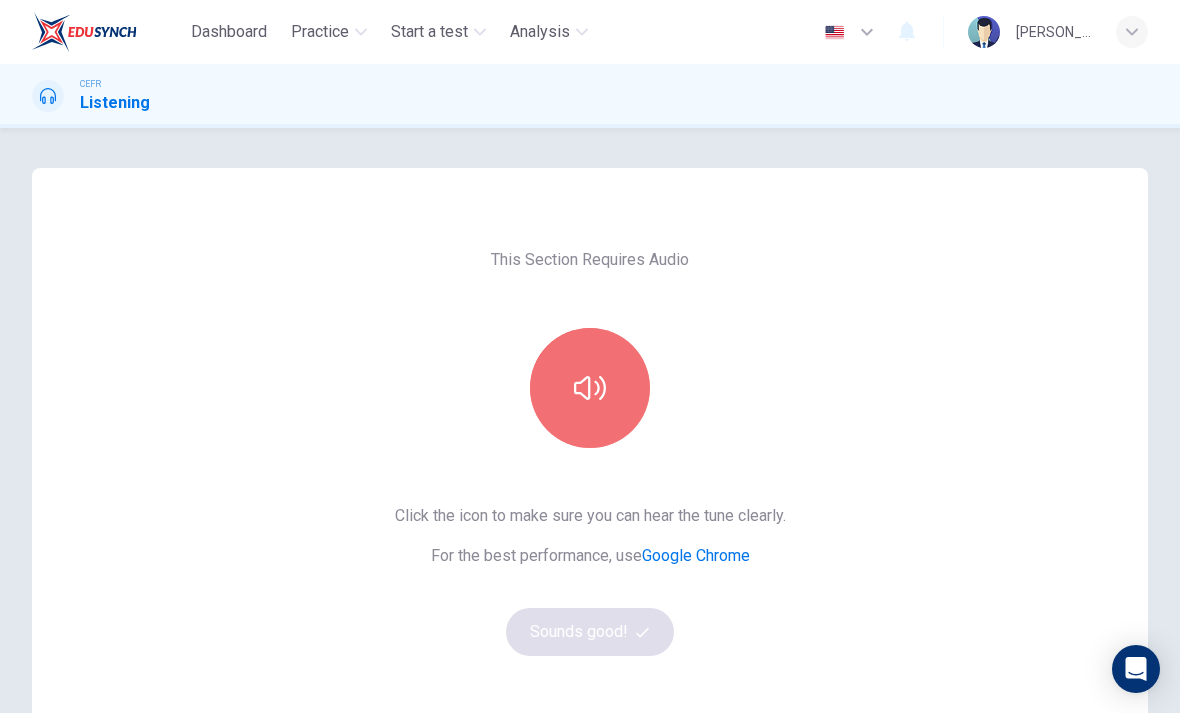 click at bounding box center (590, 388) 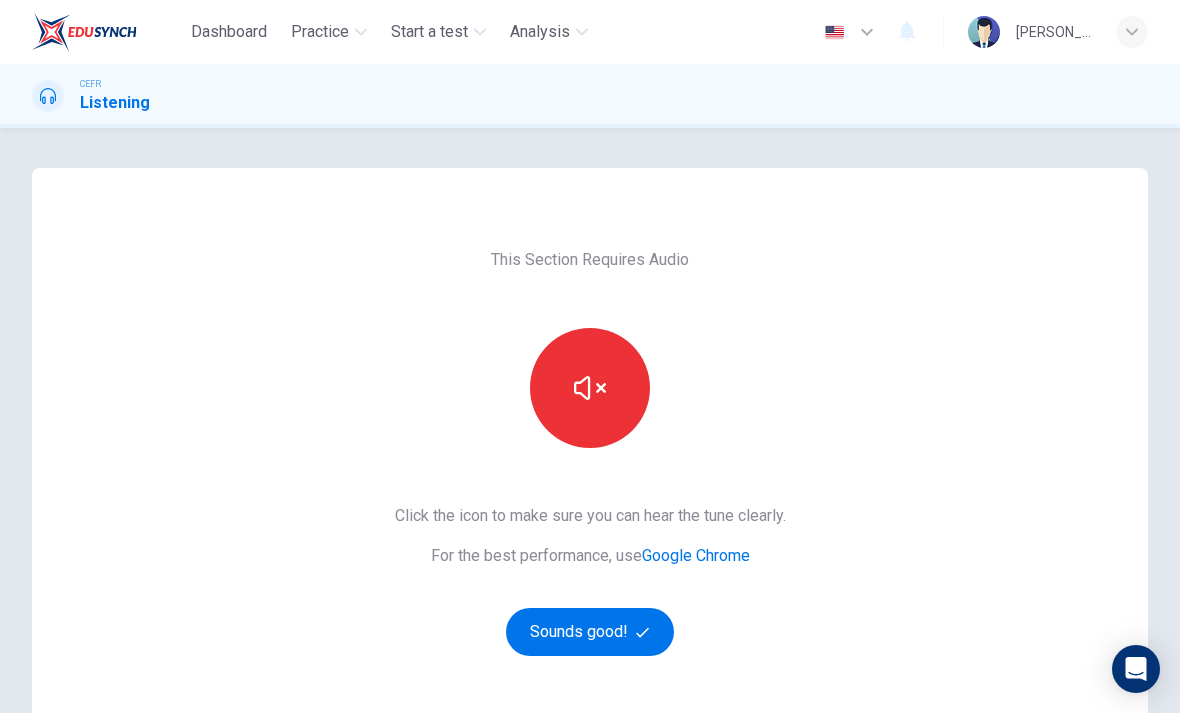 click on "Sounds good!" at bounding box center [590, 632] 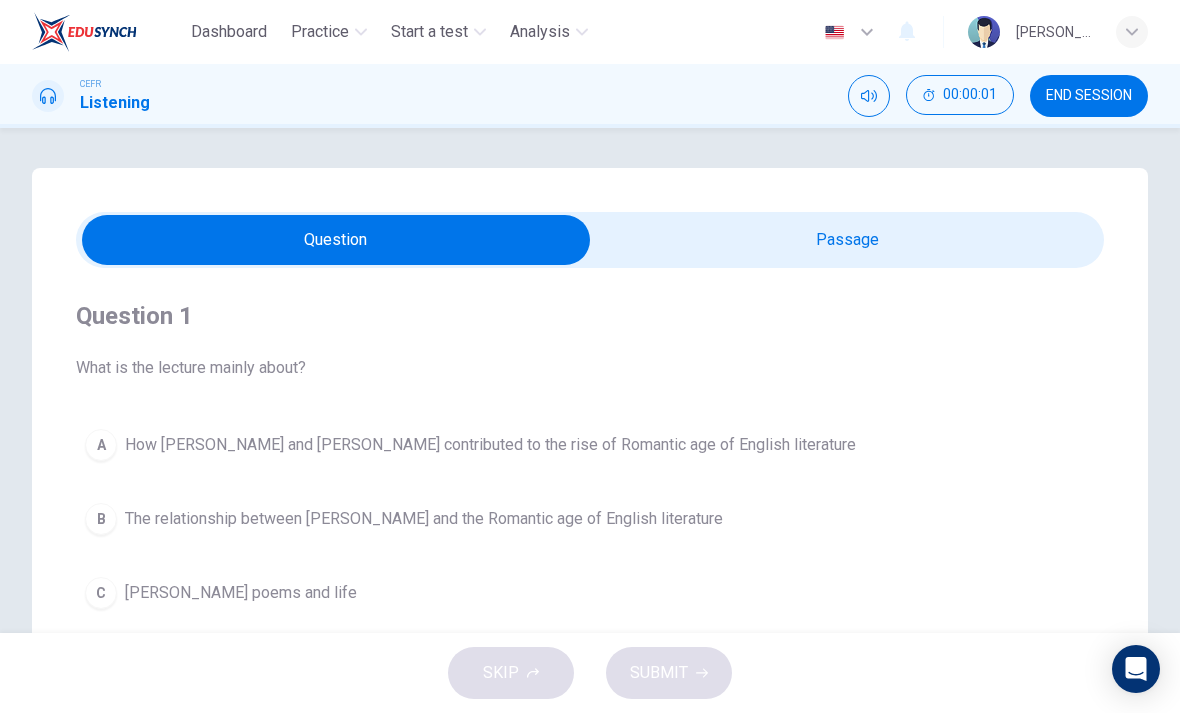 click at bounding box center [336, 240] 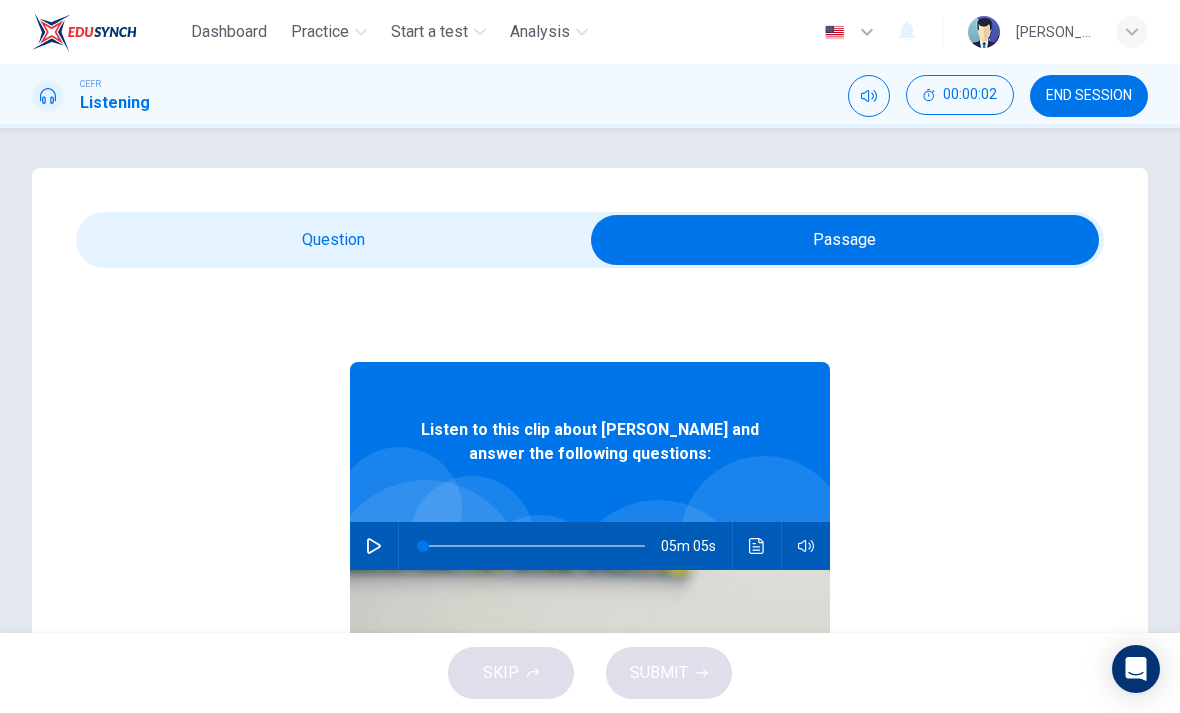 click at bounding box center (374, 546) 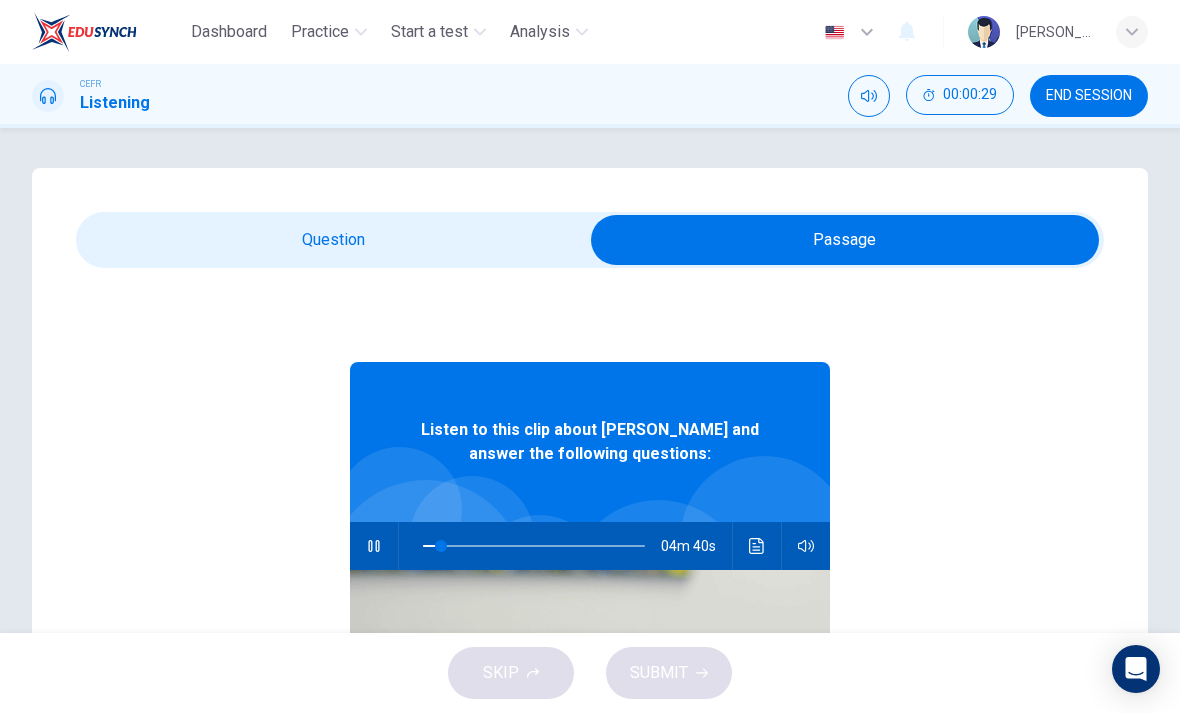 click at bounding box center [757, 546] 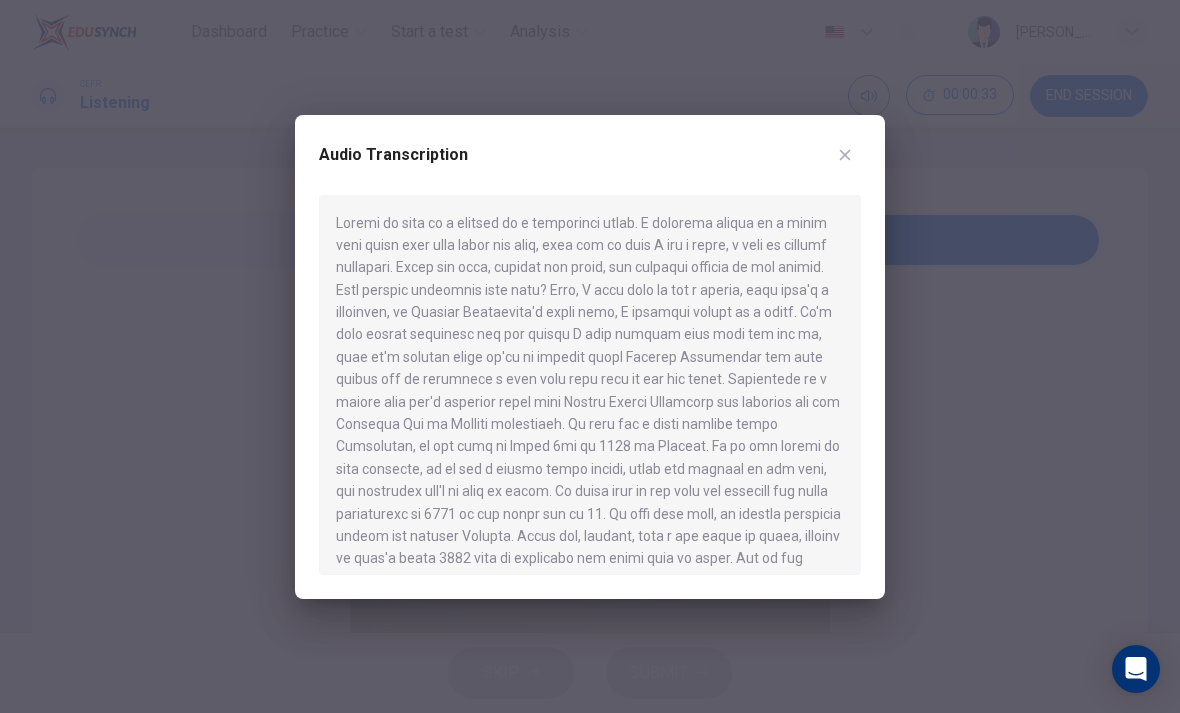 click at bounding box center (845, 155) 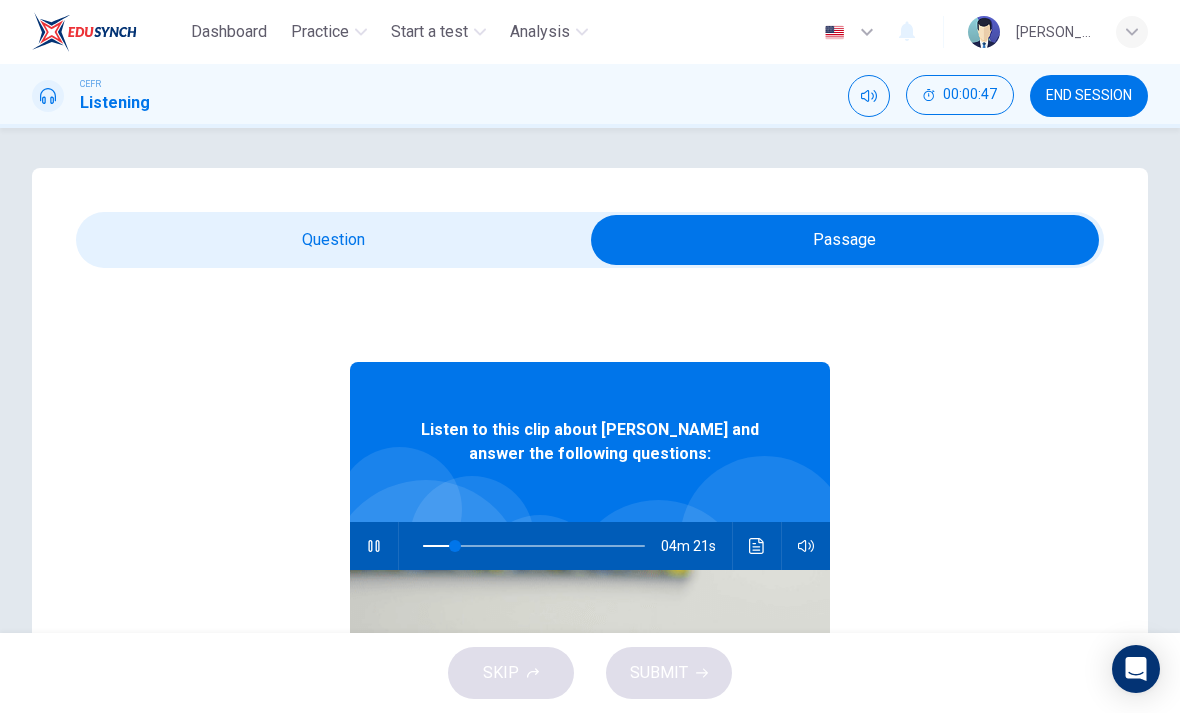 scroll, scrollTop: 35, scrollLeft: 0, axis: vertical 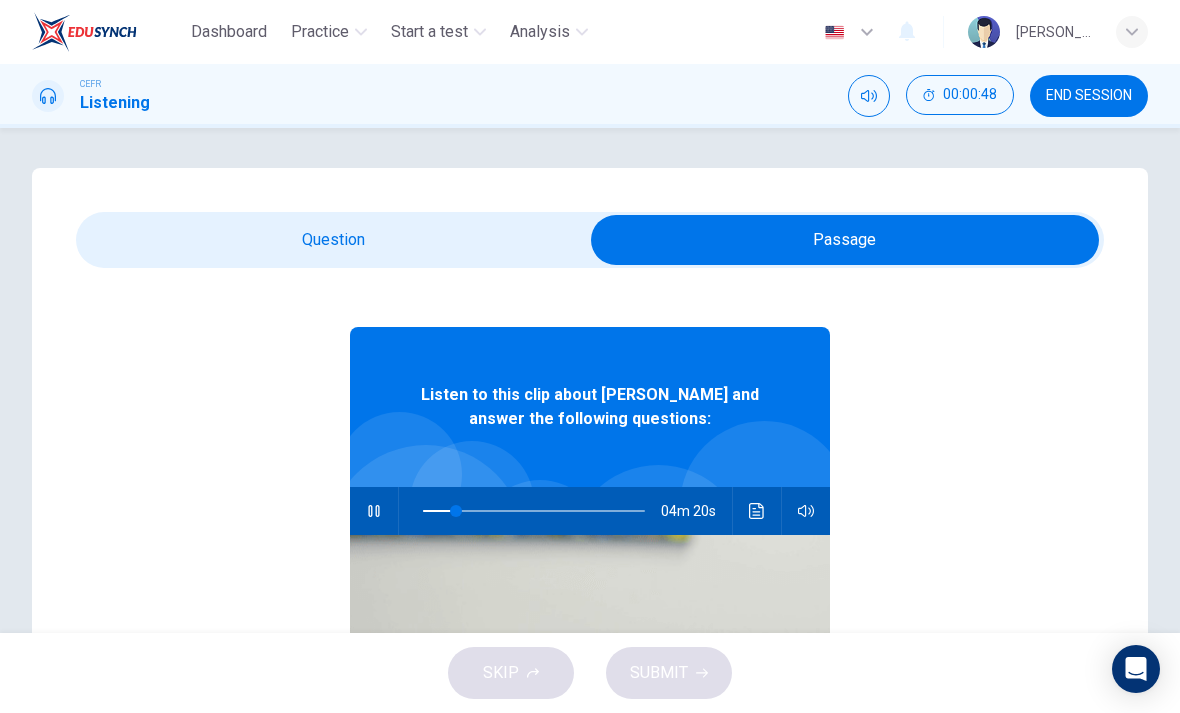 click 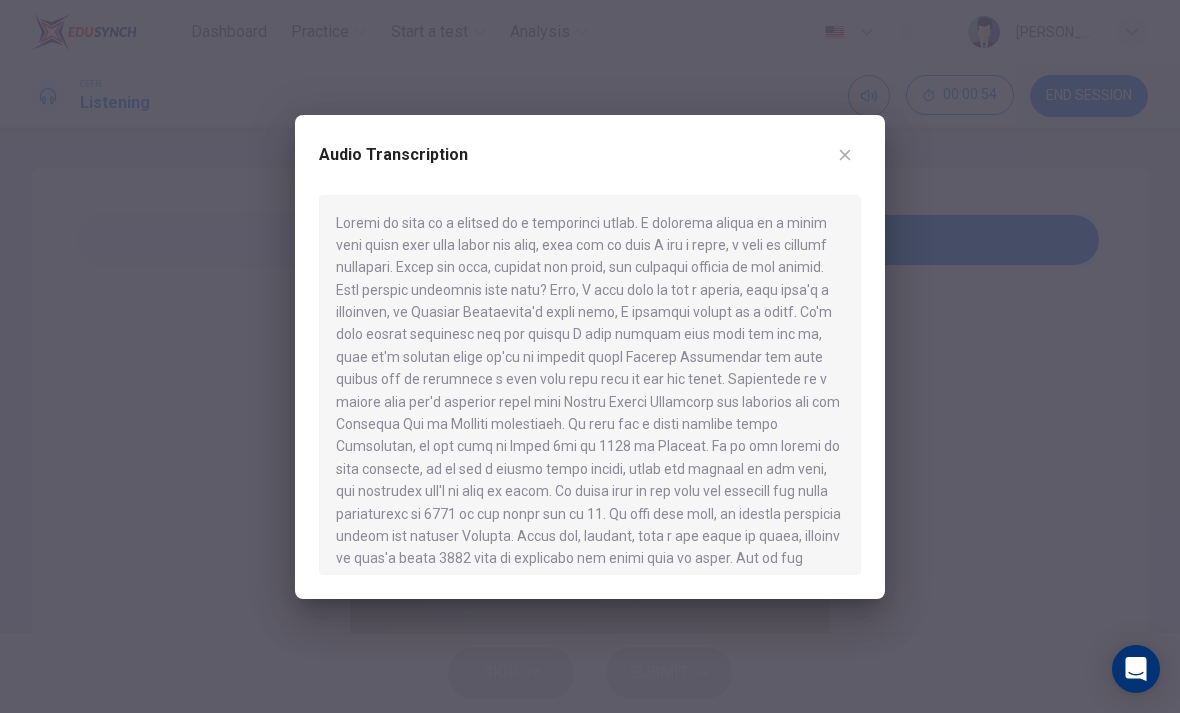 click on "Audio Transcription" at bounding box center [590, 357] 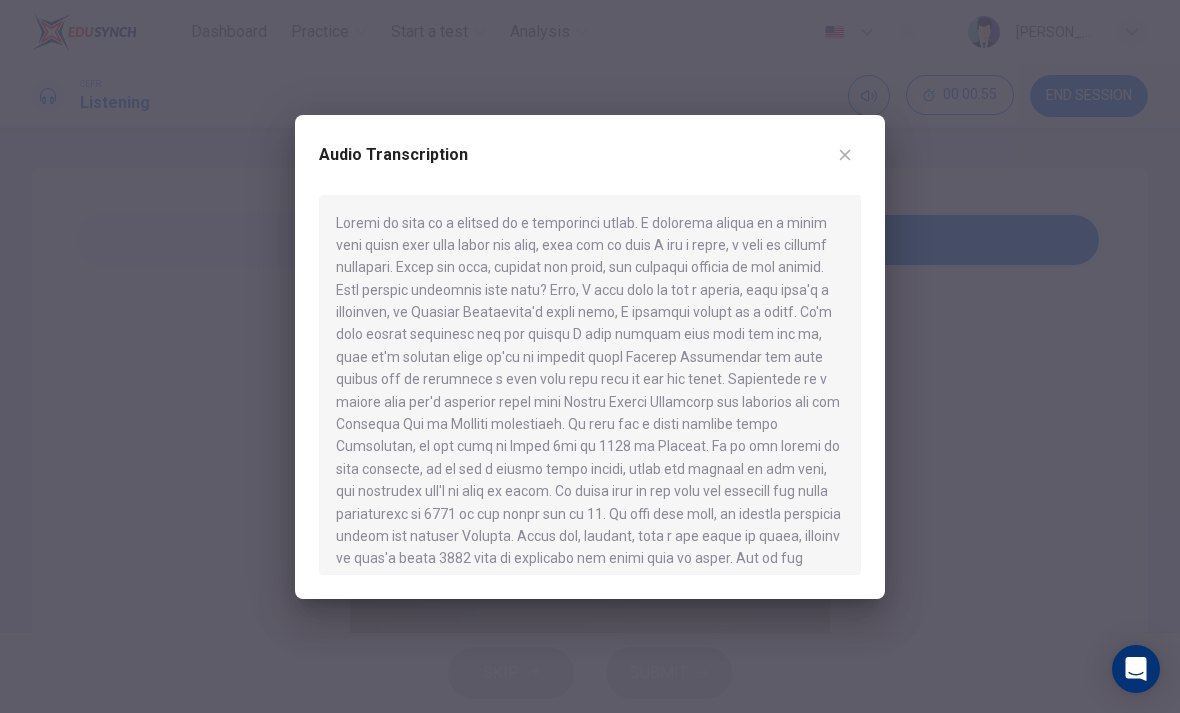 click on "Audio Transcription" at bounding box center [590, 167] 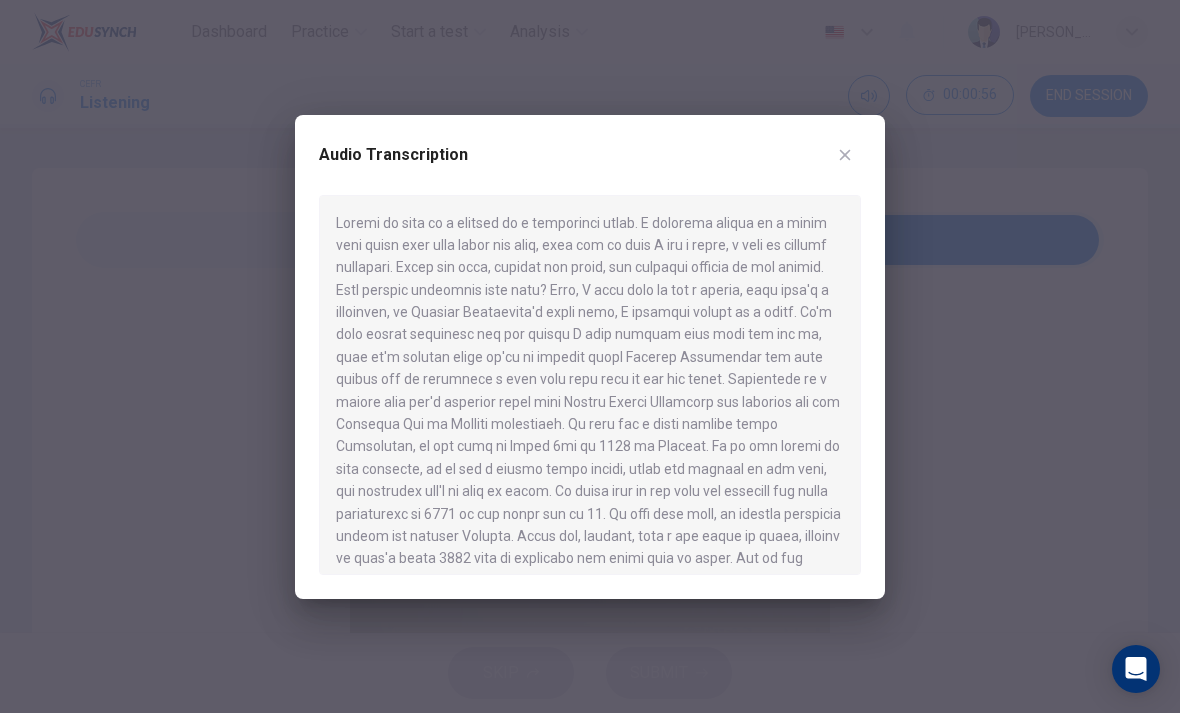 click at bounding box center [845, 155] 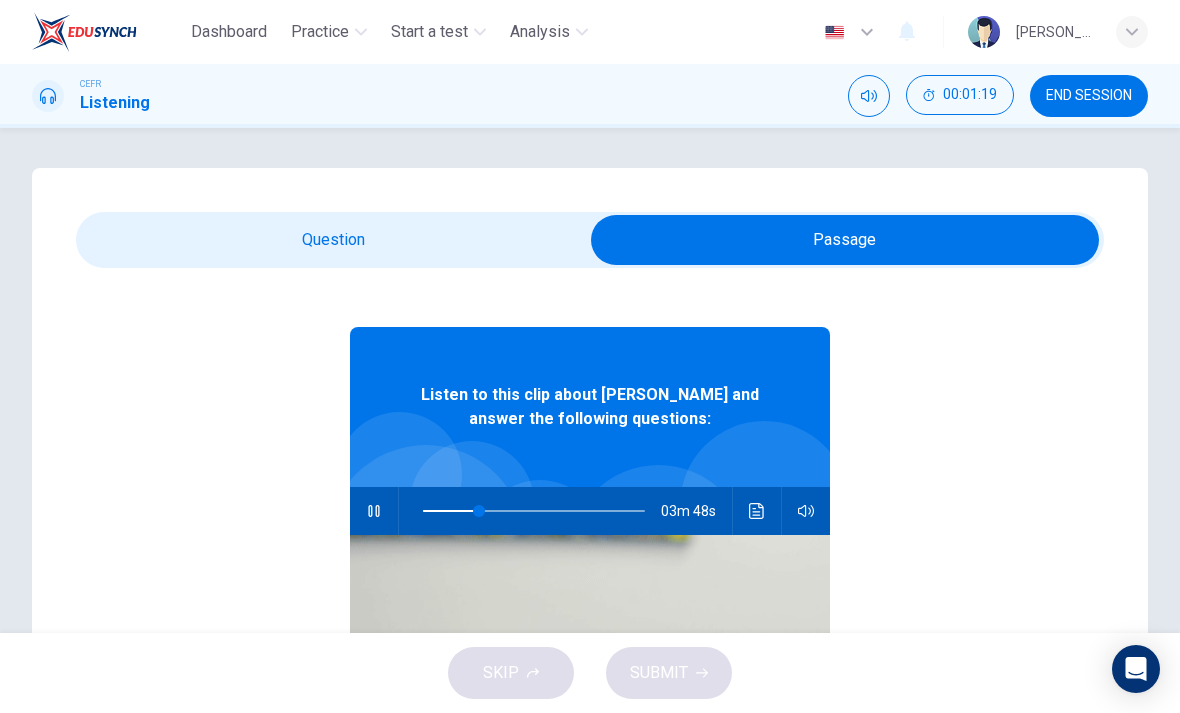 click 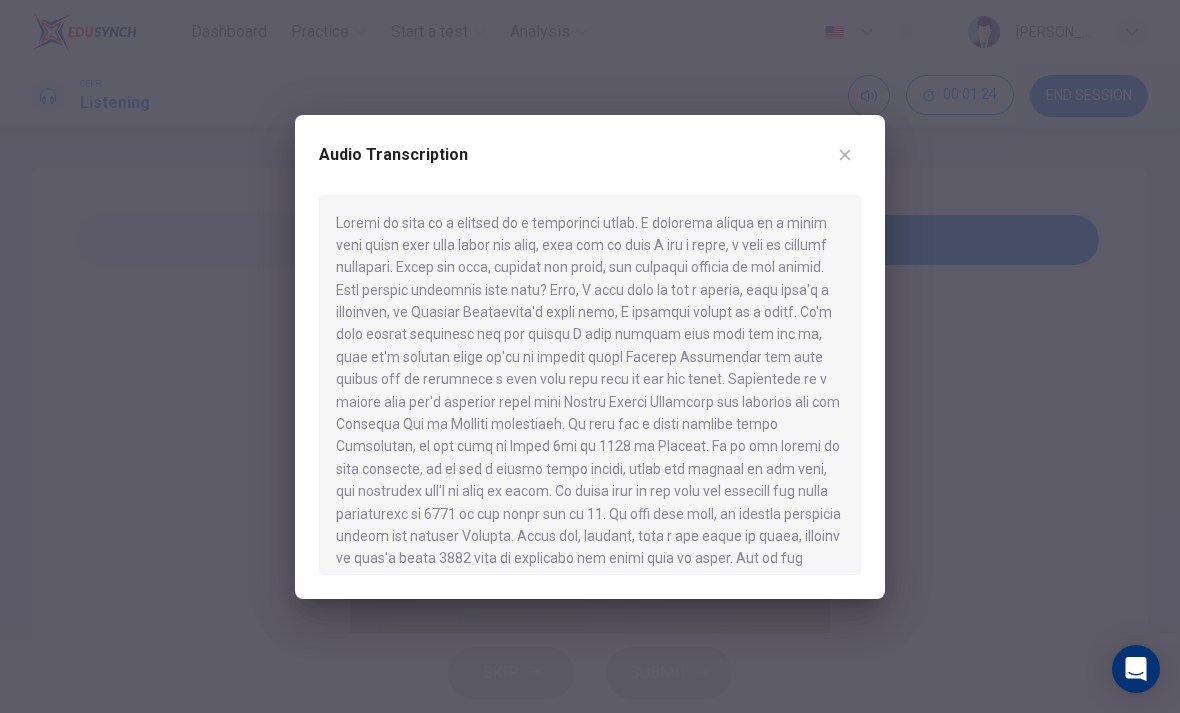 click at bounding box center (845, 155) 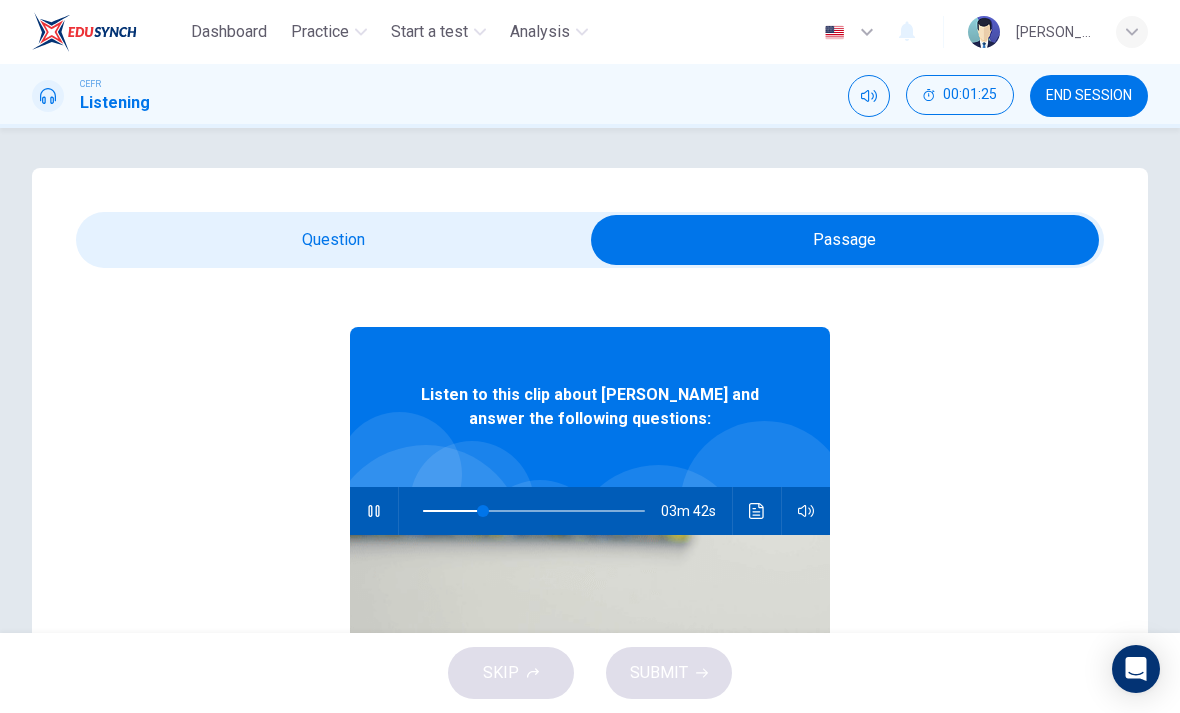 click 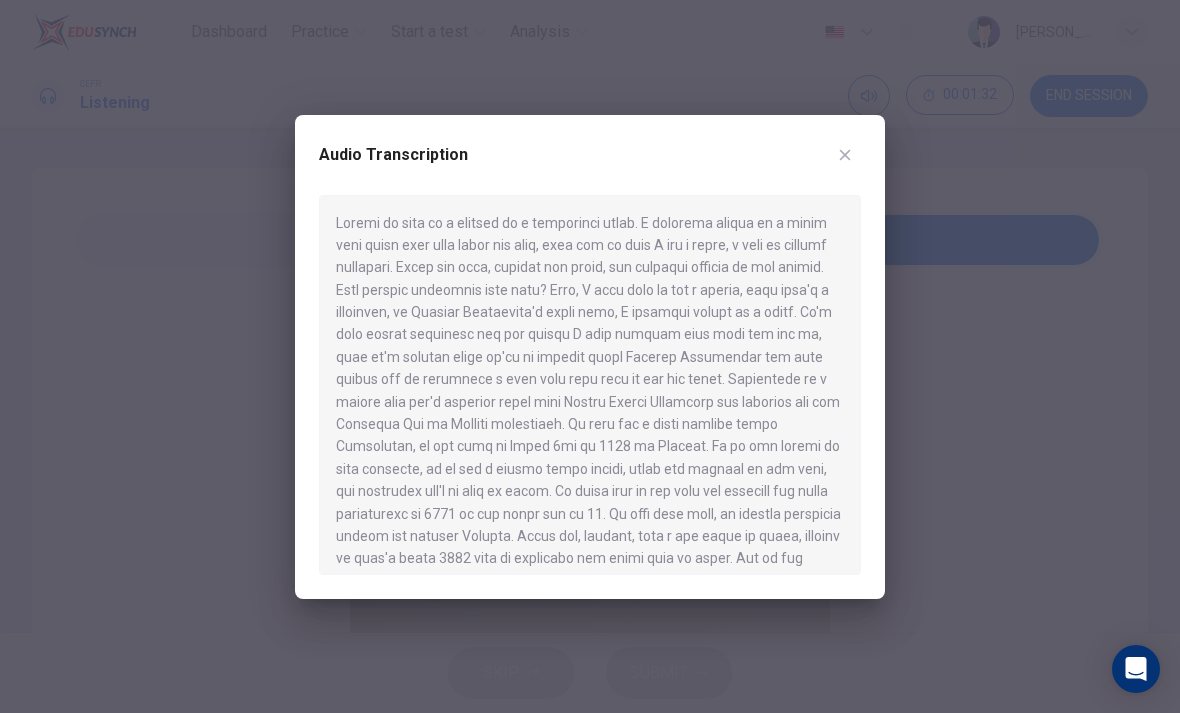 click 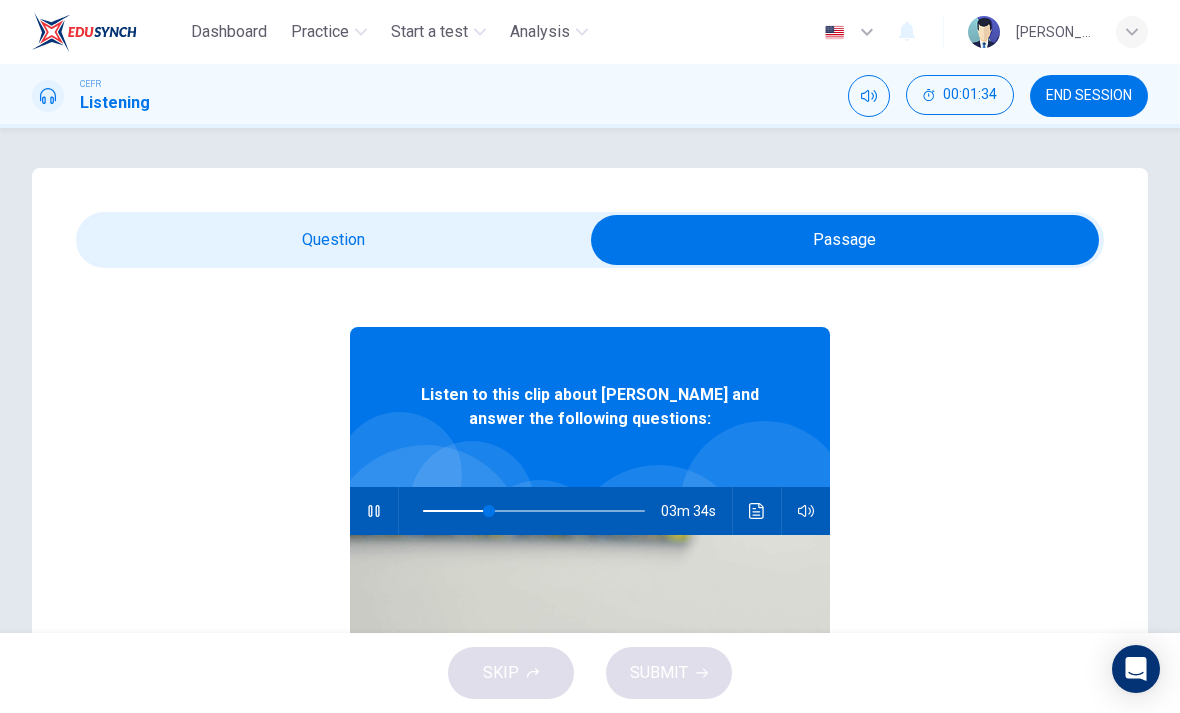 click 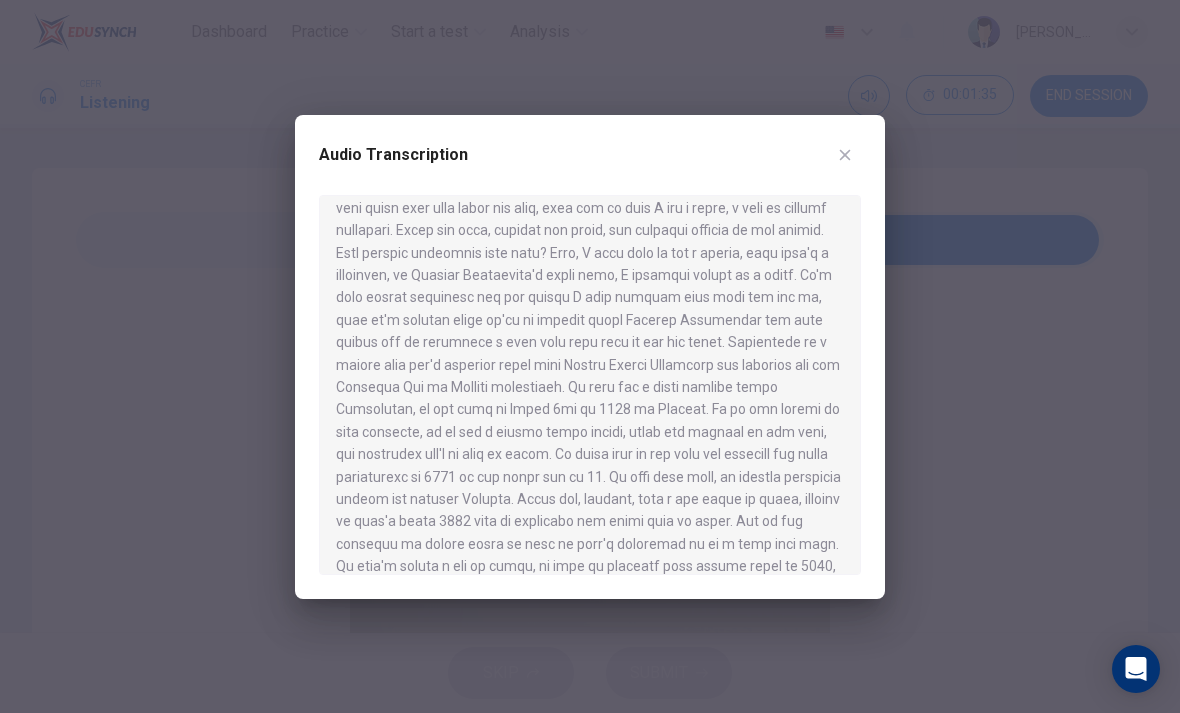 scroll, scrollTop: 38, scrollLeft: 0, axis: vertical 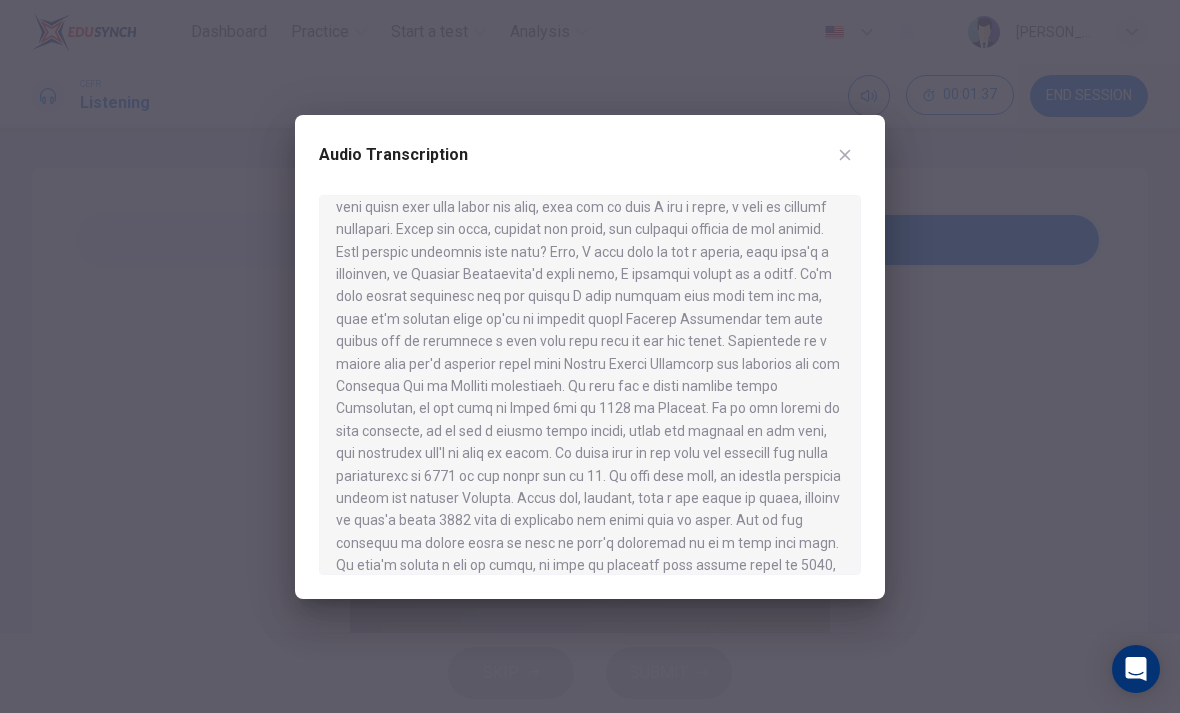click 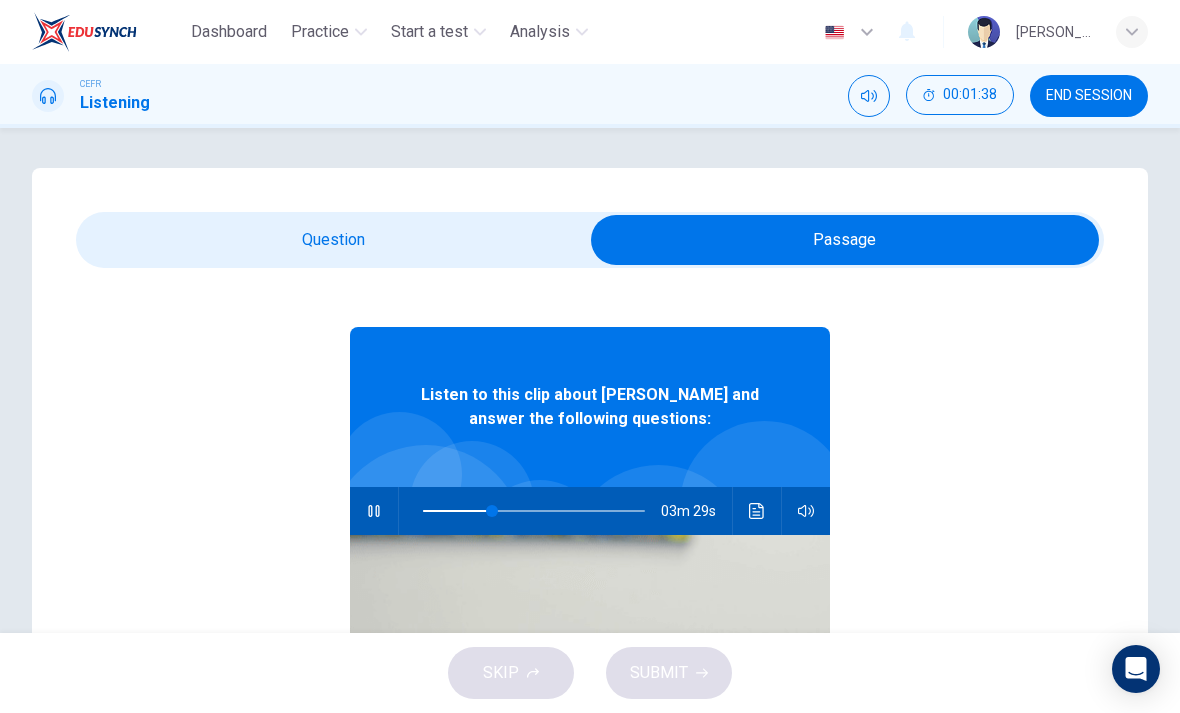 click at bounding box center (757, 511) 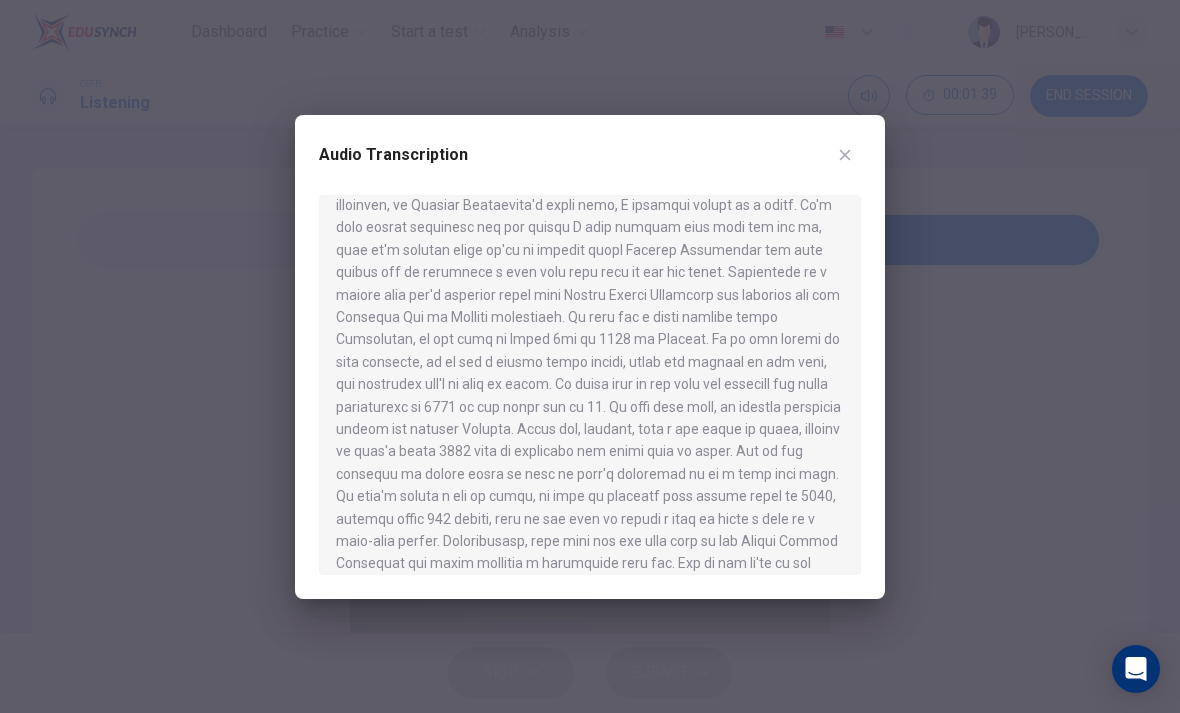 scroll, scrollTop: 105, scrollLeft: 0, axis: vertical 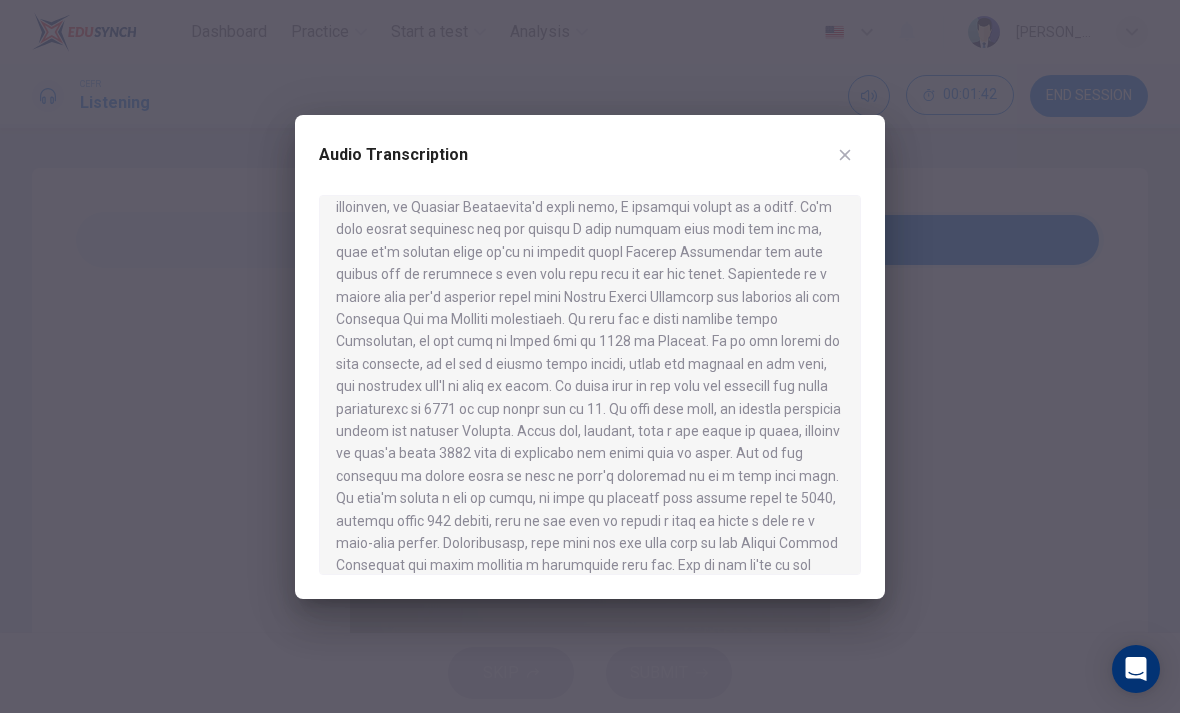 click 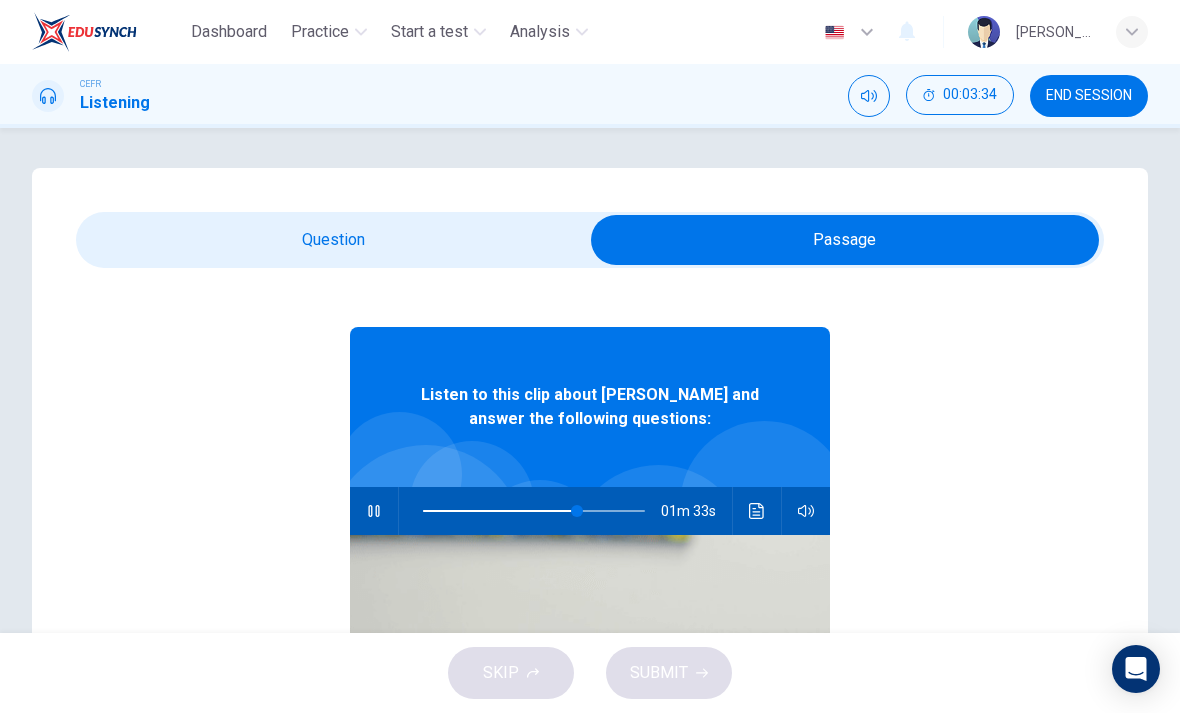click 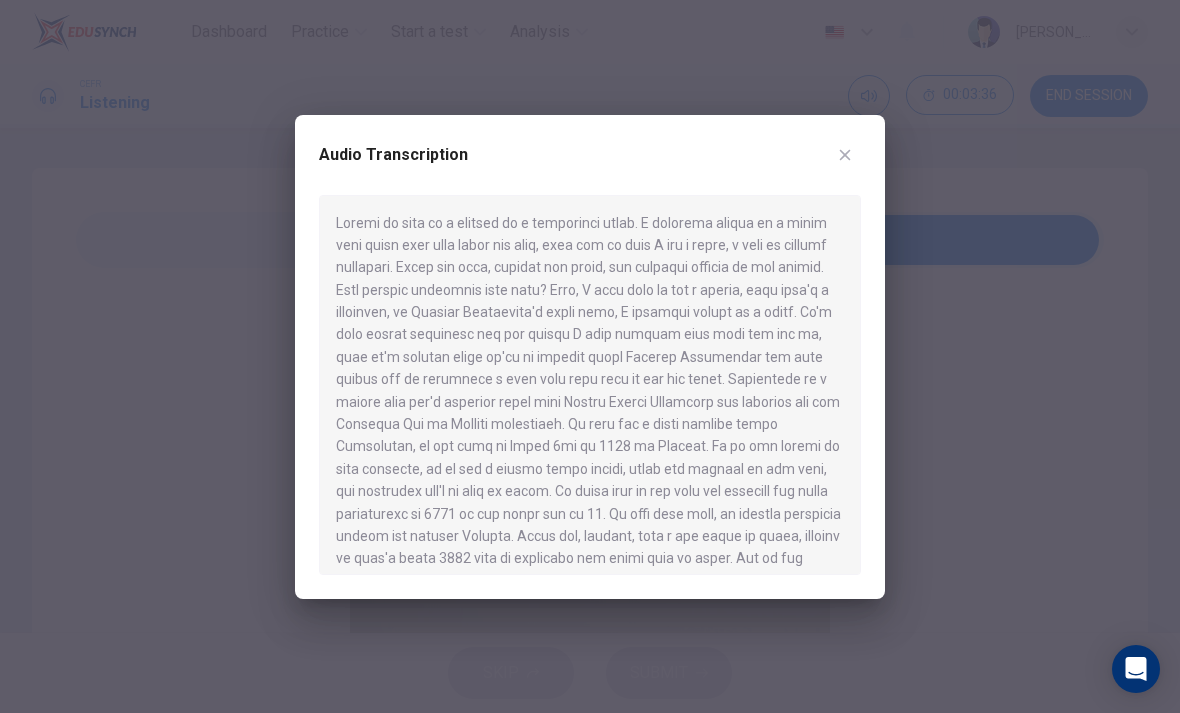 scroll, scrollTop: 0, scrollLeft: 0, axis: both 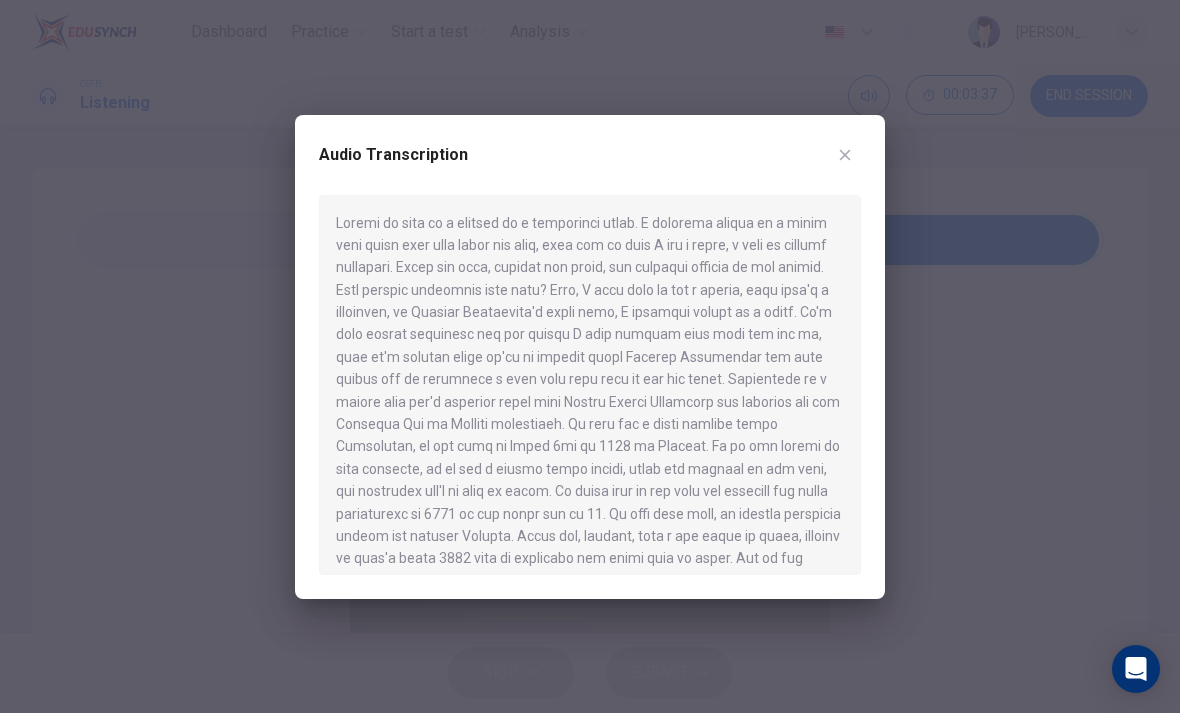 click 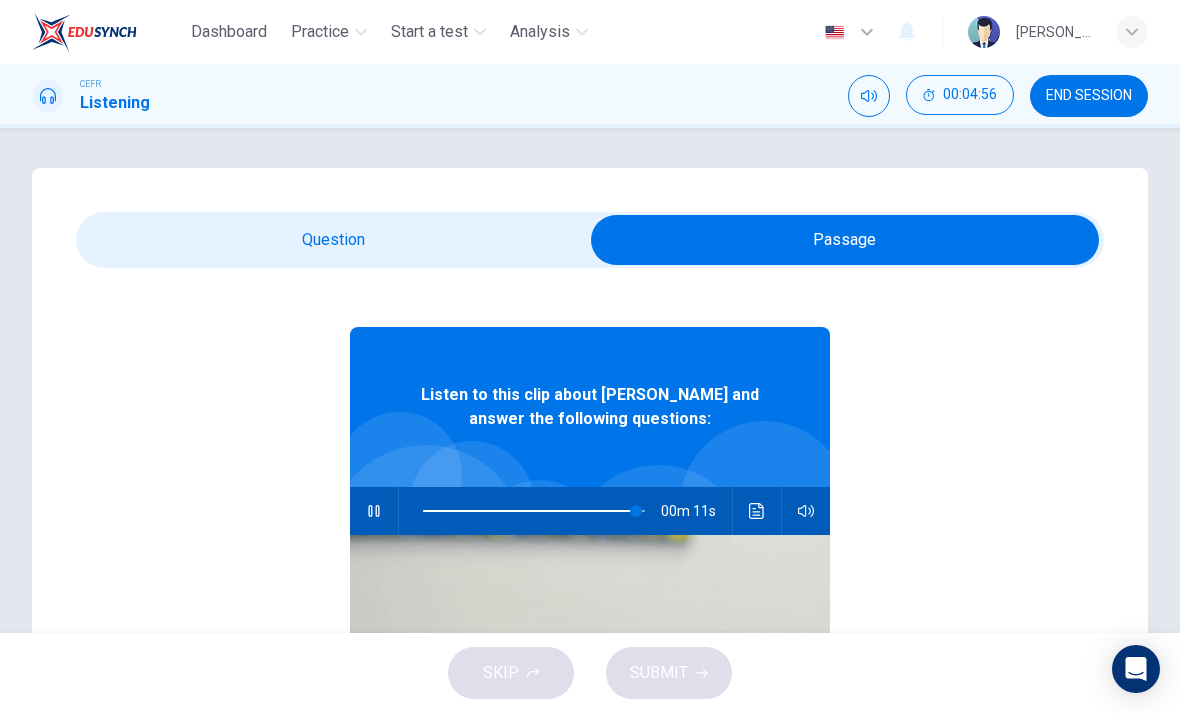 click 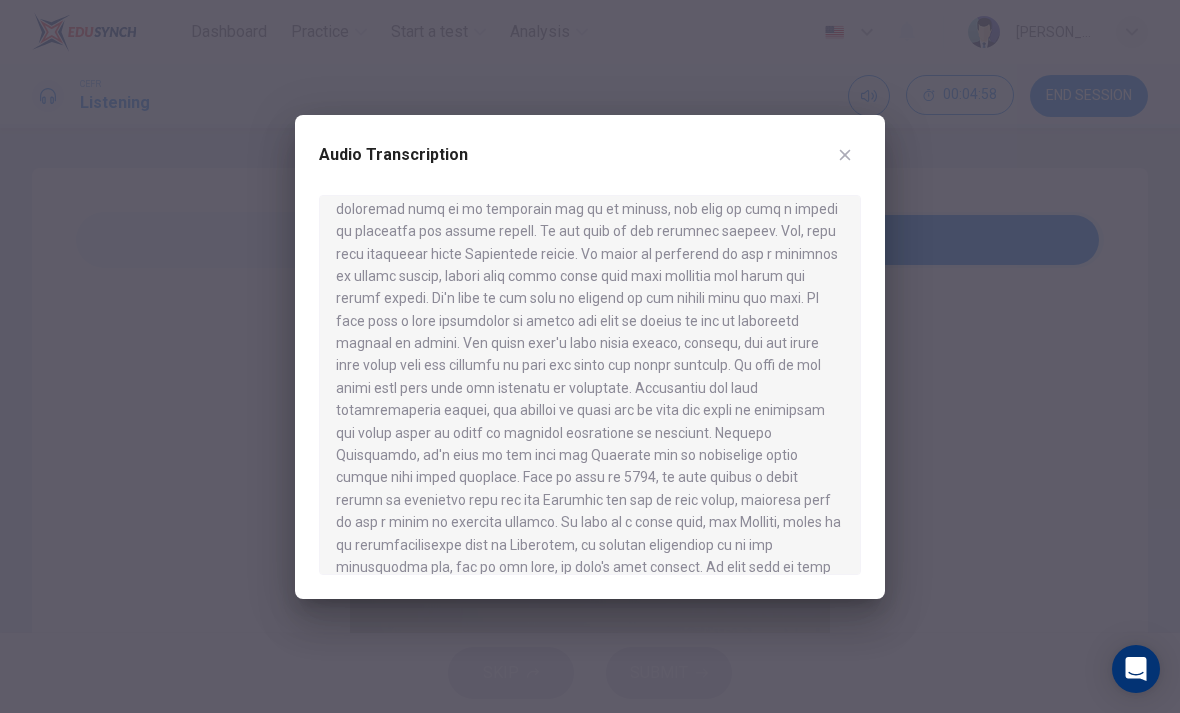 scroll, scrollTop: 886, scrollLeft: 0, axis: vertical 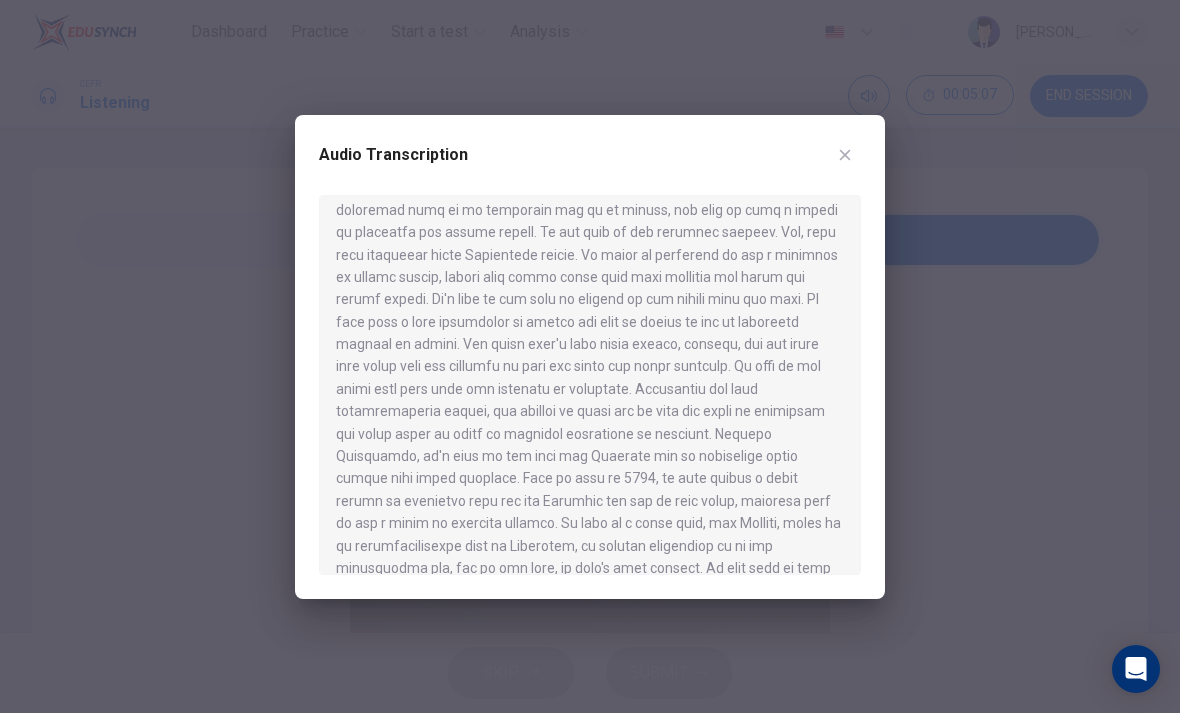 click on "Audio Transcription" at bounding box center [590, 357] 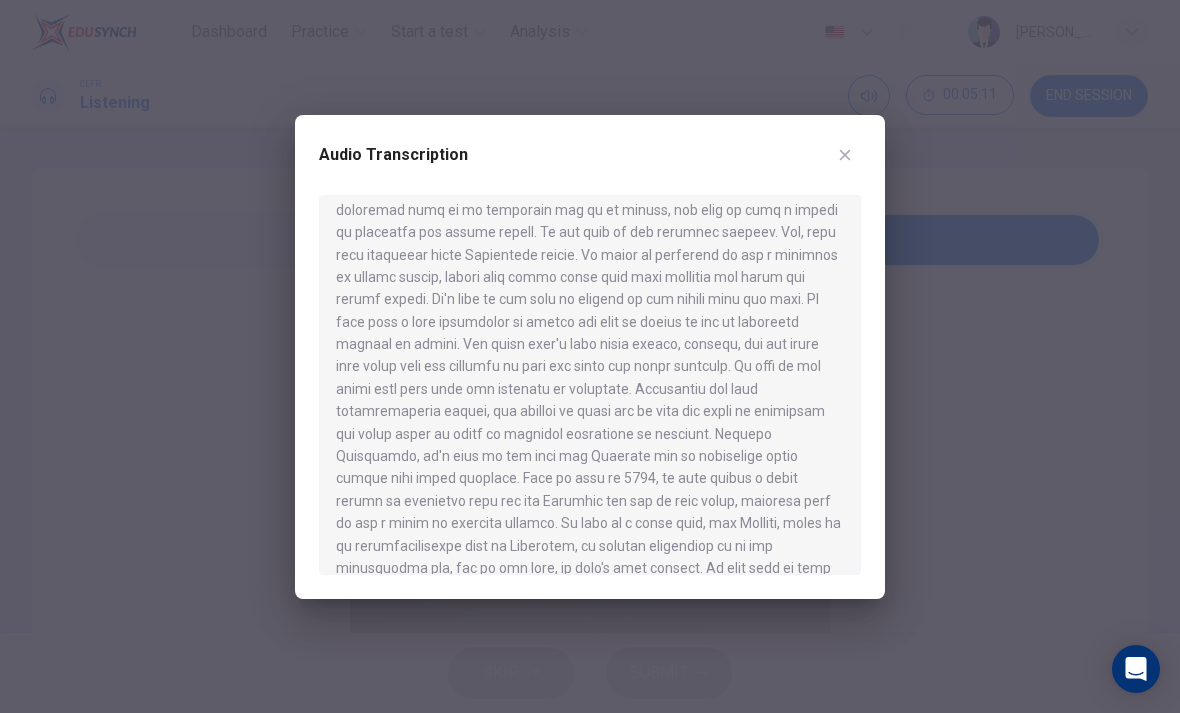 click on "Audio Transcription" at bounding box center [590, 357] 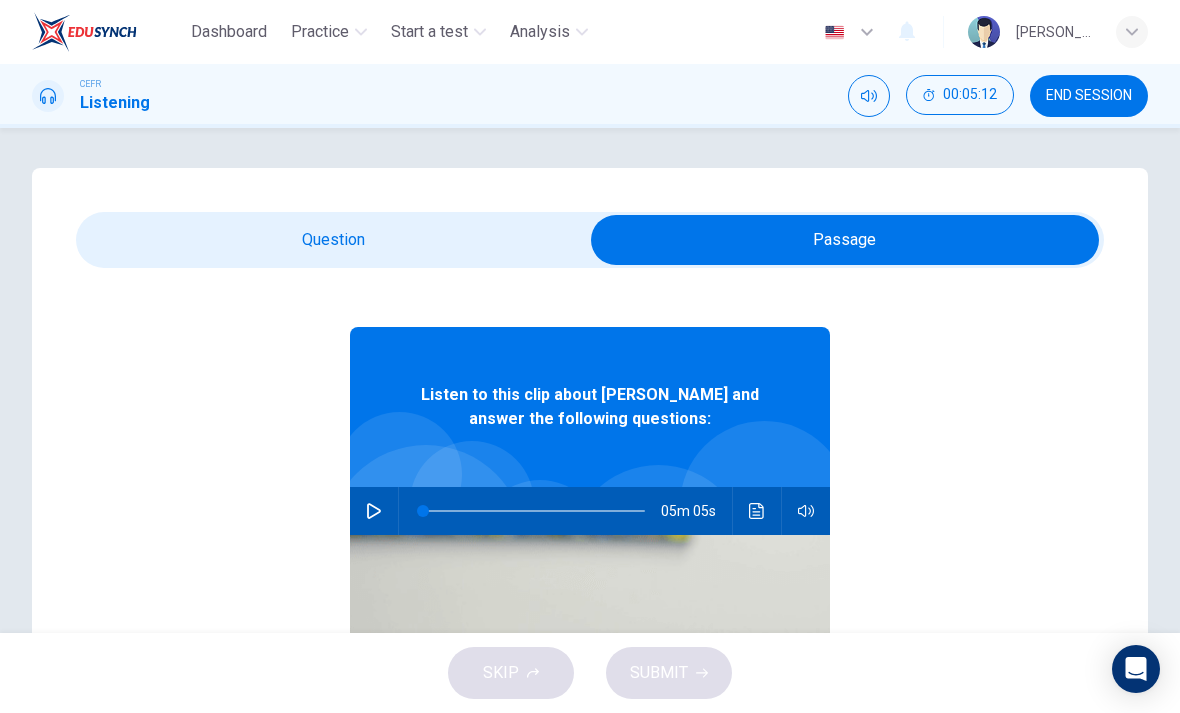 click at bounding box center [845, 240] 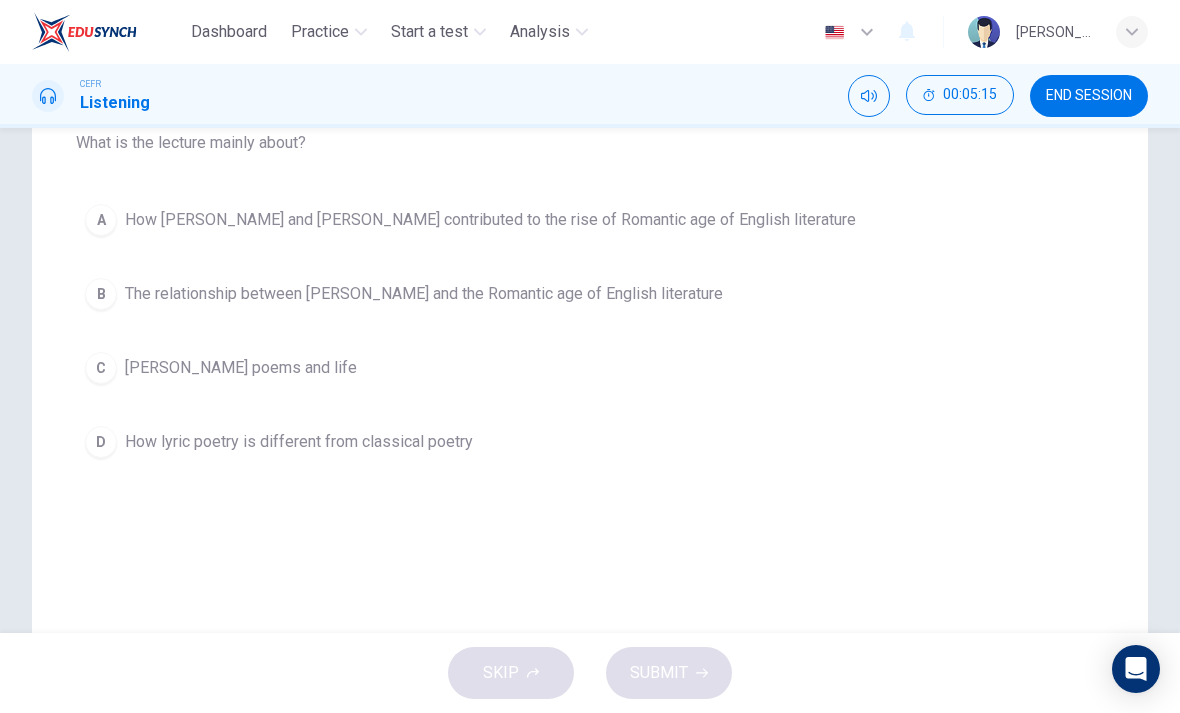 scroll, scrollTop: 227, scrollLeft: 0, axis: vertical 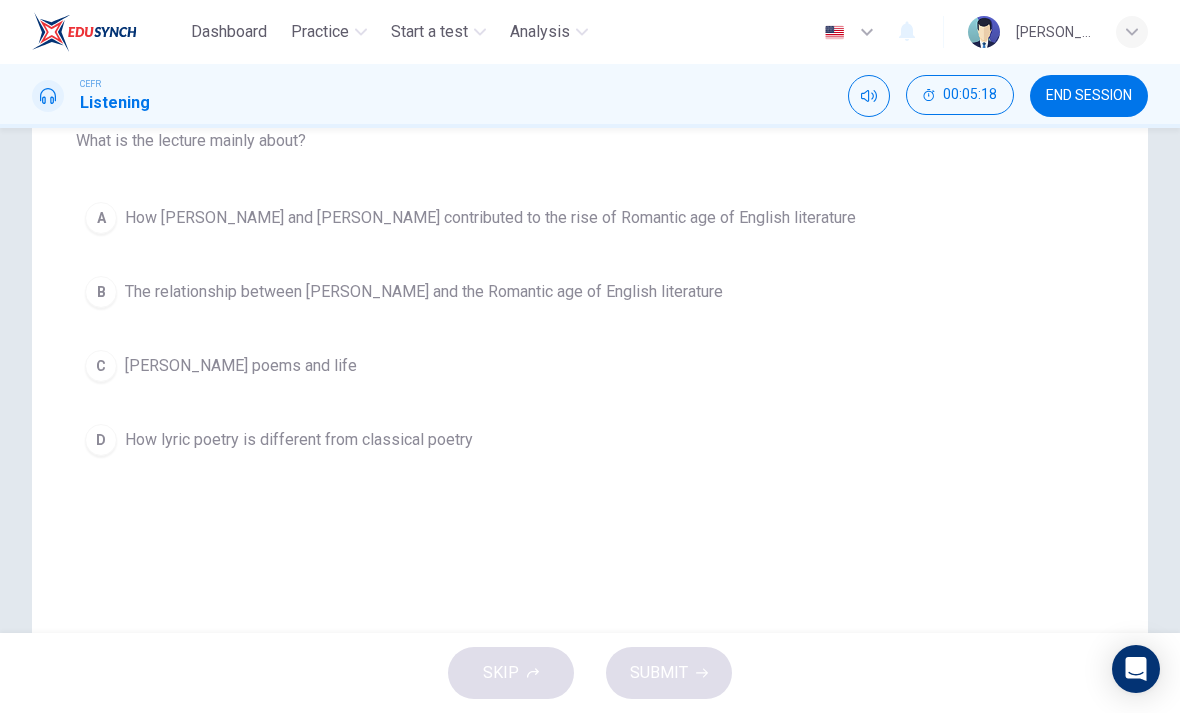 click on "William Wordsworth's poems and life" at bounding box center (241, 366) 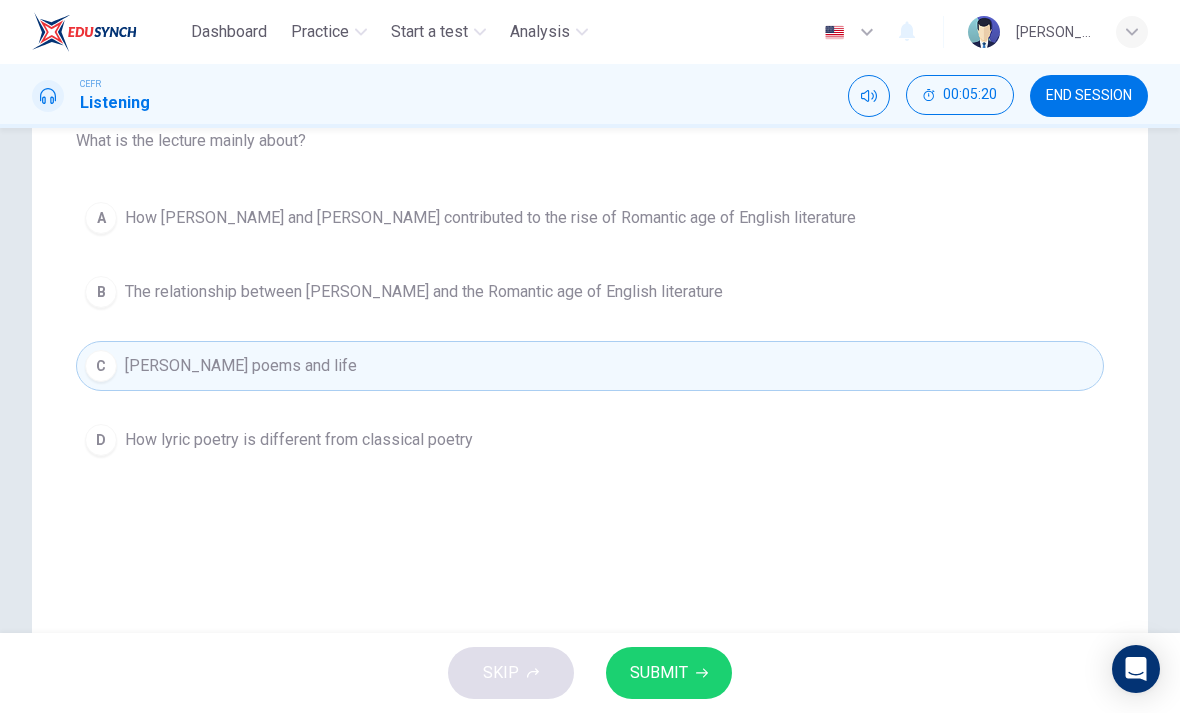 click on "SUBMIT" at bounding box center (659, 673) 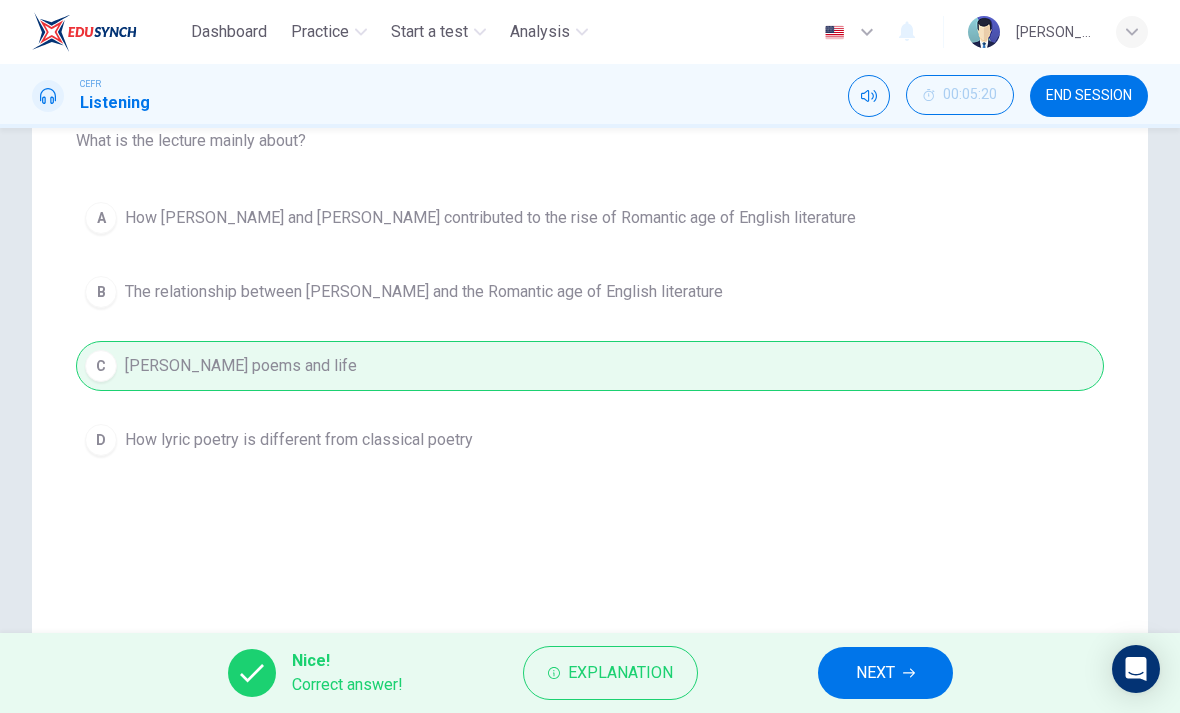 click on "NEXT" at bounding box center [875, 673] 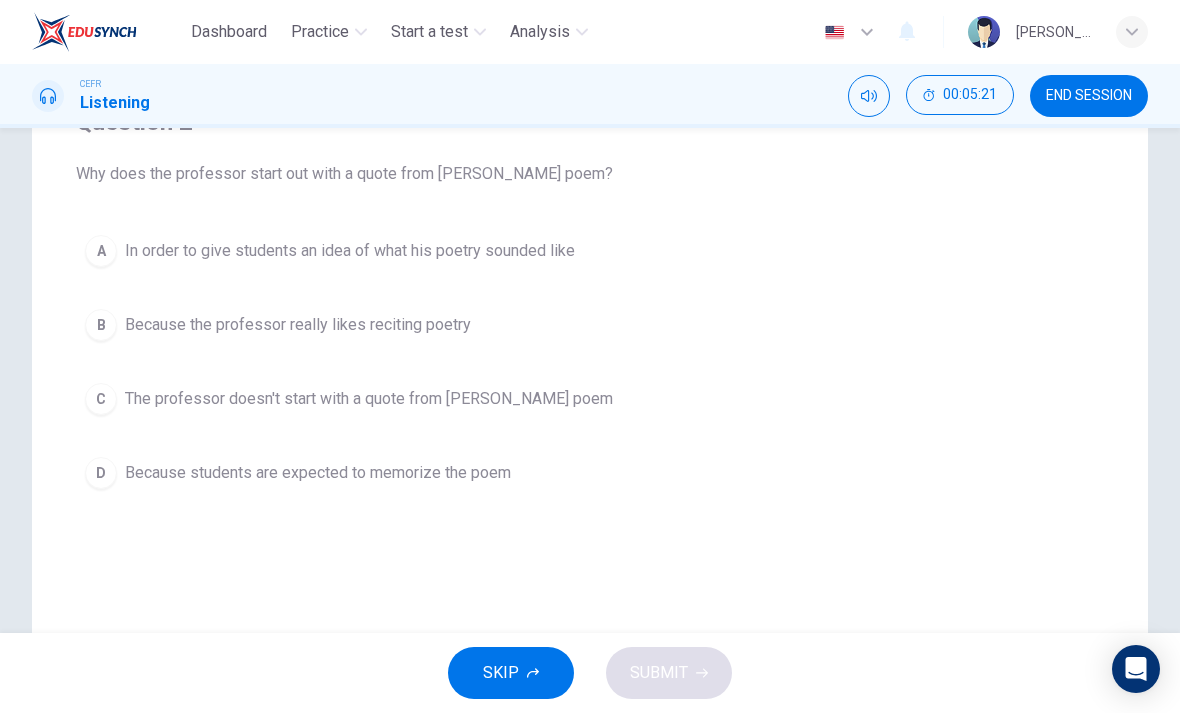 scroll, scrollTop: 184, scrollLeft: 0, axis: vertical 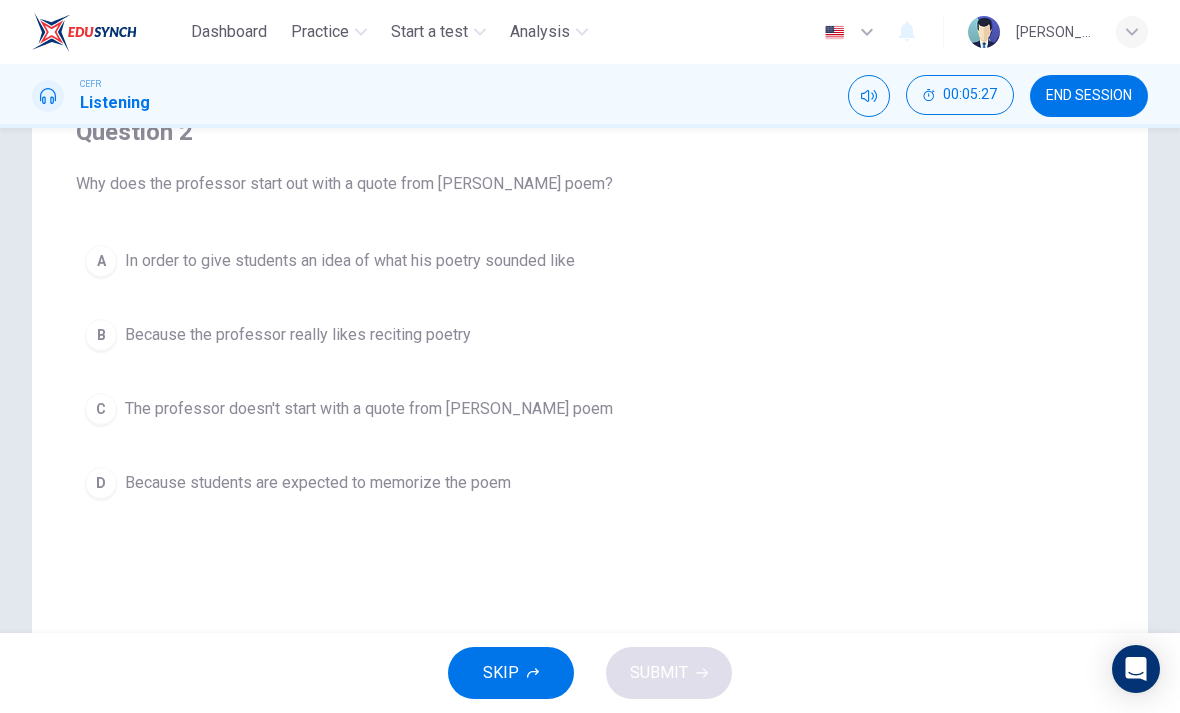 click on "A In order to give students an idea of what his poetry sounded like" at bounding box center (590, 261) 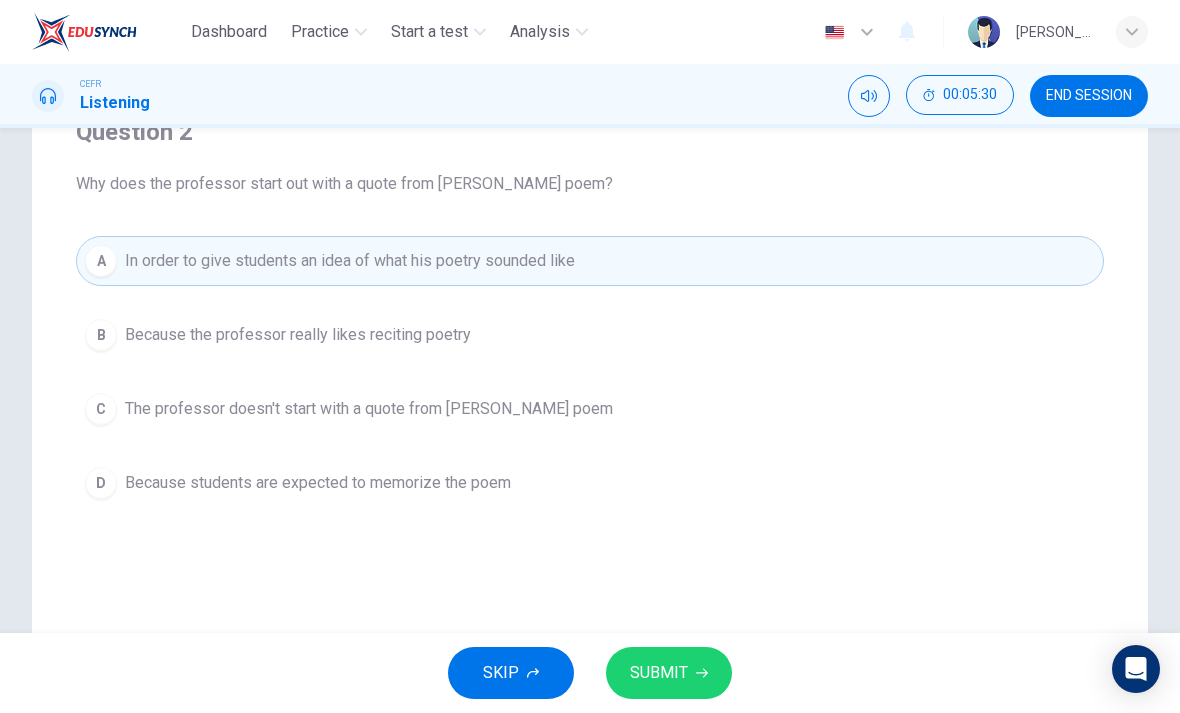 click on "SUBMIT" at bounding box center [659, 673] 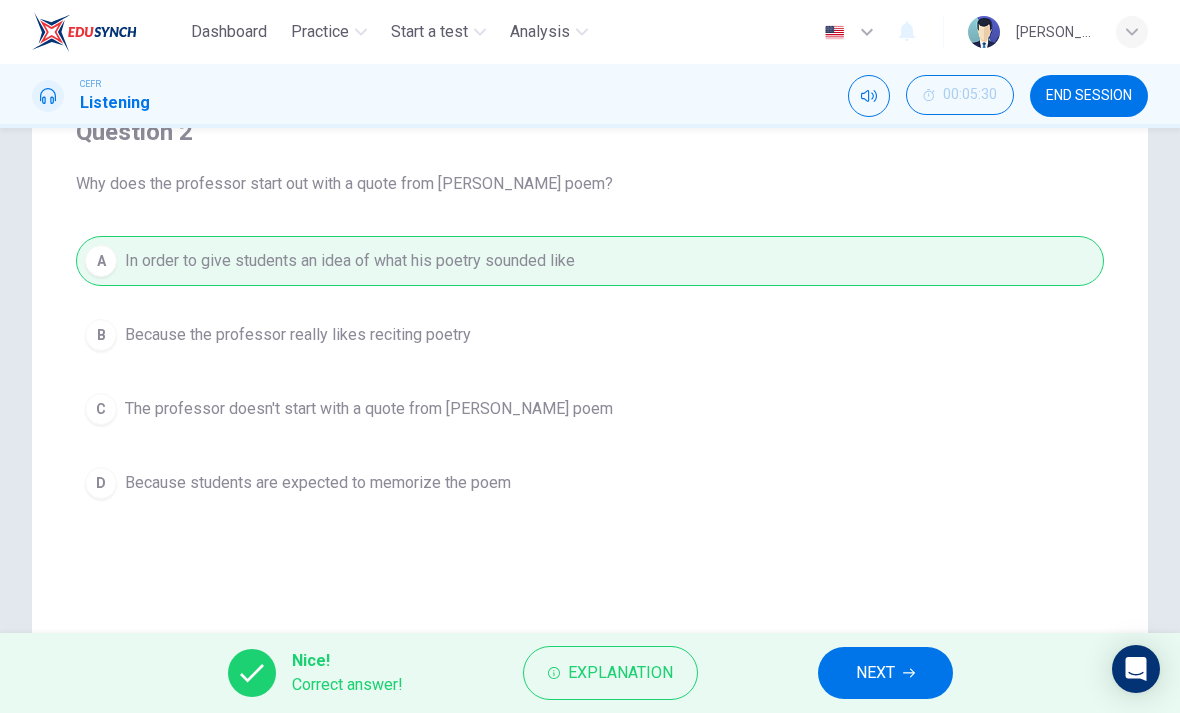 click on "NEXT" at bounding box center [875, 673] 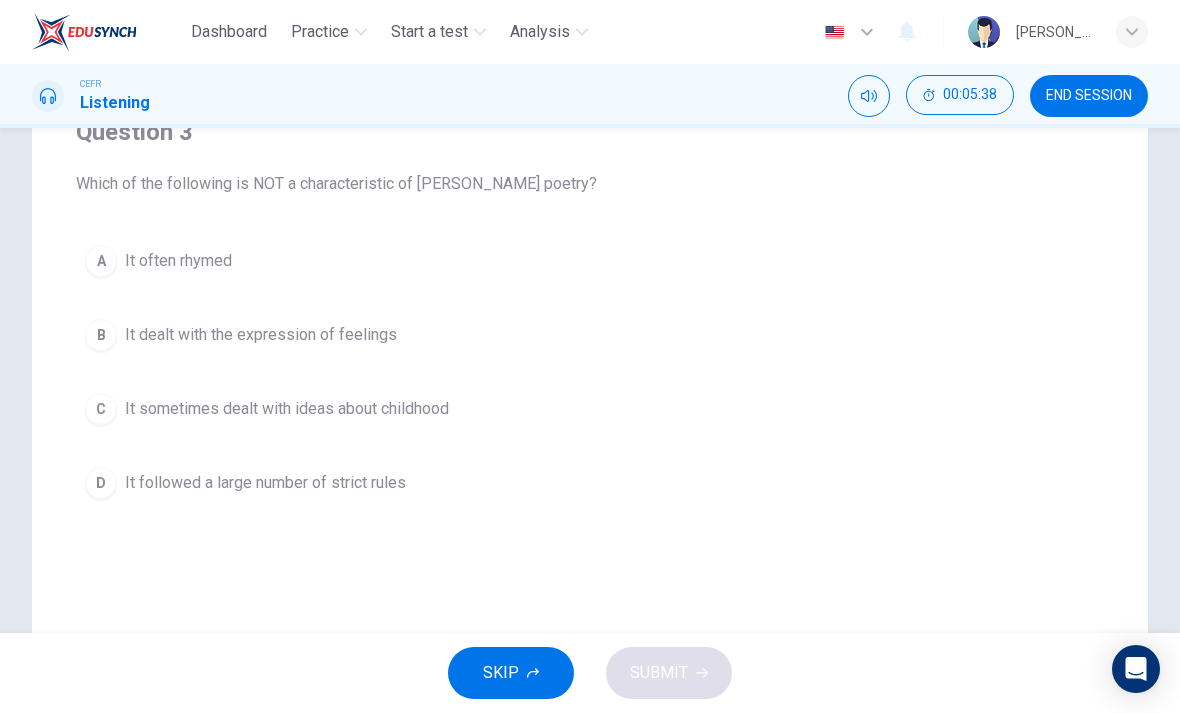 click on "It often rhymed" at bounding box center (178, 261) 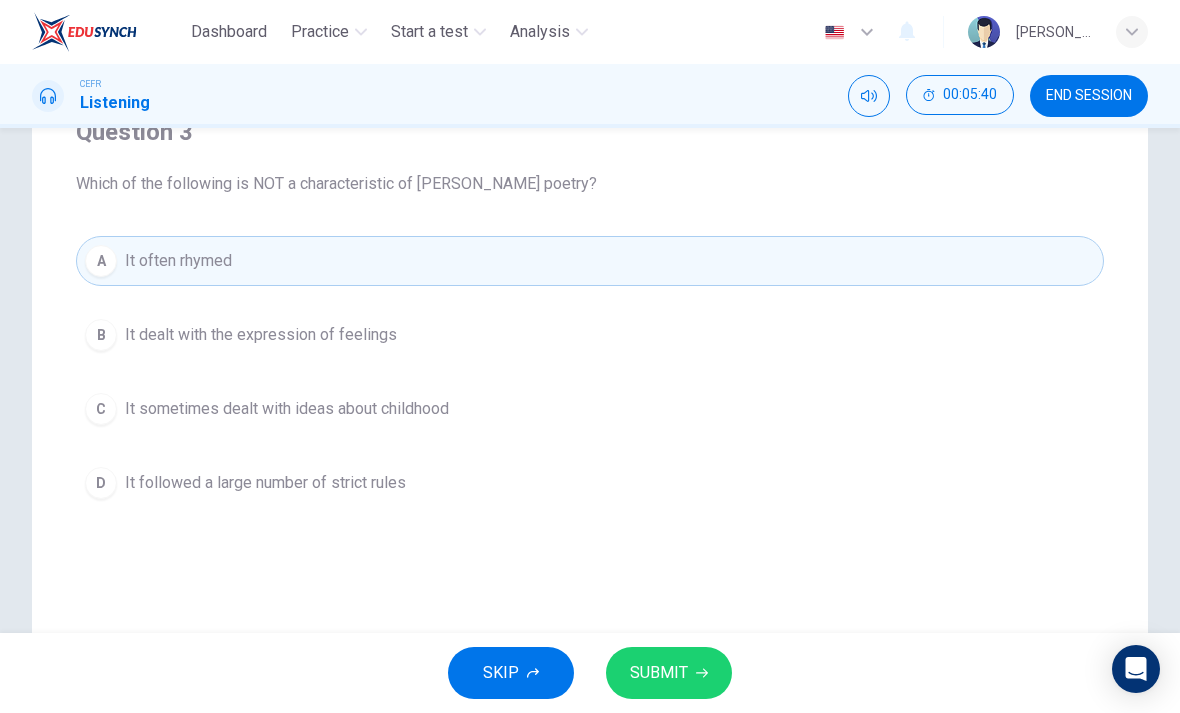 click on "It followed a large number of strict rules" at bounding box center (265, 483) 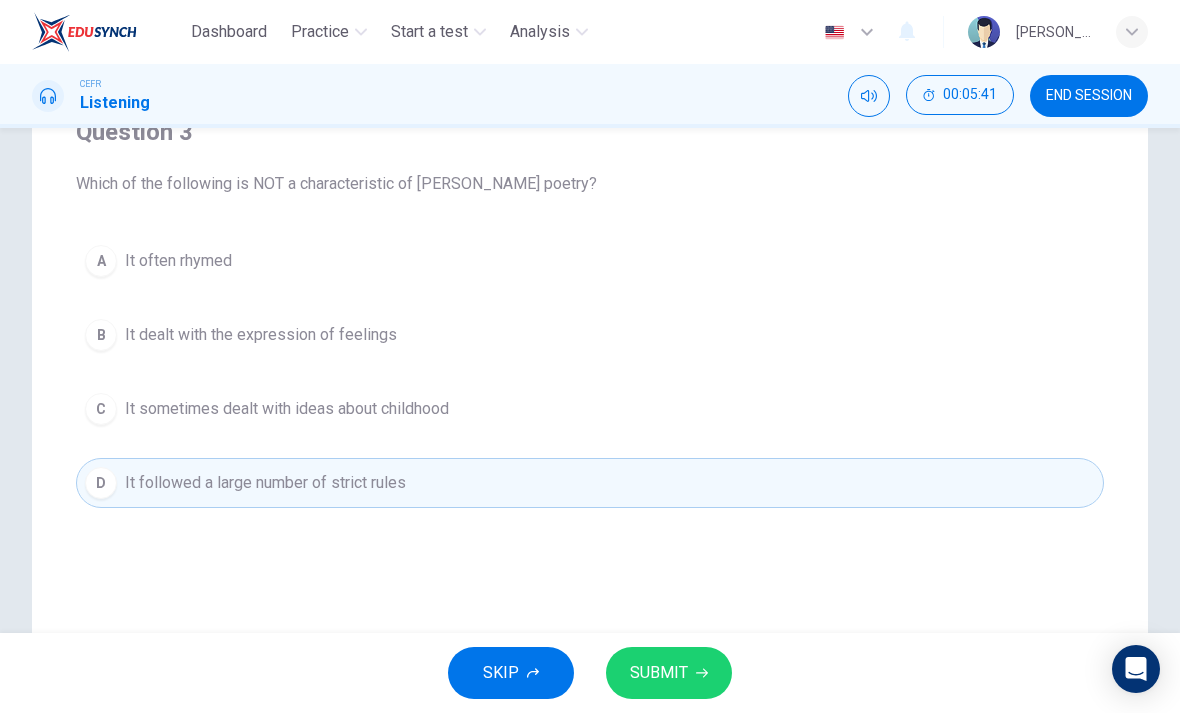 click on "SUBMIT" at bounding box center (659, 673) 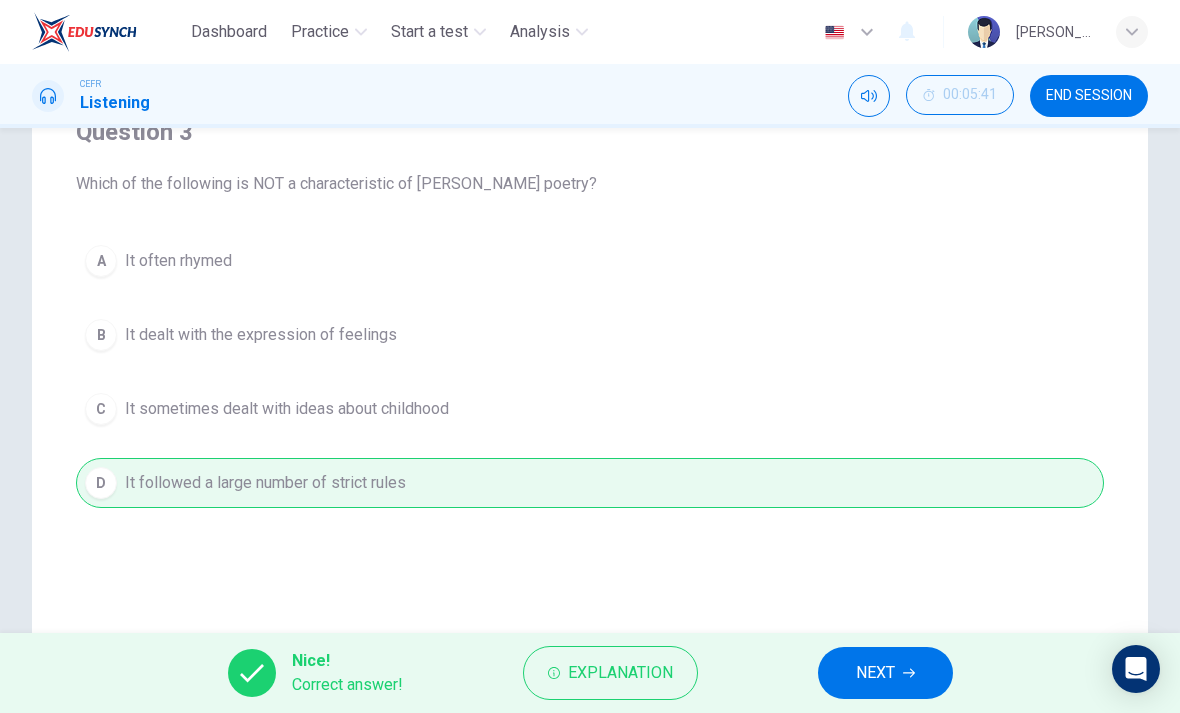 click on "NEXT" at bounding box center [875, 673] 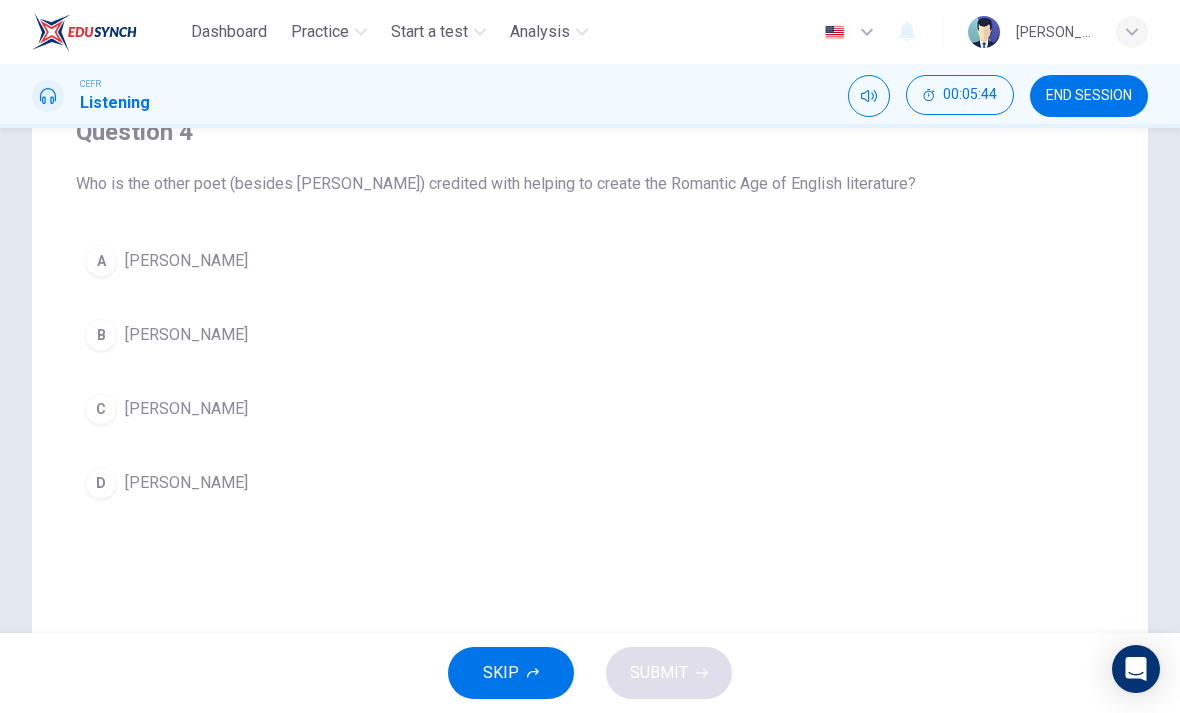 click on "Samuel Taylor Coleridge" at bounding box center [186, 261] 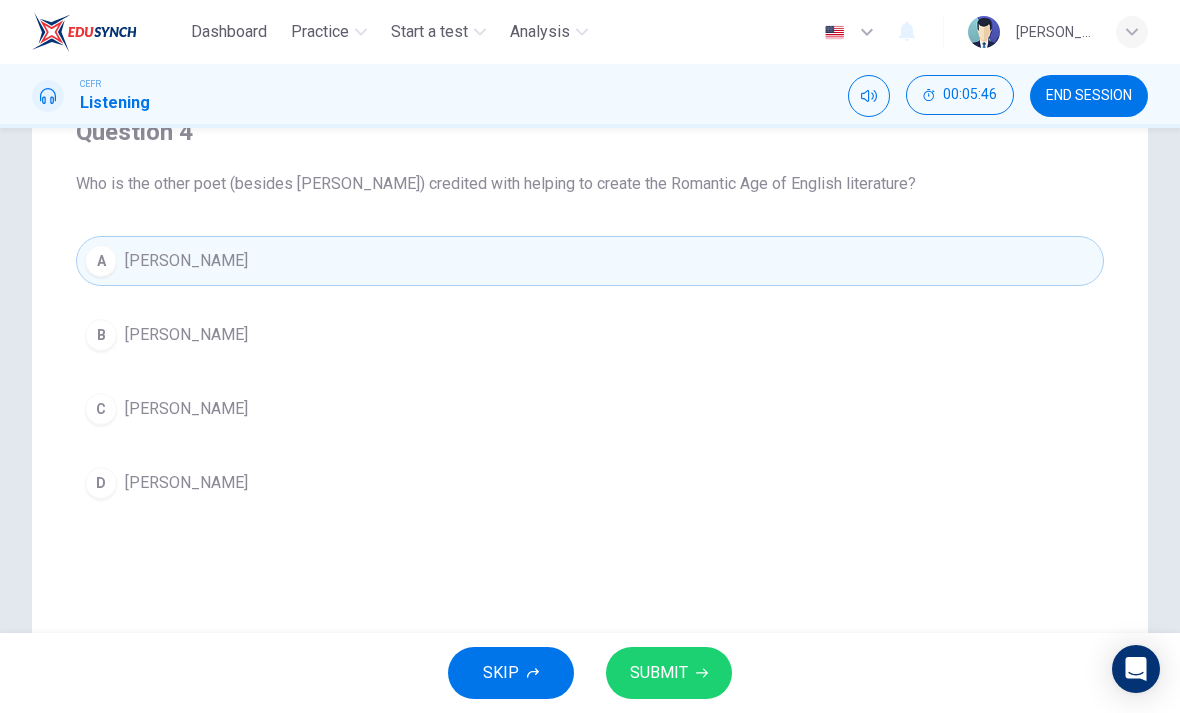 click on "SUBMIT" at bounding box center (669, 673) 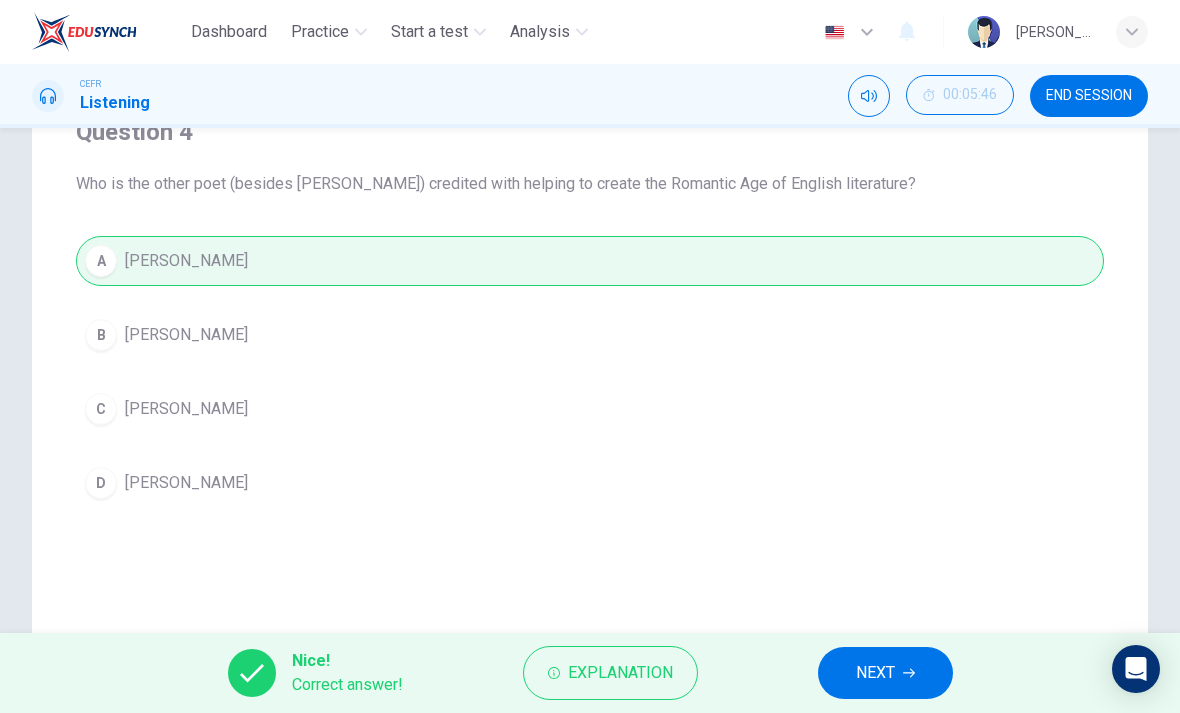click on "NEXT" at bounding box center [885, 673] 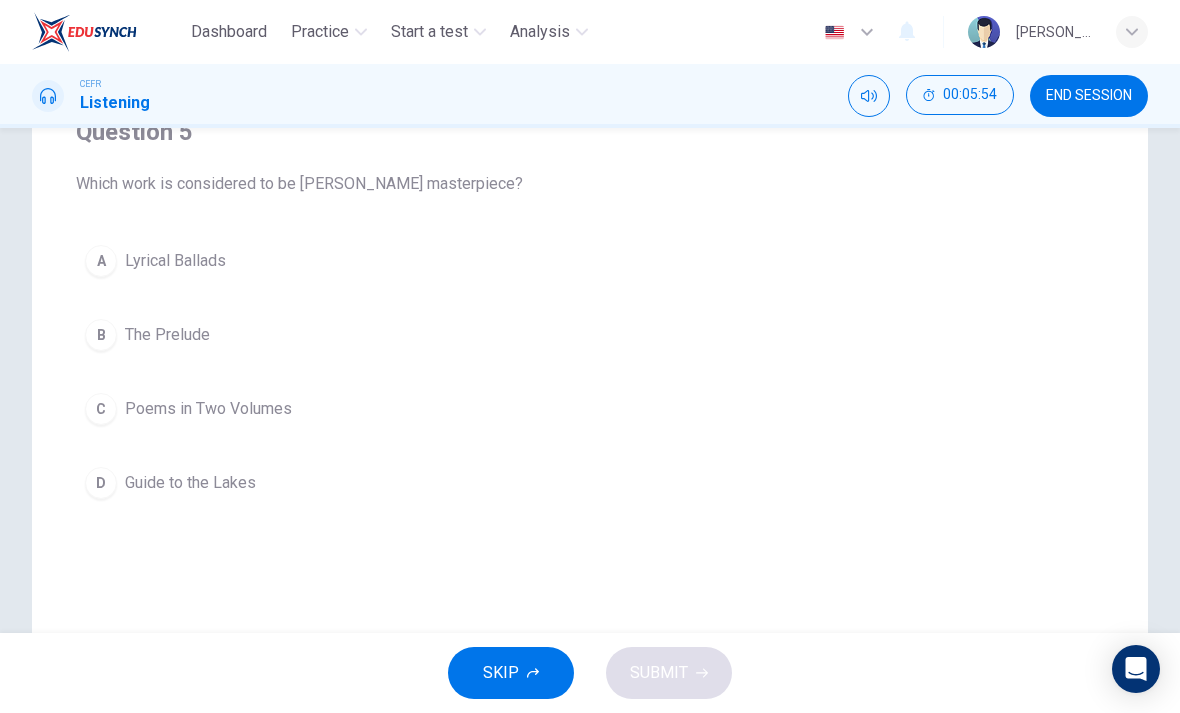 click on "The Prelude" at bounding box center (167, 335) 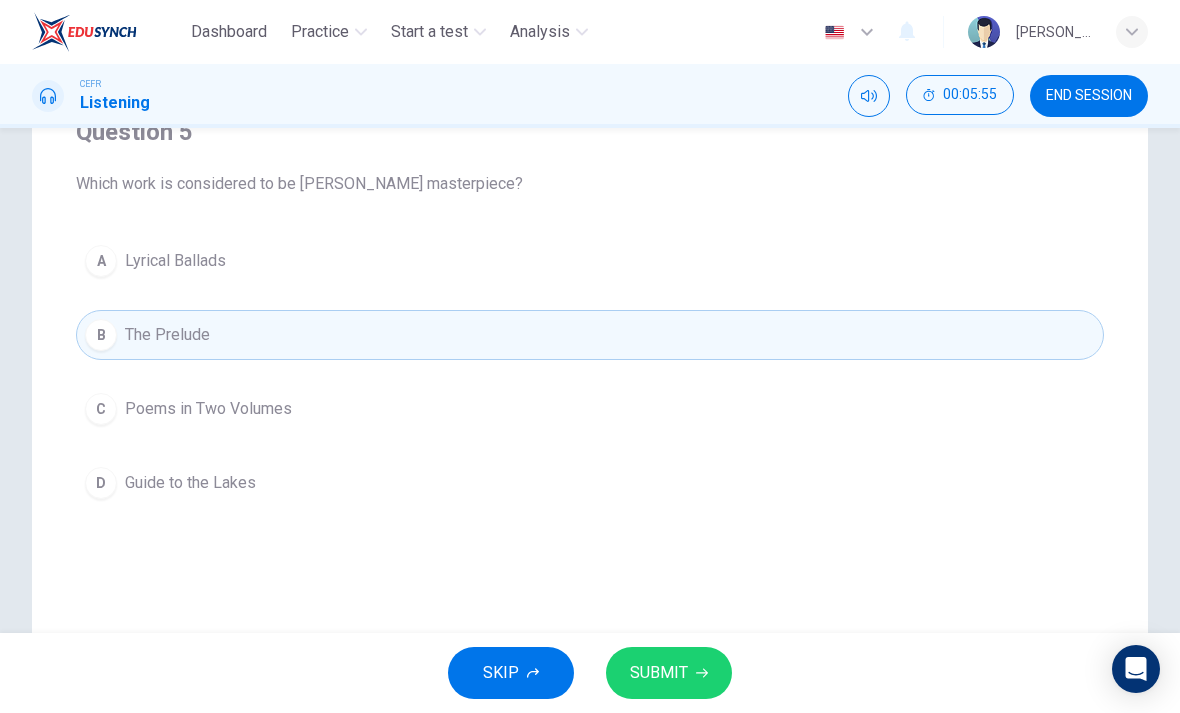 click on "SUBMIT" at bounding box center (659, 673) 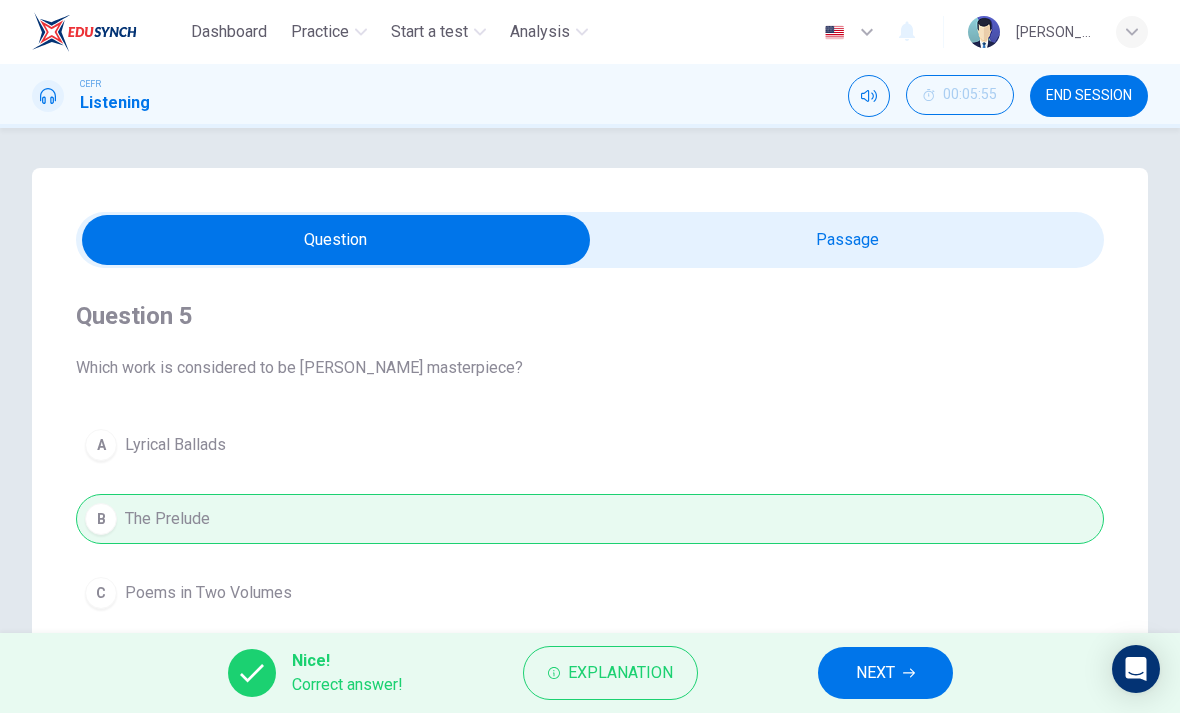 scroll, scrollTop: 0, scrollLeft: 0, axis: both 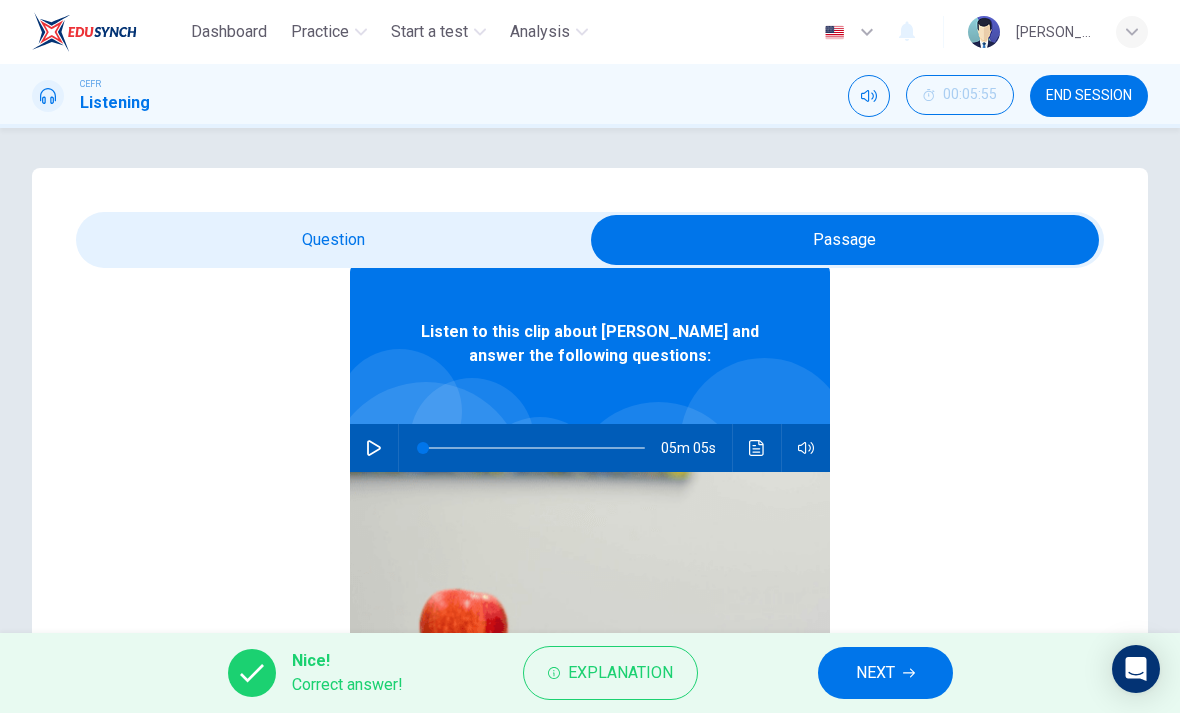 click 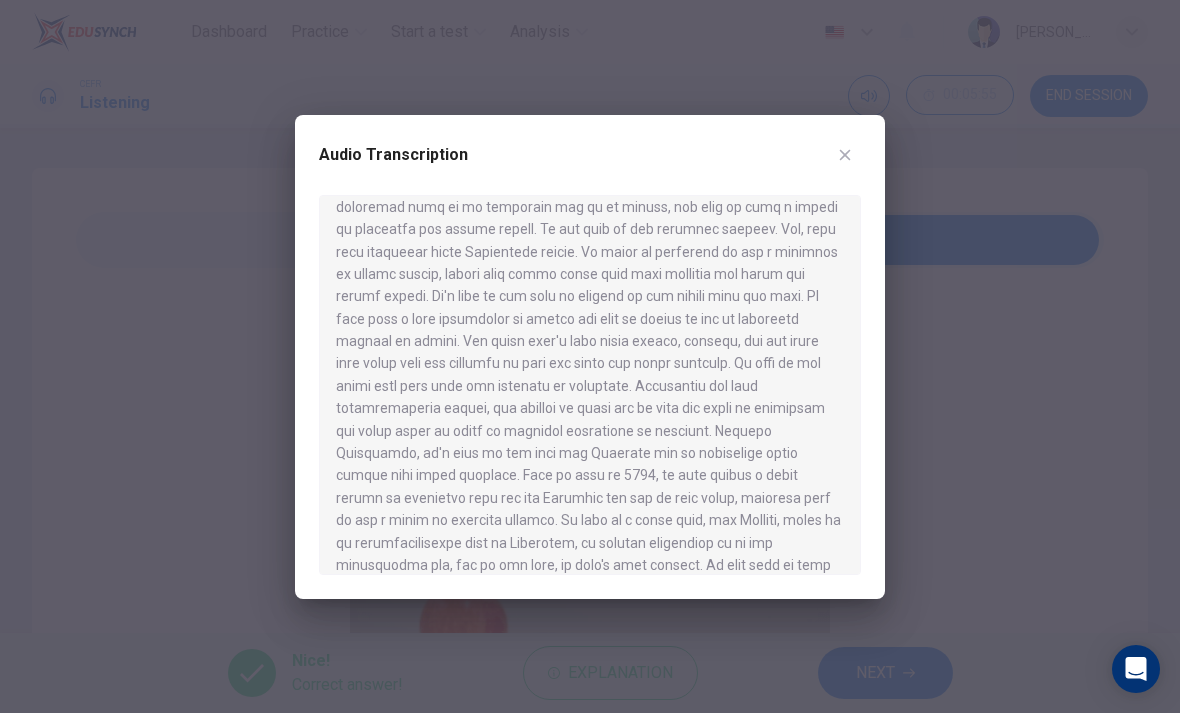 scroll, scrollTop: 886, scrollLeft: 0, axis: vertical 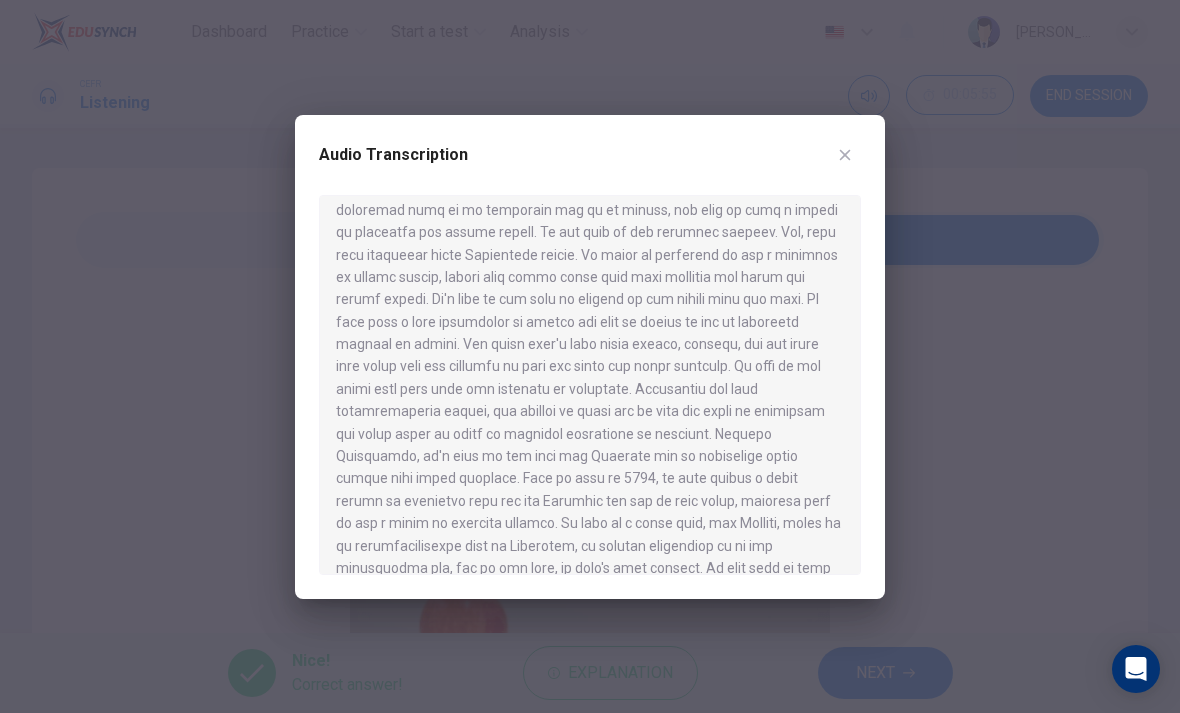 click at bounding box center (845, 155) 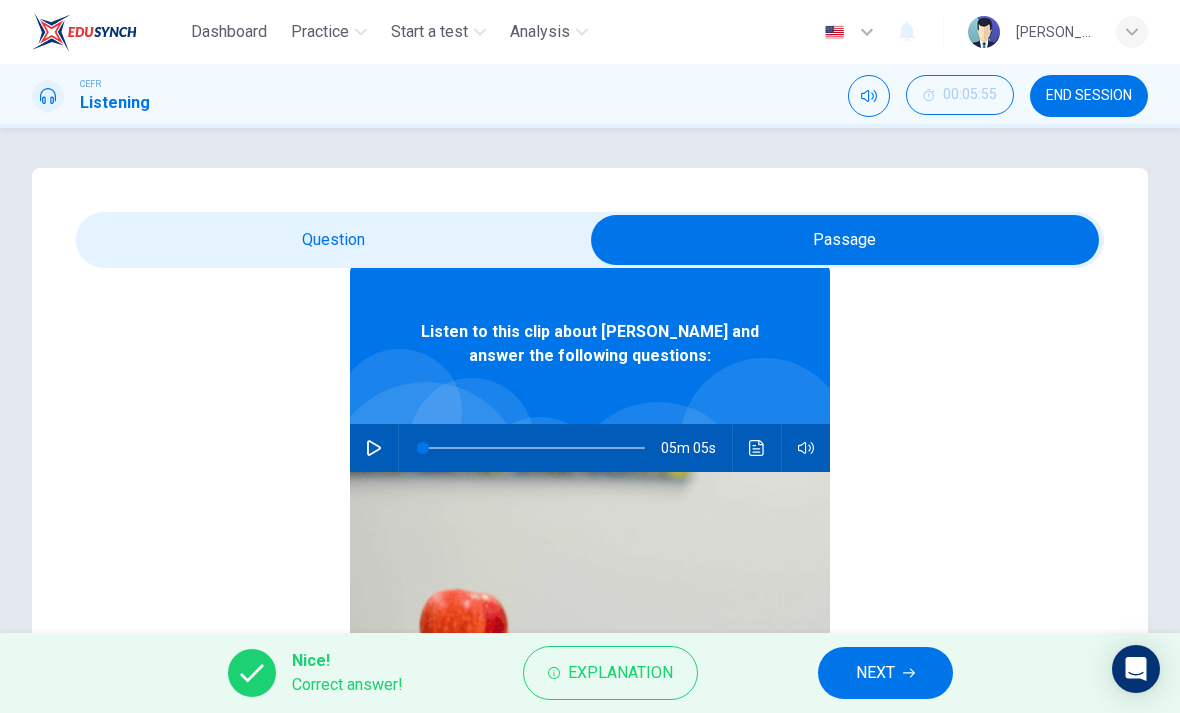 click at bounding box center [845, 240] 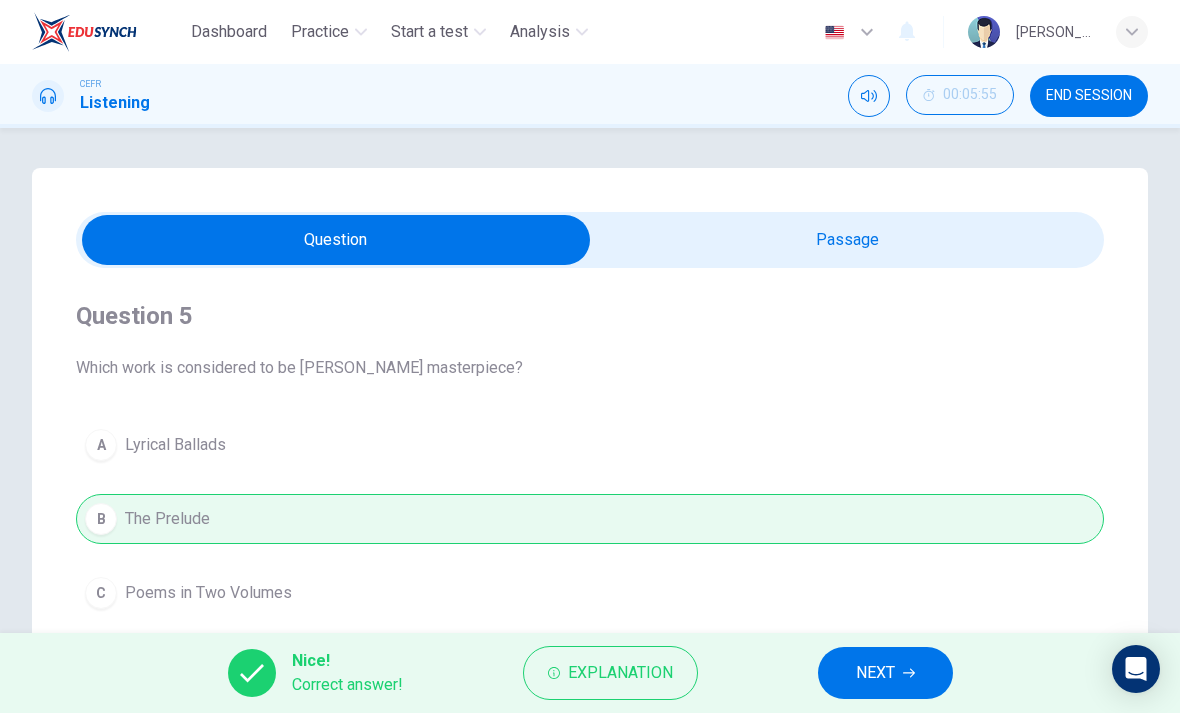scroll, scrollTop: 0, scrollLeft: 0, axis: both 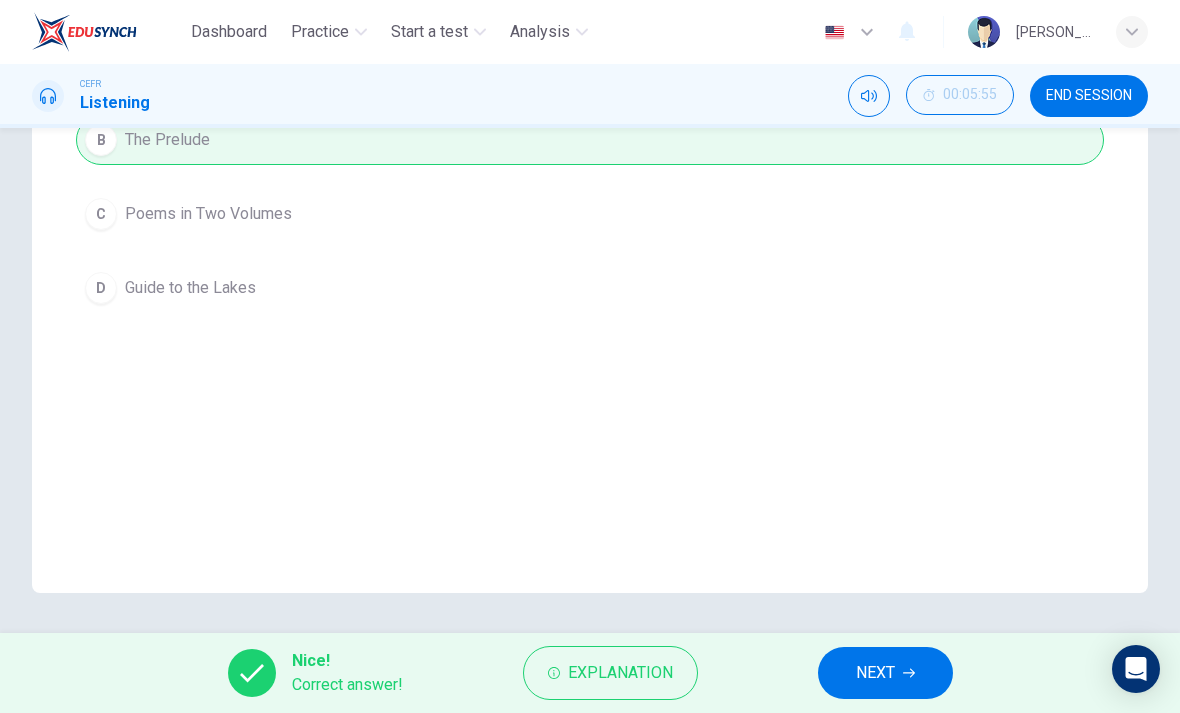 click on "NEXT" at bounding box center [875, 673] 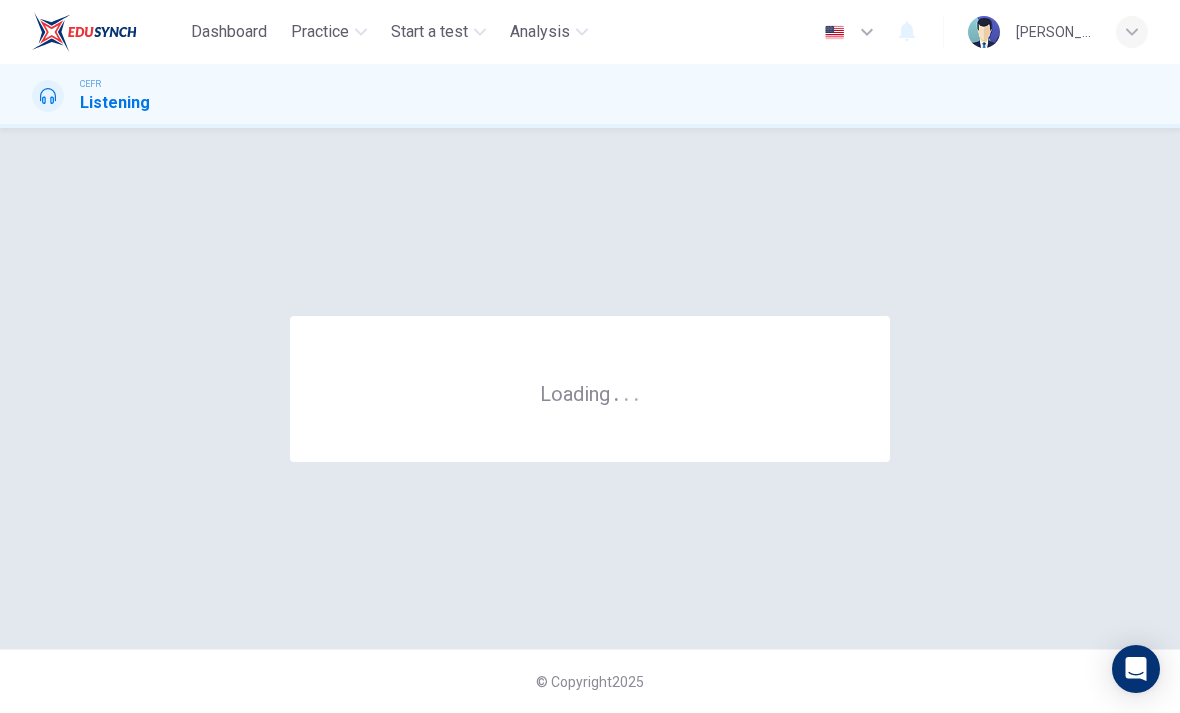scroll, scrollTop: 0, scrollLeft: 0, axis: both 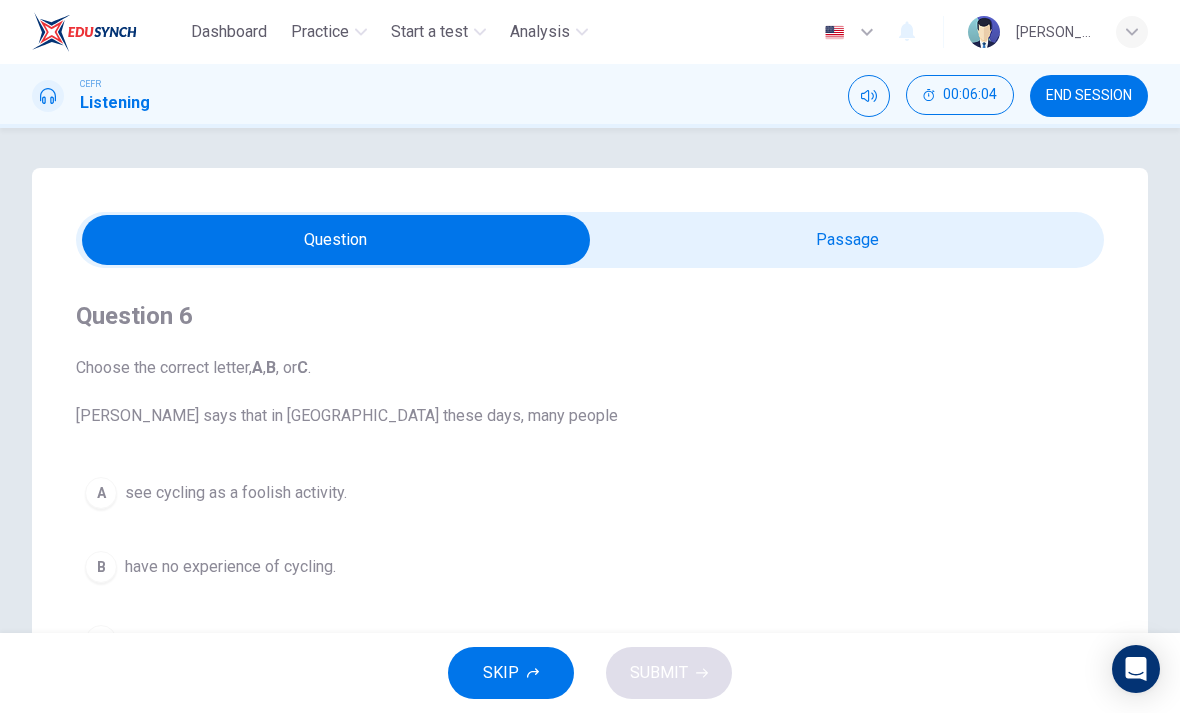click at bounding box center (336, 240) 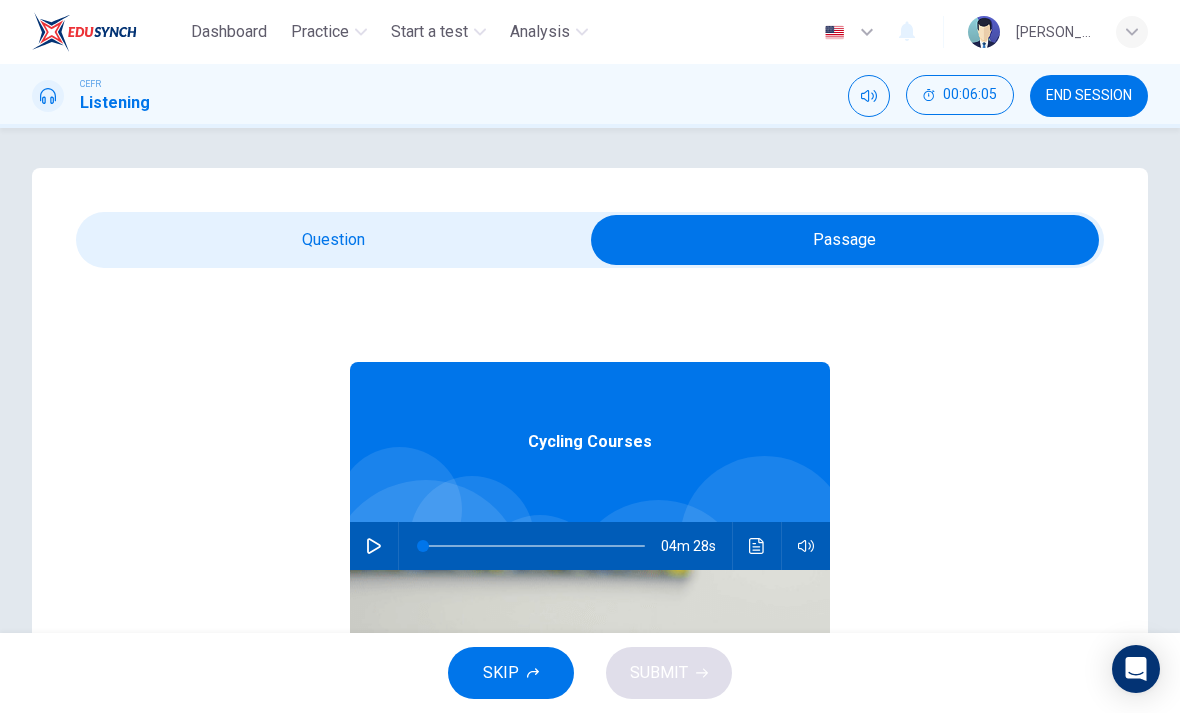 click 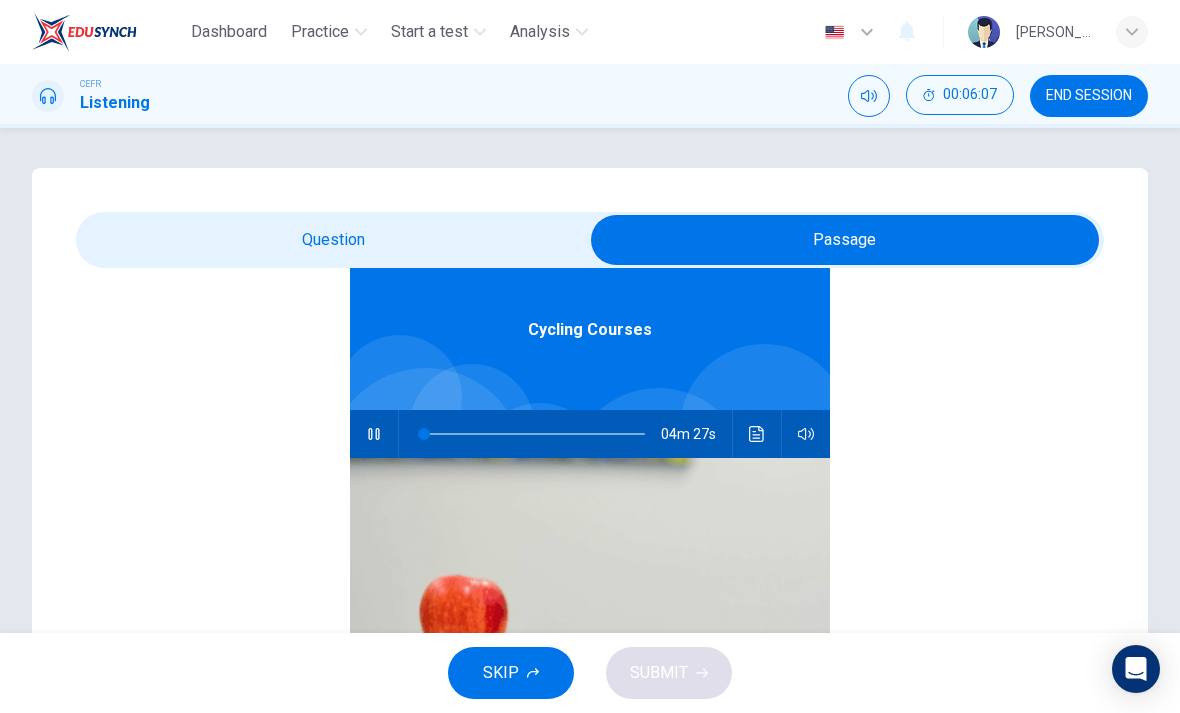 scroll, scrollTop: 112, scrollLeft: 0, axis: vertical 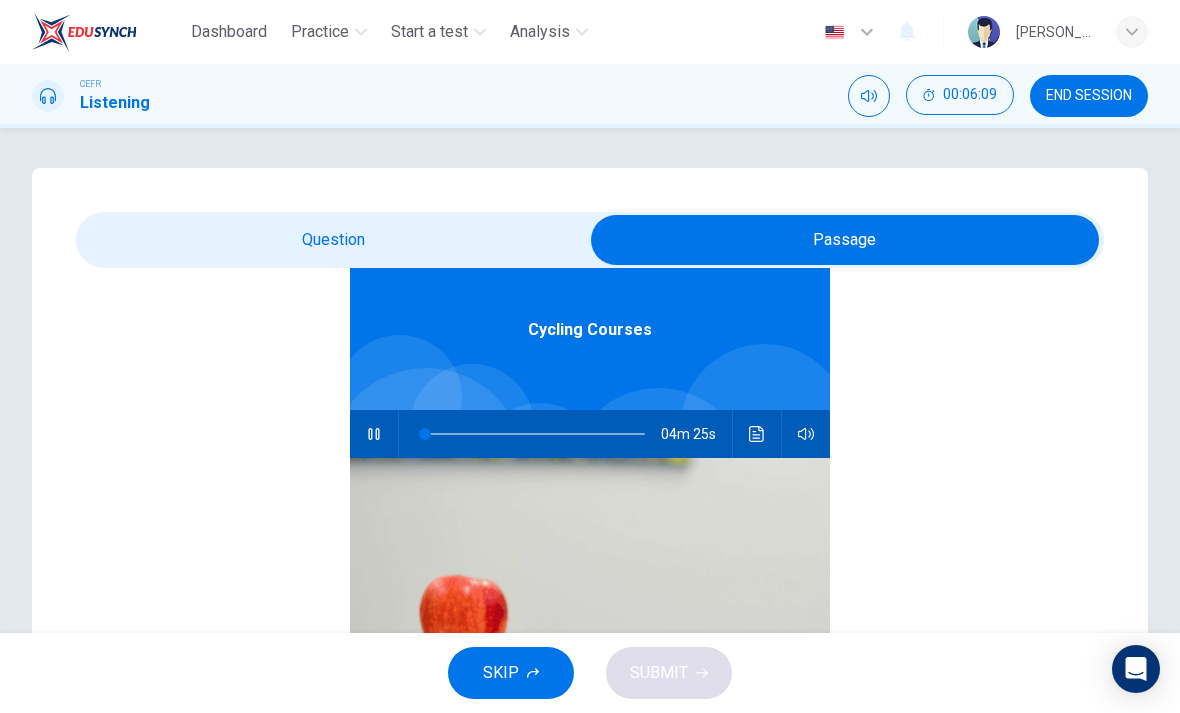 type on "1" 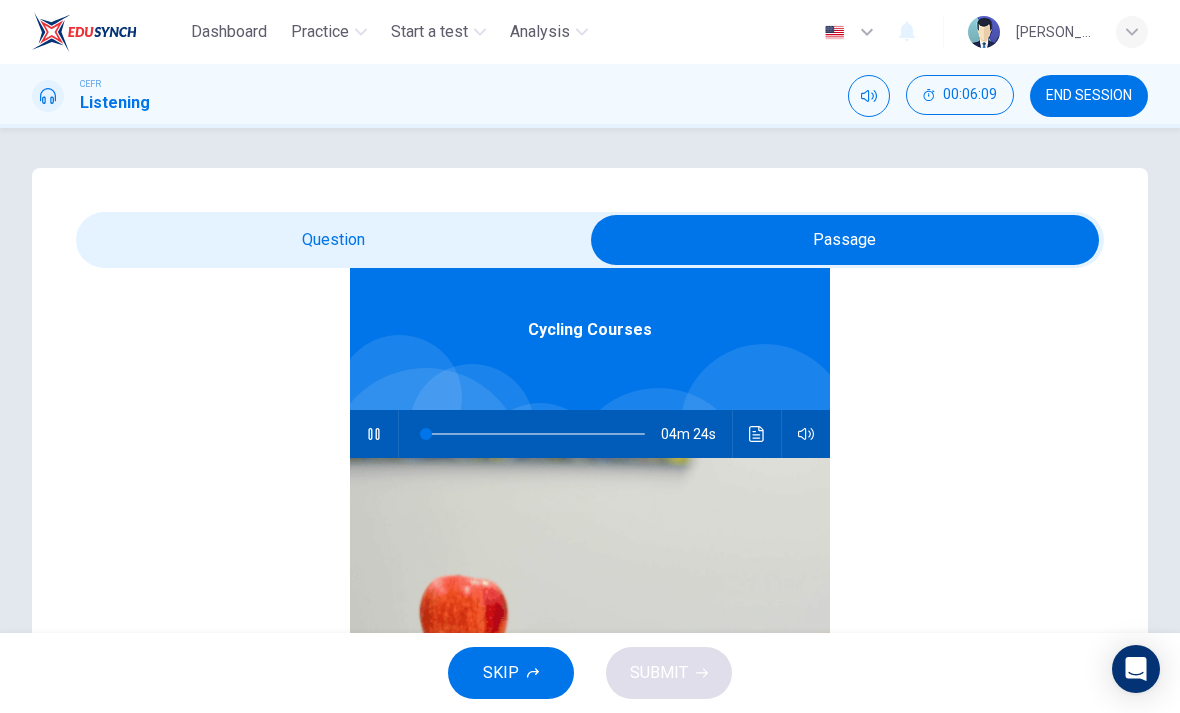 click at bounding box center [845, 240] 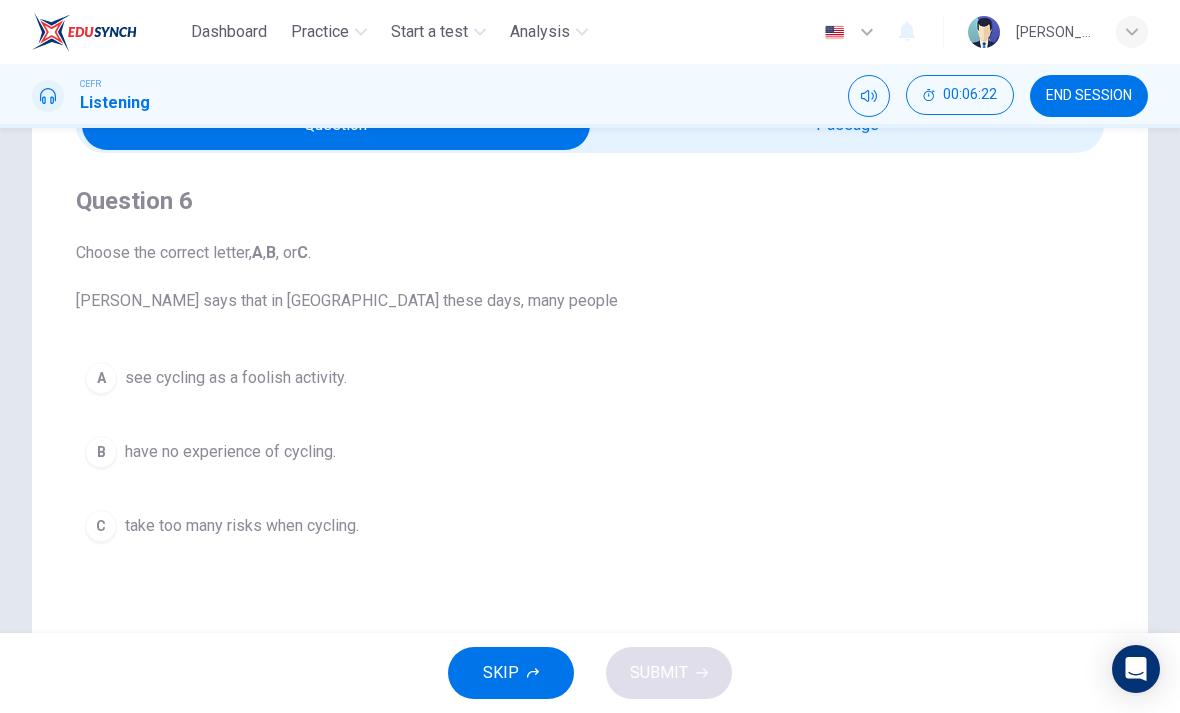 scroll, scrollTop: 112, scrollLeft: 0, axis: vertical 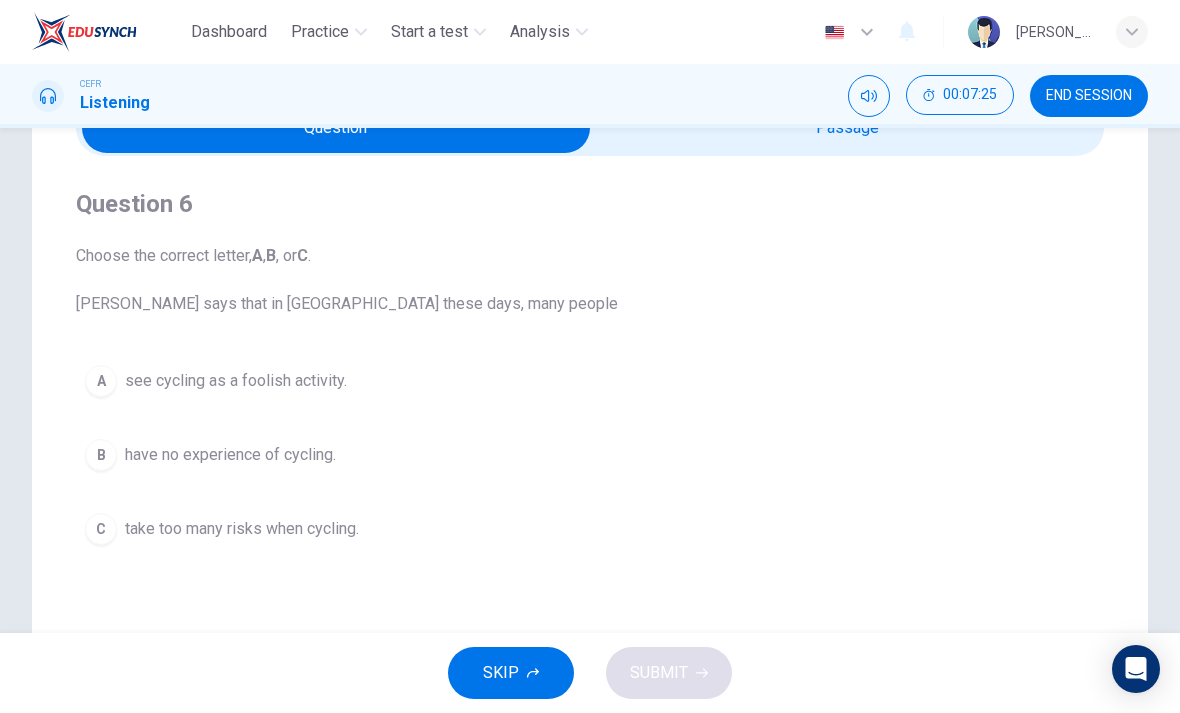 click on "B have no experience of cycling." at bounding box center [590, 455] 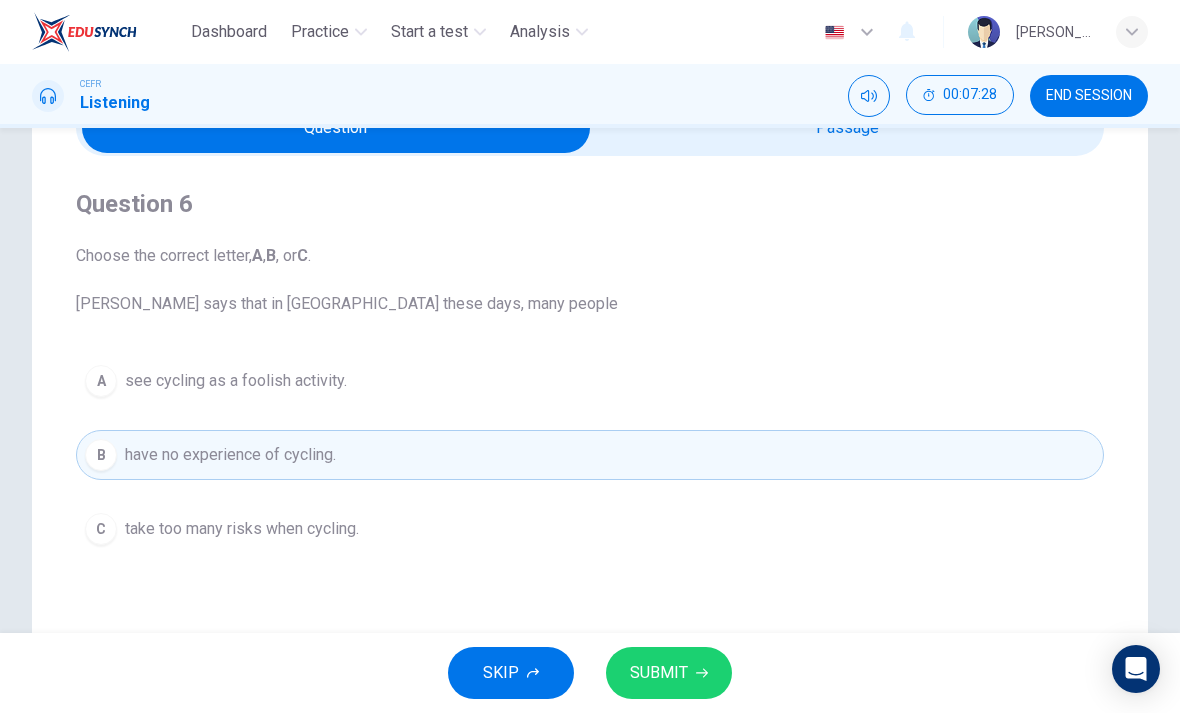 click on "SUBMIT" at bounding box center [659, 673] 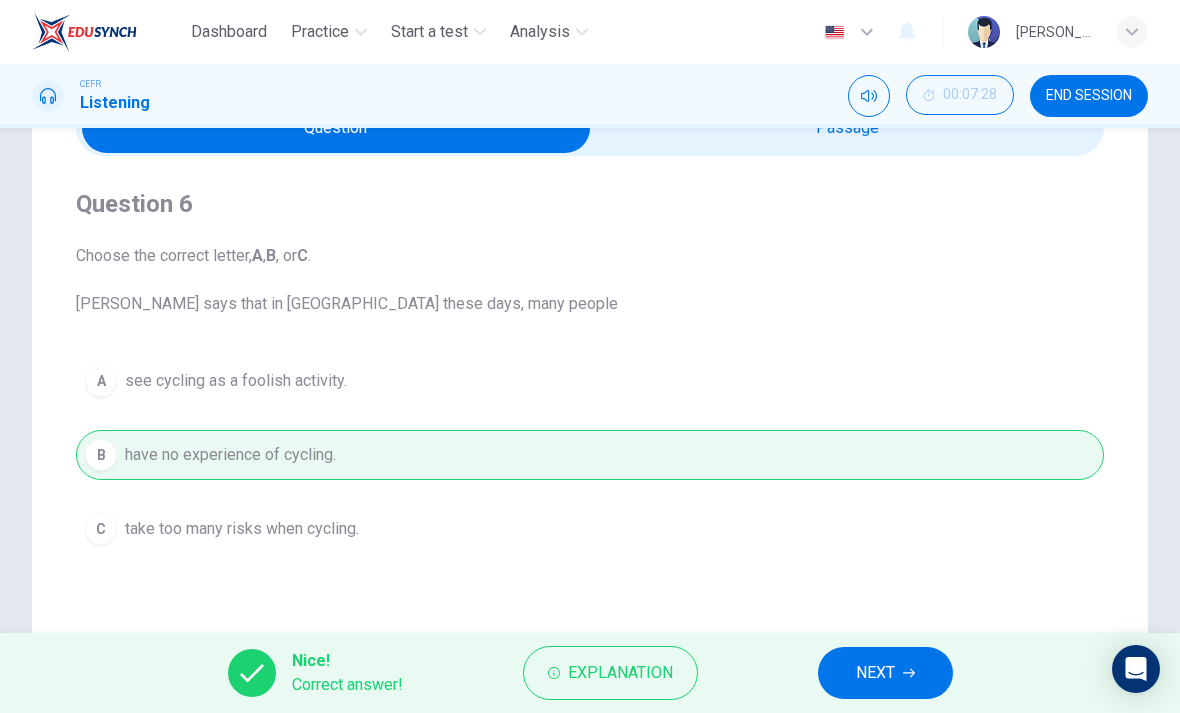 click on "Nice! Correct answer! Explanation NEXT" at bounding box center (590, 673) 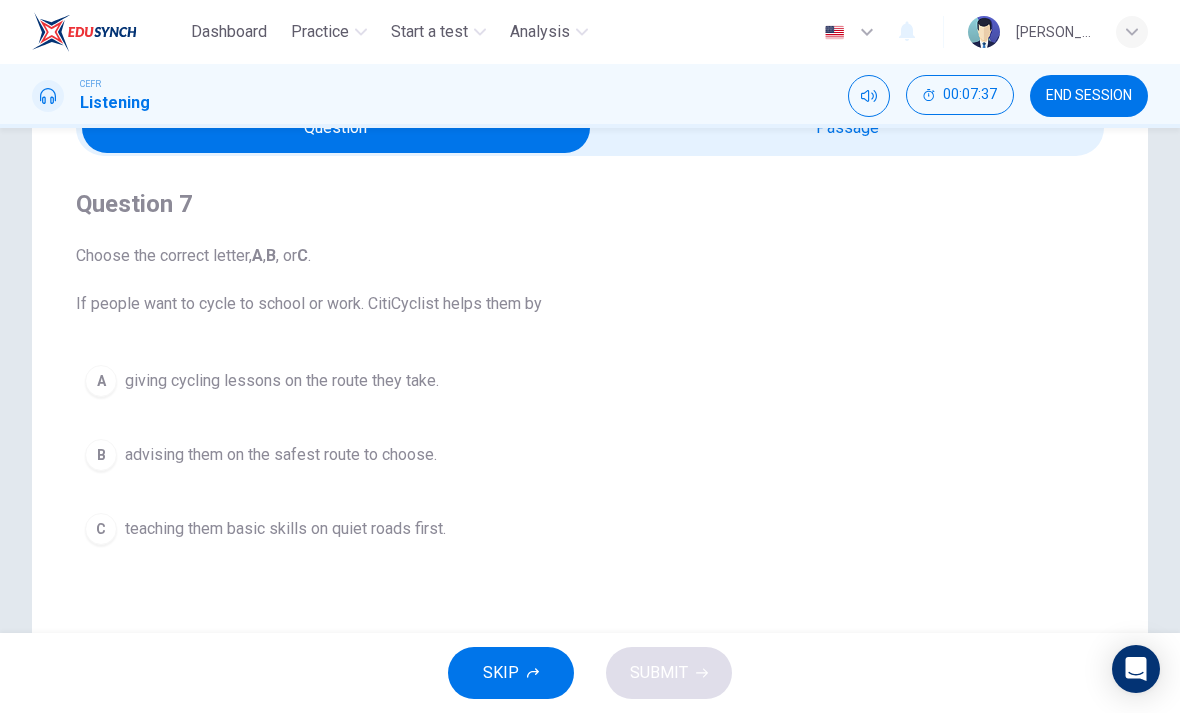 click on "giving cycling lessons on the route they take." at bounding box center (282, 381) 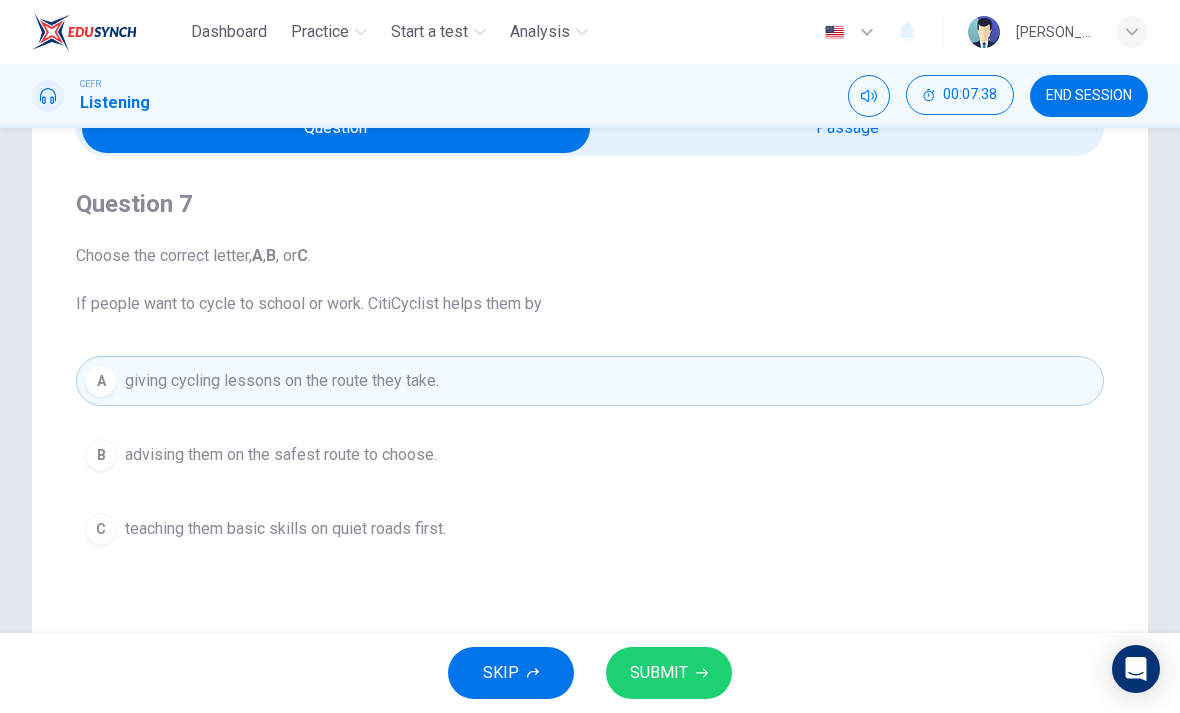 click on "SUBMIT" at bounding box center [669, 673] 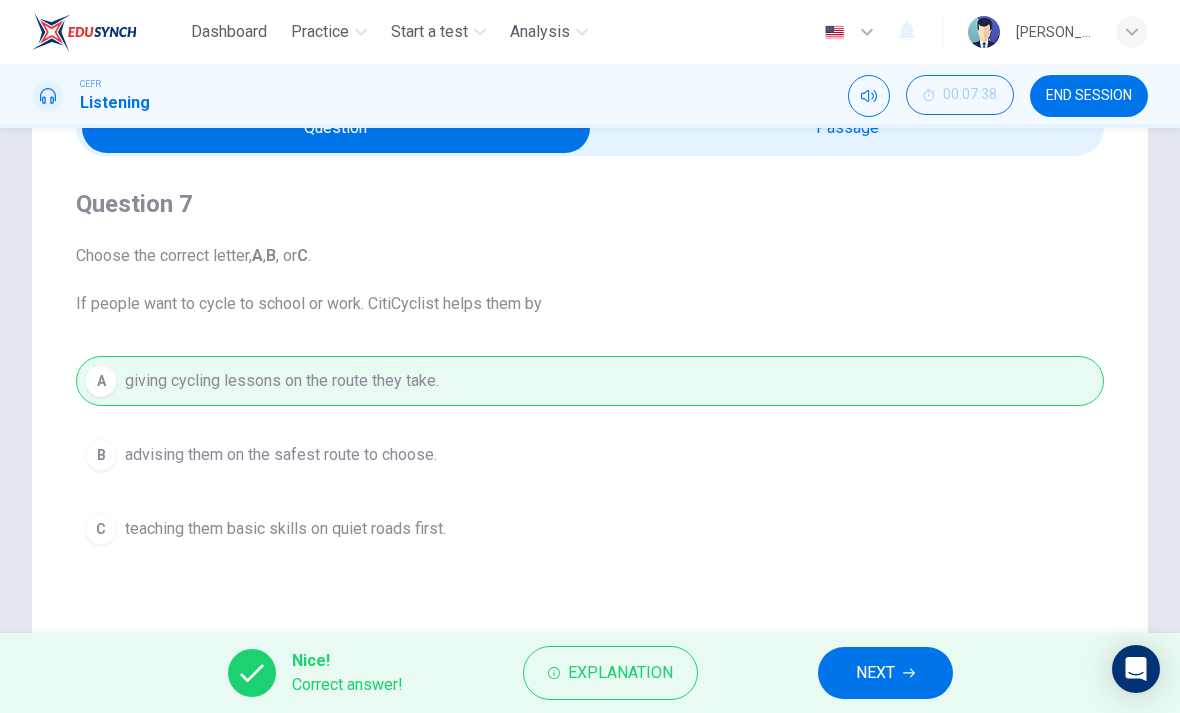 click on "NEXT" at bounding box center [875, 673] 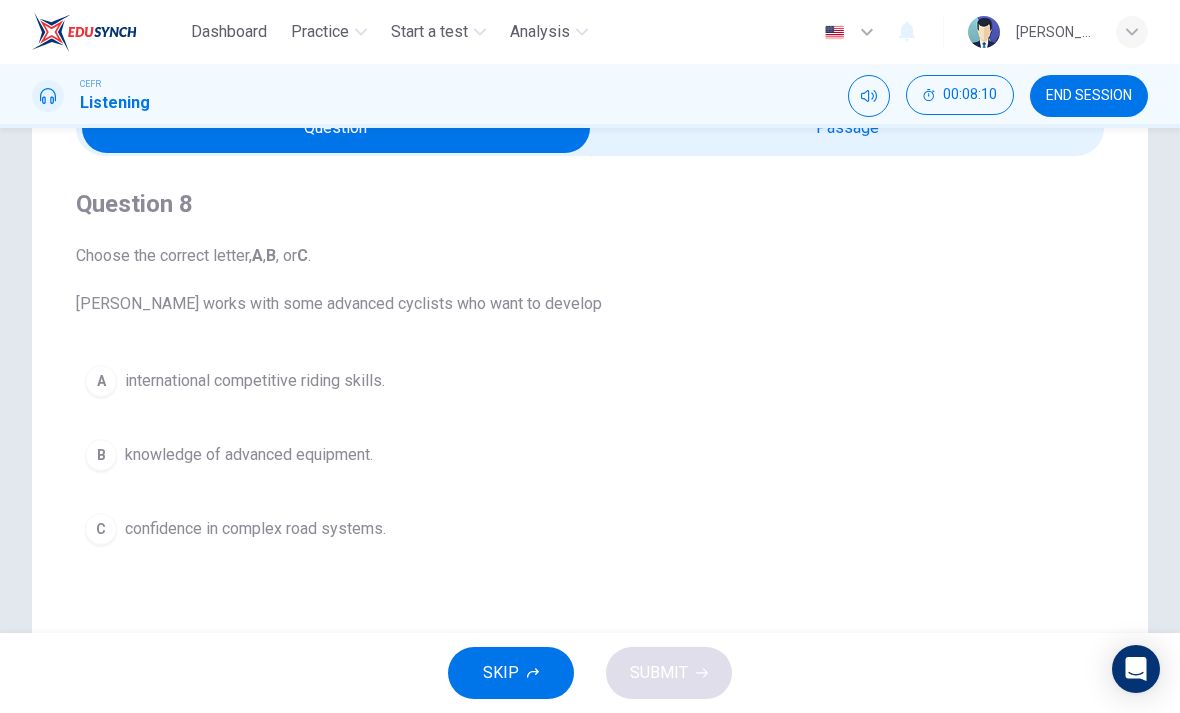 click on "confidence in complex road systems." at bounding box center (255, 529) 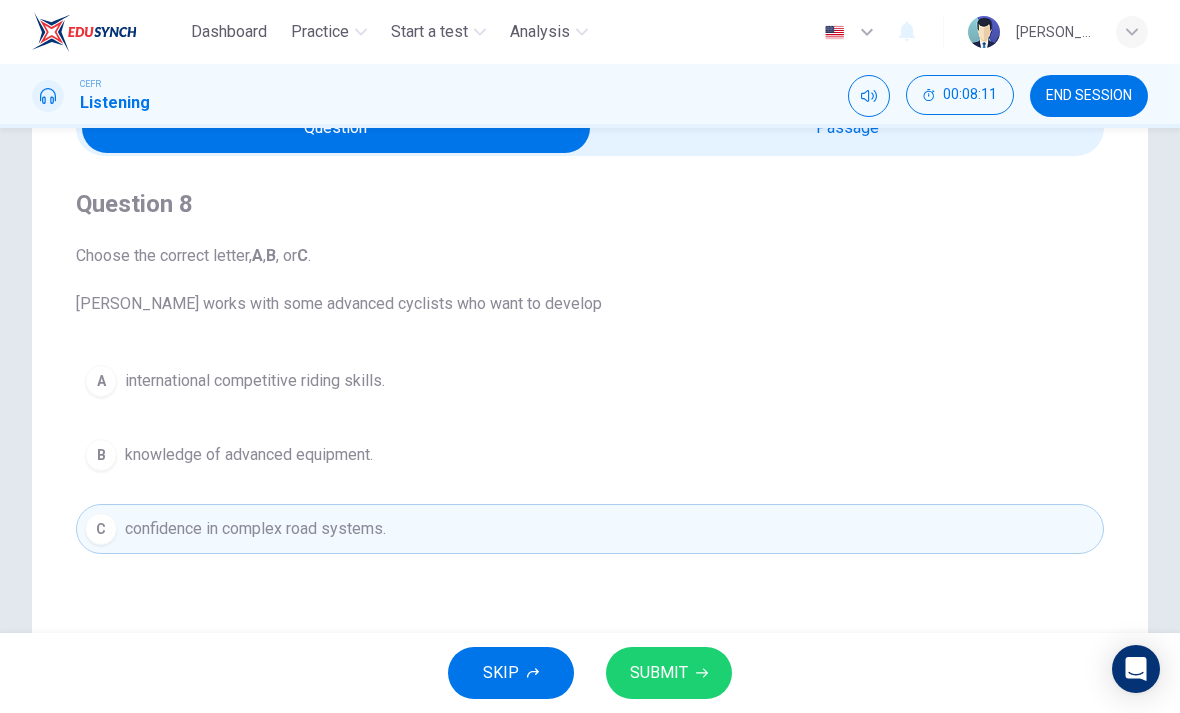 click on "SUBMIT" at bounding box center [659, 673] 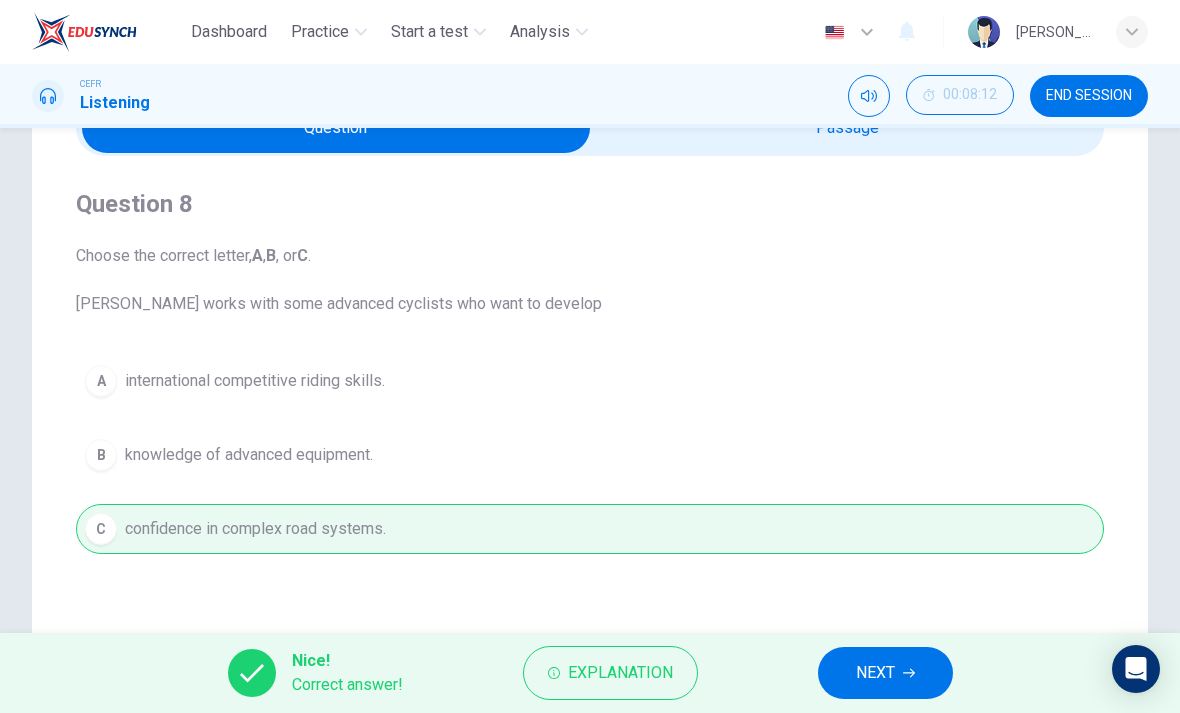 click on "Explanation" at bounding box center [620, 673] 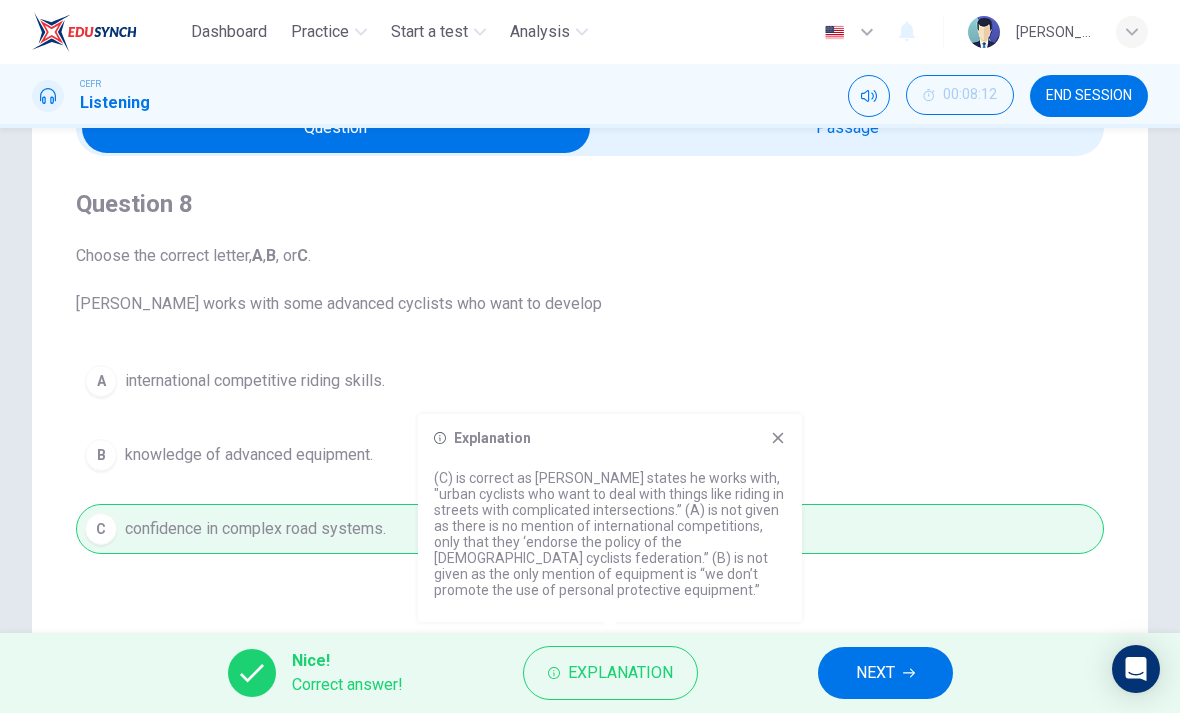 click 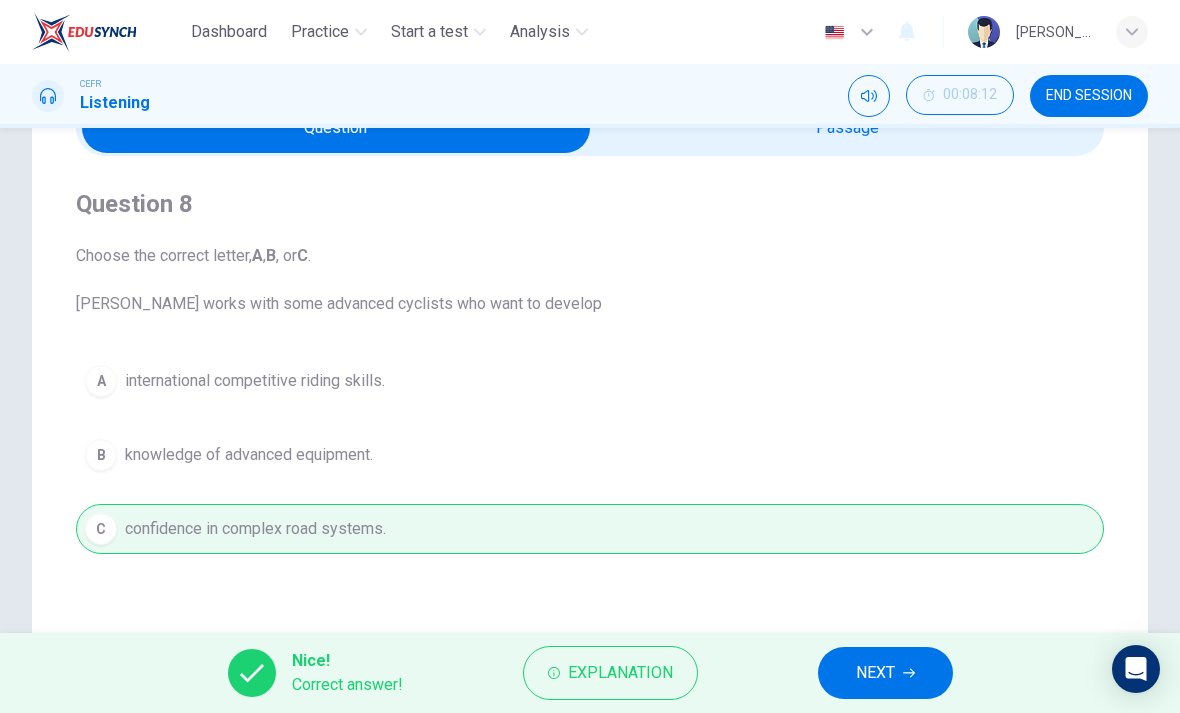 click on "NEXT" at bounding box center [875, 673] 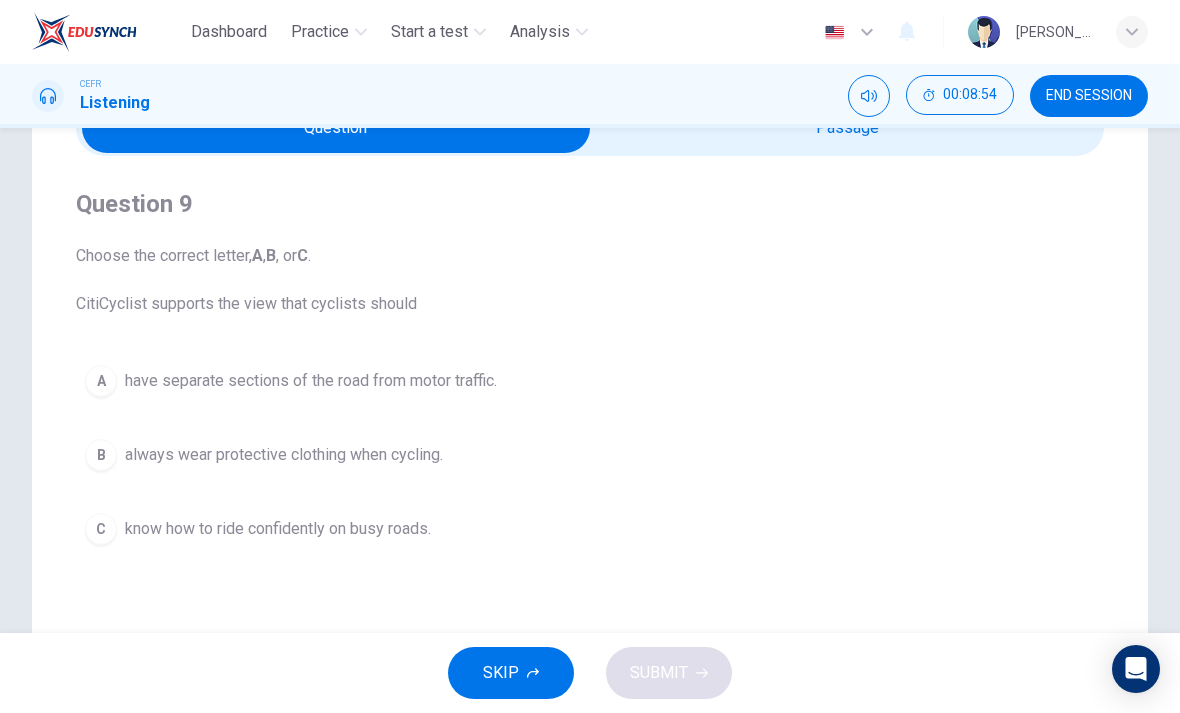click on "know how to ride confidently on busy roads." at bounding box center (278, 529) 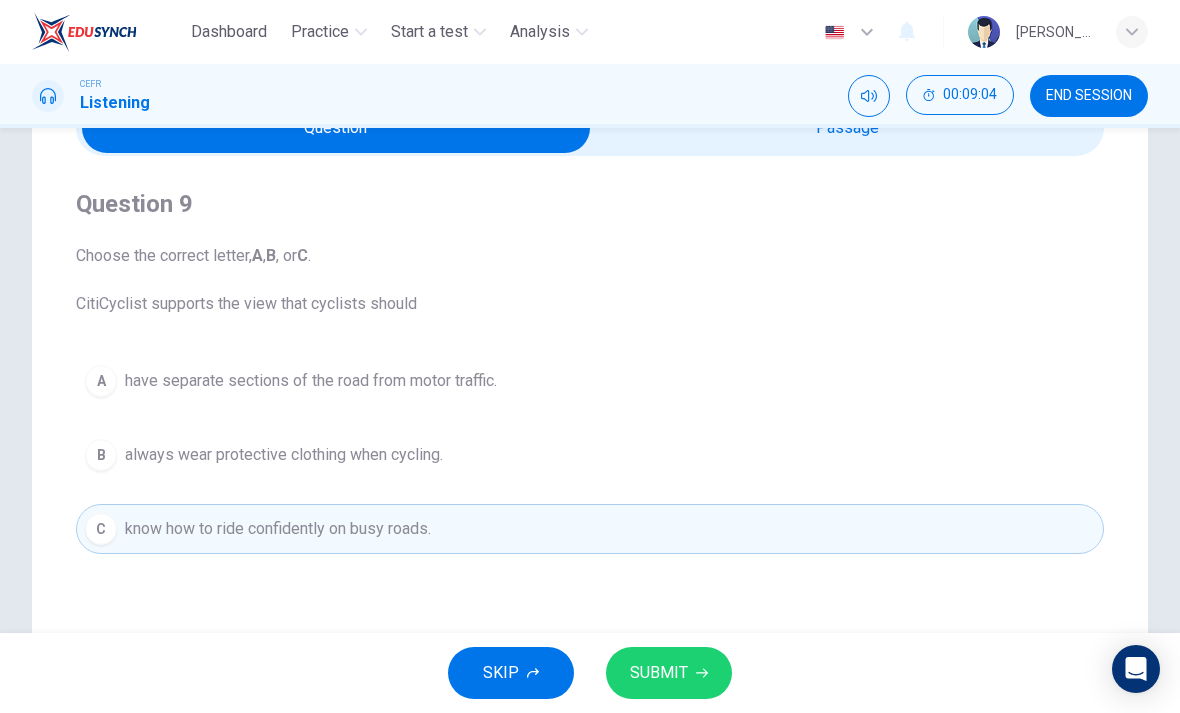 click on "SUBMIT" at bounding box center (659, 673) 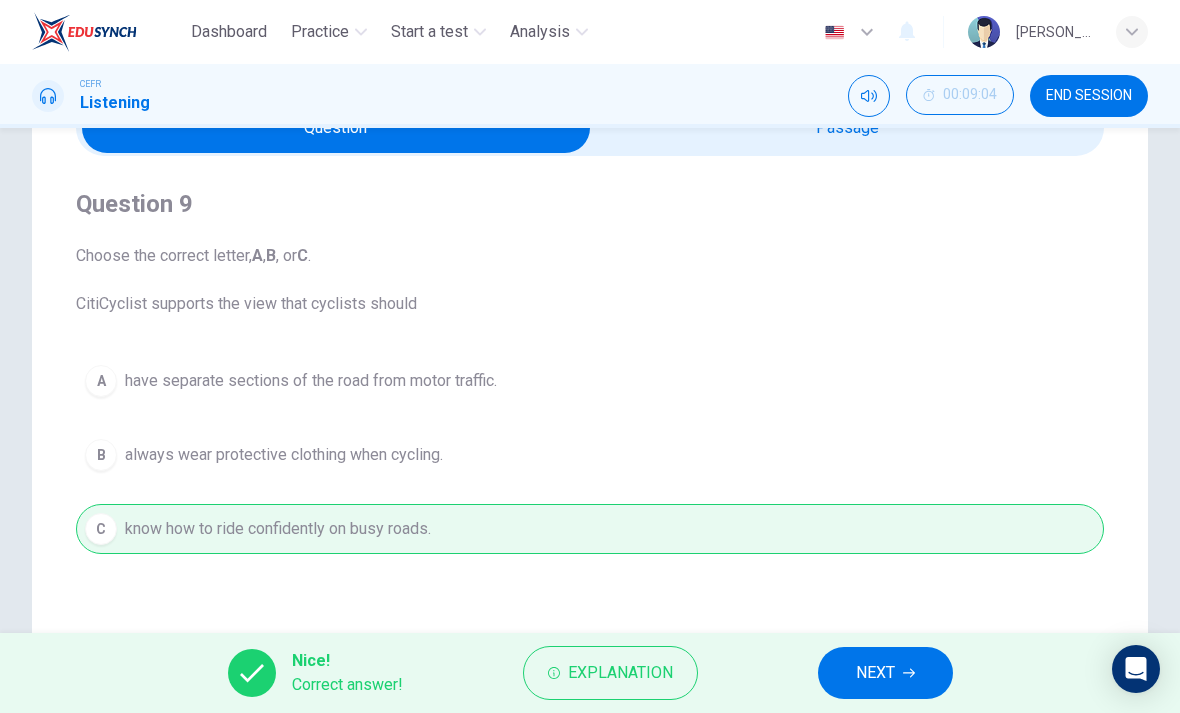 click on "Explanation" at bounding box center (620, 673) 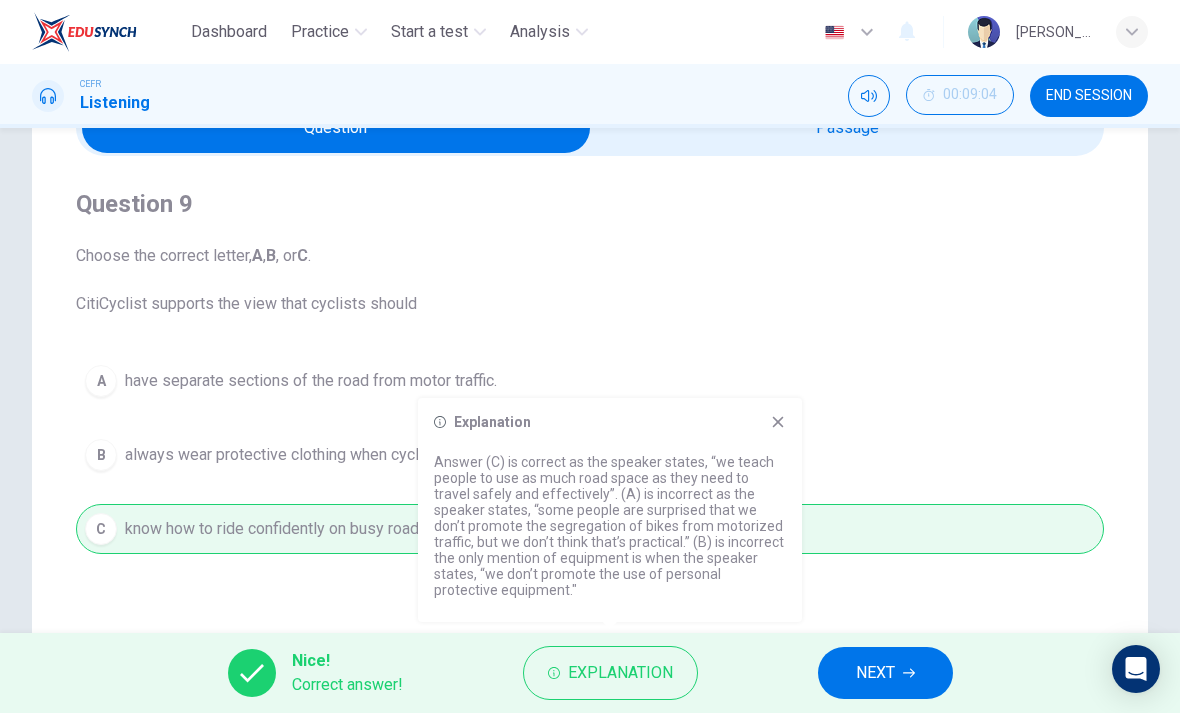 click 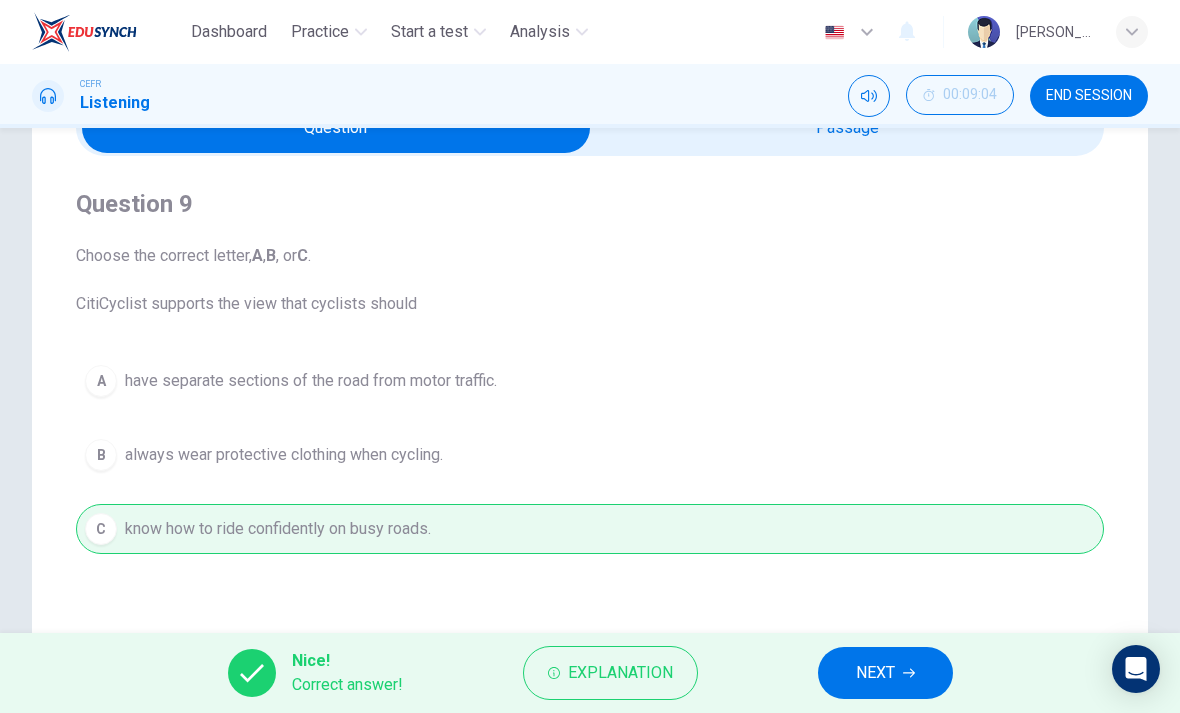 click on "NEXT" at bounding box center [875, 673] 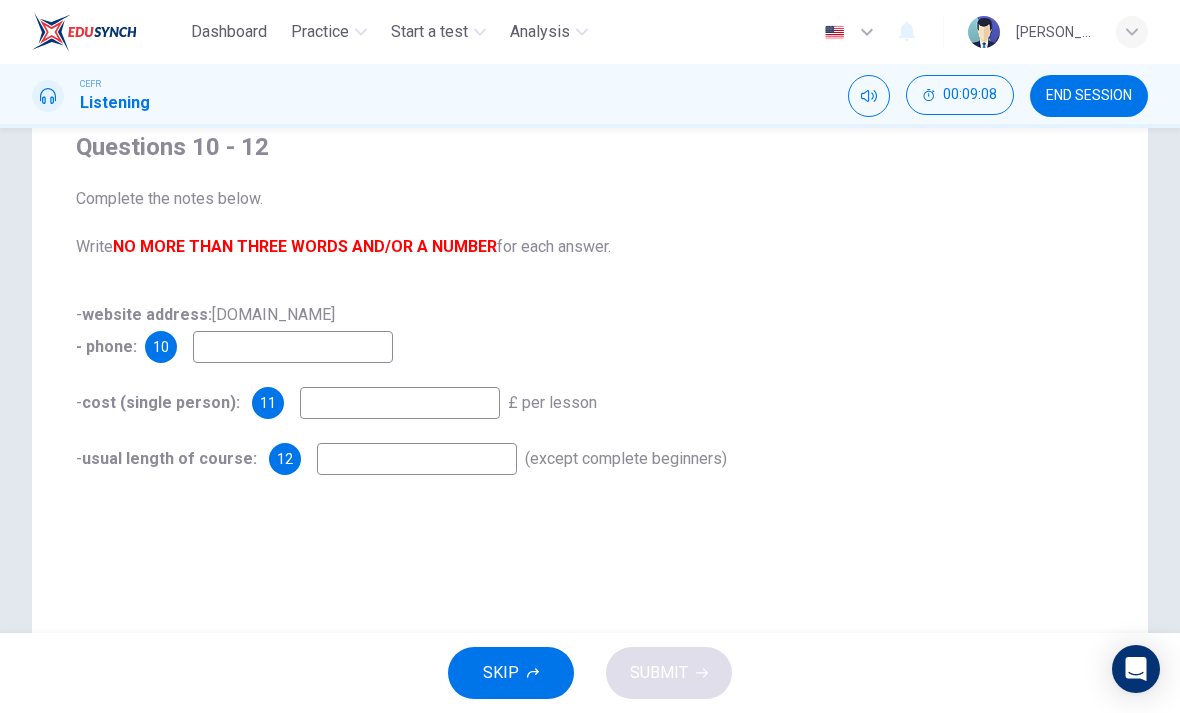 scroll, scrollTop: 160, scrollLeft: 0, axis: vertical 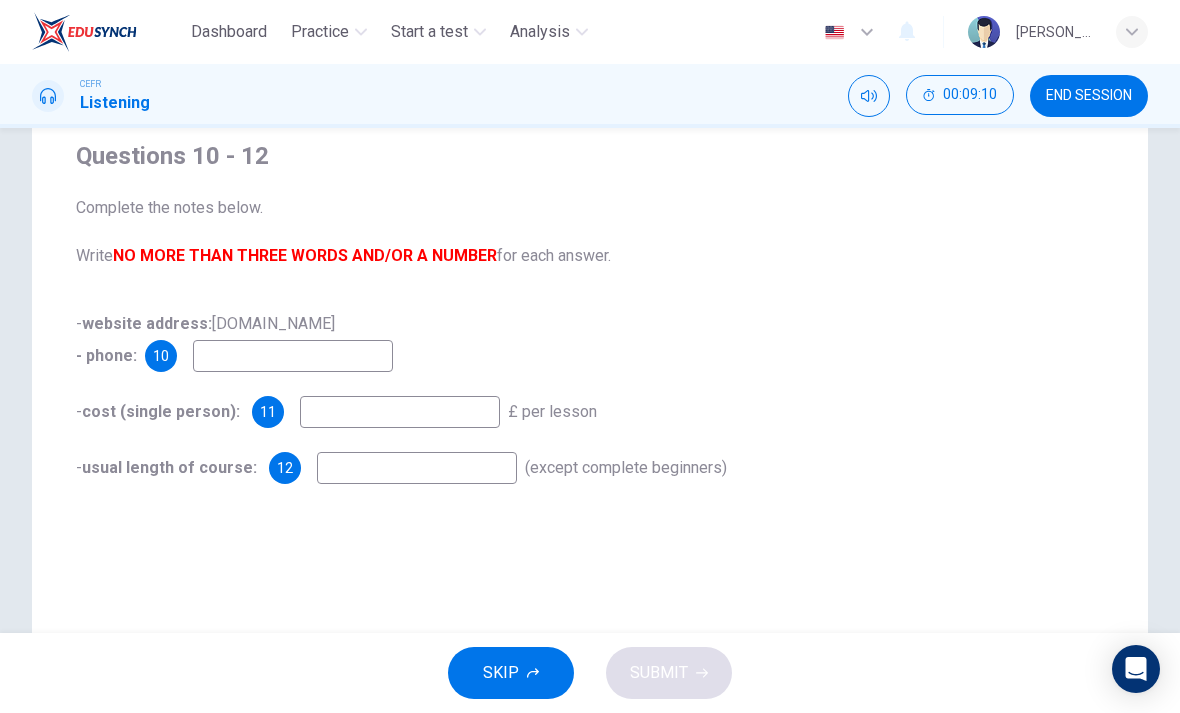 click at bounding box center (293, 356) 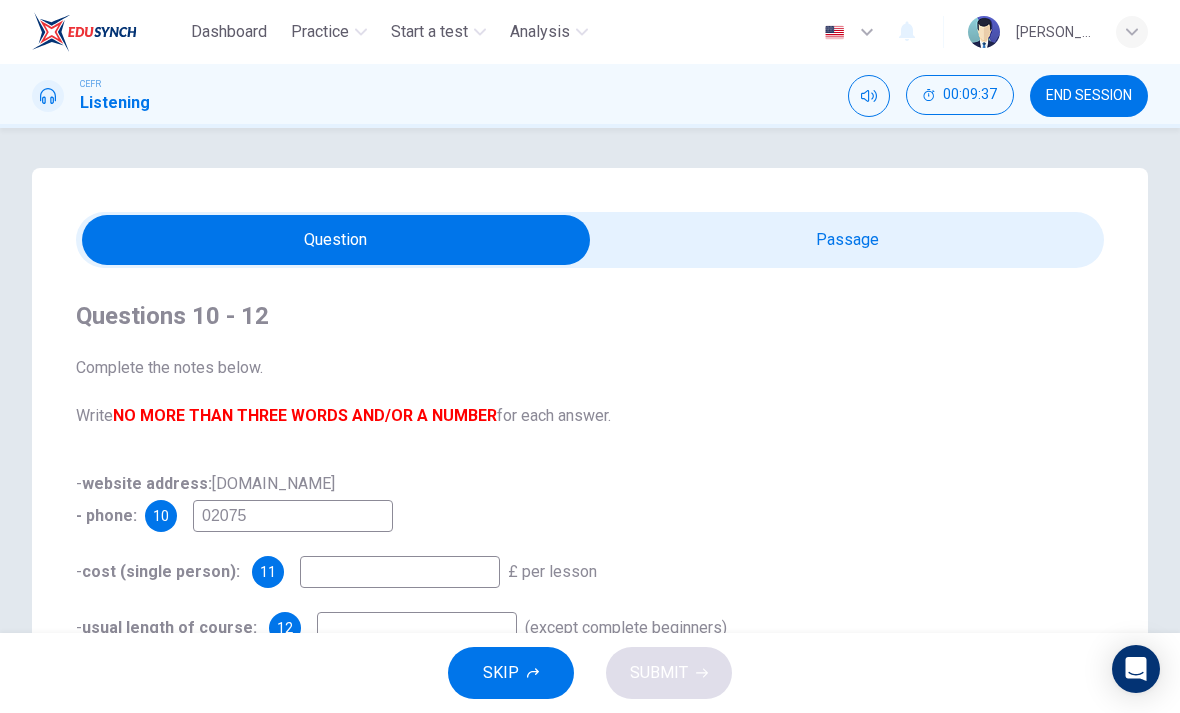 scroll, scrollTop: 0, scrollLeft: 0, axis: both 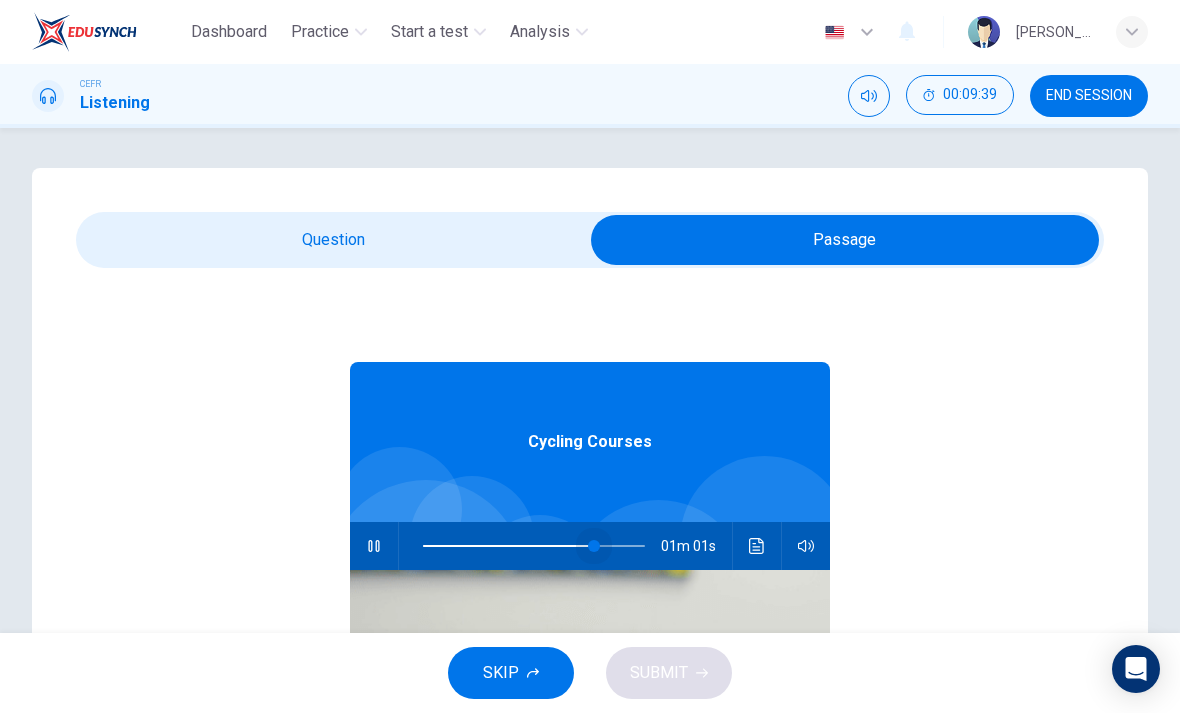click at bounding box center (534, 546) 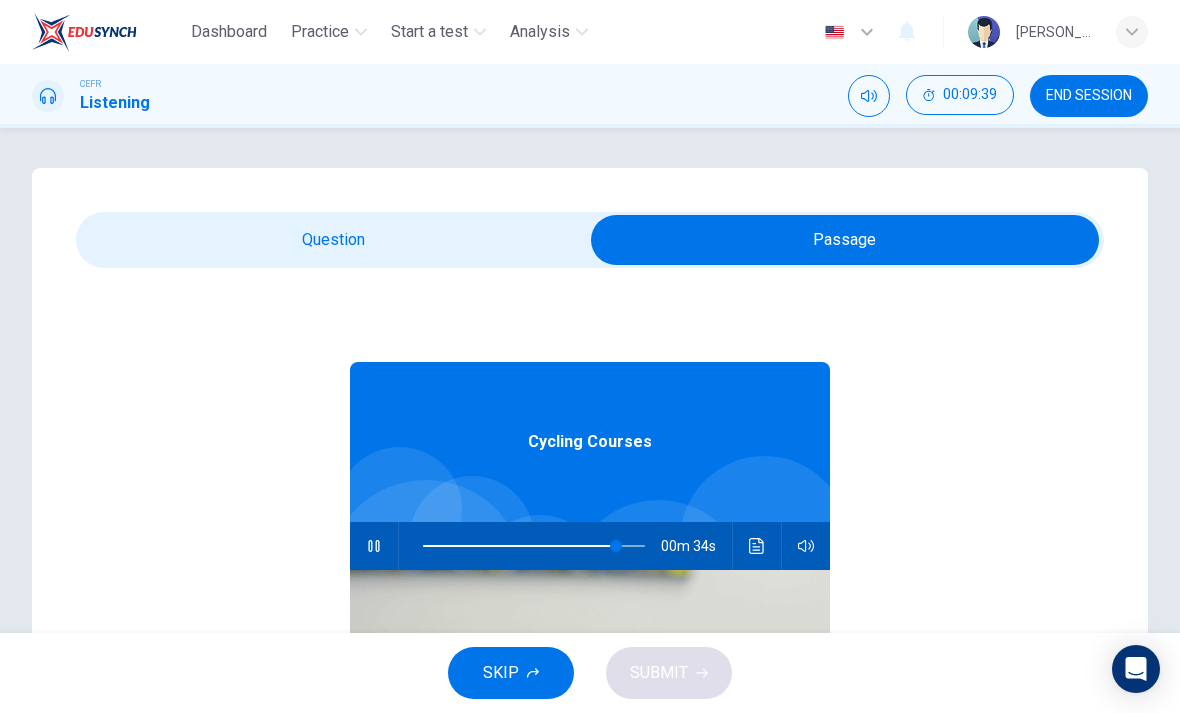 type on "87" 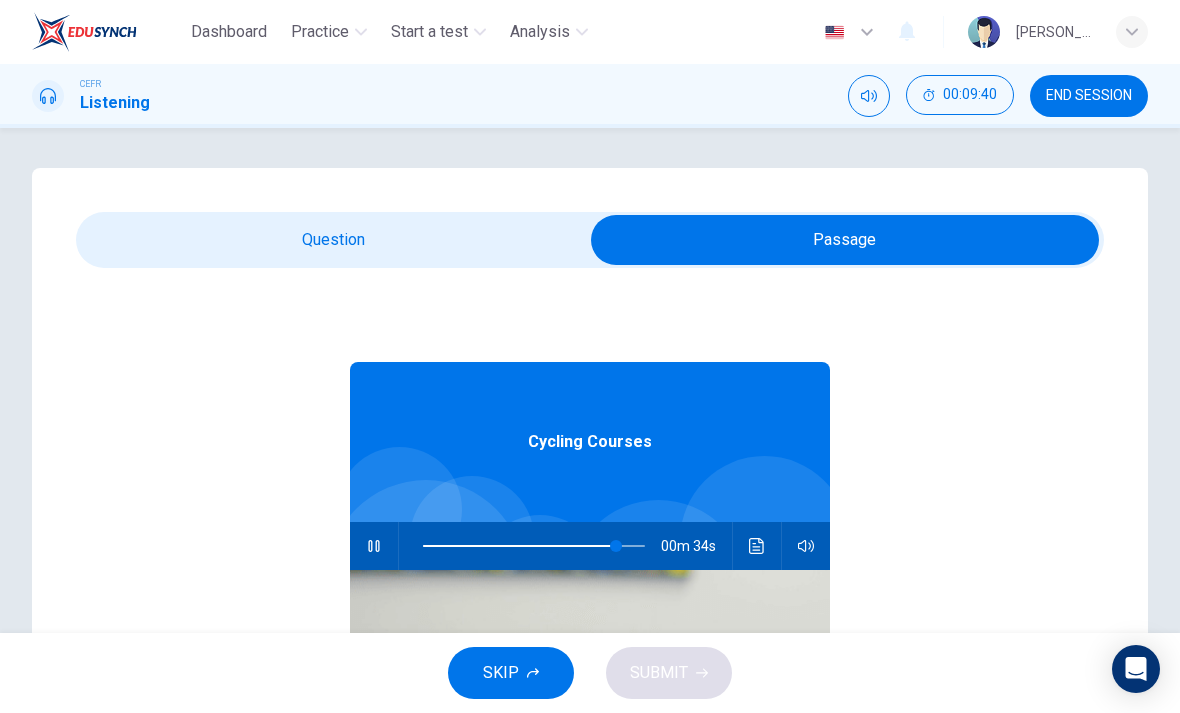click at bounding box center (845, 240) 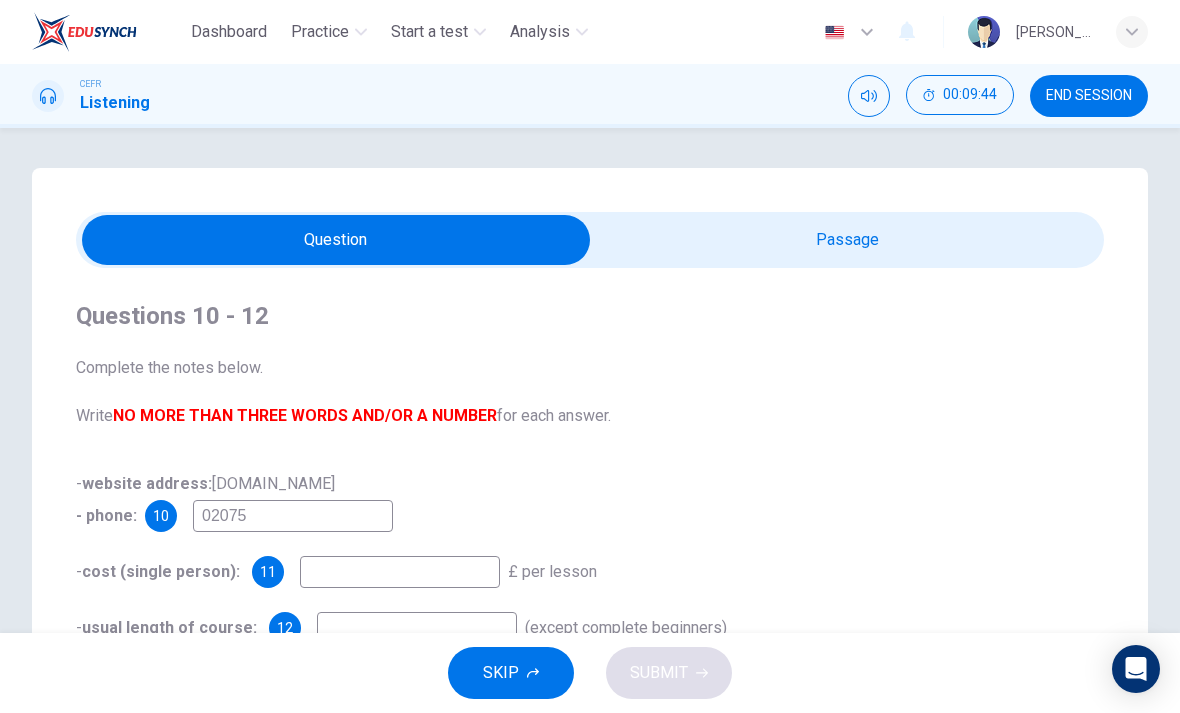 scroll, scrollTop: 0, scrollLeft: 0, axis: both 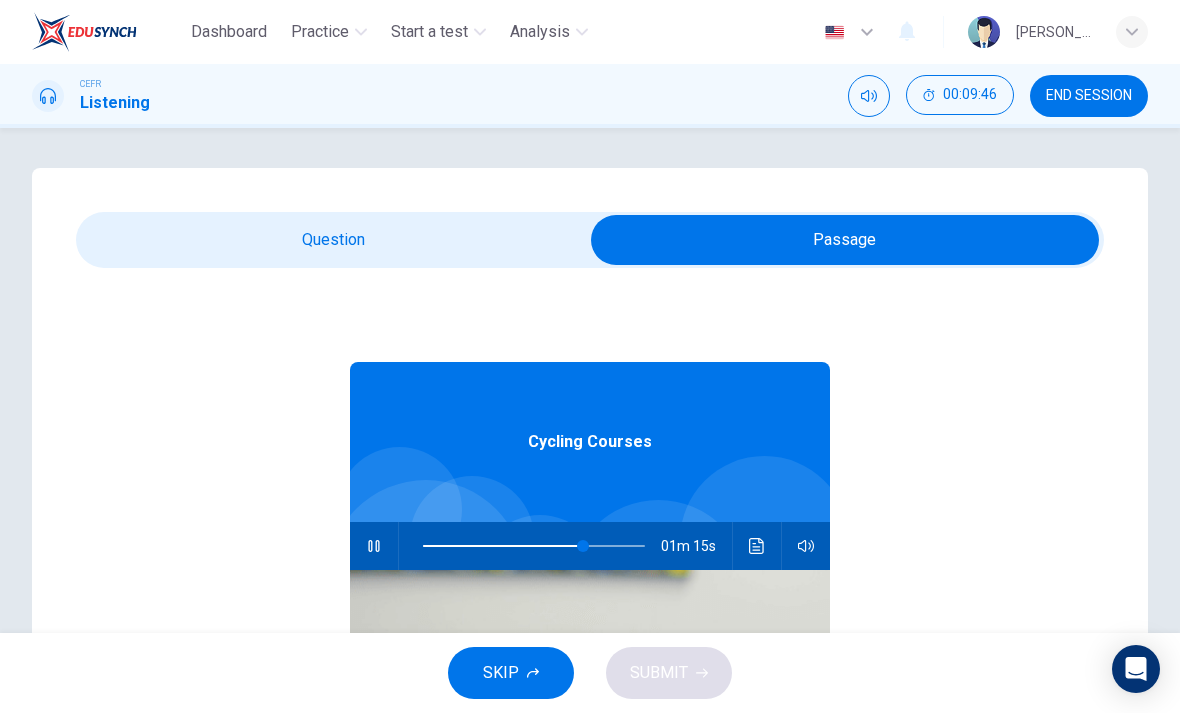 type on "72" 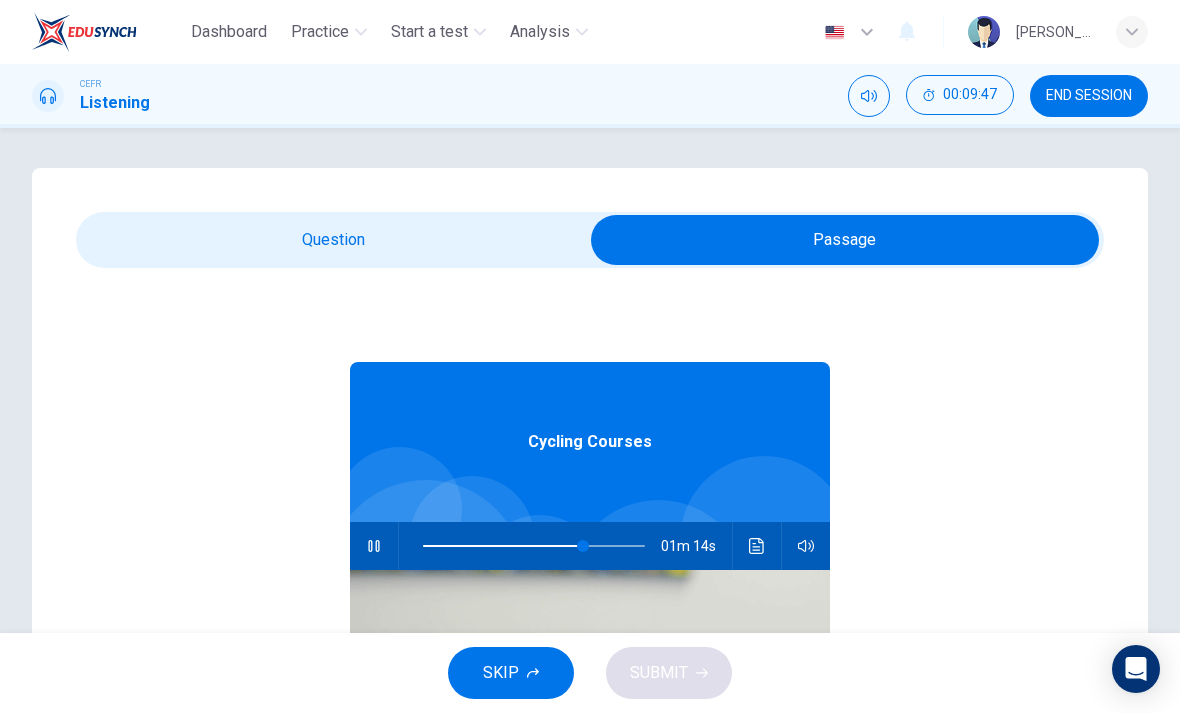 click at bounding box center (845, 240) 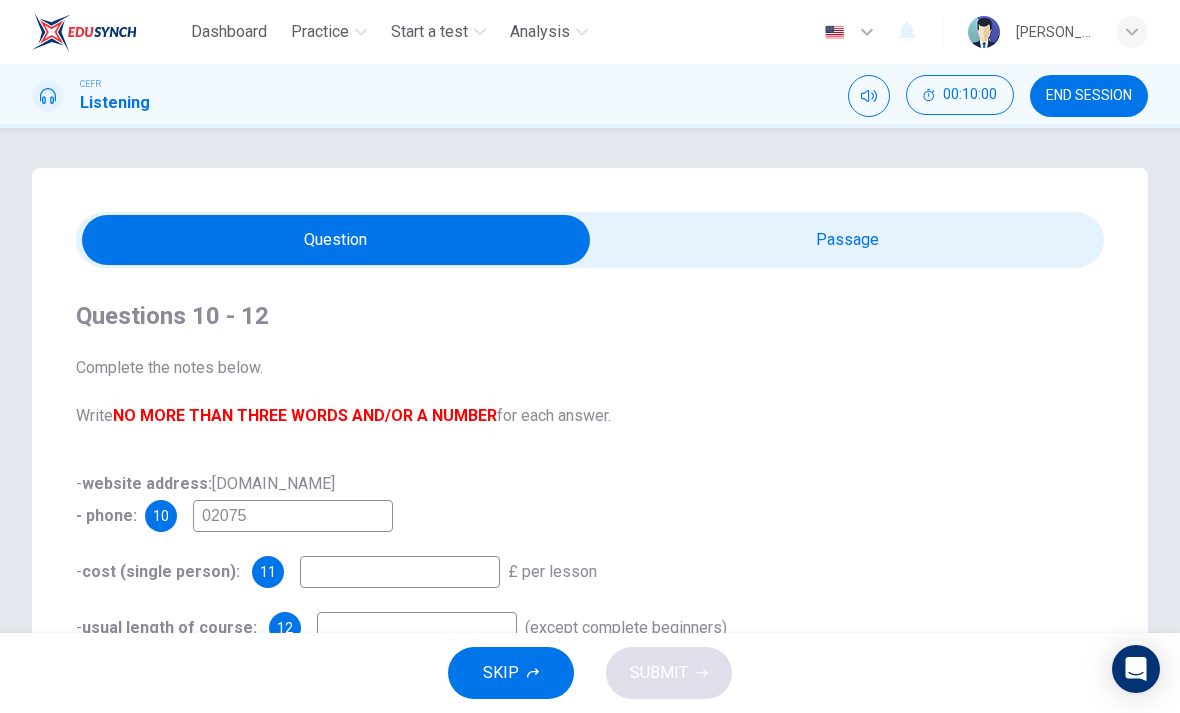 click on "02075" at bounding box center (293, 516) 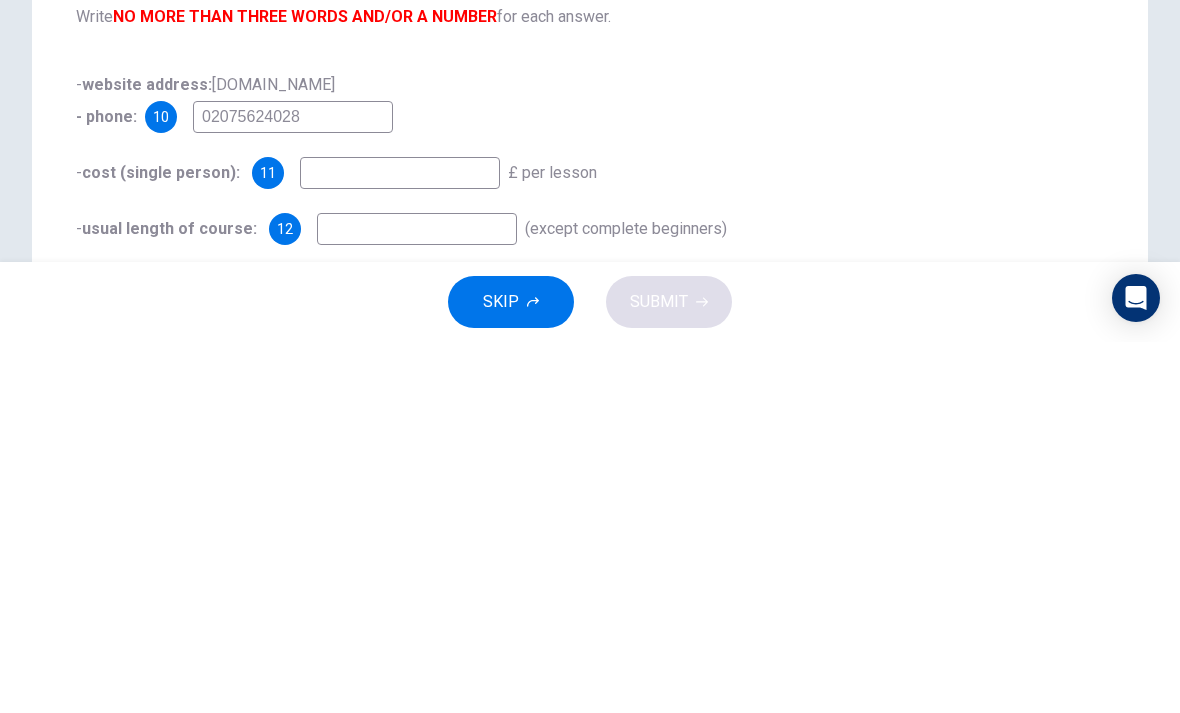 scroll, scrollTop: 29, scrollLeft: 0, axis: vertical 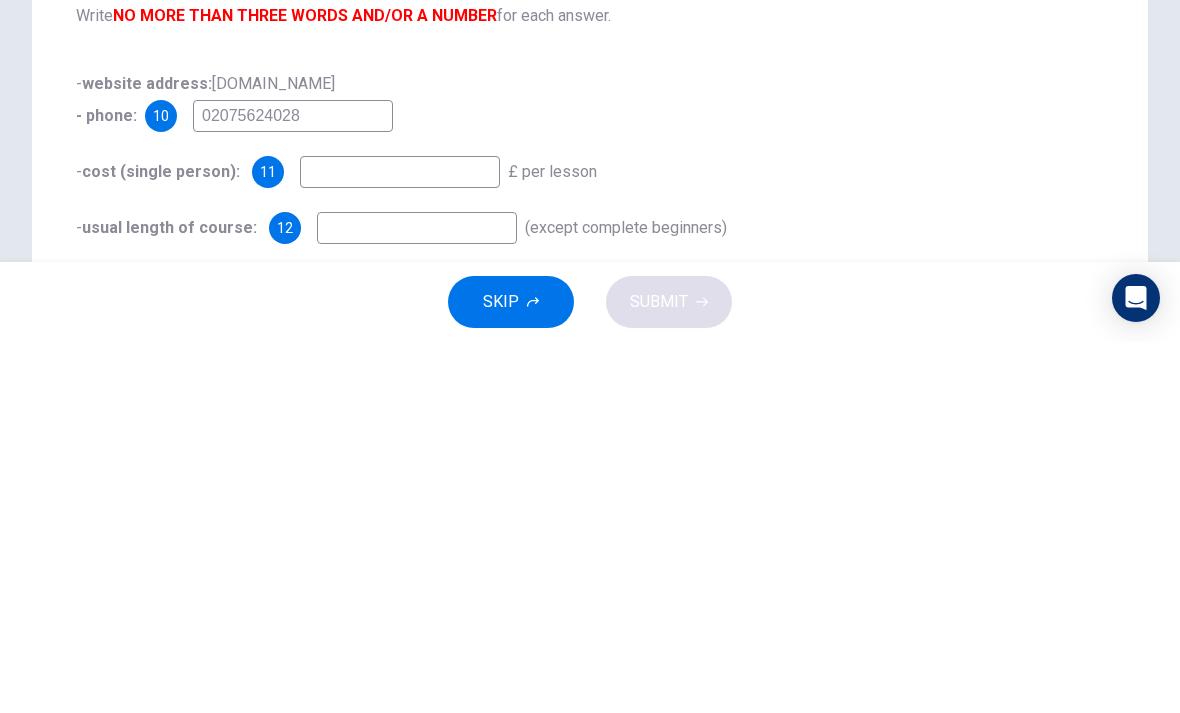 type on "02075624028" 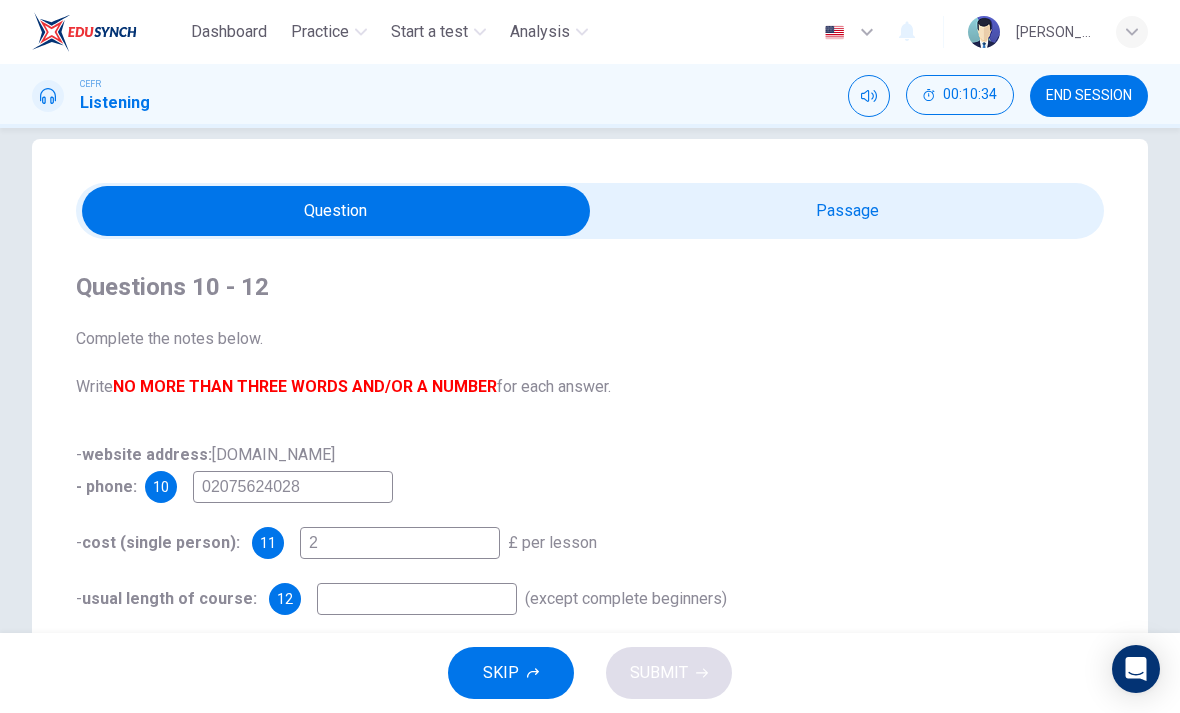 type on "90" 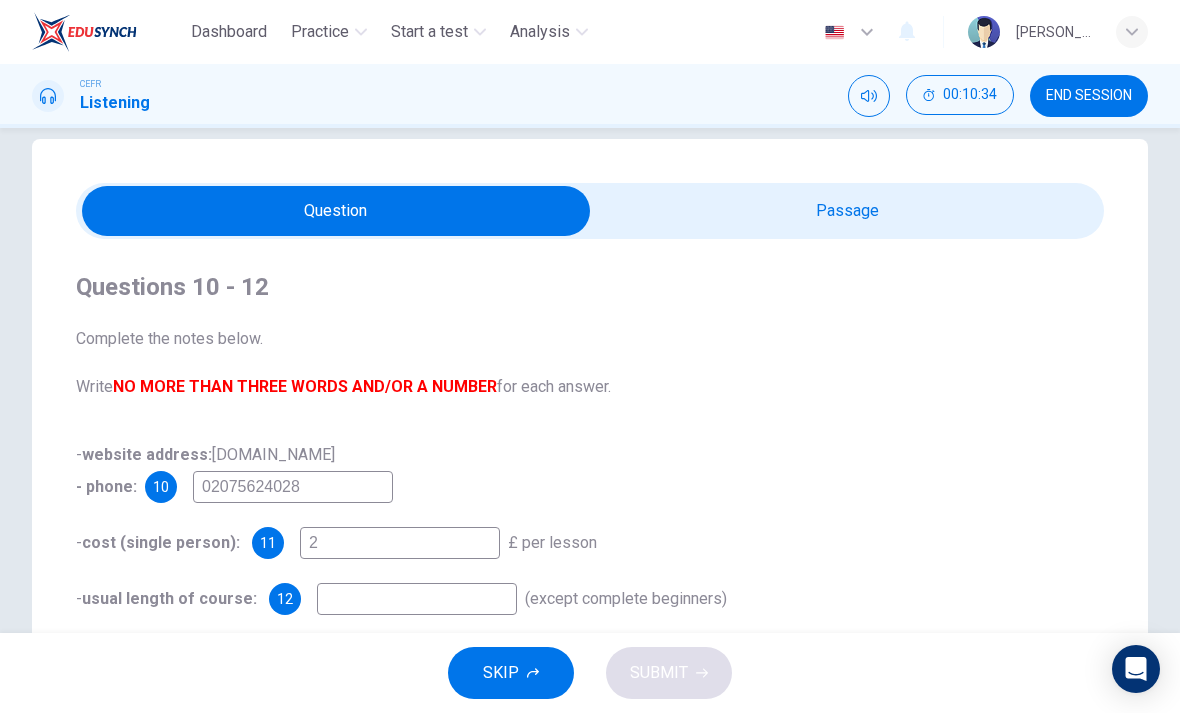 click at bounding box center [336, 211] 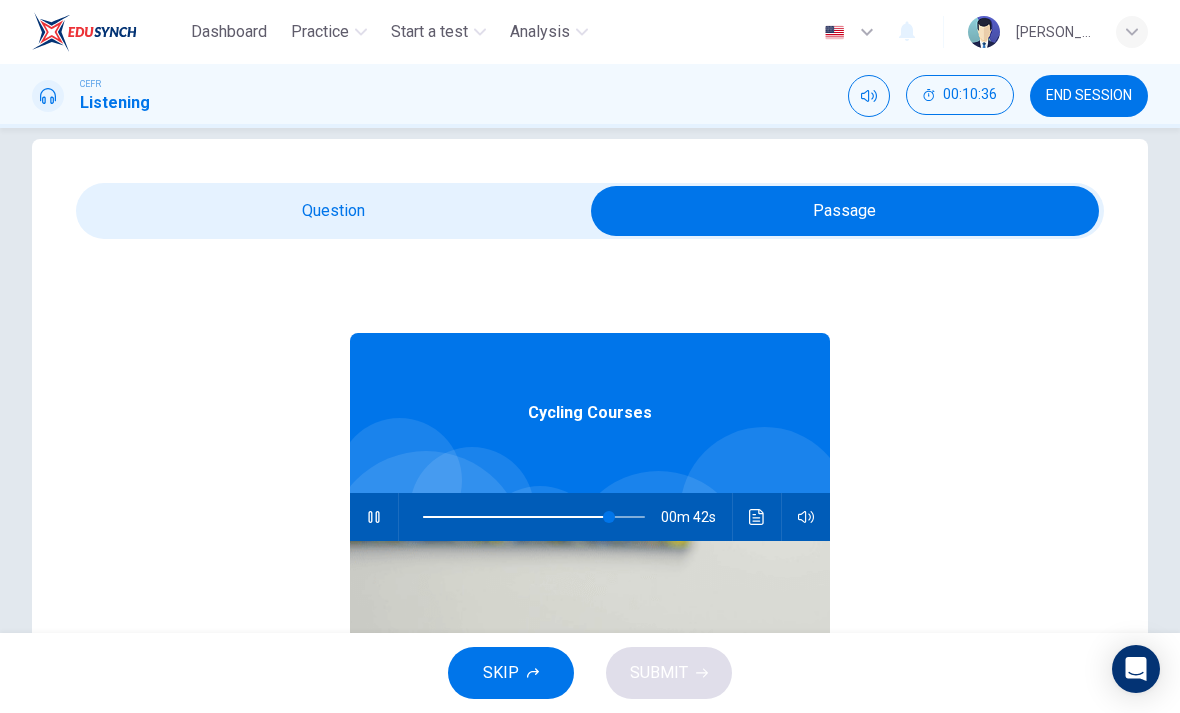 click at bounding box center [609, 517] 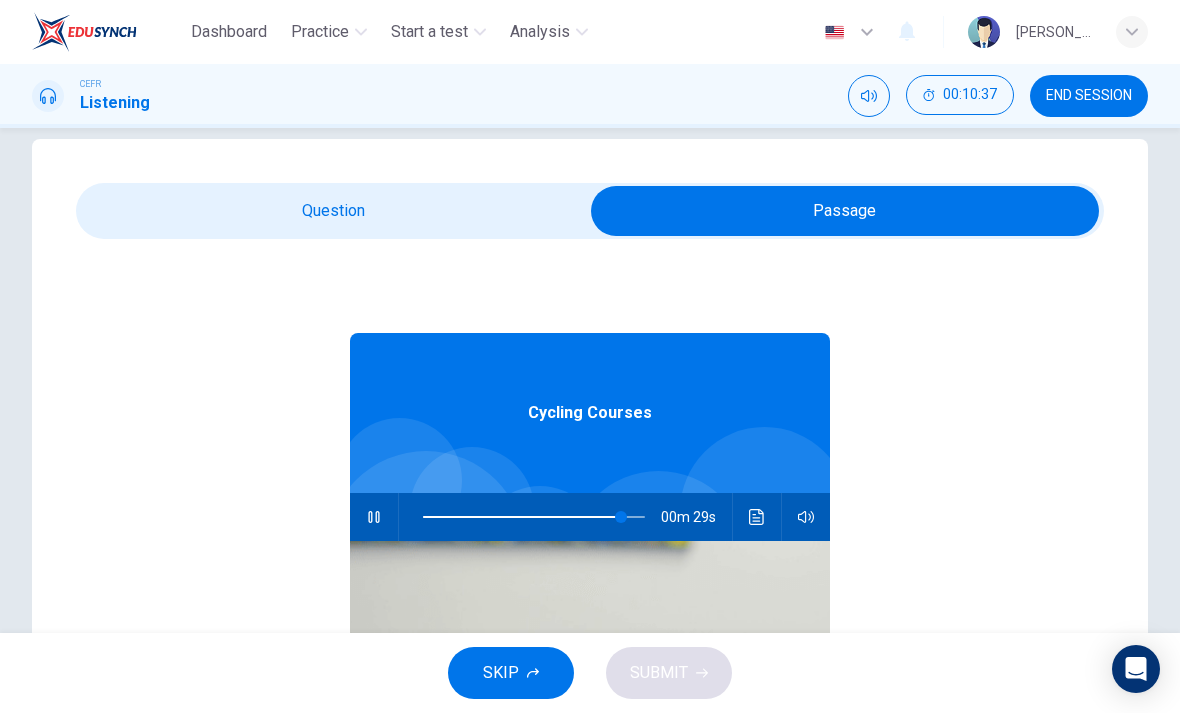 click at bounding box center [845, 211] 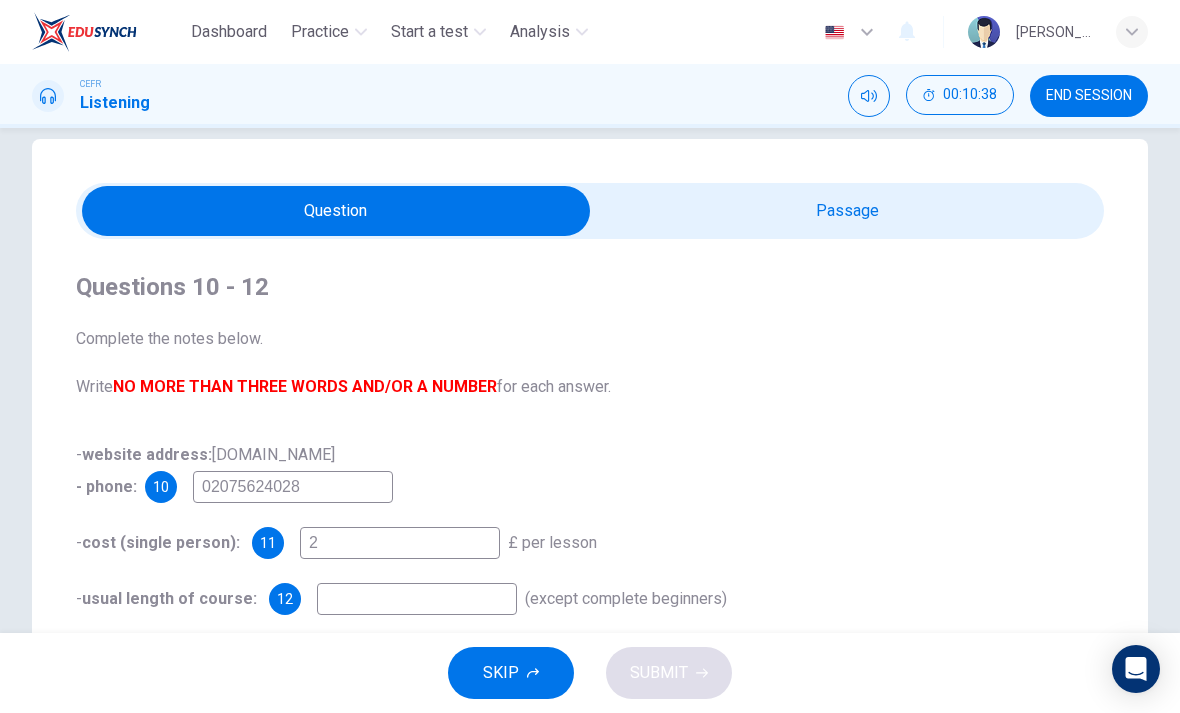 type on "90" 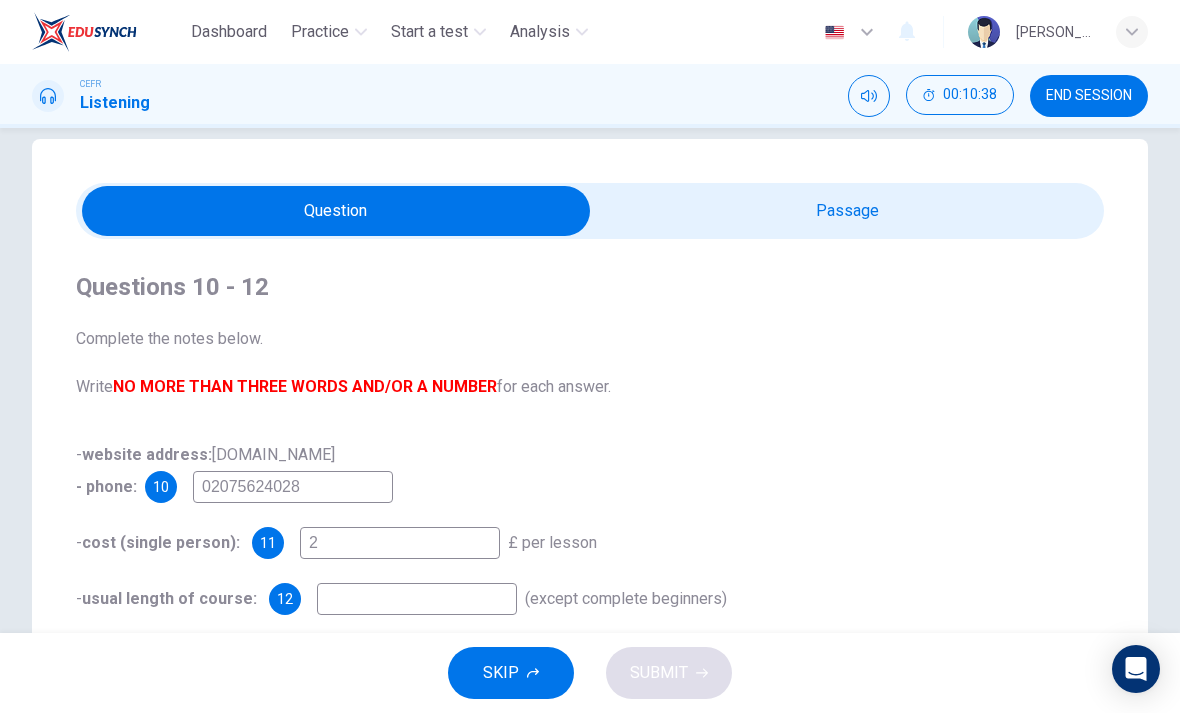 click at bounding box center [336, 211] 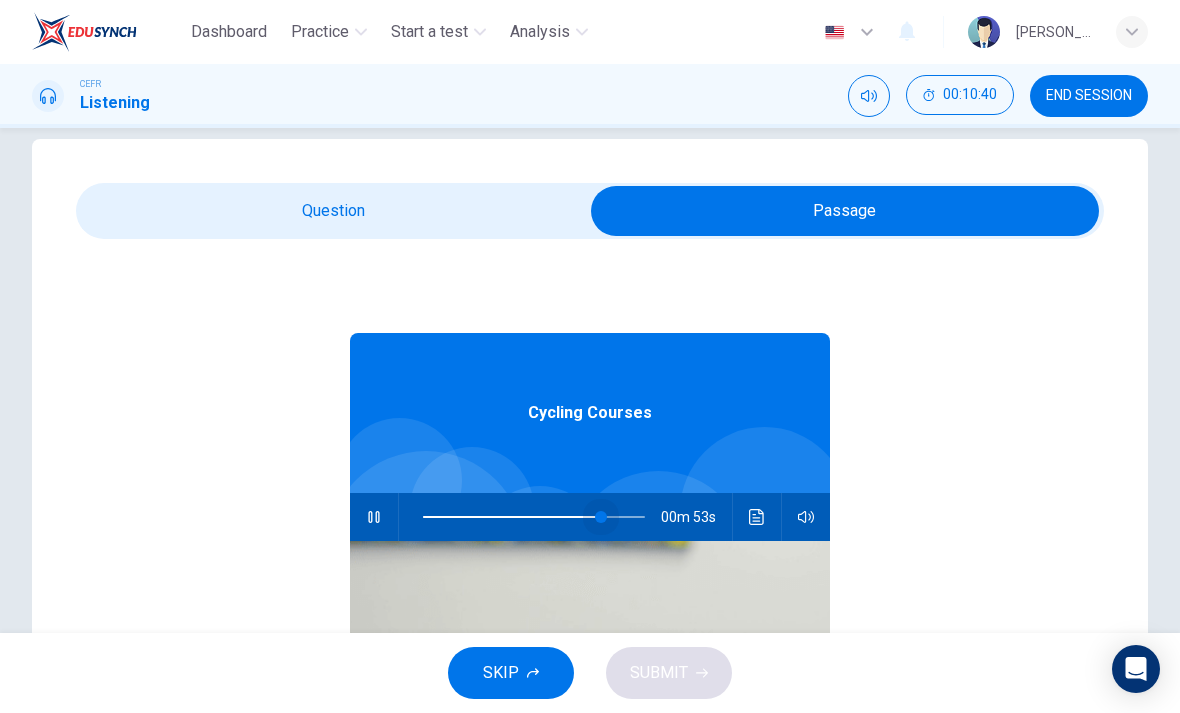 click at bounding box center [601, 517] 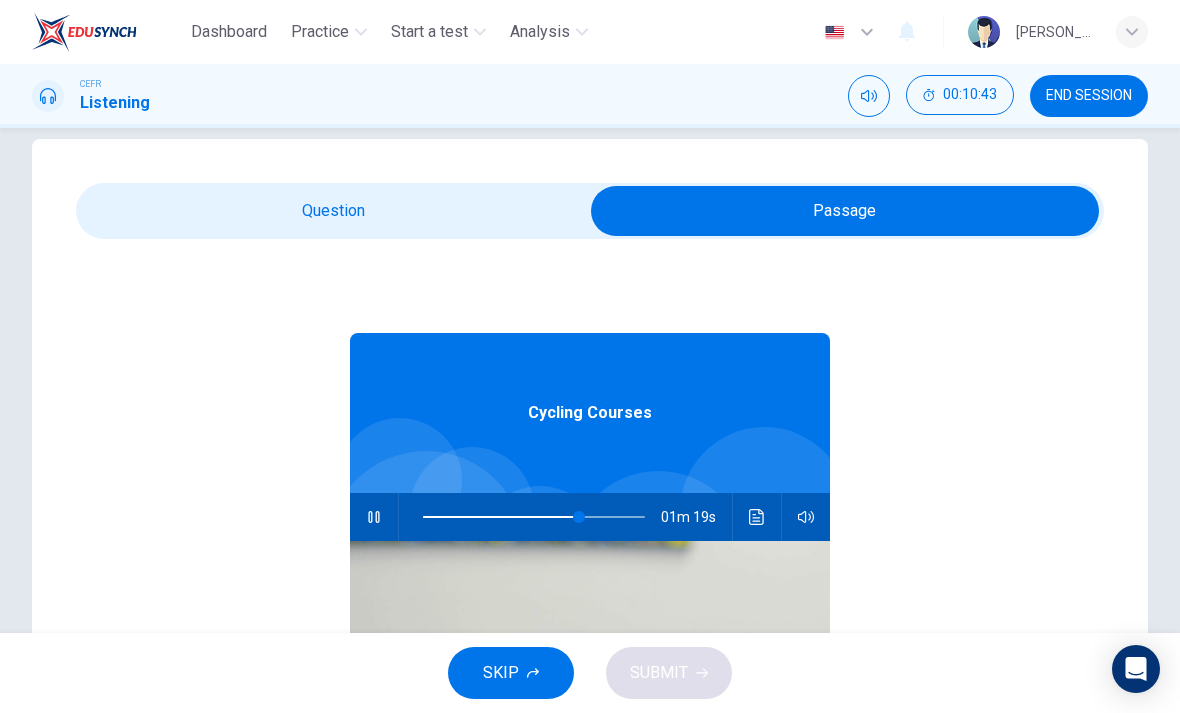 type on "71" 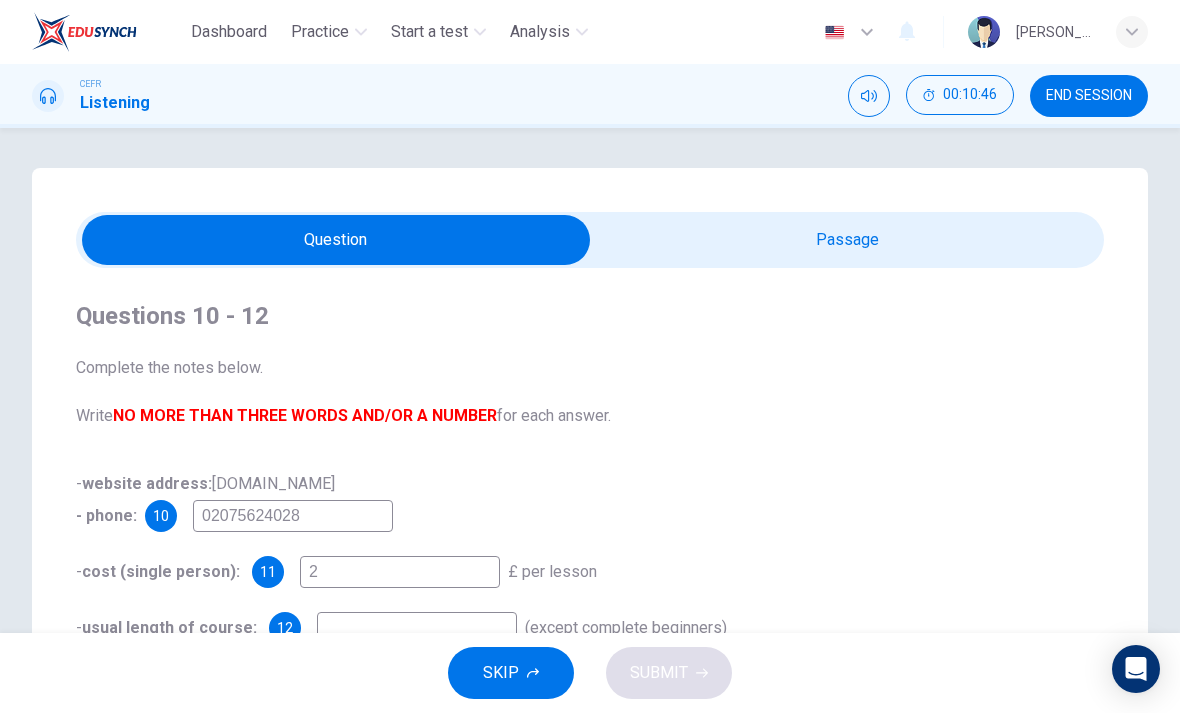 scroll, scrollTop: -2, scrollLeft: 0, axis: vertical 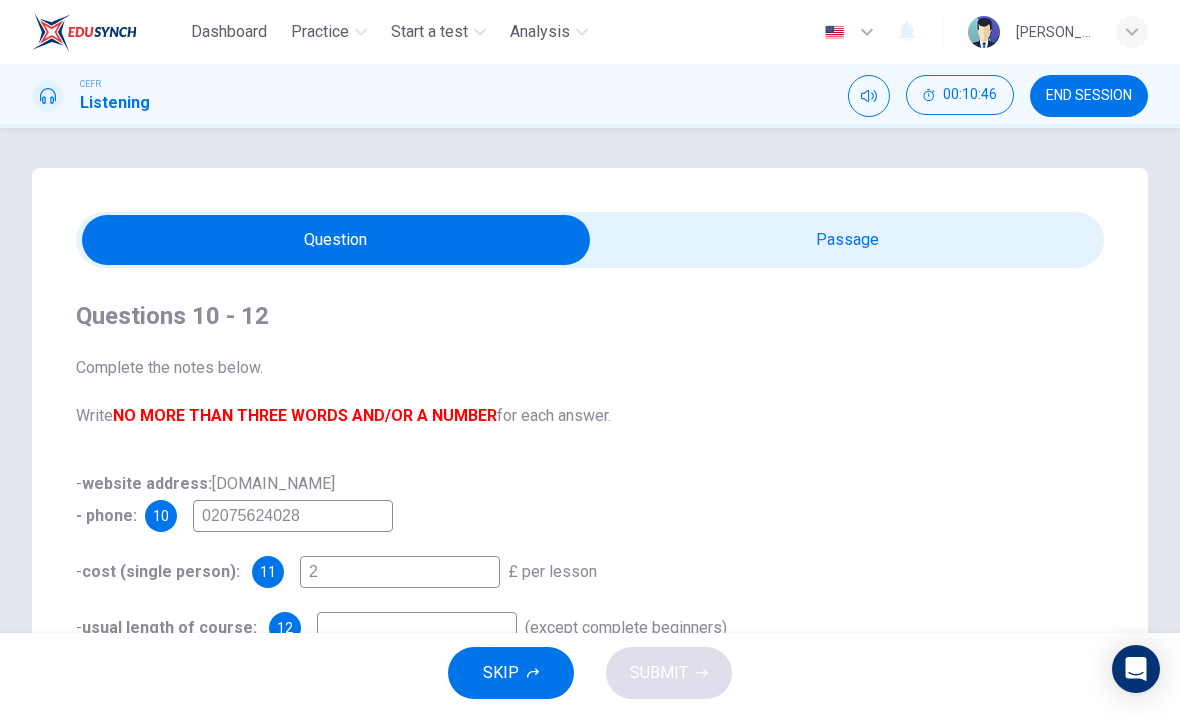 type on "72" 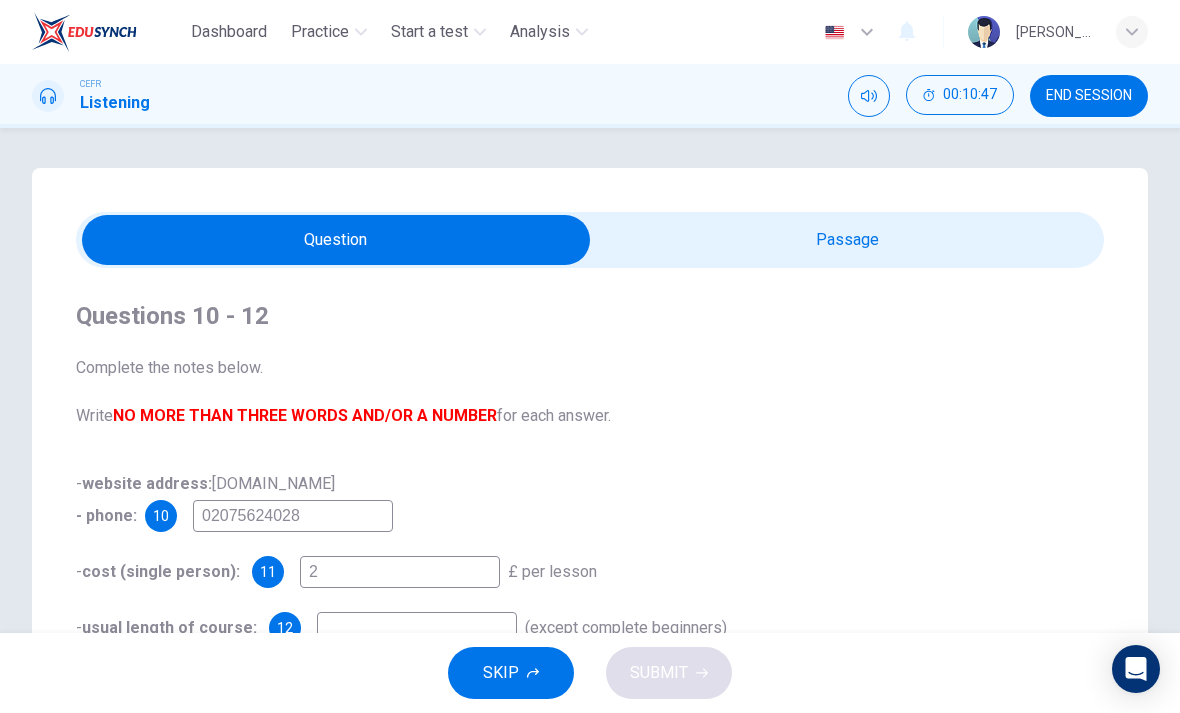 scroll, scrollTop: 0, scrollLeft: 0, axis: both 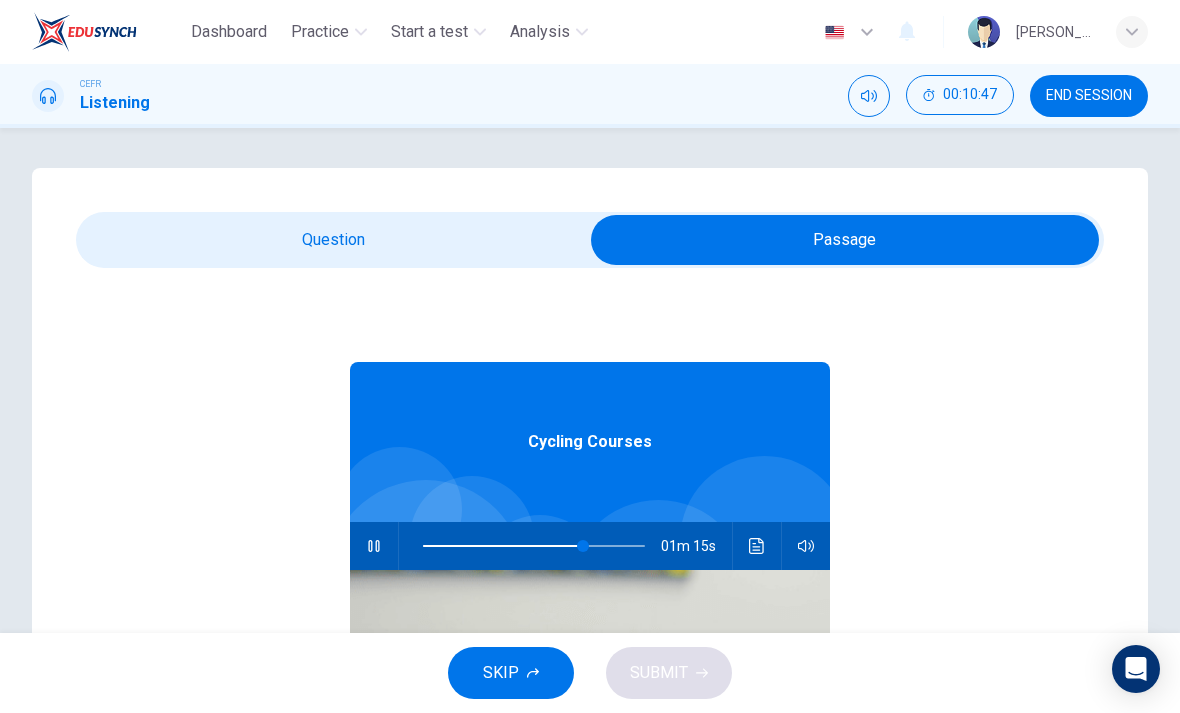 type on "72" 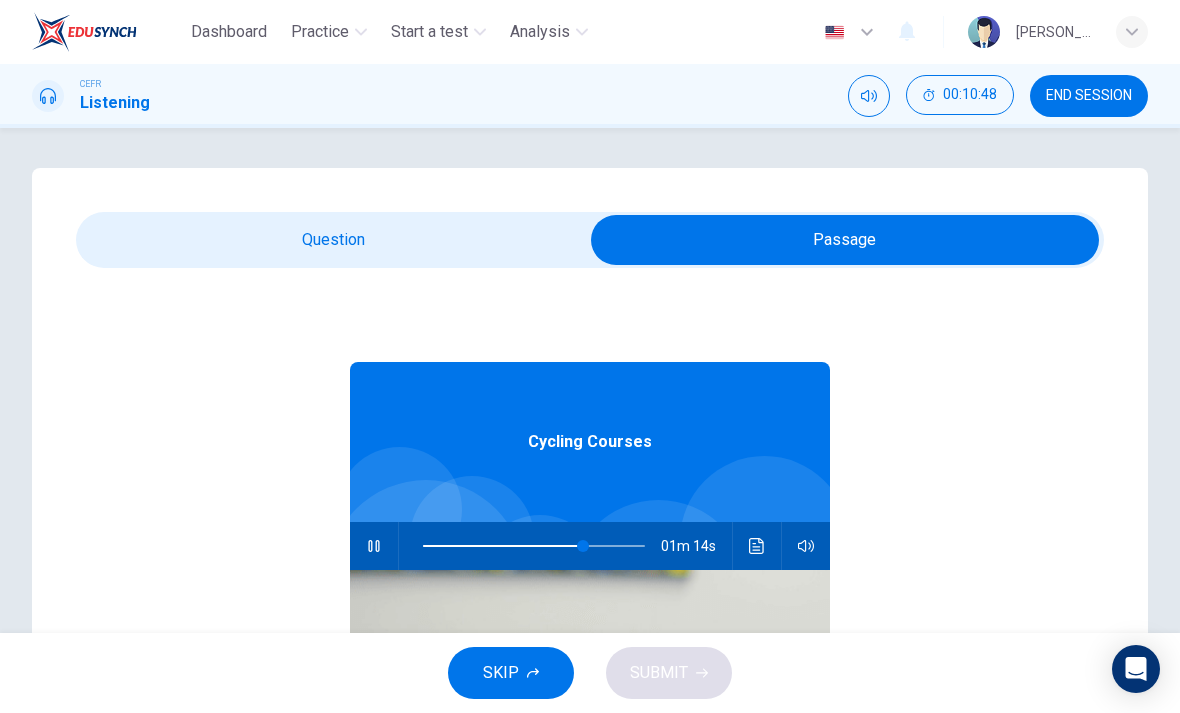 click at bounding box center (845, 240) 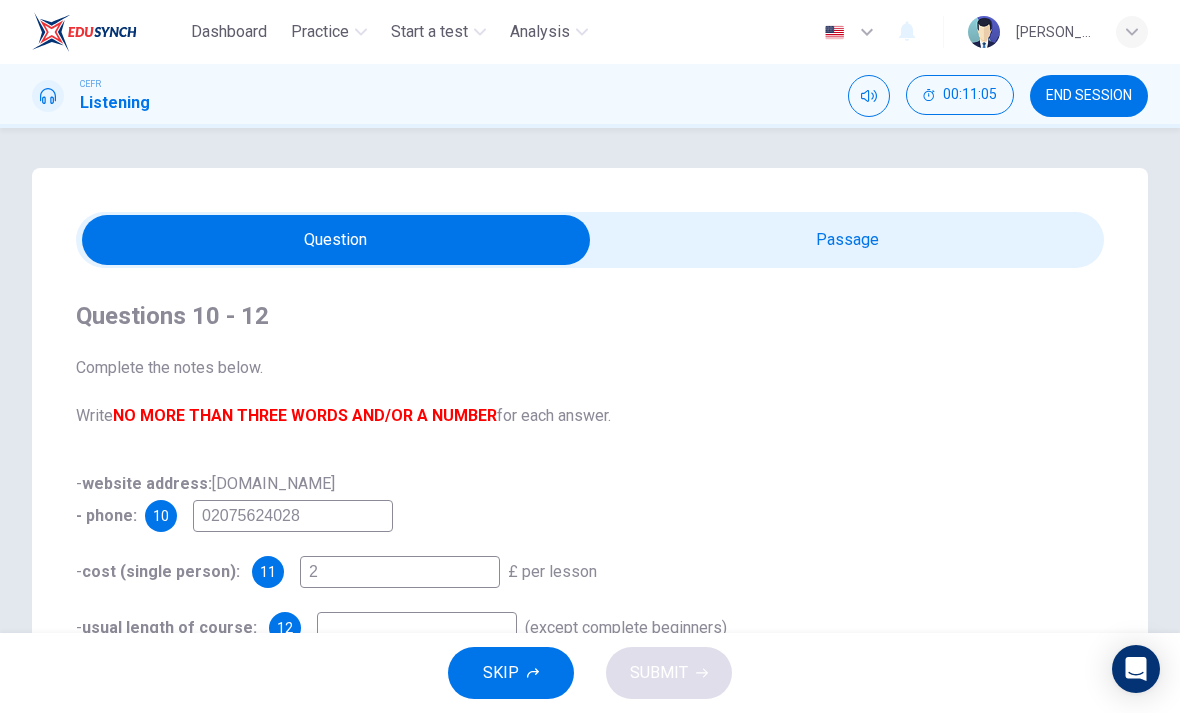 click on "2" at bounding box center [400, 572] 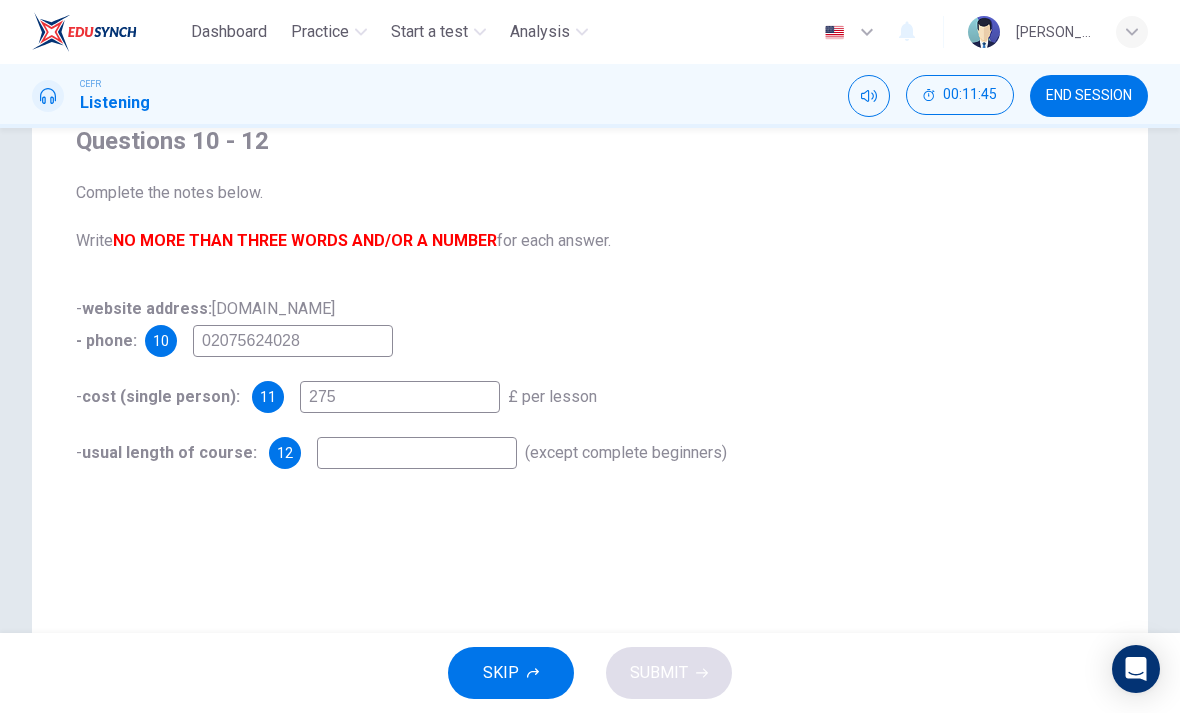 scroll, scrollTop: 172, scrollLeft: 0, axis: vertical 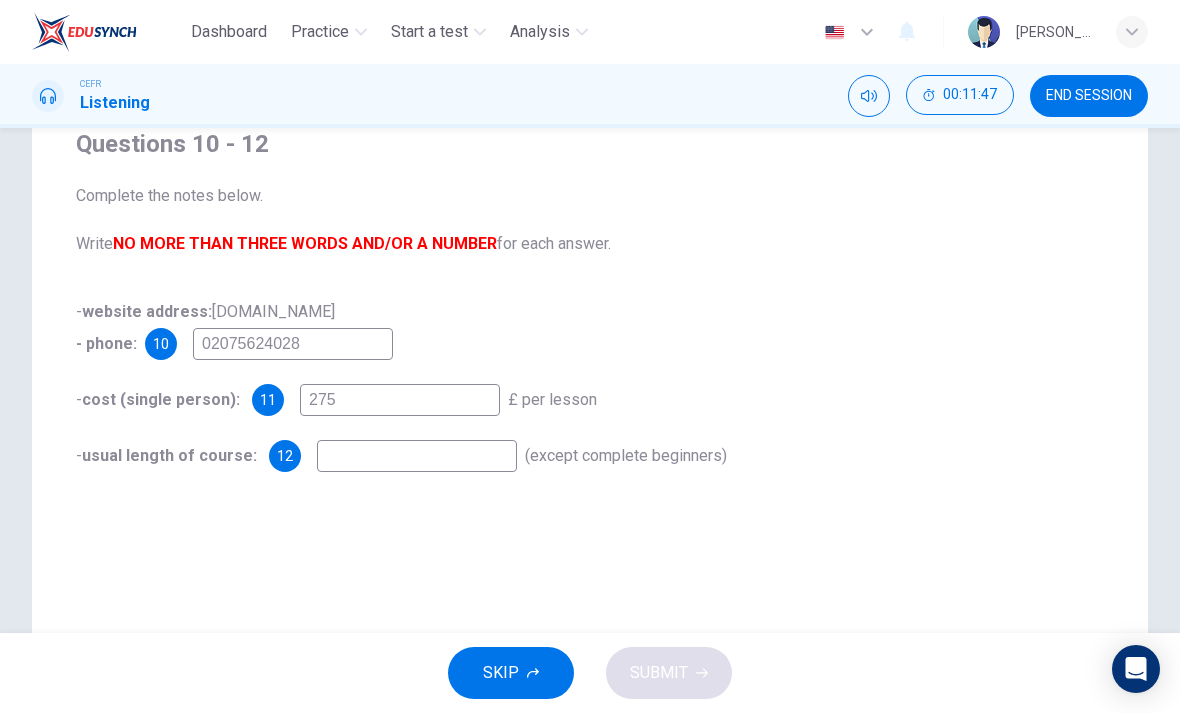 type on "275" 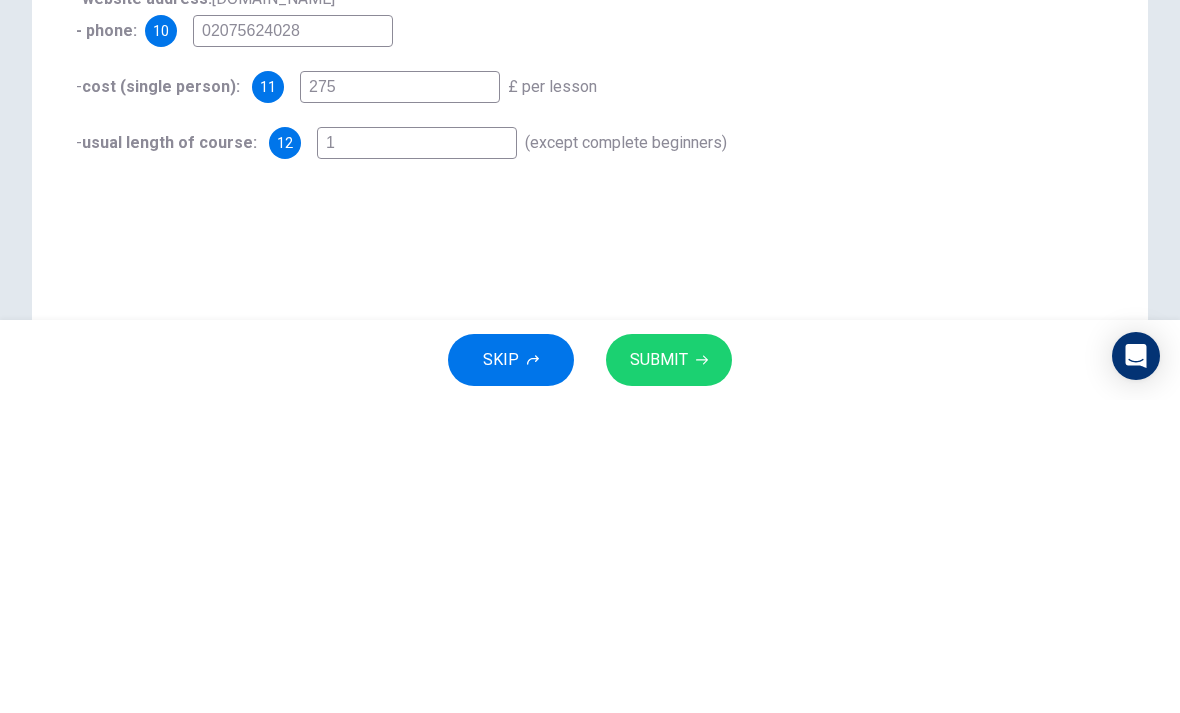 type on "1" 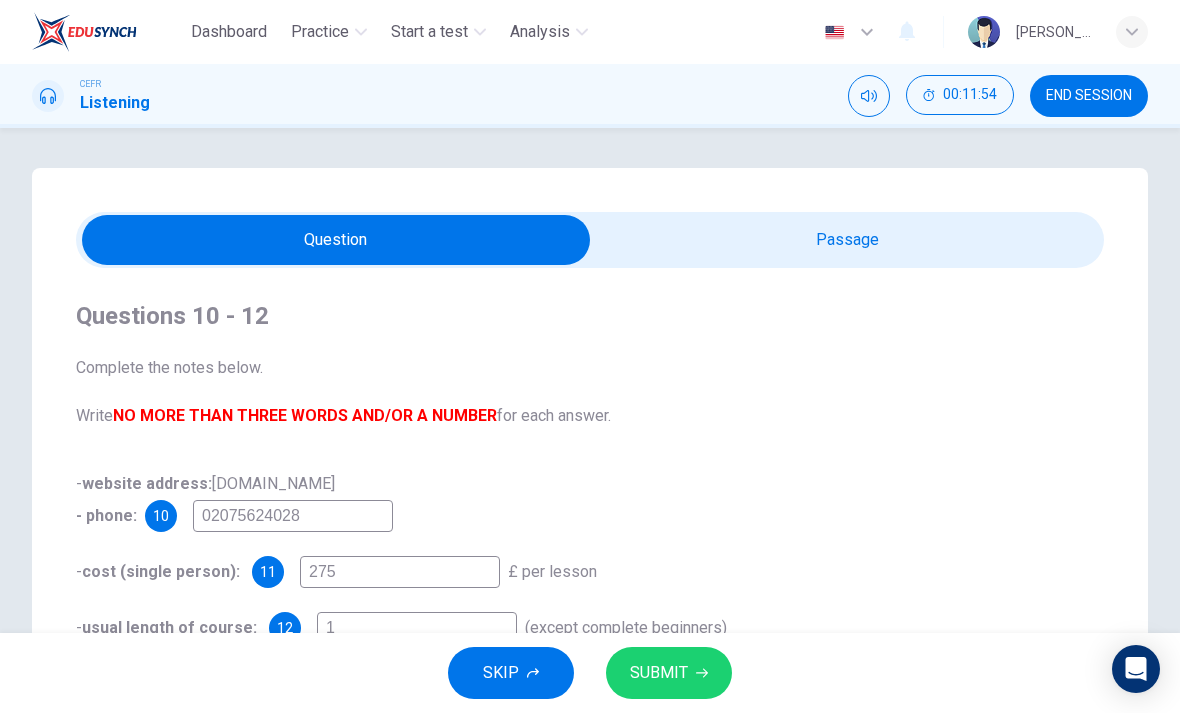 scroll, scrollTop: -1, scrollLeft: 0, axis: vertical 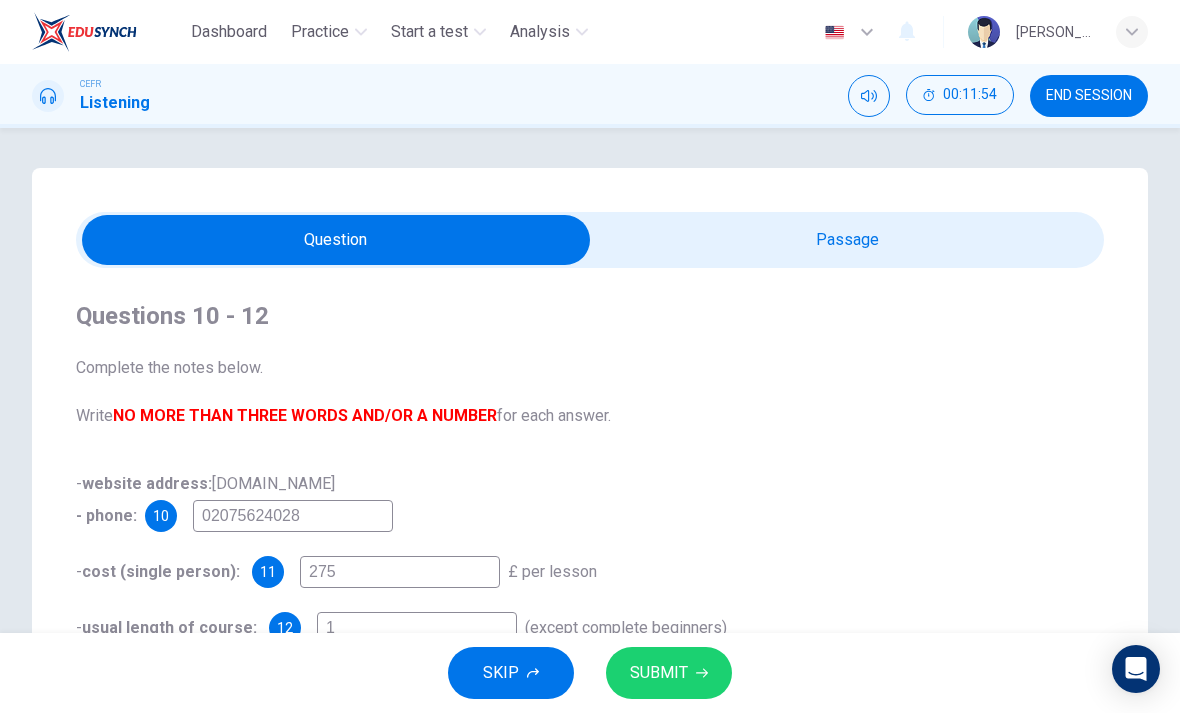 type on "97" 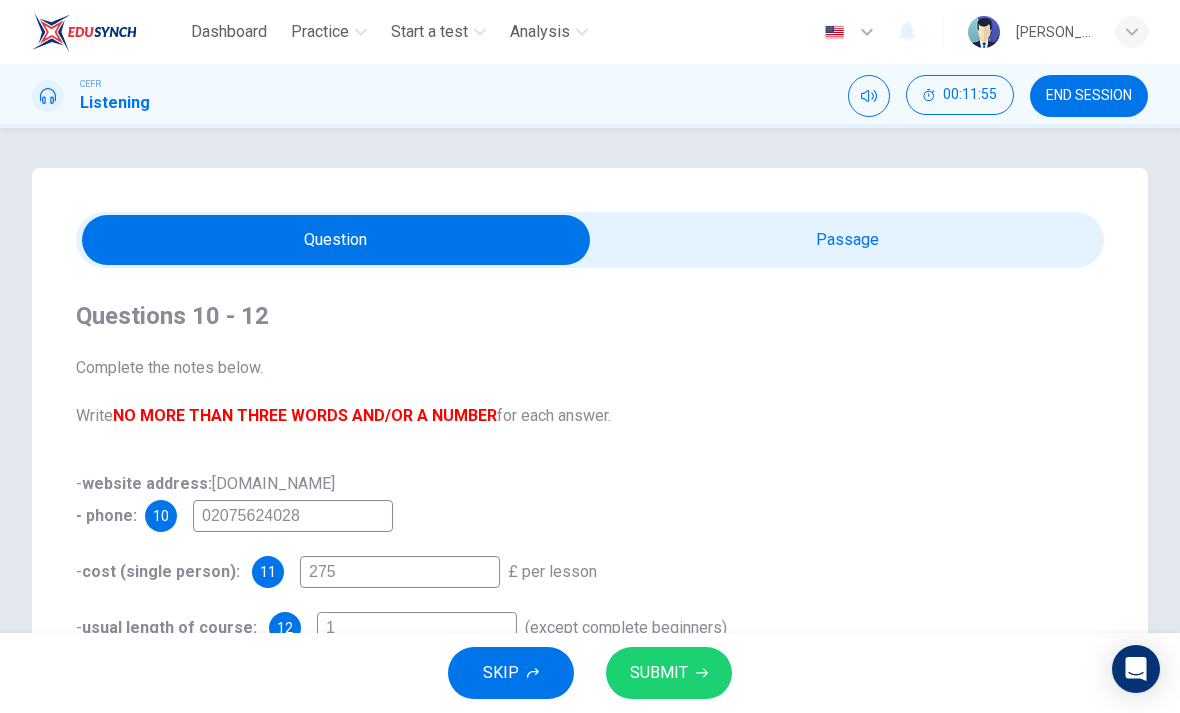 click at bounding box center [336, 240] 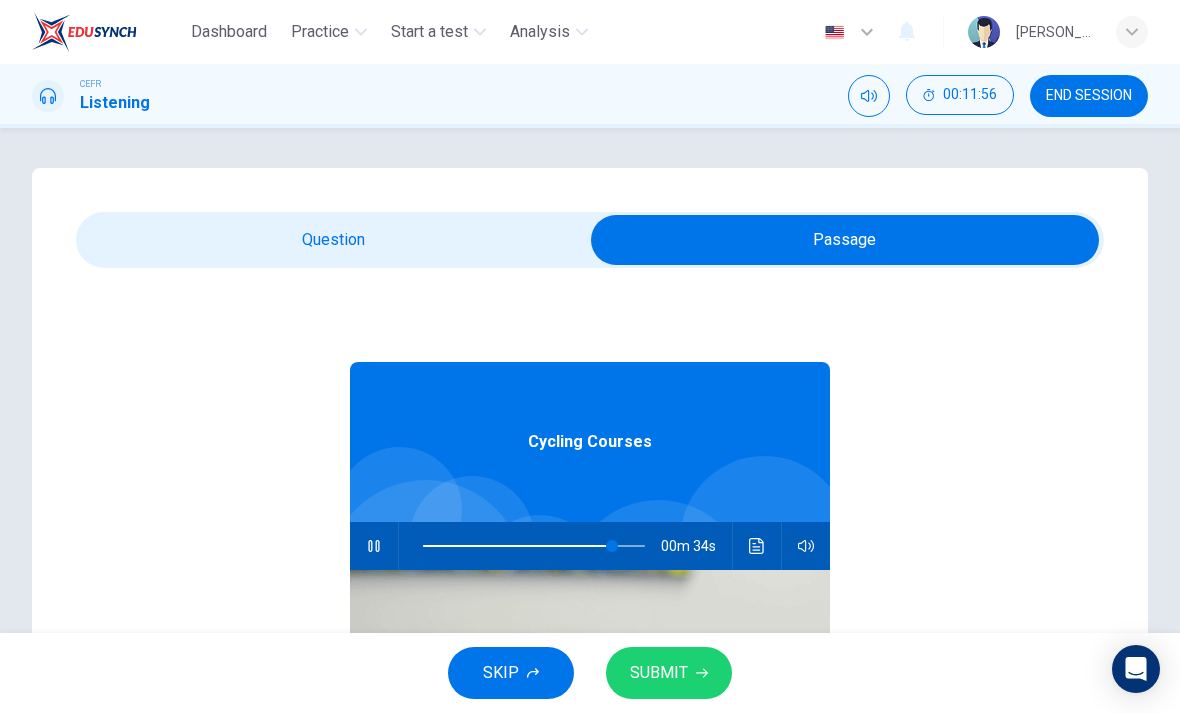 type on "85" 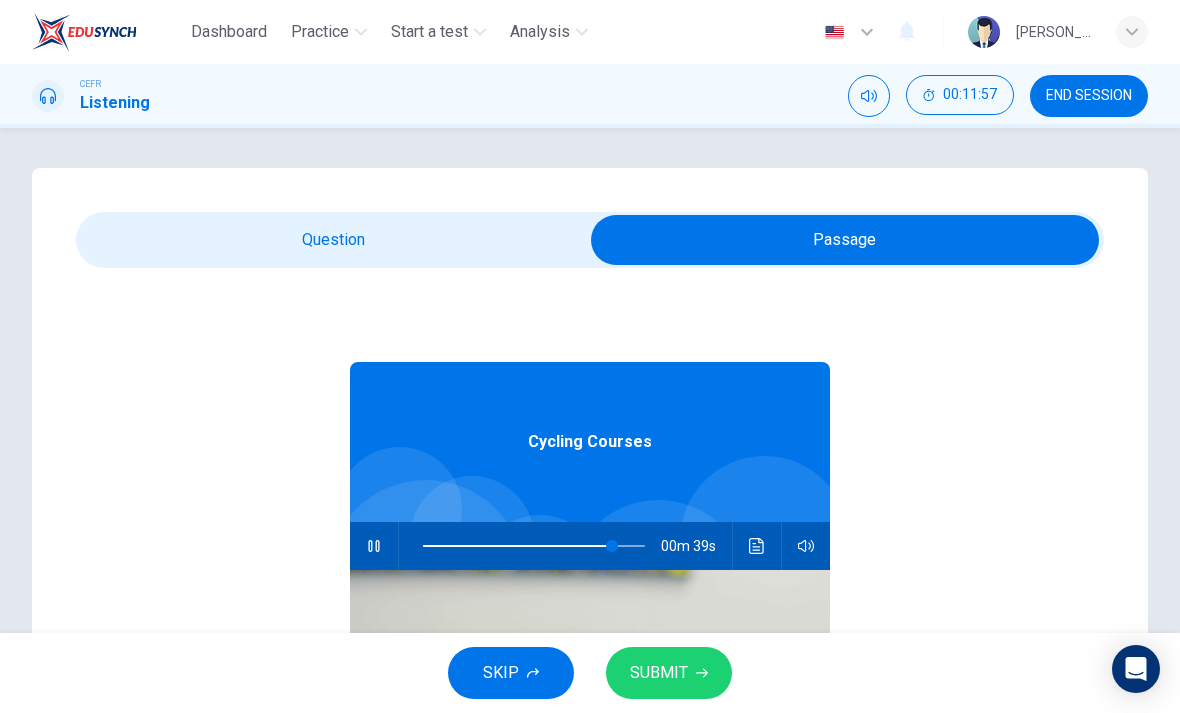 click at bounding box center [845, 240] 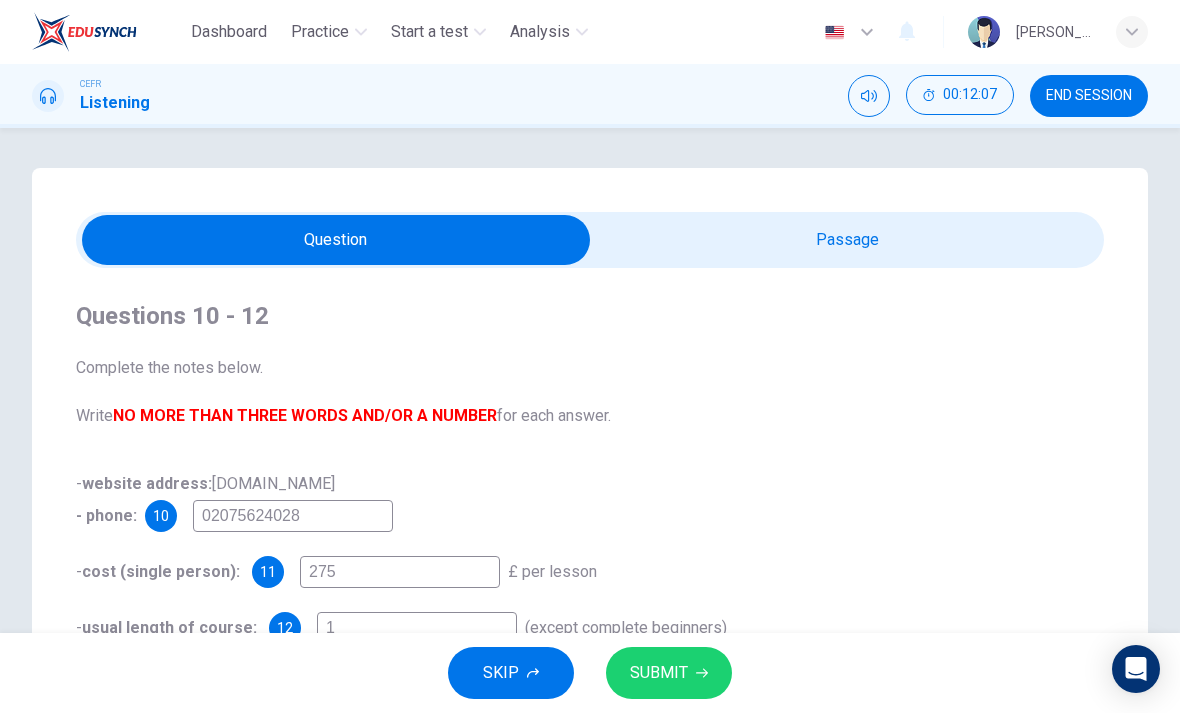 scroll, scrollTop: 0, scrollLeft: 0, axis: both 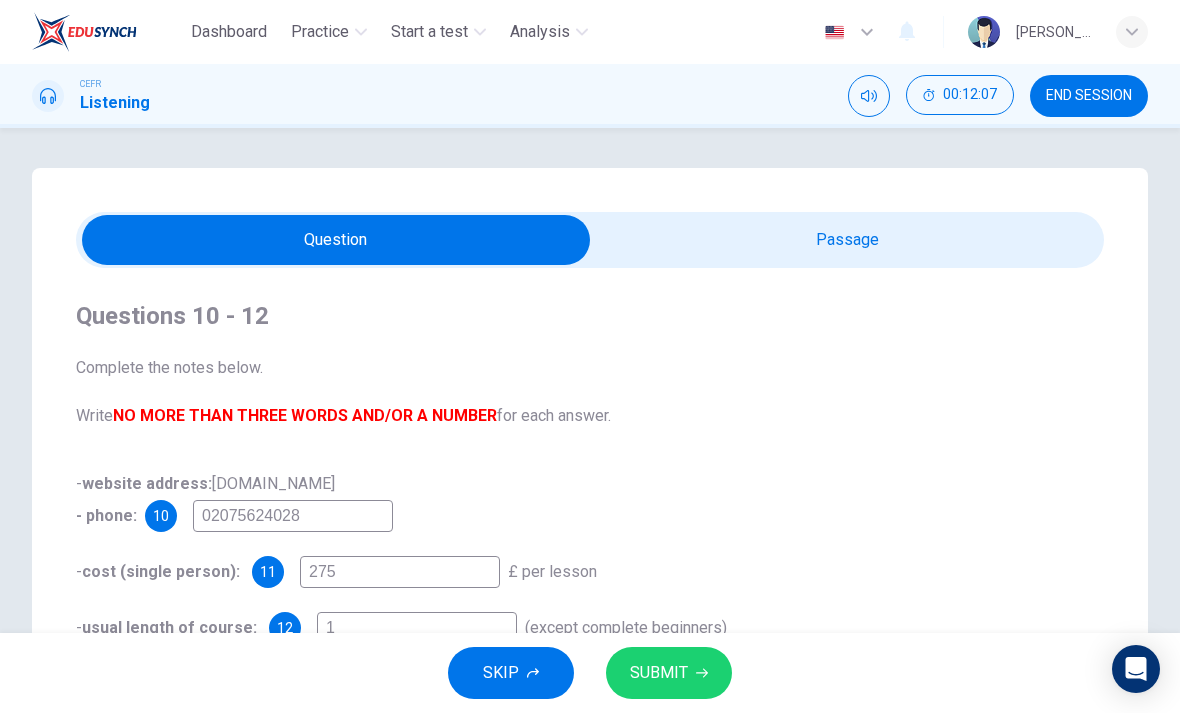 click at bounding box center (336, 240) 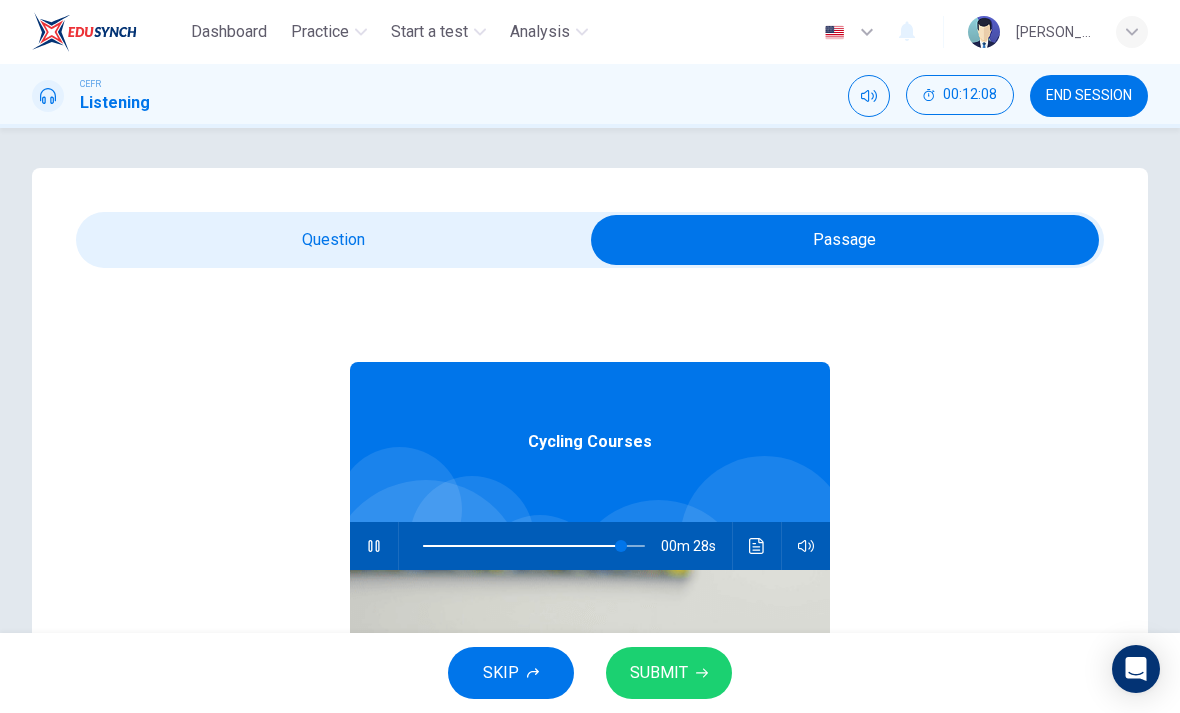 click at bounding box center [757, 546] 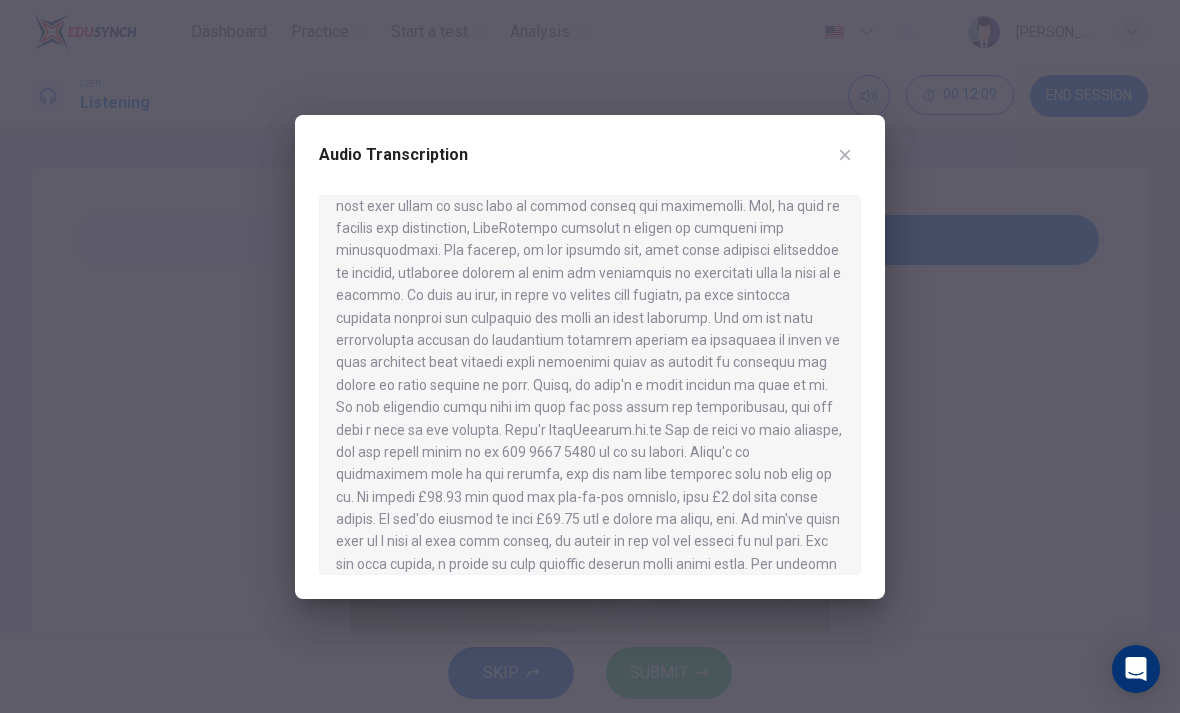 scroll, scrollTop: 710, scrollLeft: 0, axis: vertical 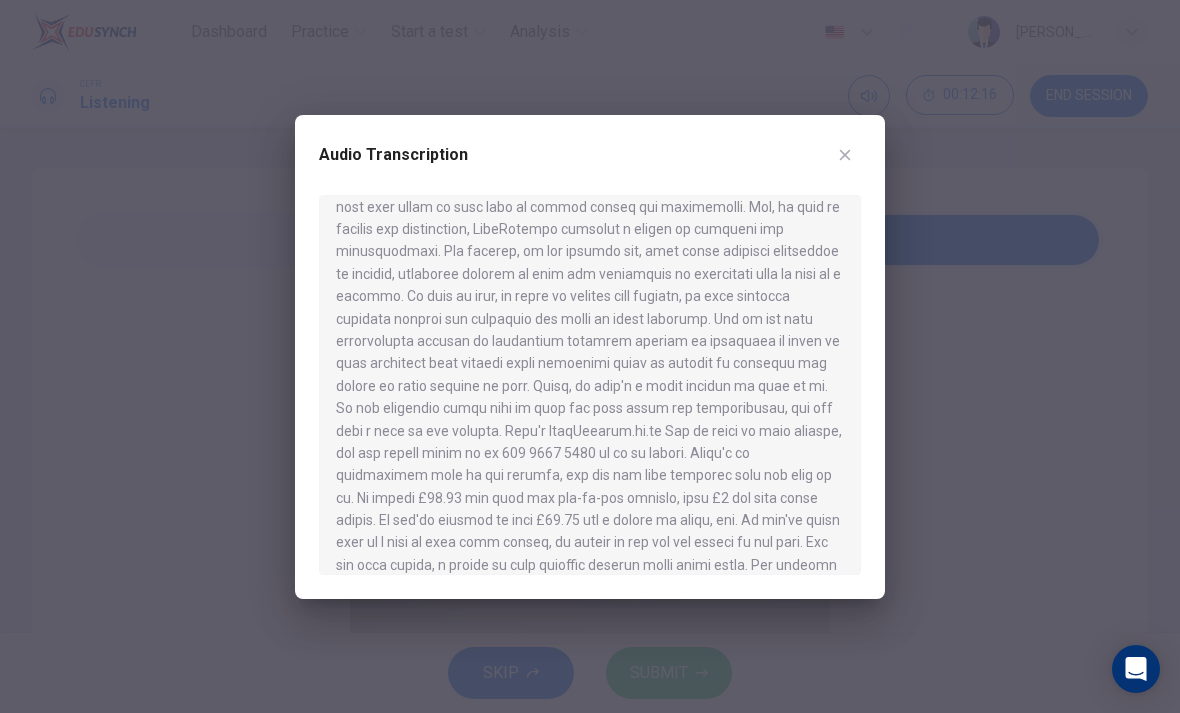 click on "Audio Transcription" at bounding box center (590, 357) 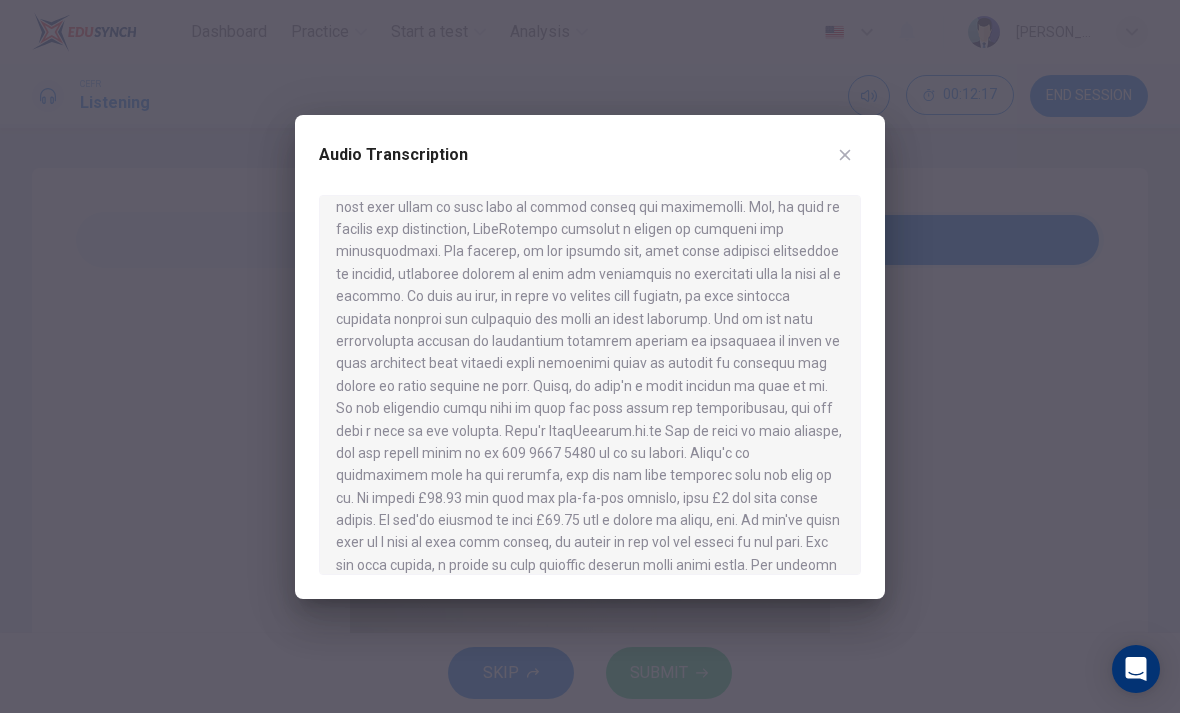 click at bounding box center [845, 155] 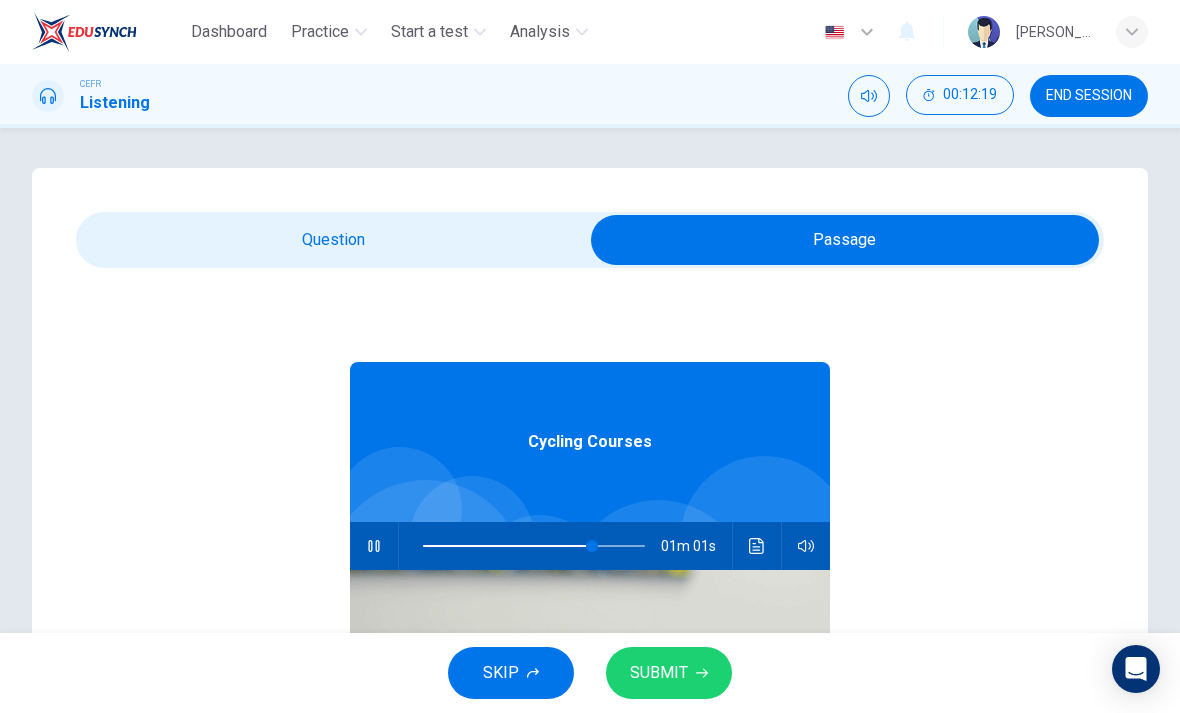 click at bounding box center [757, 546] 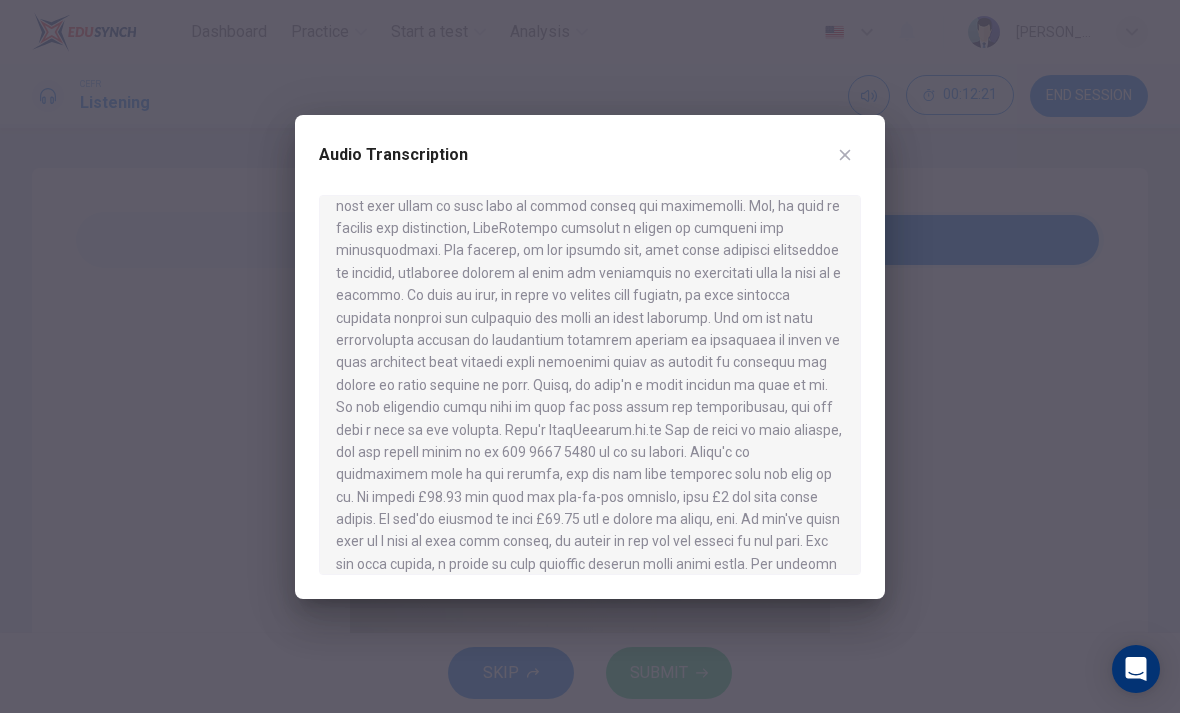 scroll, scrollTop: 710, scrollLeft: 0, axis: vertical 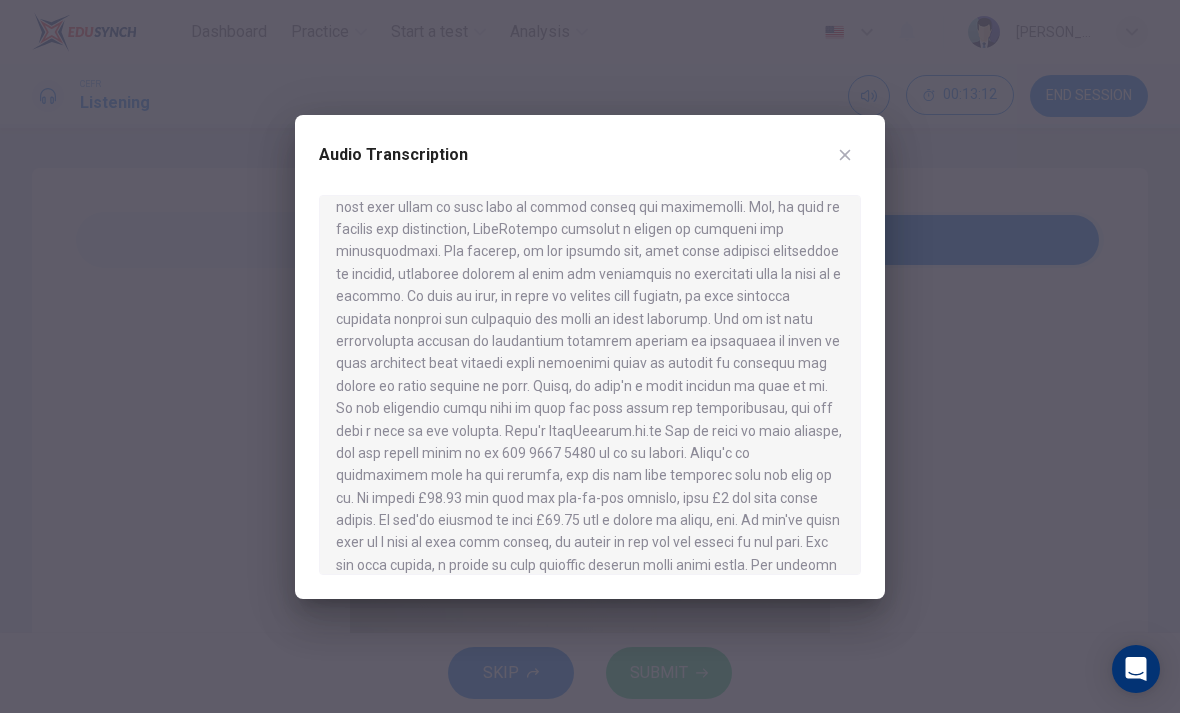 click 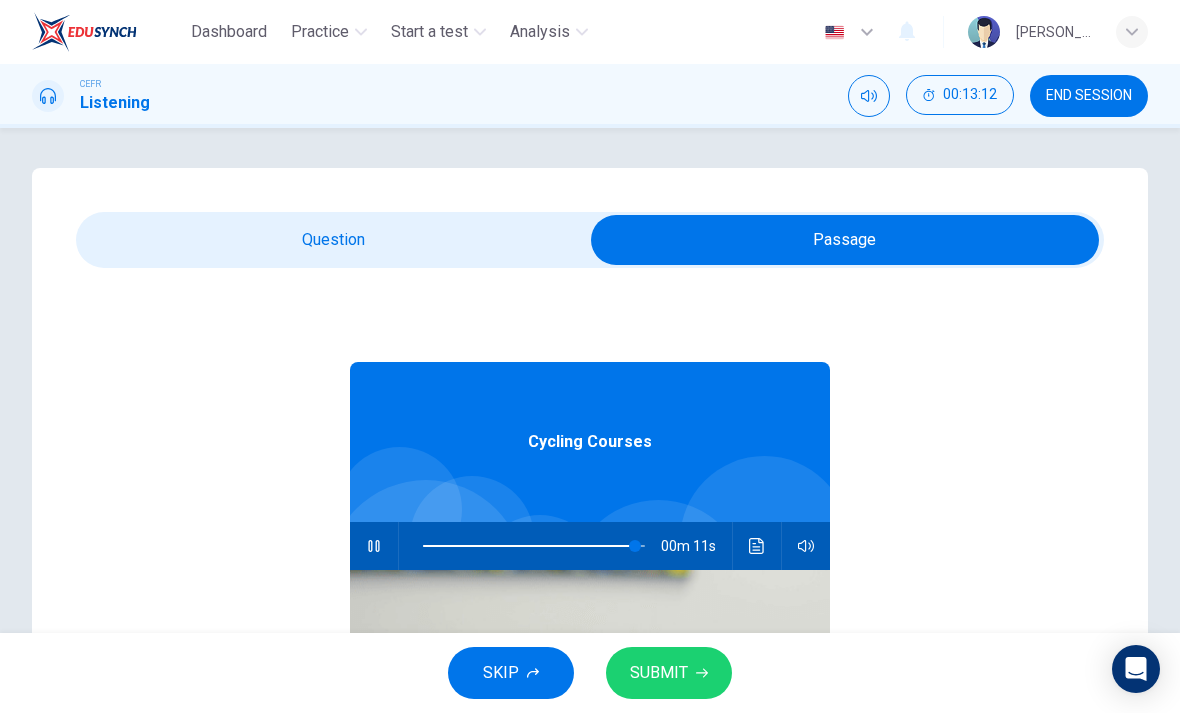 type on "96" 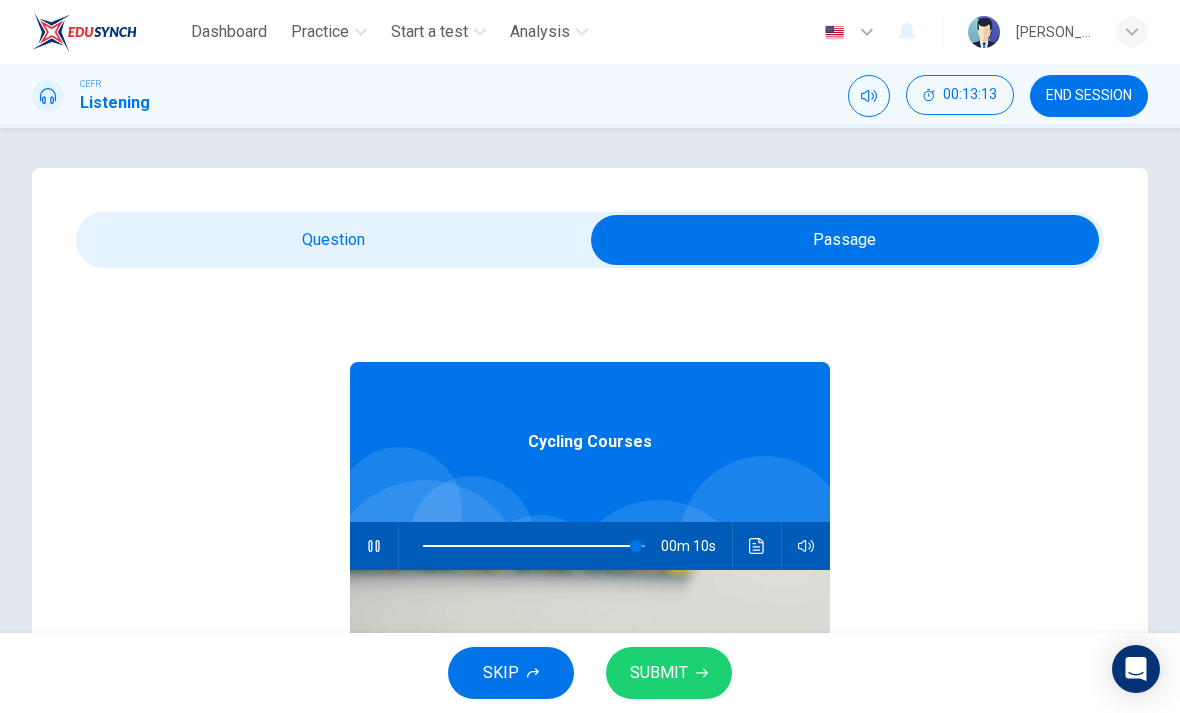 click at bounding box center (845, 240) 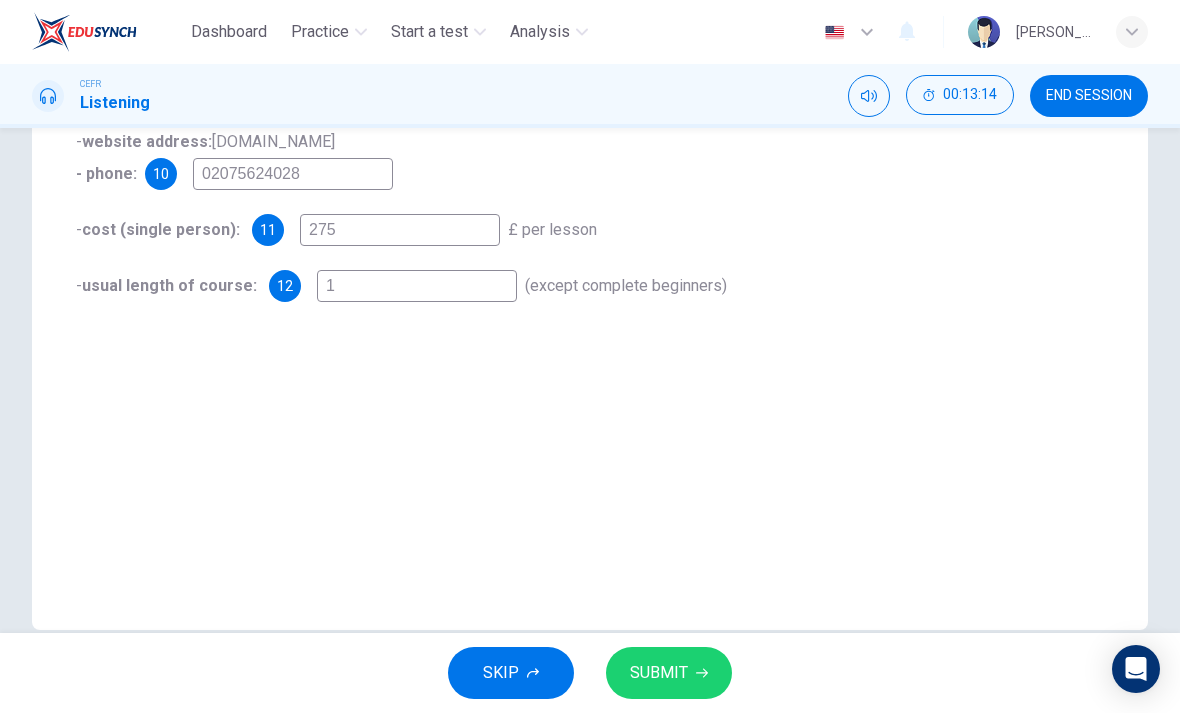 scroll, scrollTop: 318, scrollLeft: 0, axis: vertical 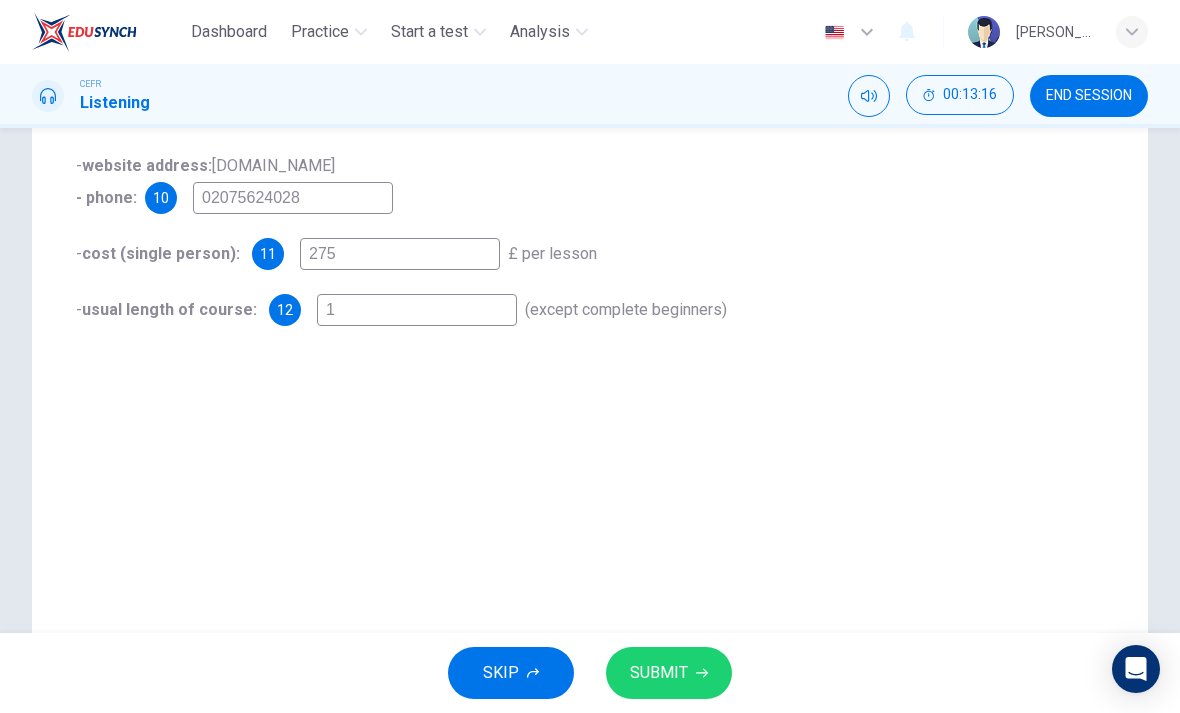 click on "275" at bounding box center (400, 254) 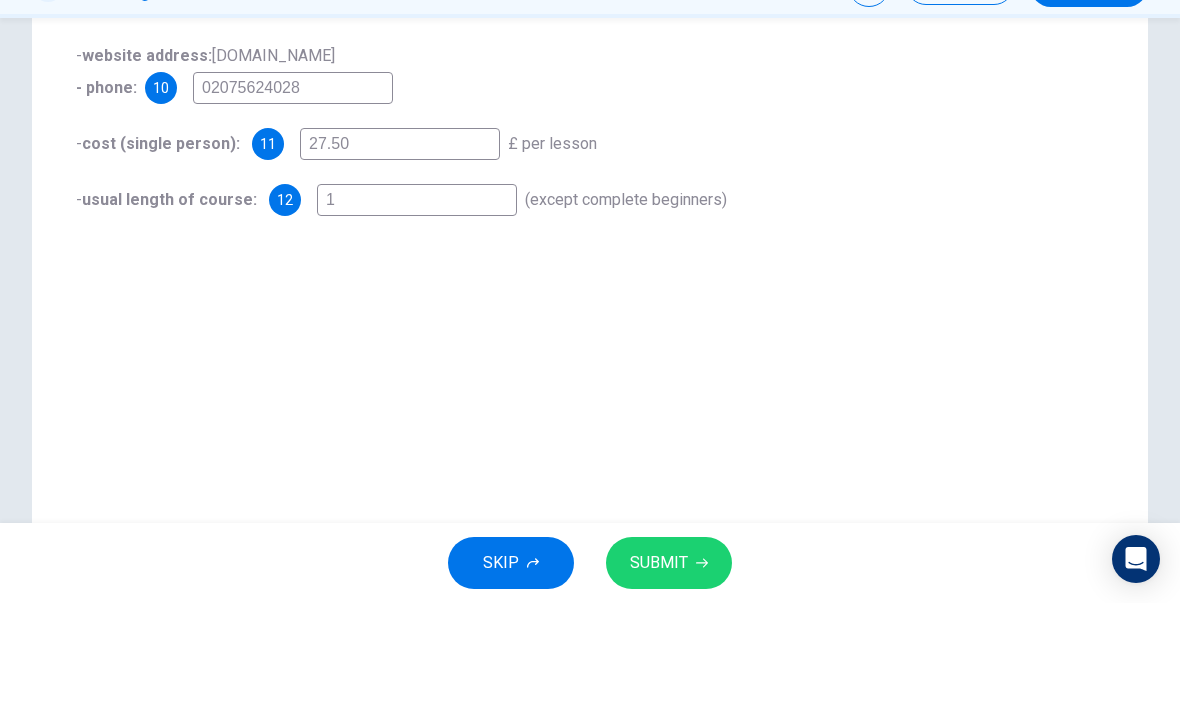 type on "27.50" 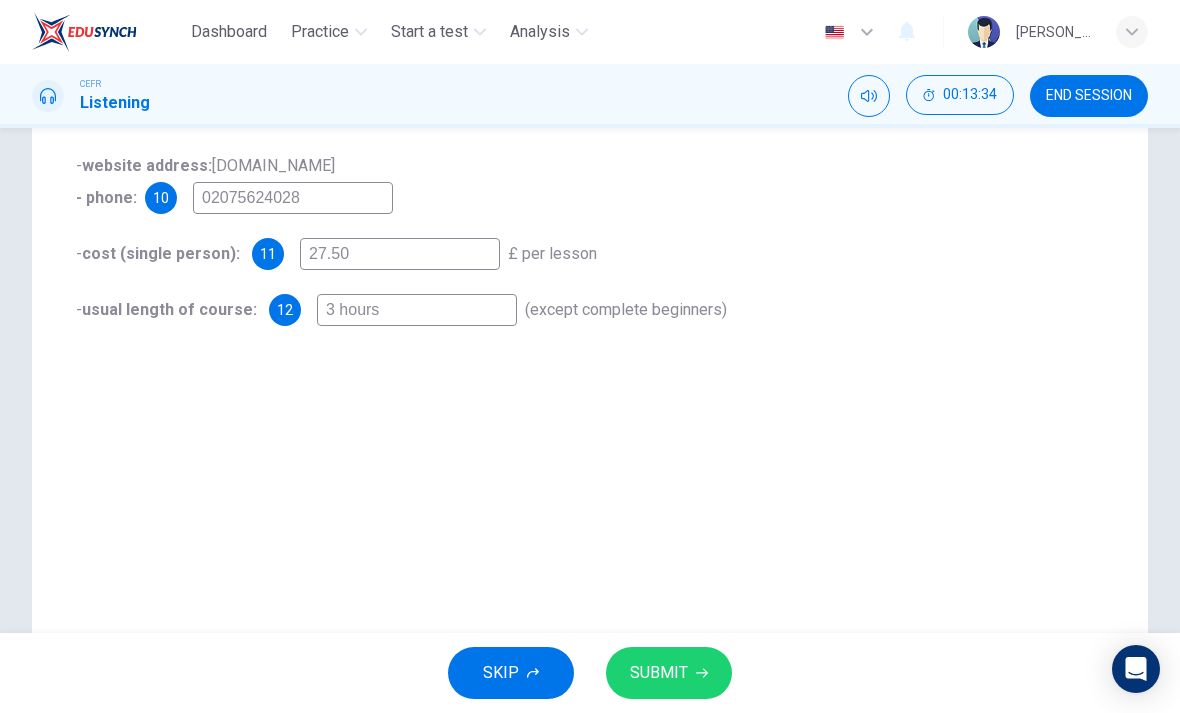 type on "3 hours" 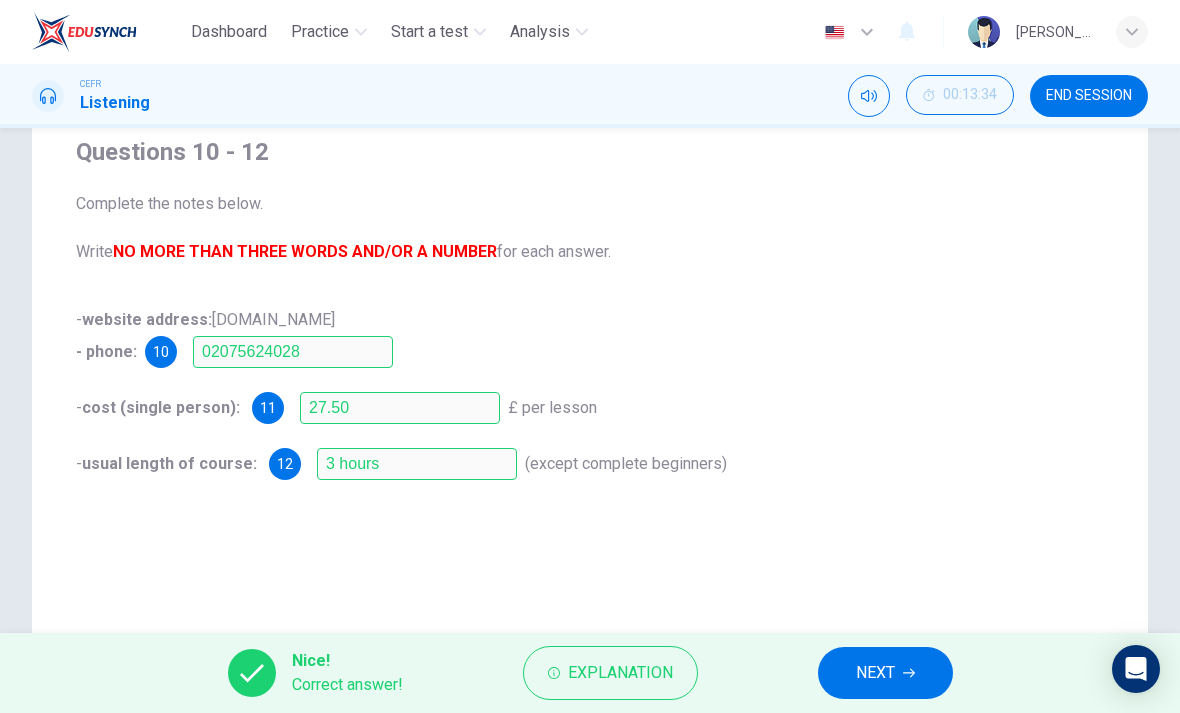 scroll, scrollTop: 198, scrollLeft: 0, axis: vertical 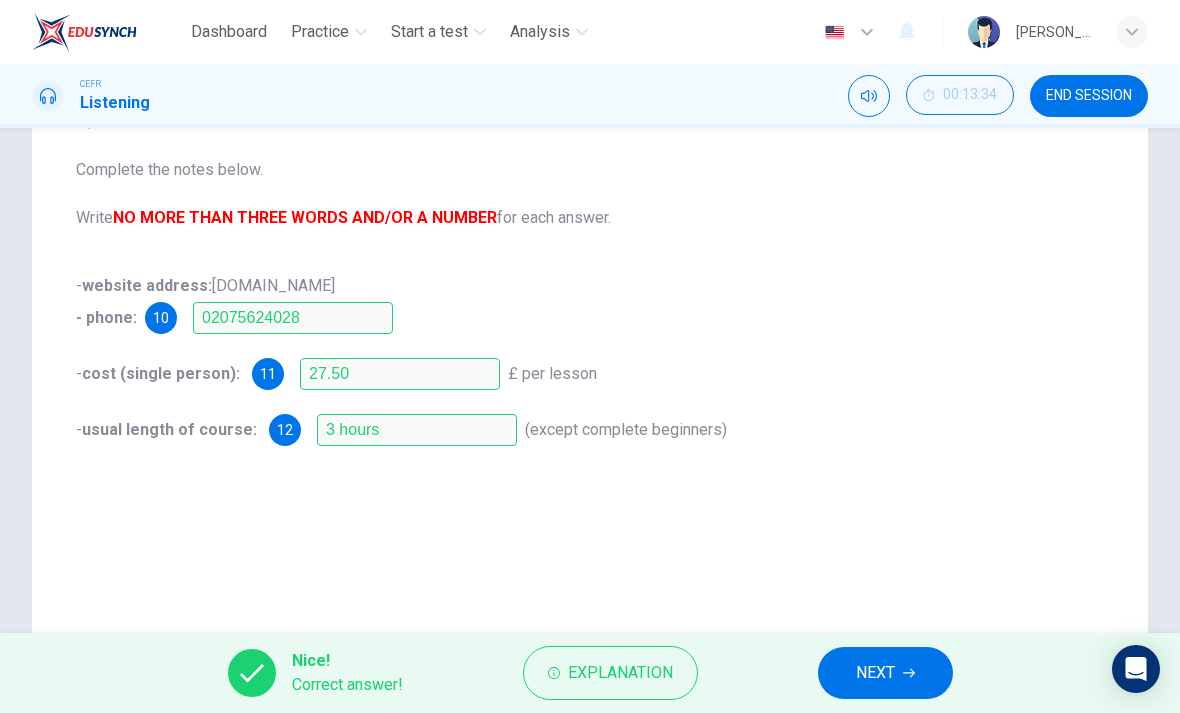 click on "Explanation" at bounding box center [620, 673] 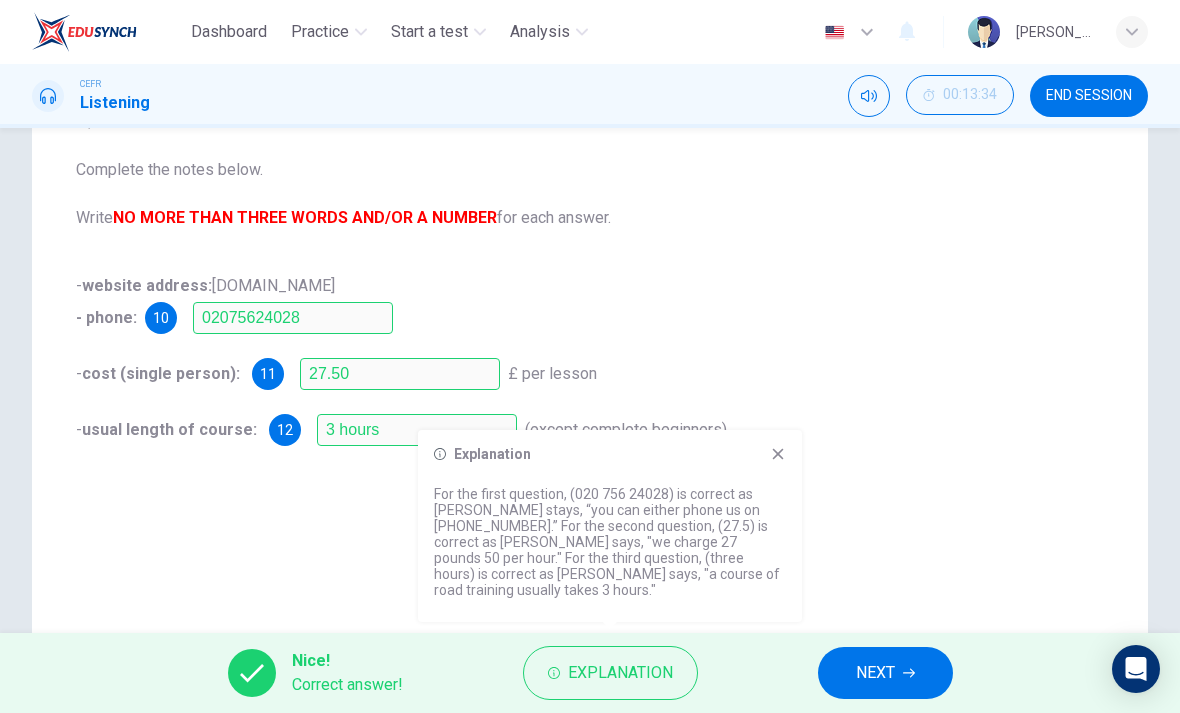 click 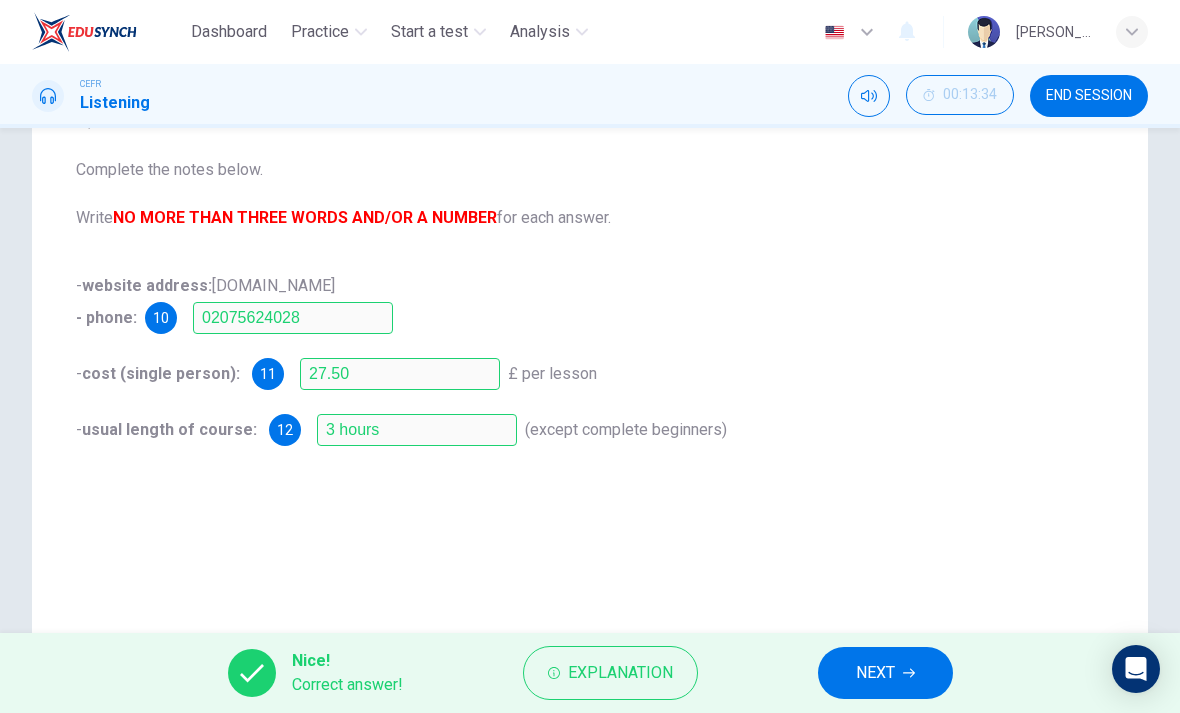 click on "NEXT" at bounding box center [875, 673] 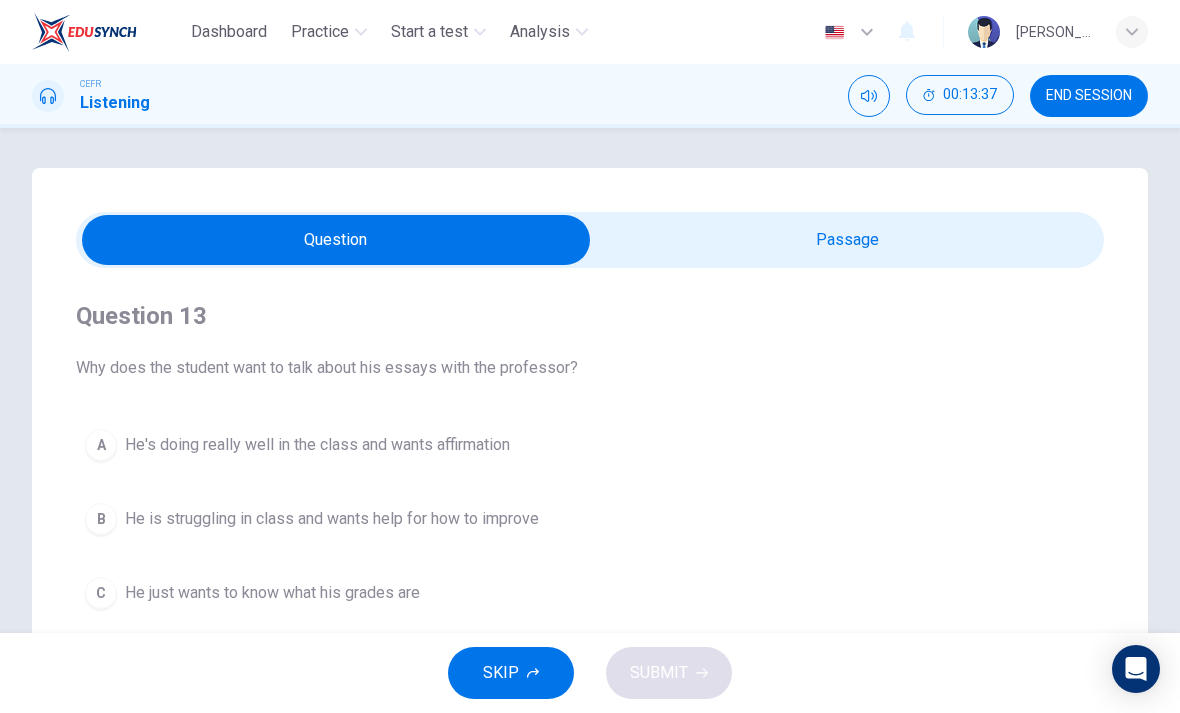 click at bounding box center [336, 240] 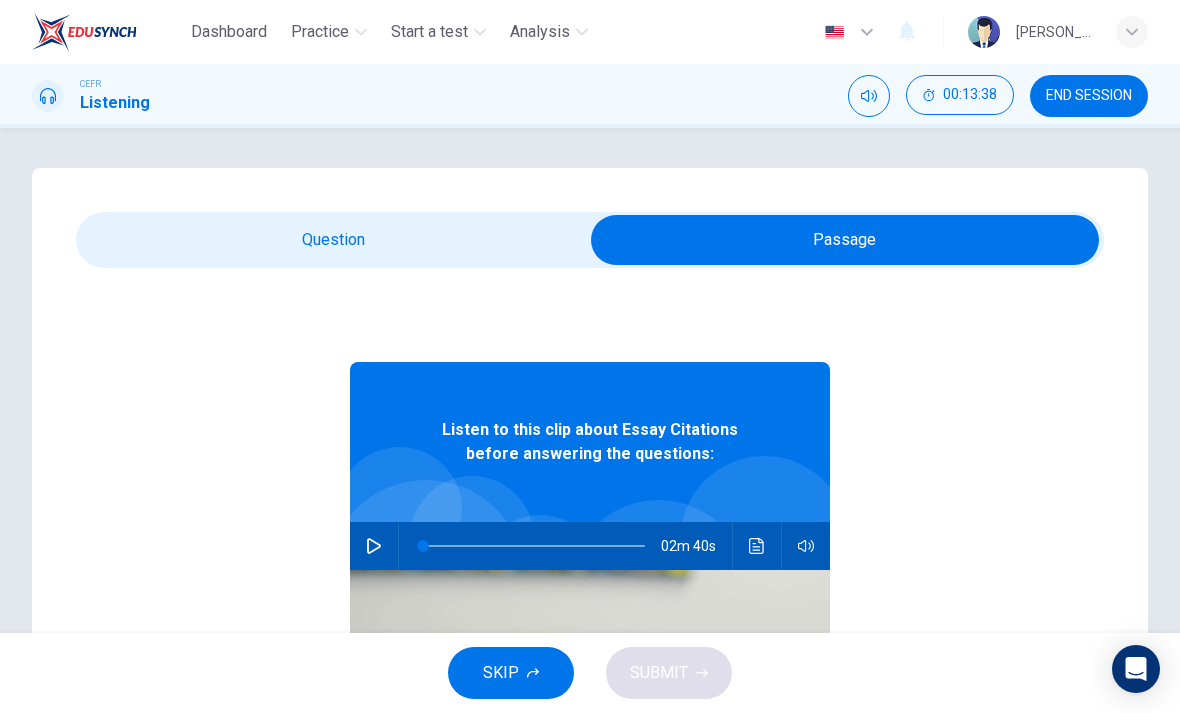 click 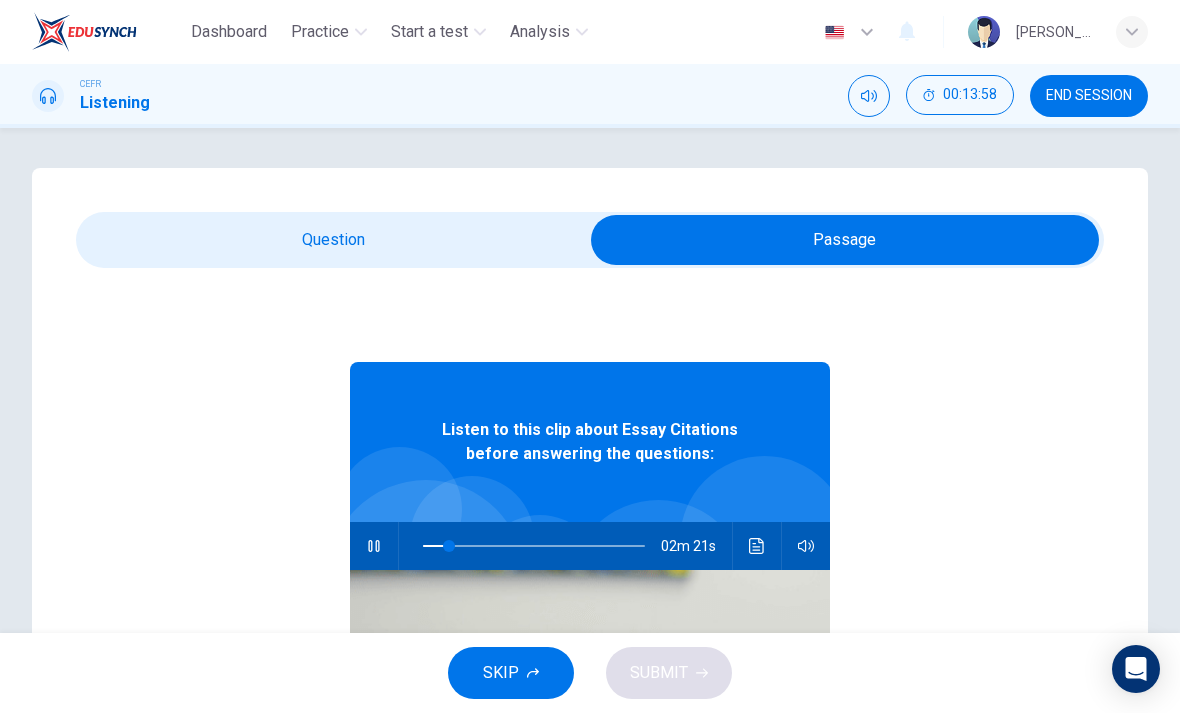 type on "12" 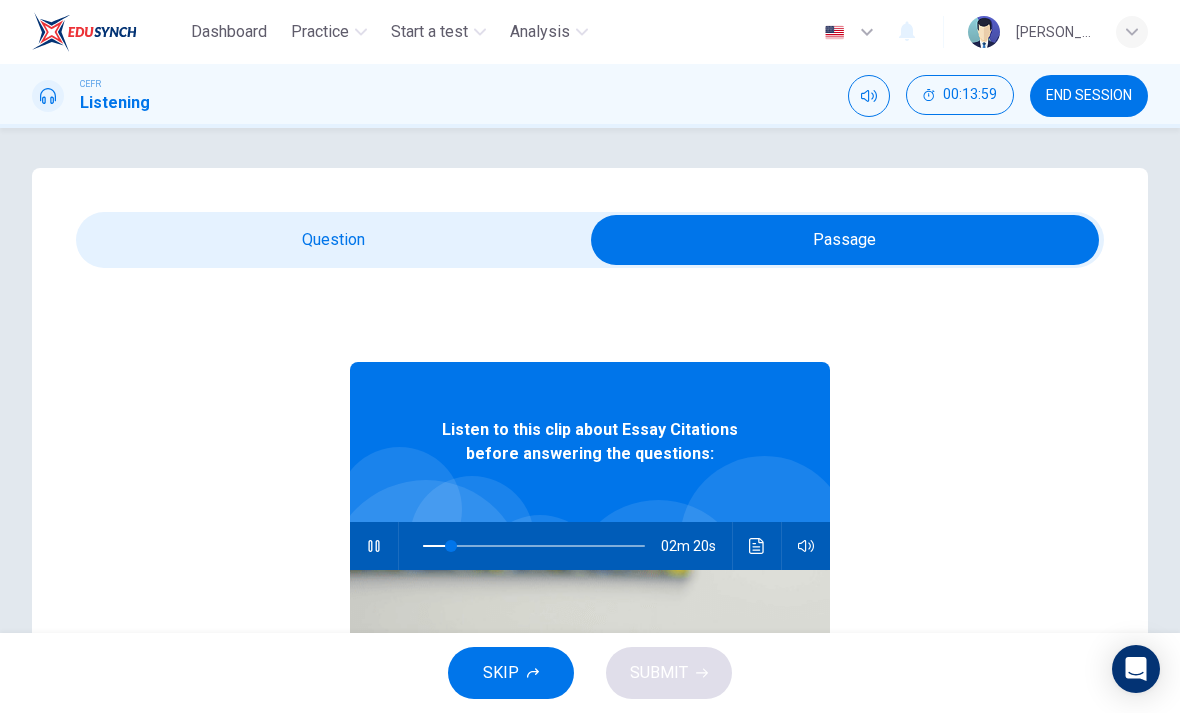 click at bounding box center (845, 240) 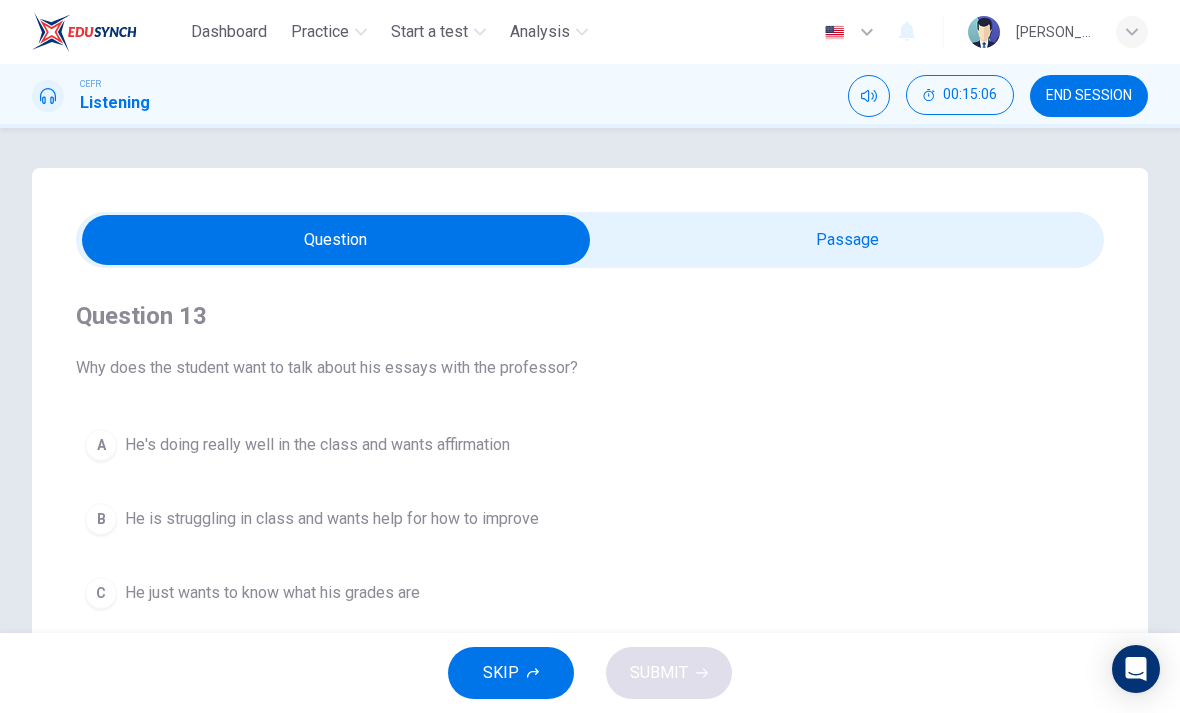 scroll, scrollTop: 0, scrollLeft: 0, axis: both 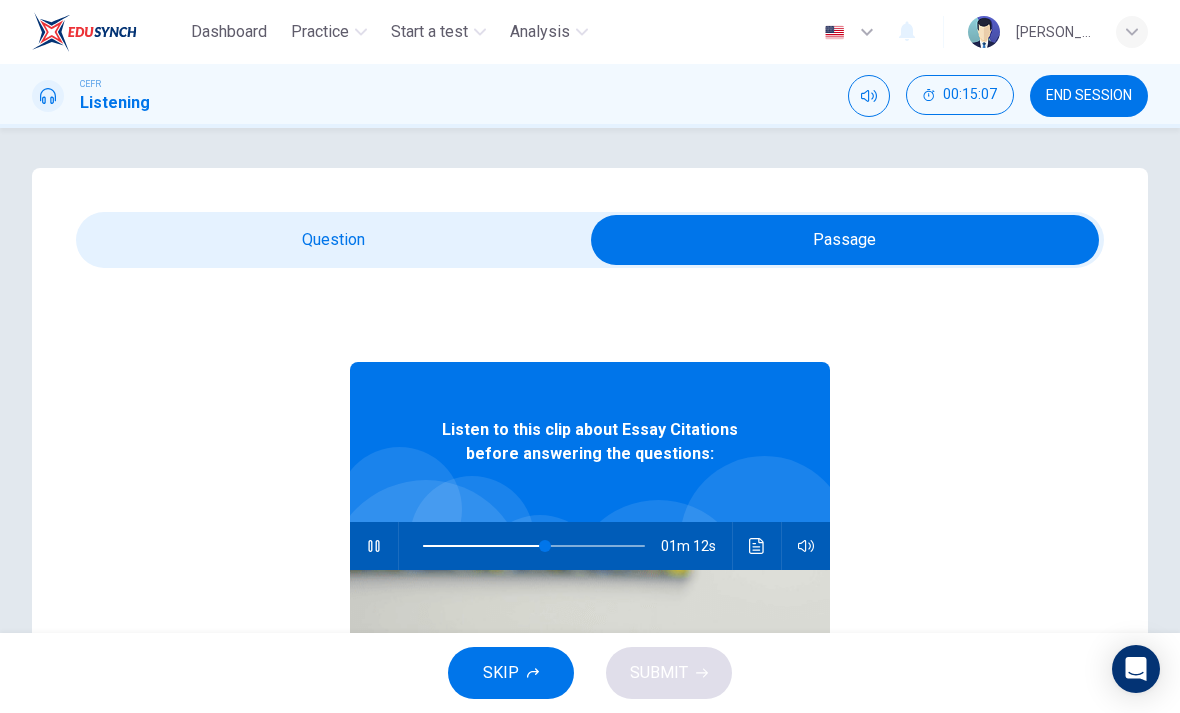 click at bounding box center [757, 546] 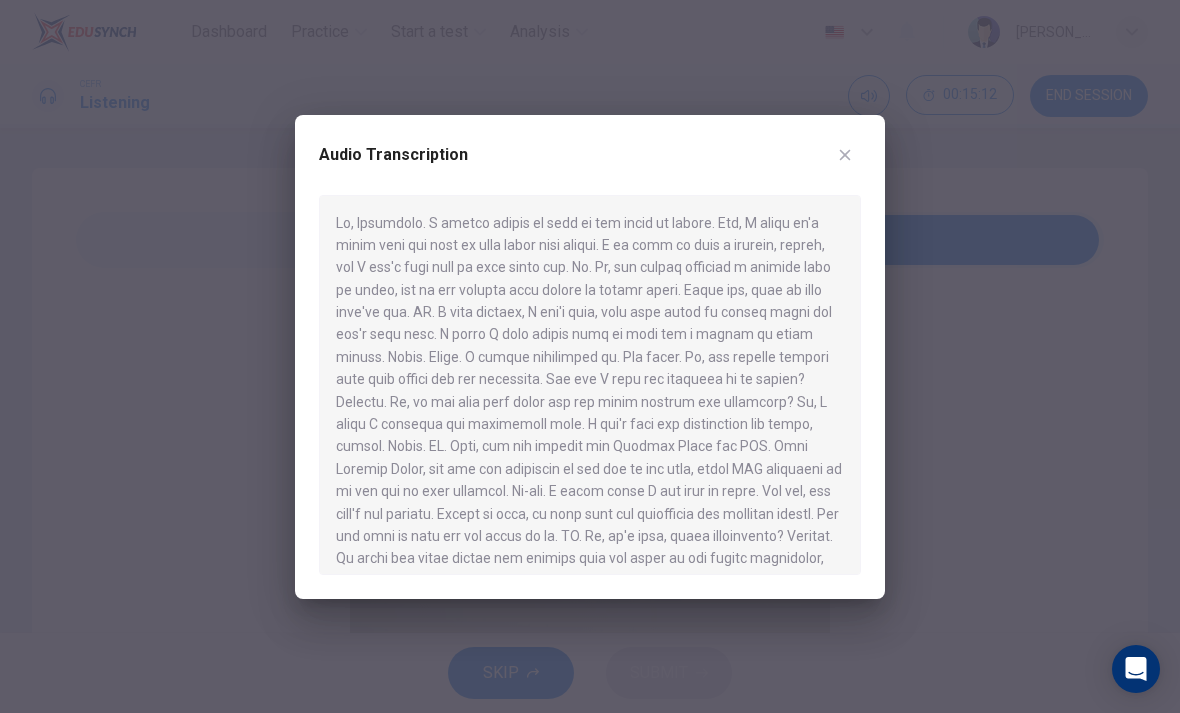 click on "Audio Transcription" at bounding box center [590, 357] 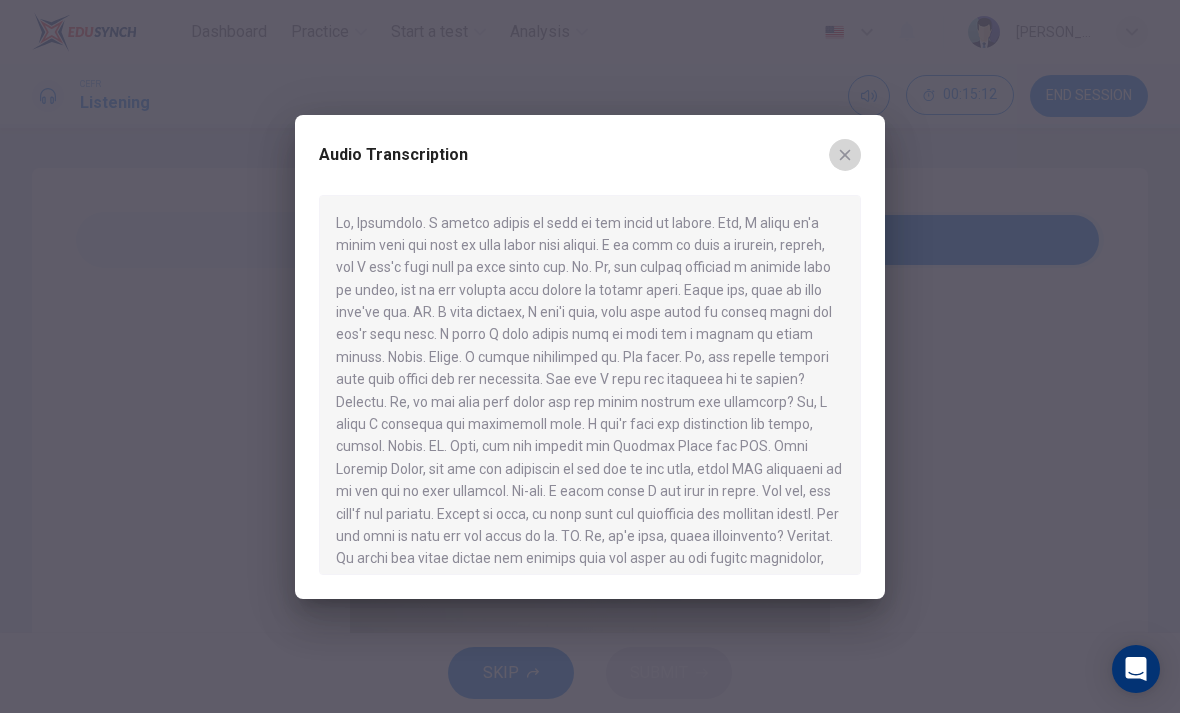 click on "Audio Transcription" at bounding box center (590, 357) 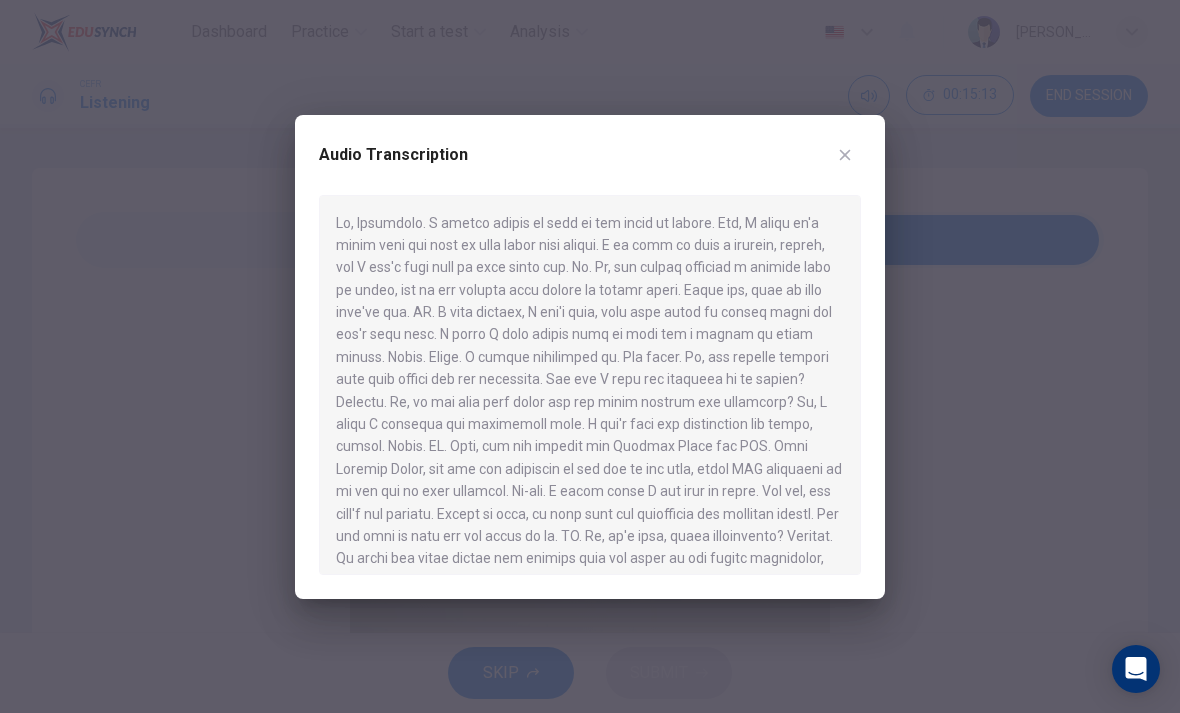 click on "Audio Transcription" at bounding box center (590, 357) 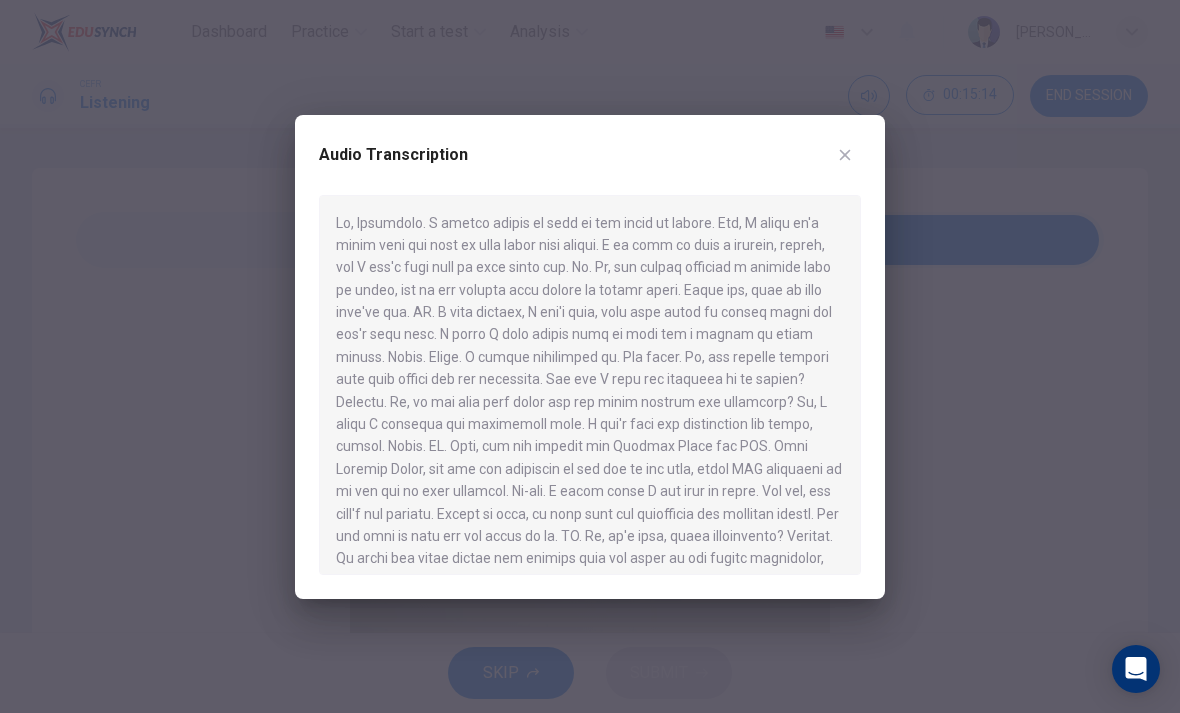 click on "Audio Transcription" at bounding box center (590, 357) 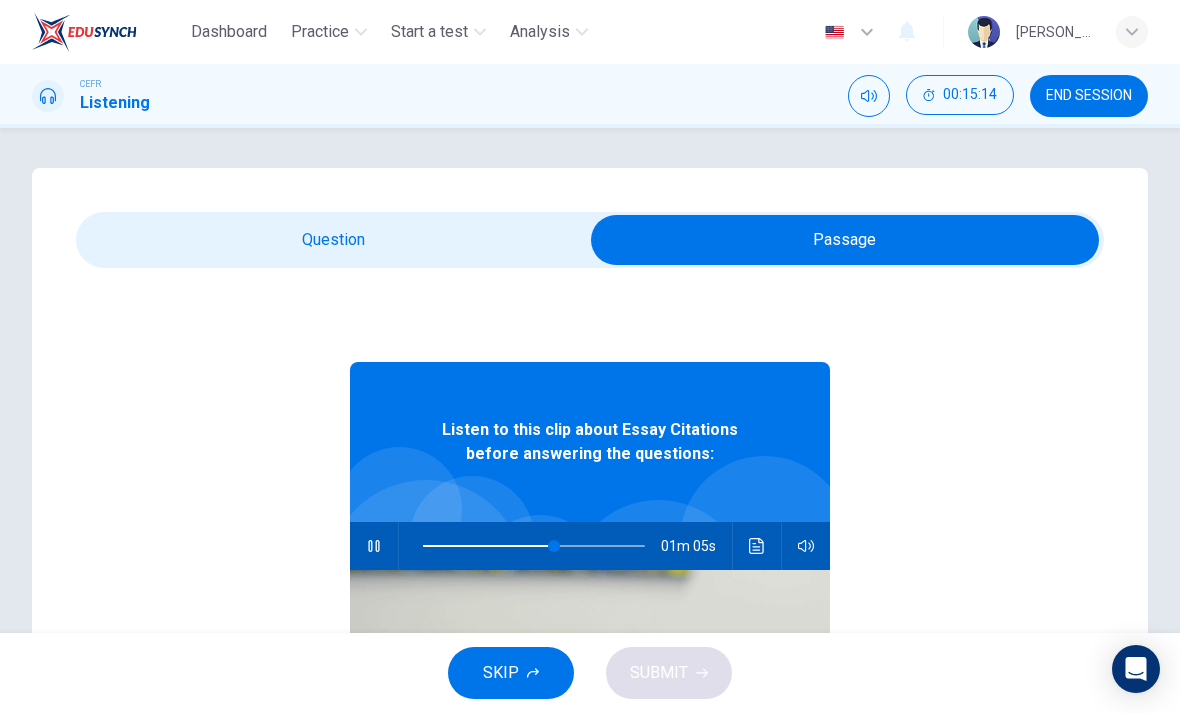type on "60" 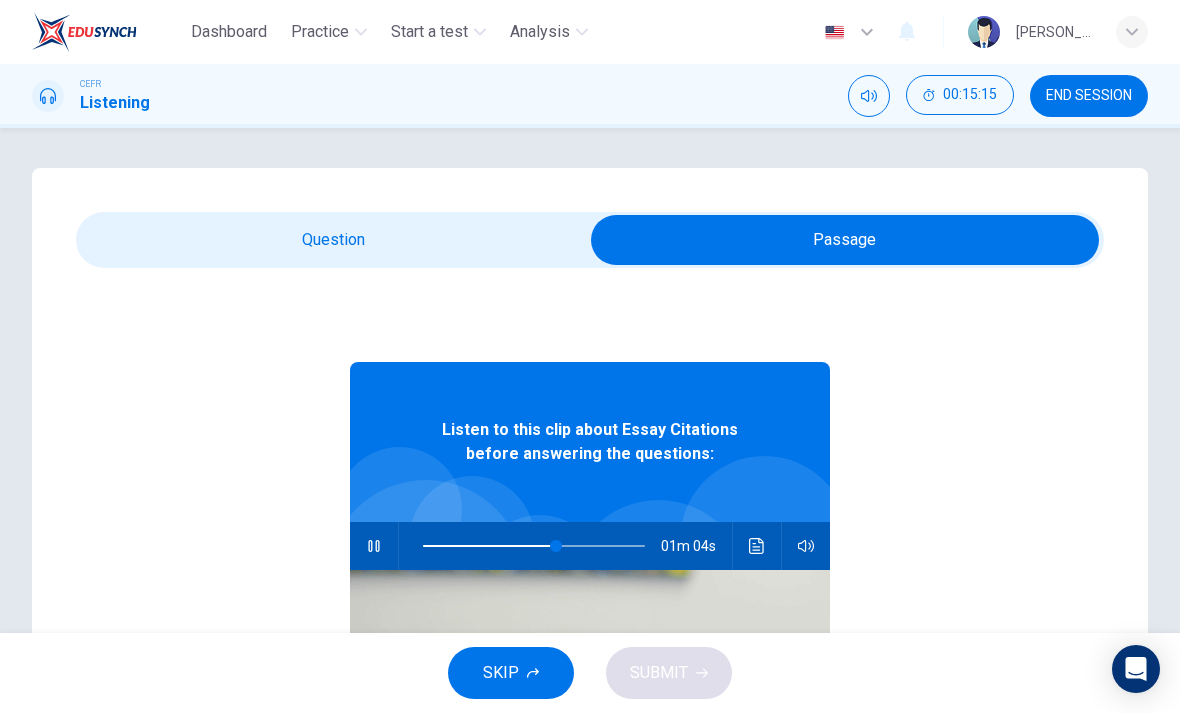 click at bounding box center [845, 240] 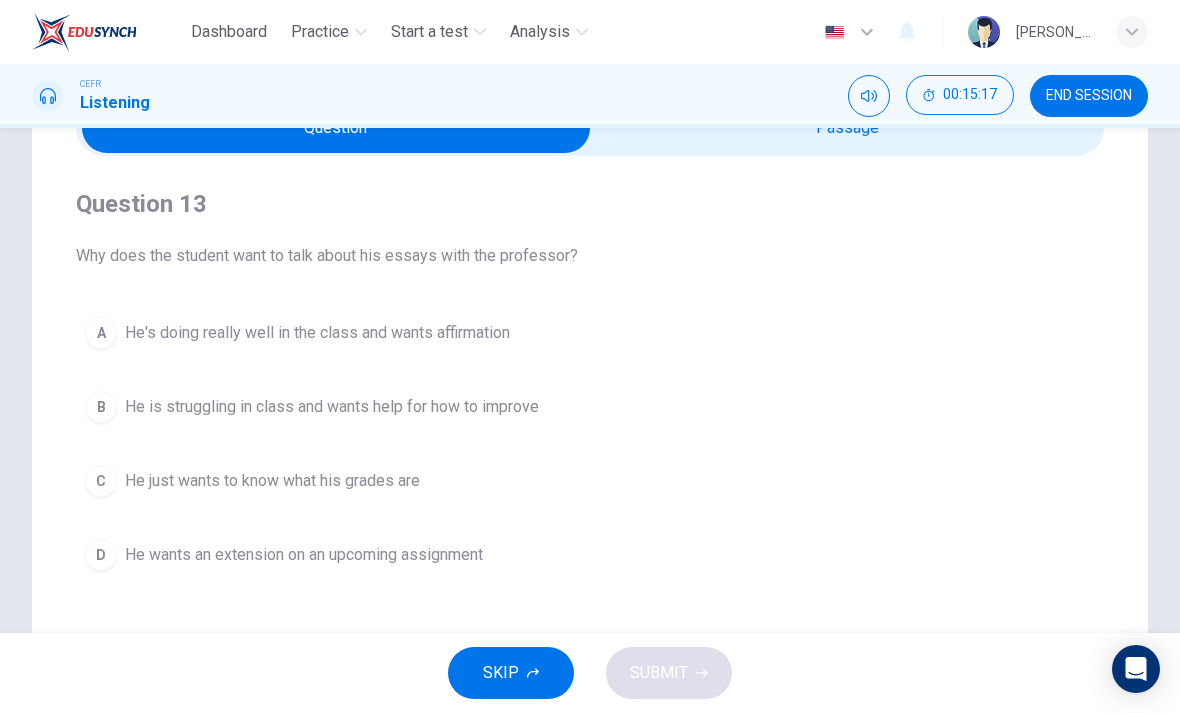 scroll, scrollTop: 144, scrollLeft: 0, axis: vertical 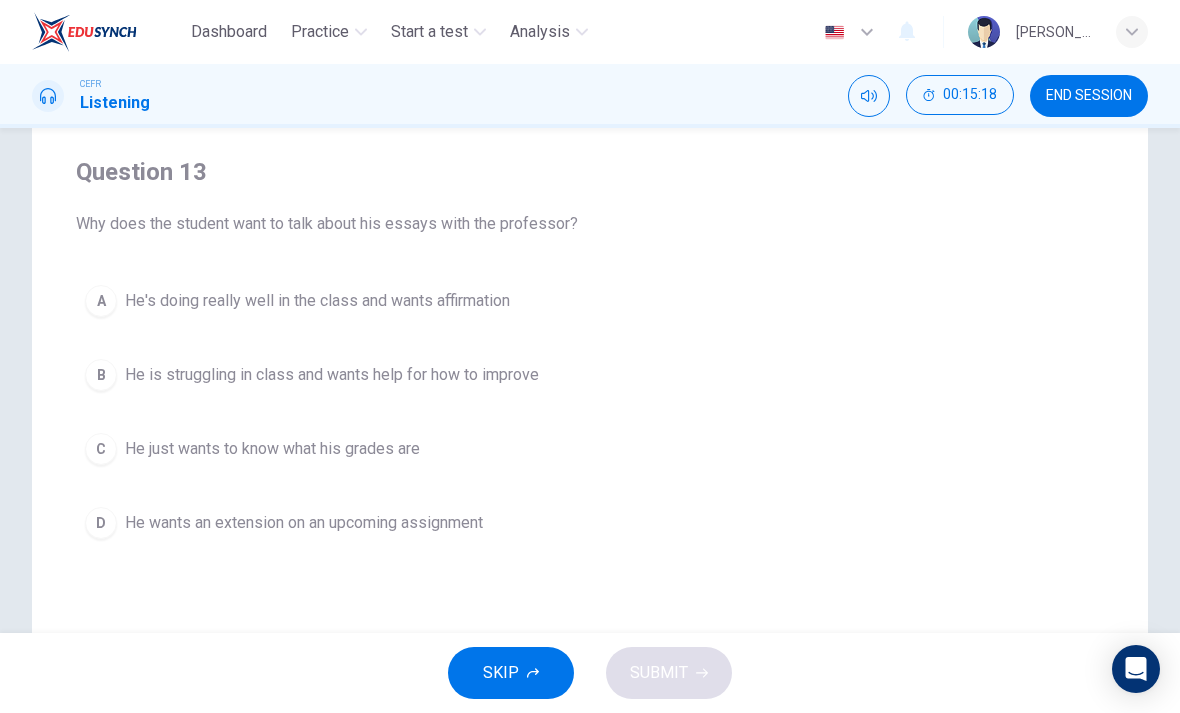 click on "B He is struggling in class and wants help for how to improve" at bounding box center [590, 375] 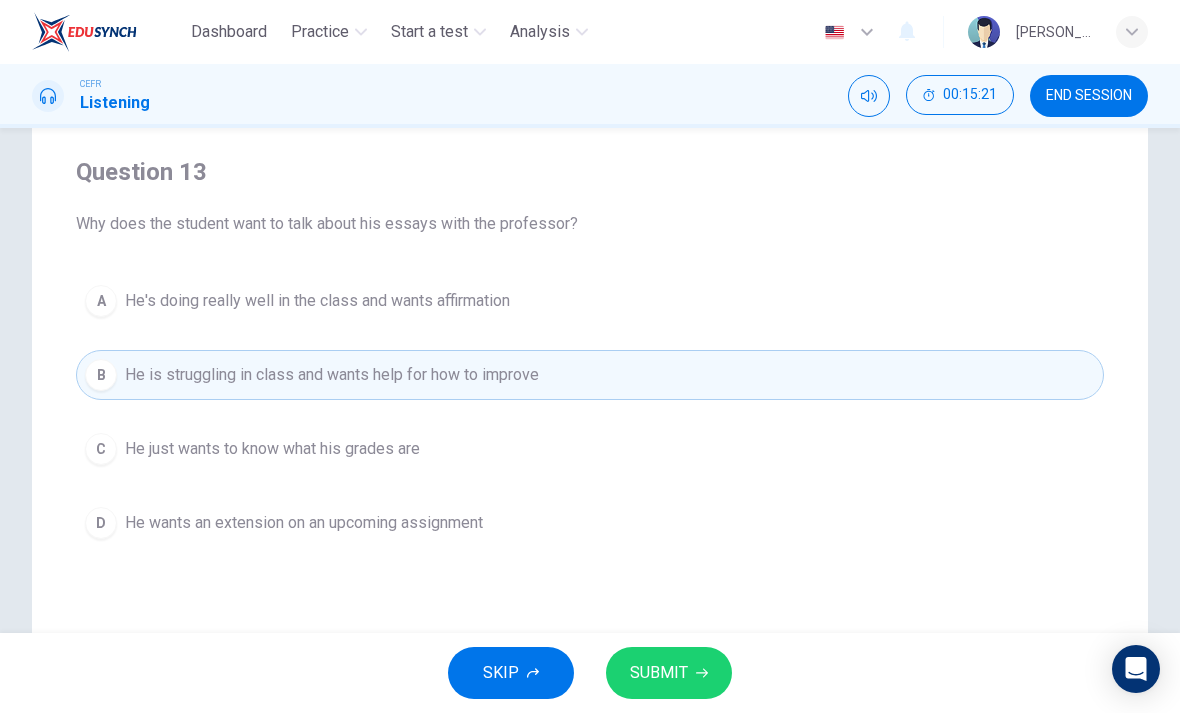 click on "SUBMIT" at bounding box center (659, 673) 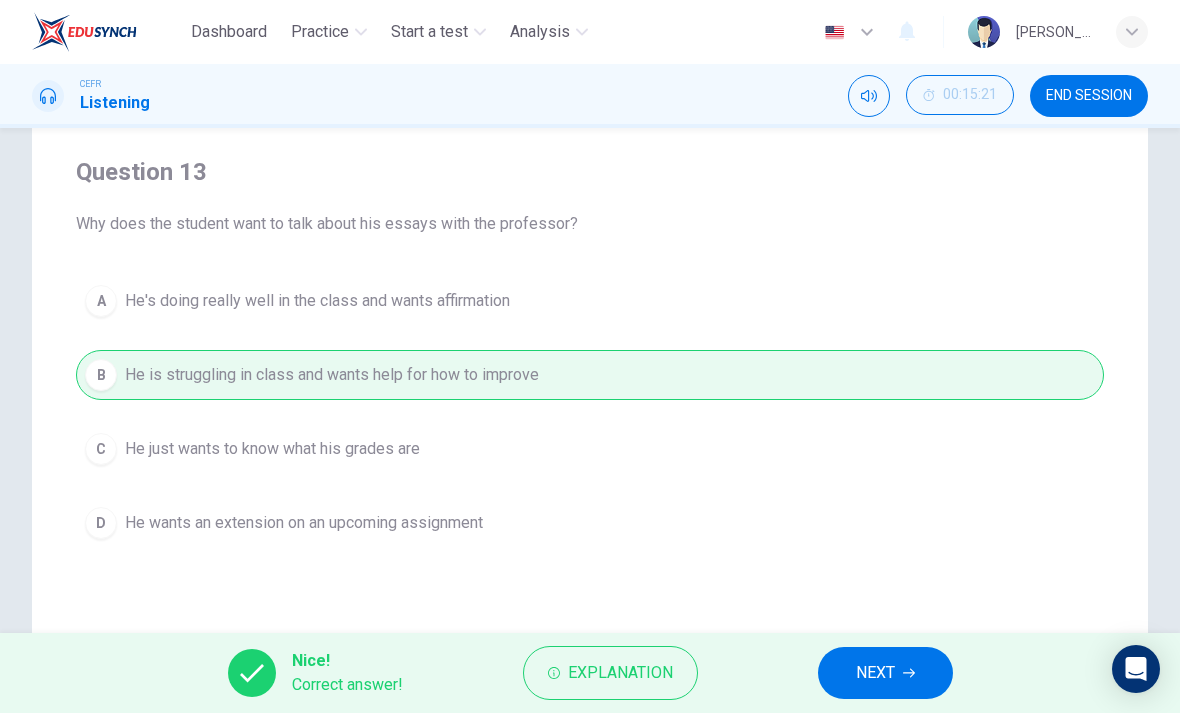 click on "NEXT" at bounding box center (885, 673) 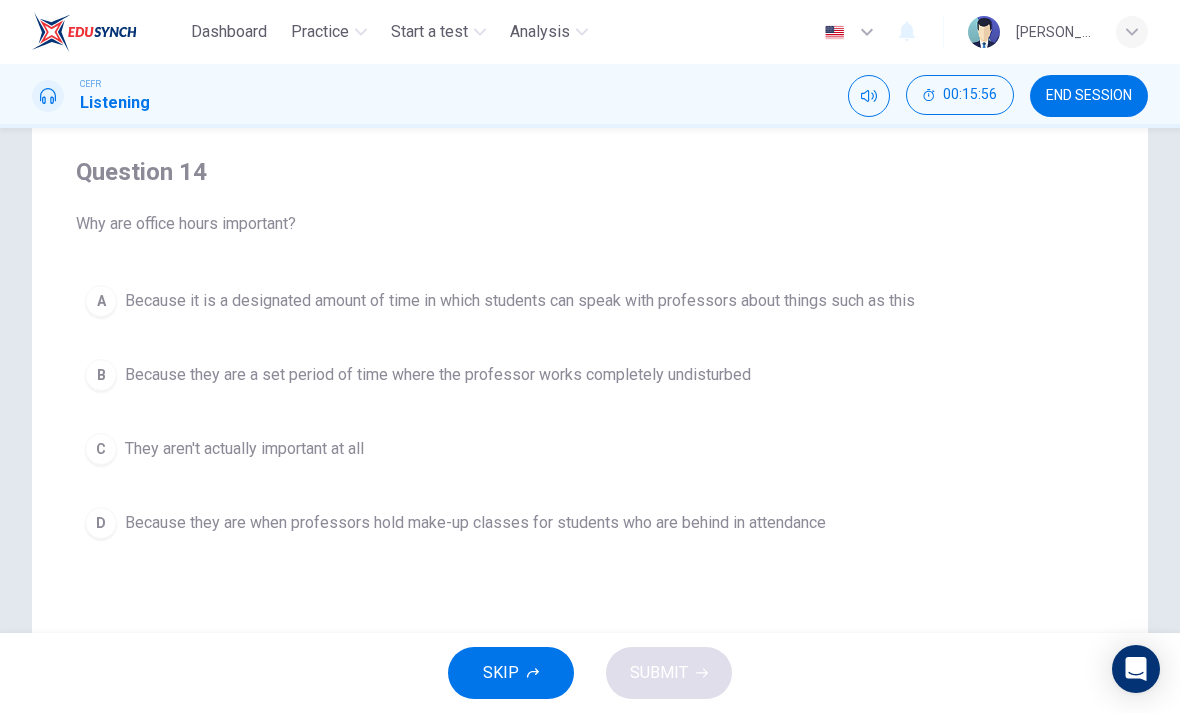 click on "B Because they are a set period of time where the professor works completely undisturbed" at bounding box center [590, 375] 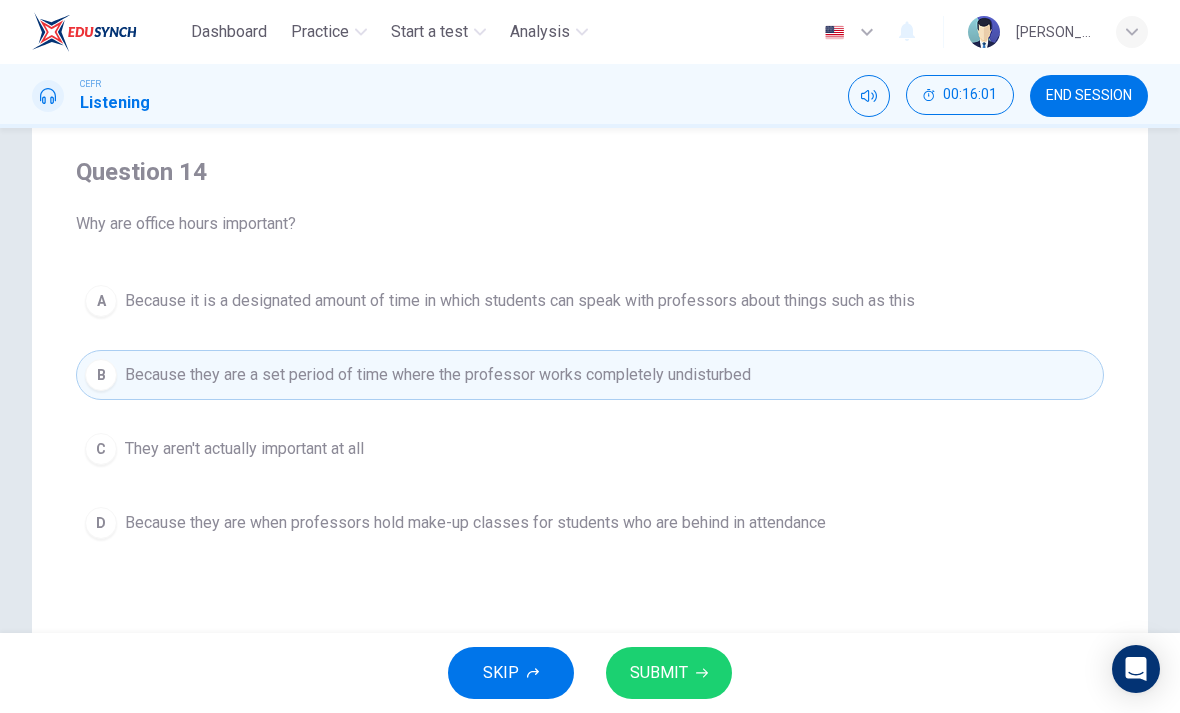 click on "SUBMIT" at bounding box center (659, 673) 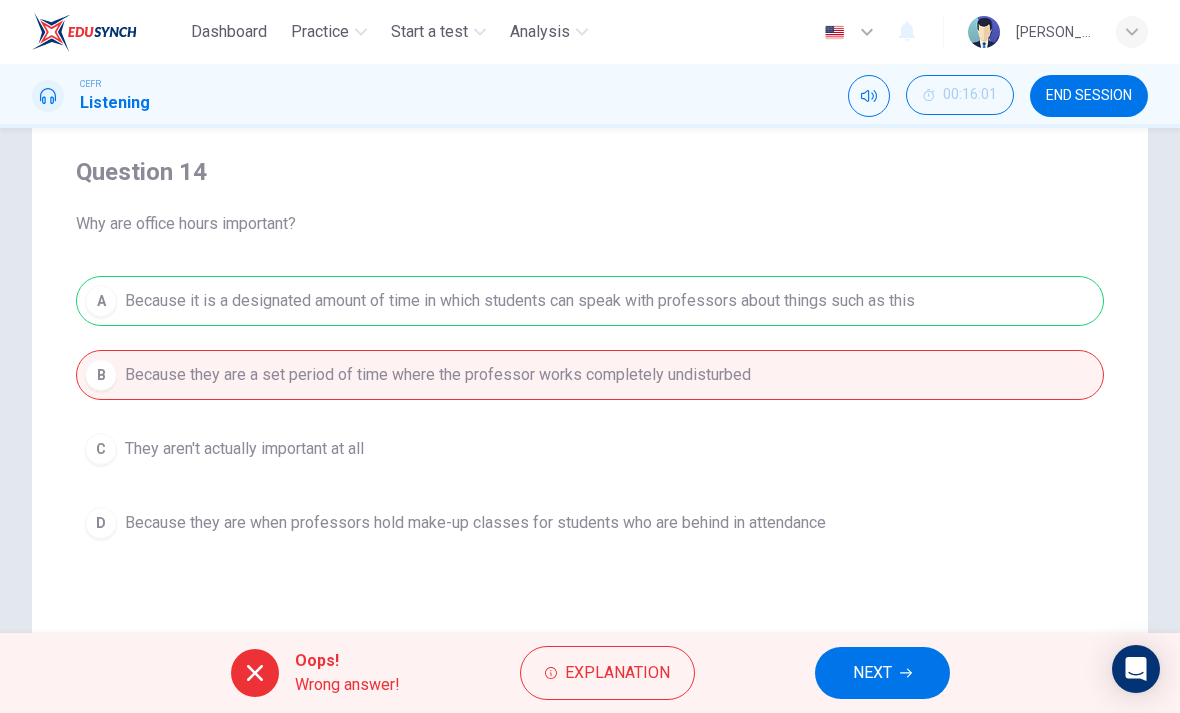click on "NEXT" at bounding box center [872, 673] 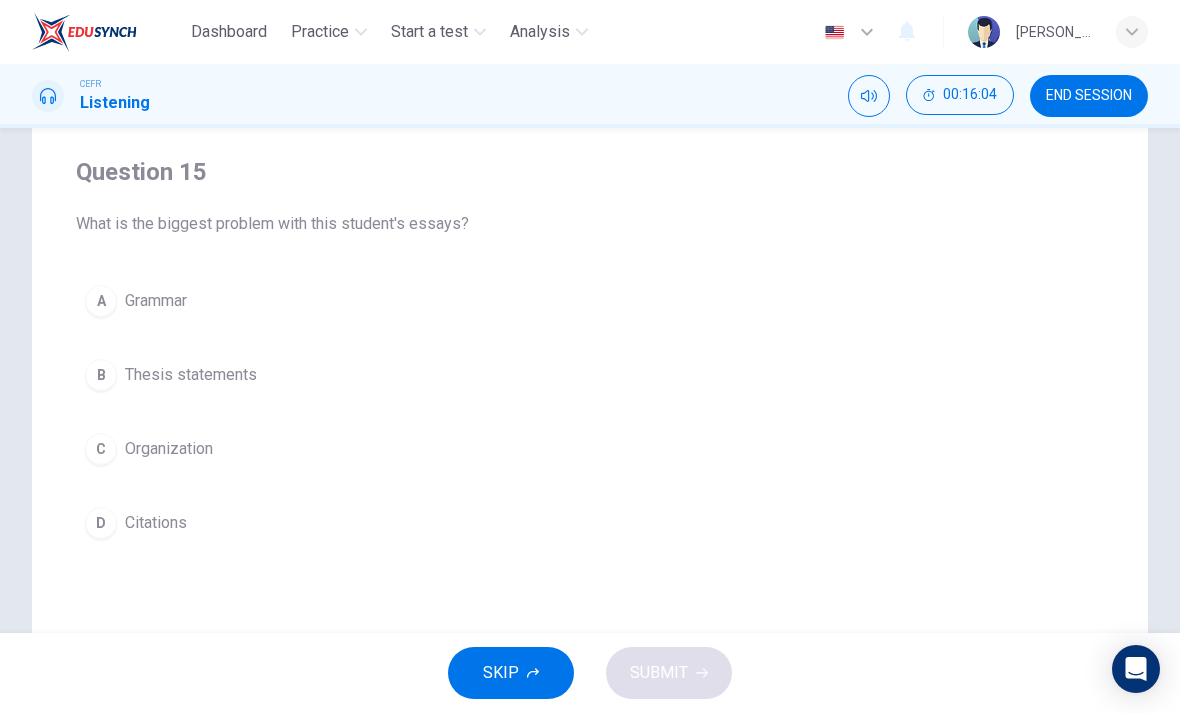 click on "Citations" at bounding box center [156, 523] 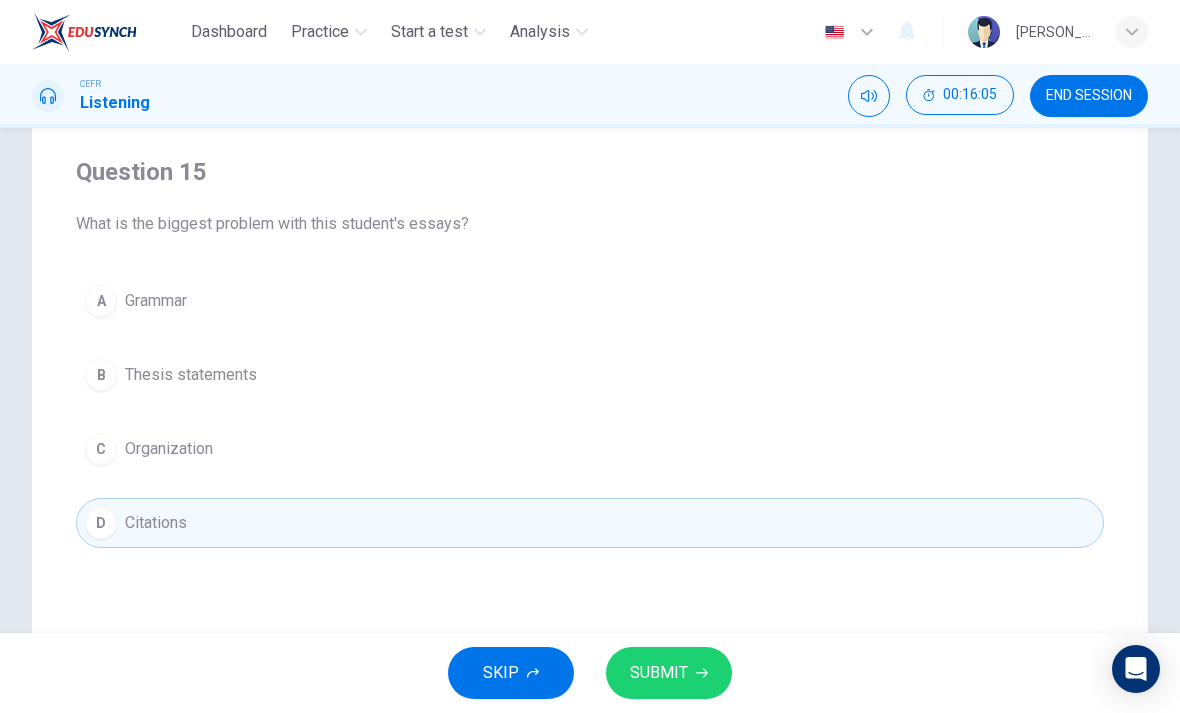 click on "SUBMIT" at bounding box center (659, 673) 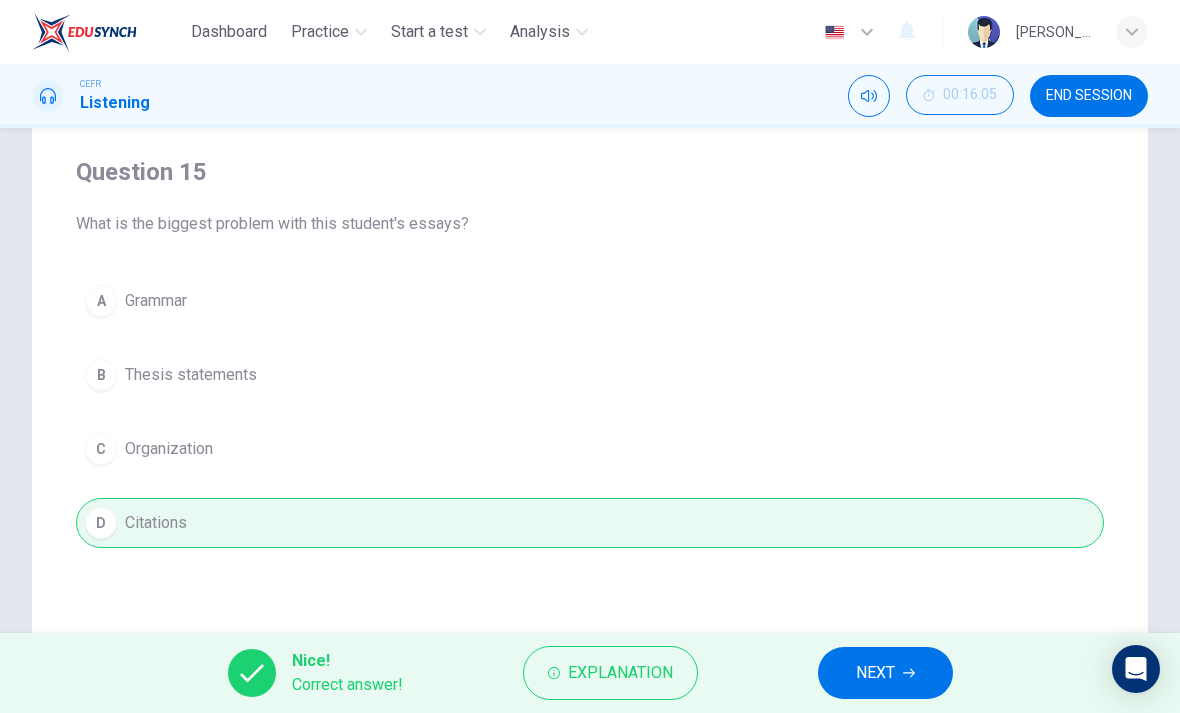 click on "NEXT" at bounding box center [875, 673] 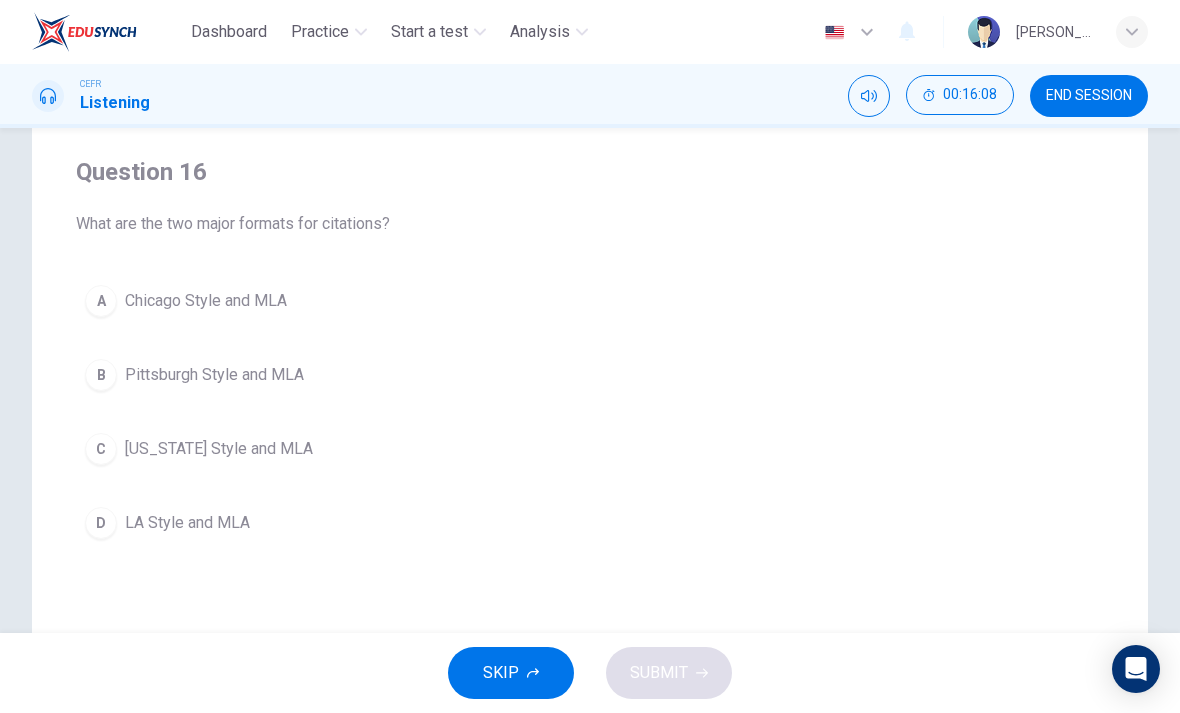 click on "Chicago Style and MLA" at bounding box center (206, 301) 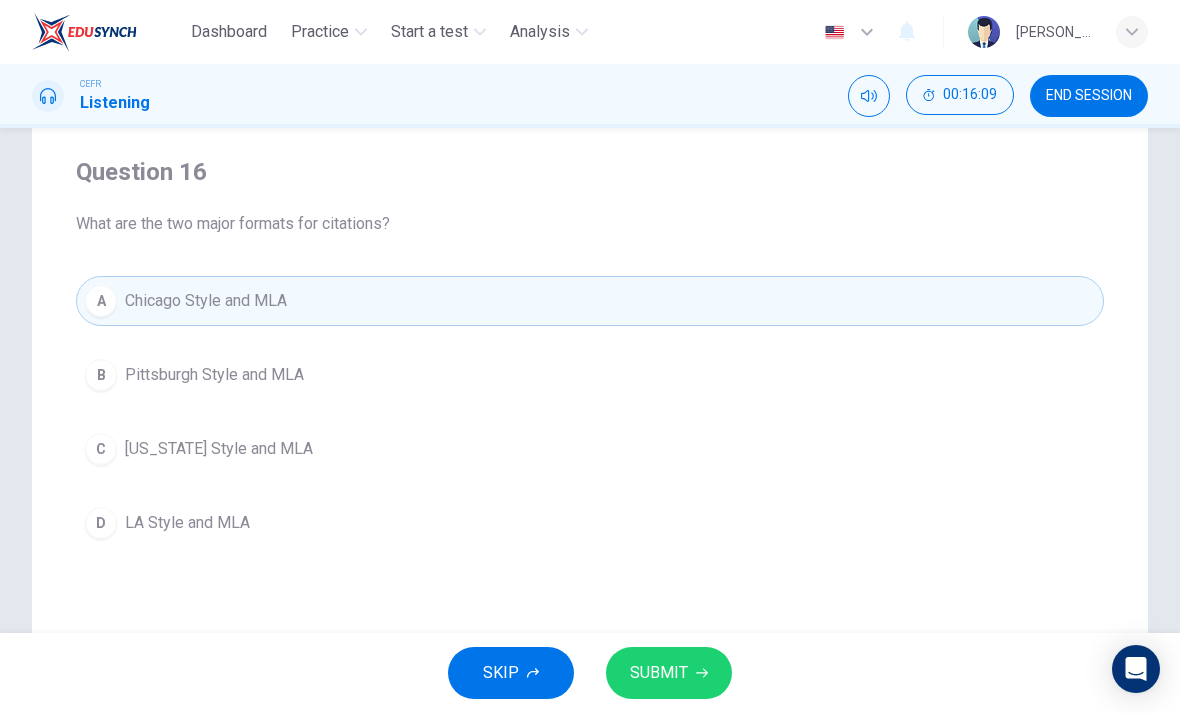 click on "SUBMIT" at bounding box center (659, 673) 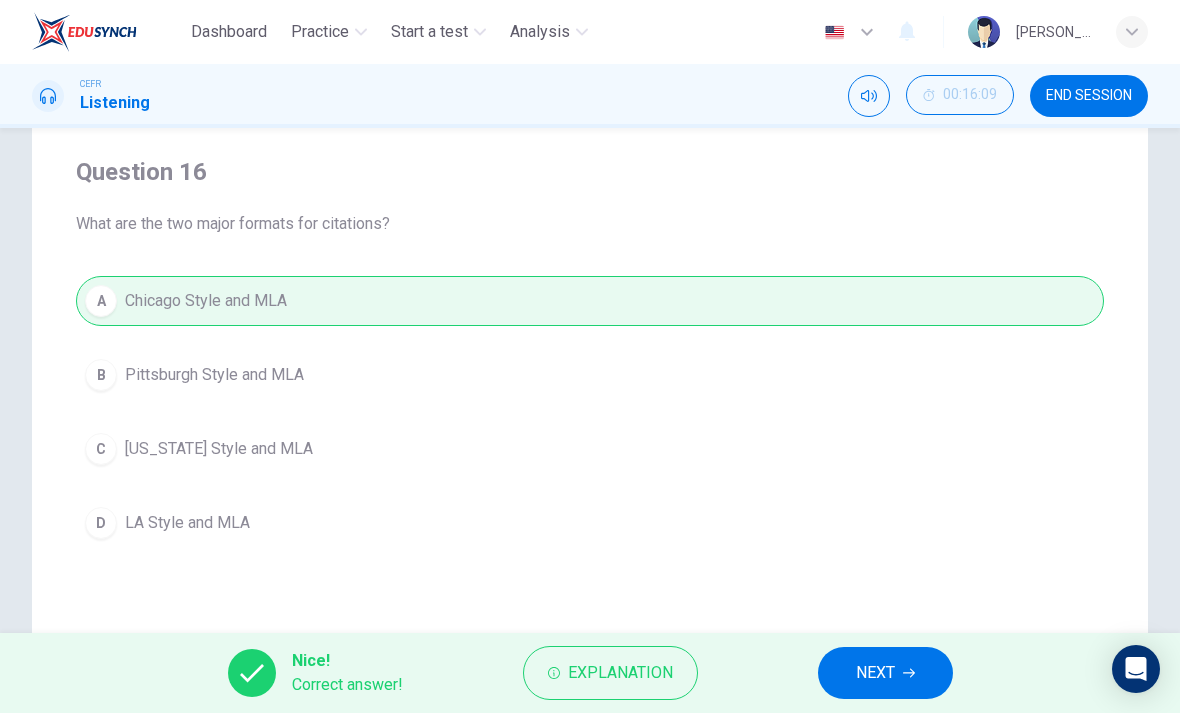 click on "NEXT" at bounding box center [875, 673] 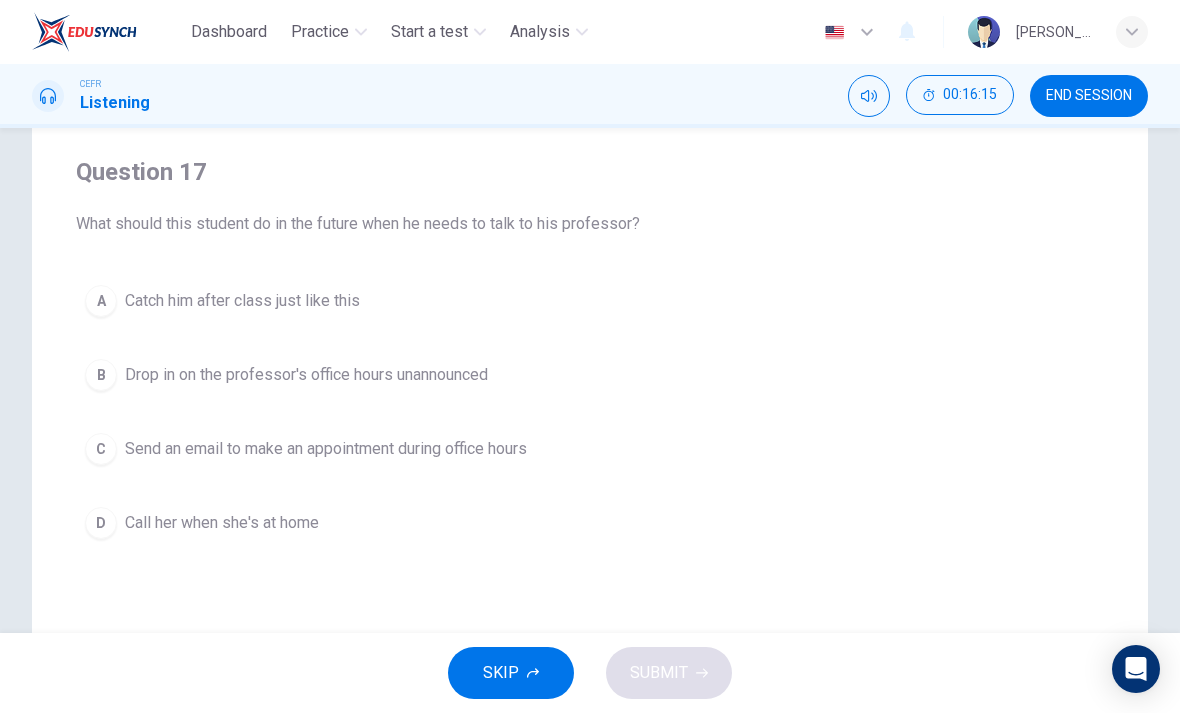 click on "Send an email to make an appointment during office hours" at bounding box center (326, 449) 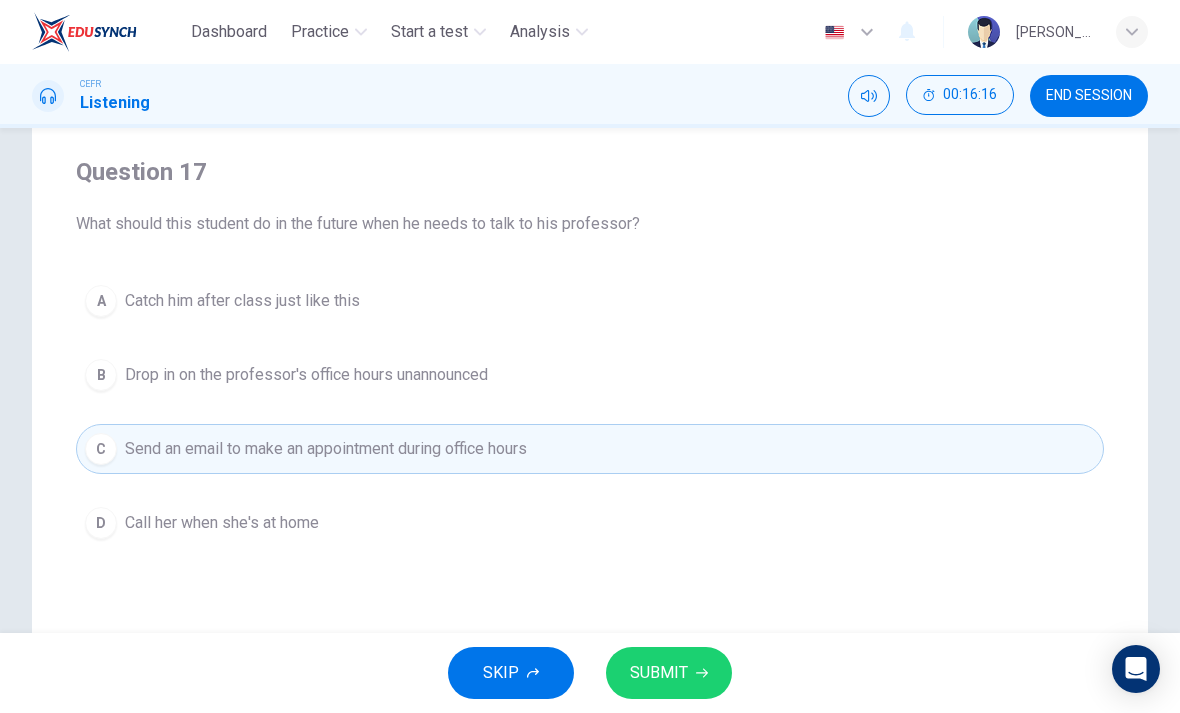click on "SUBMIT" at bounding box center (659, 673) 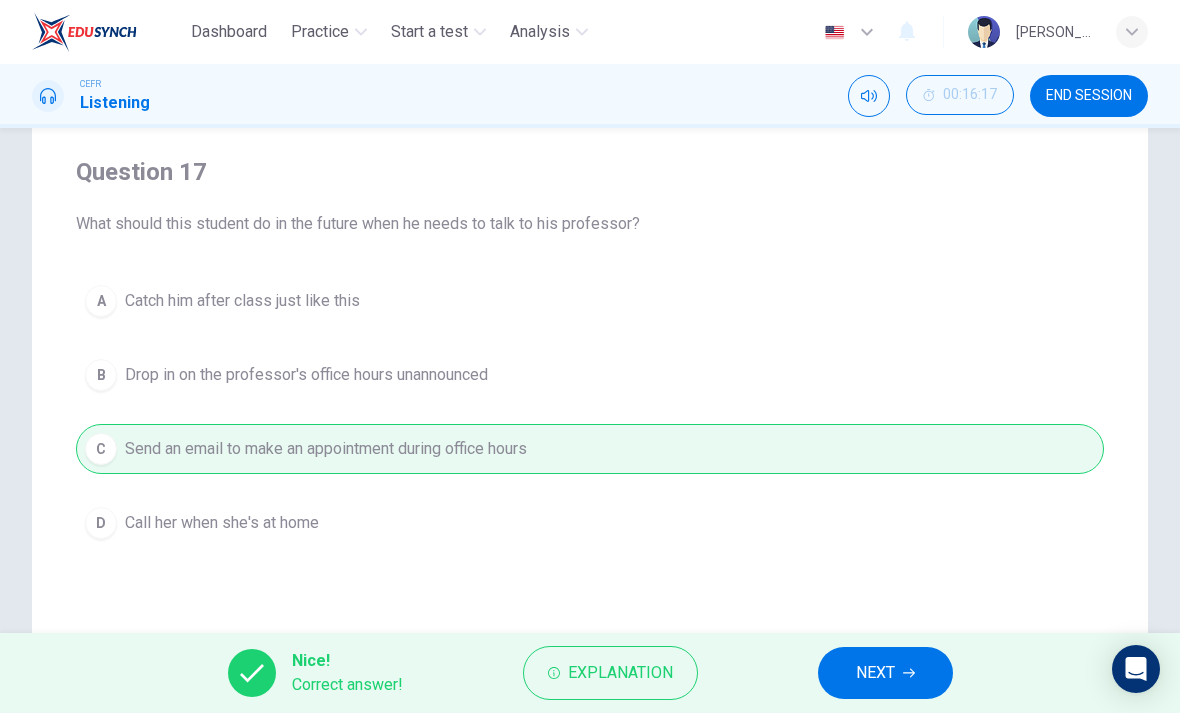 click on "NEXT" at bounding box center (875, 673) 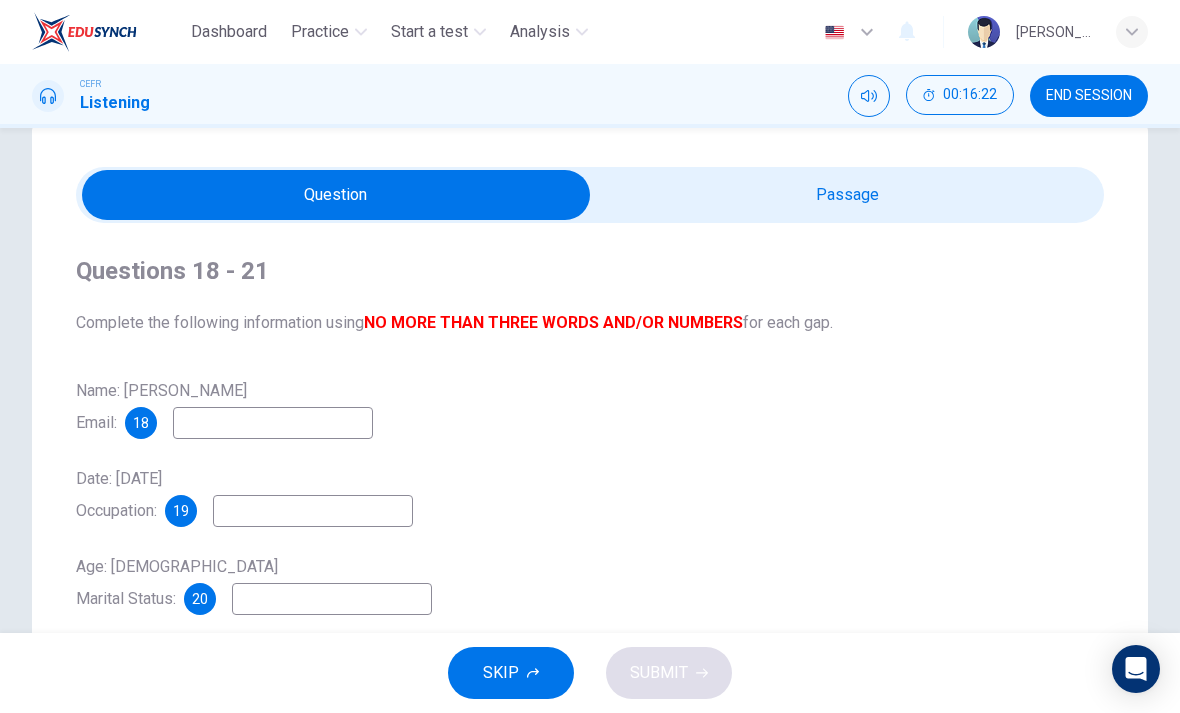 scroll, scrollTop: 35, scrollLeft: 0, axis: vertical 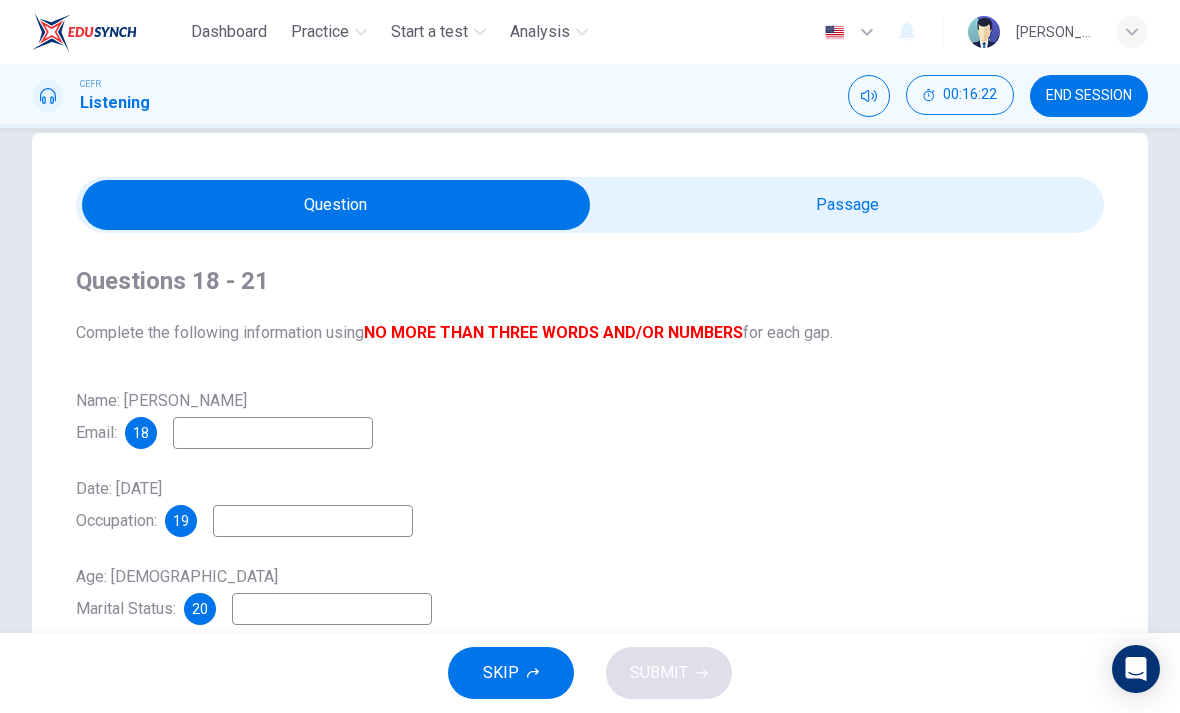 click at bounding box center [336, 205] 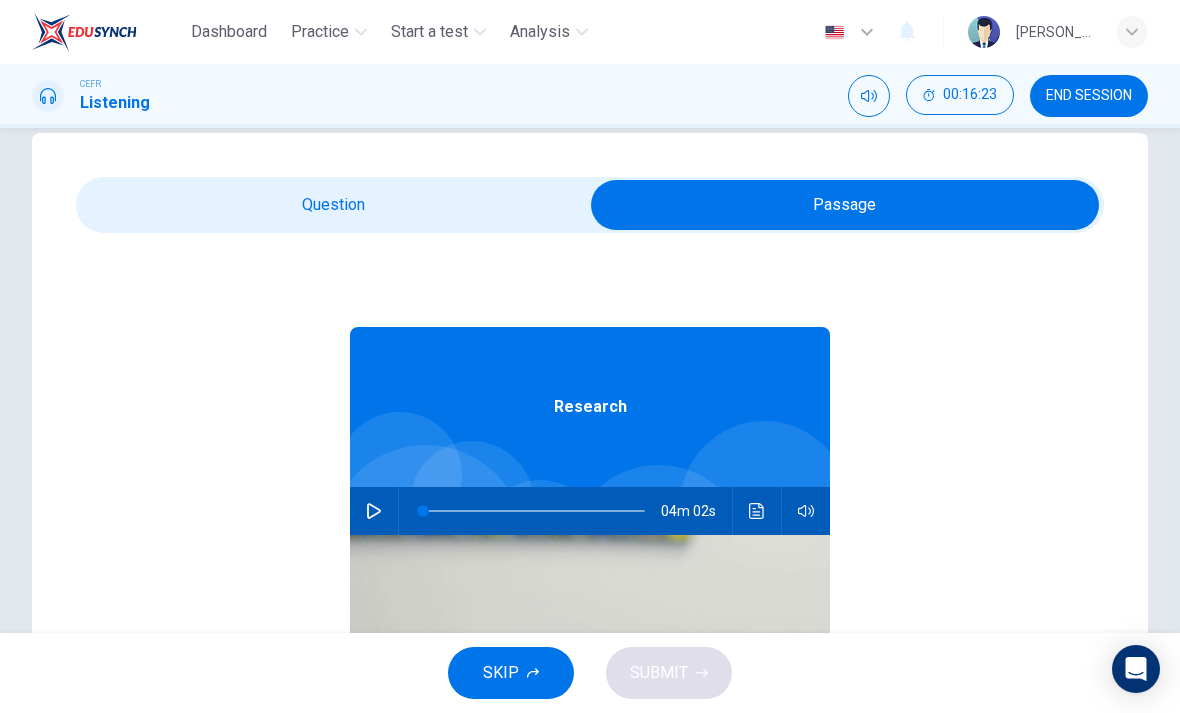 click 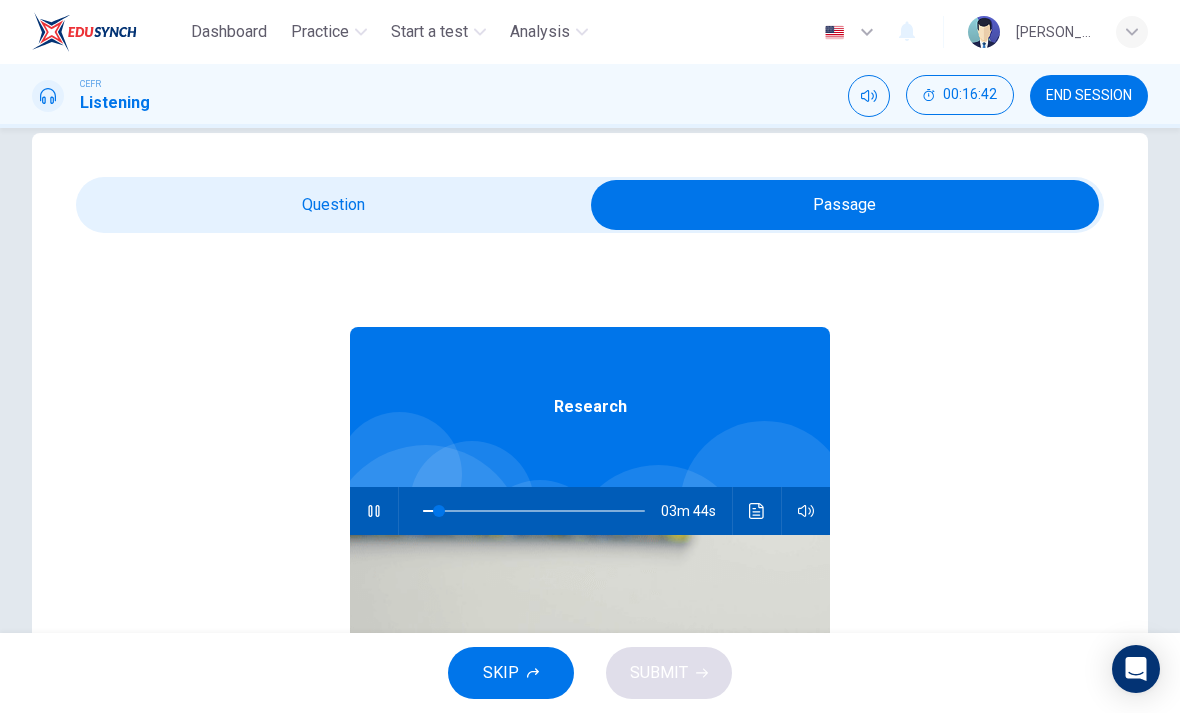 click at bounding box center [757, 511] 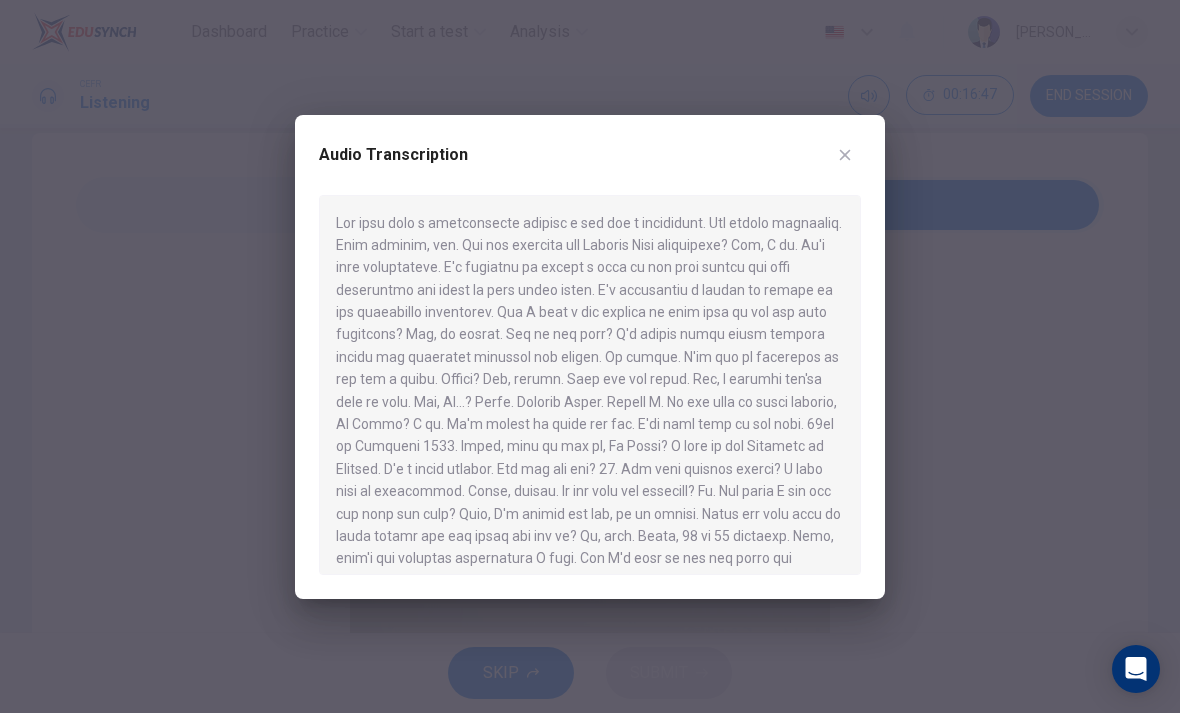 click at bounding box center [845, 155] 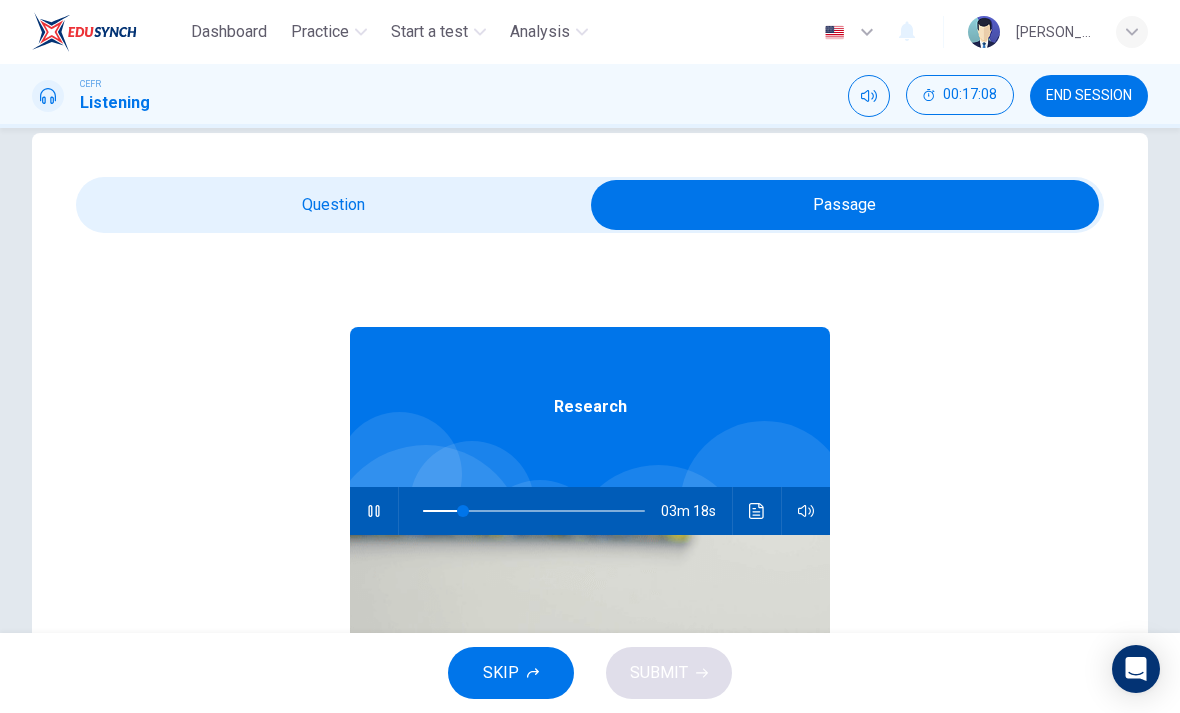 click 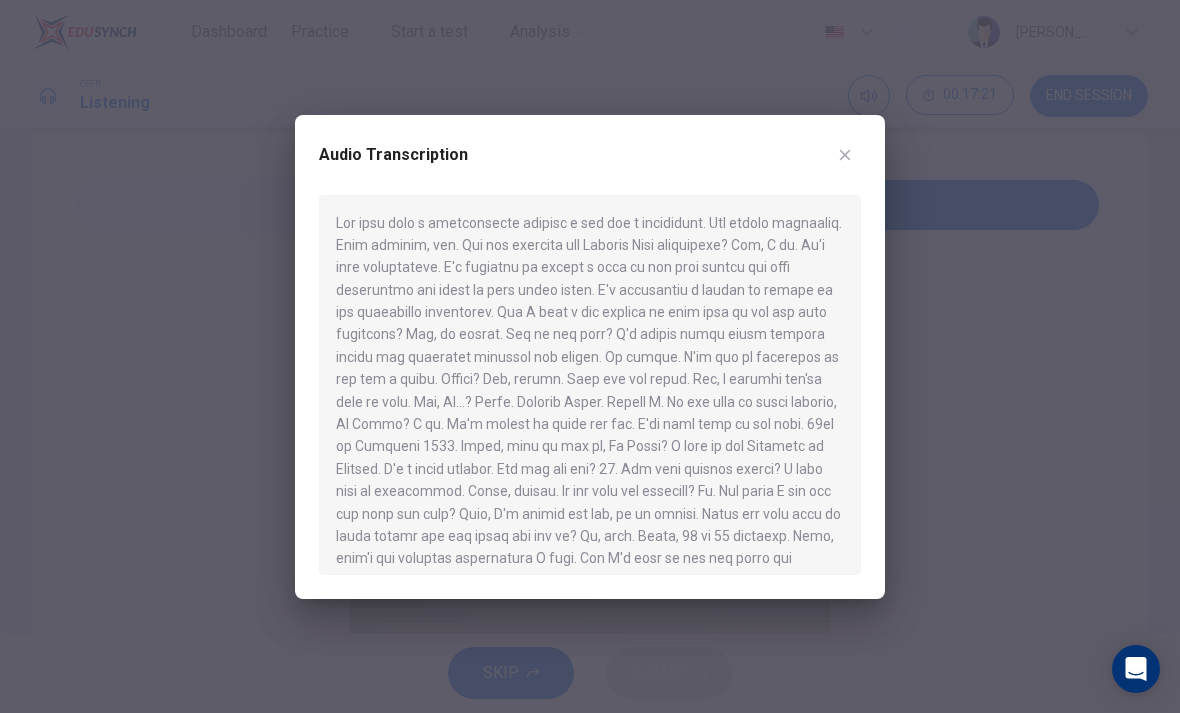 click 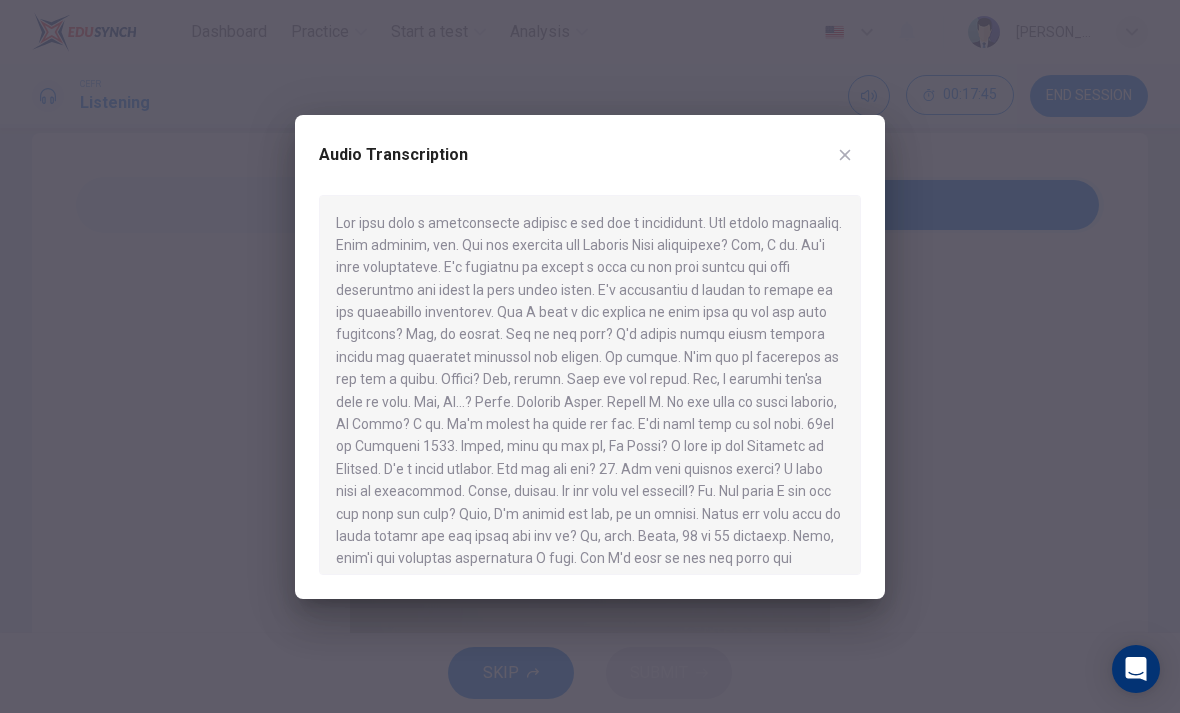 click at bounding box center [845, 155] 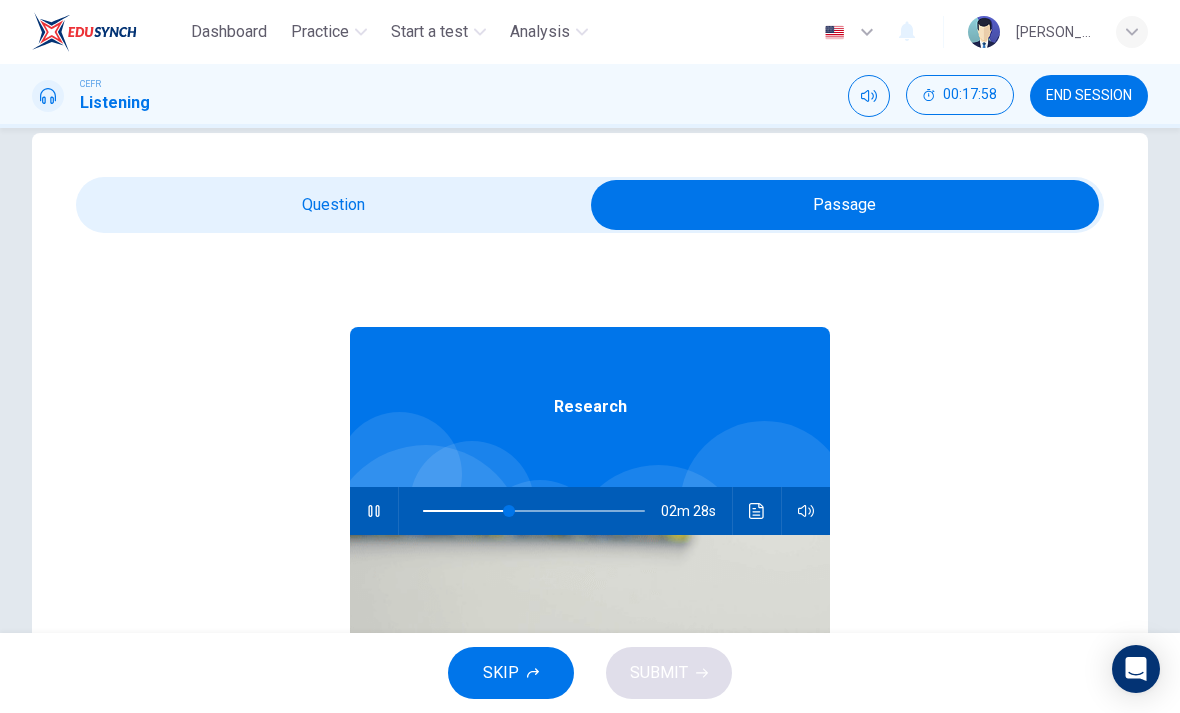 click 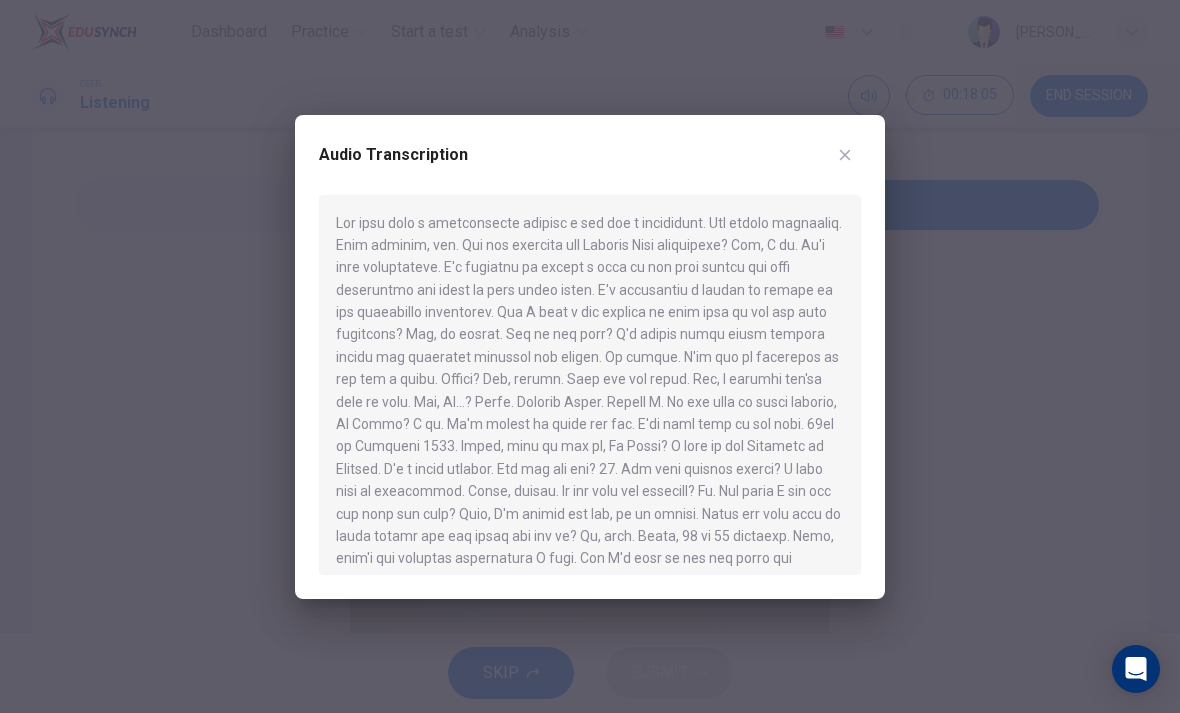 scroll, scrollTop: 0, scrollLeft: 0, axis: both 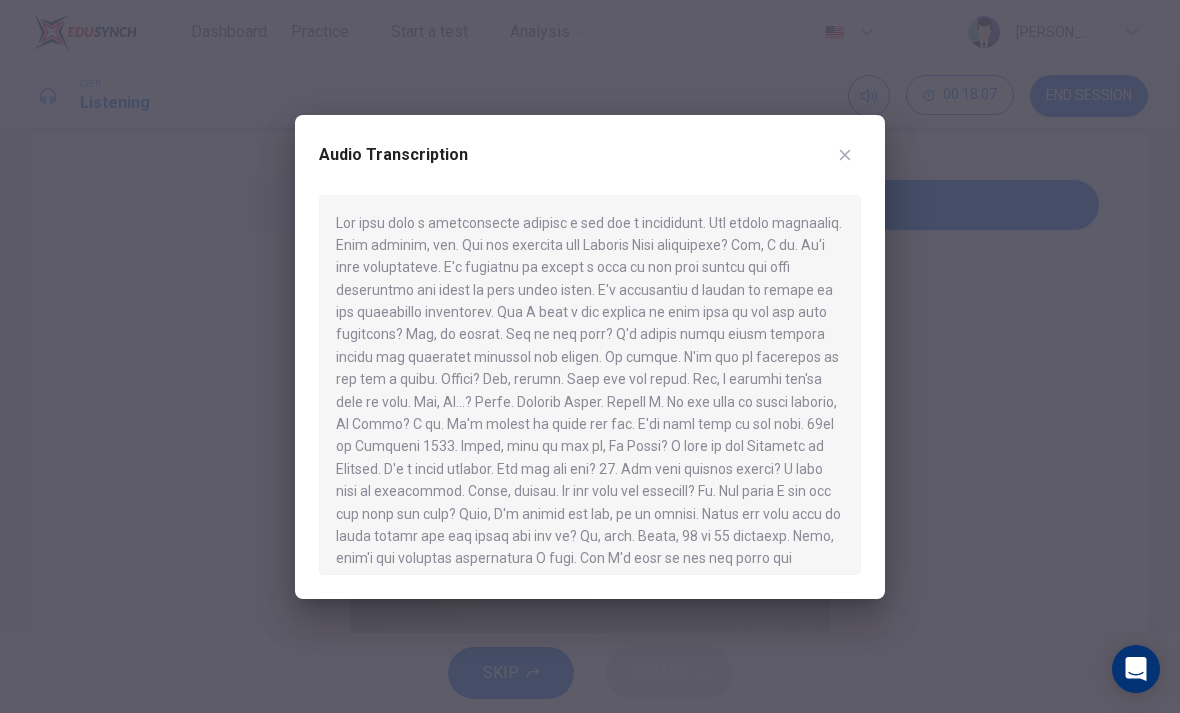 click at bounding box center [845, 155] 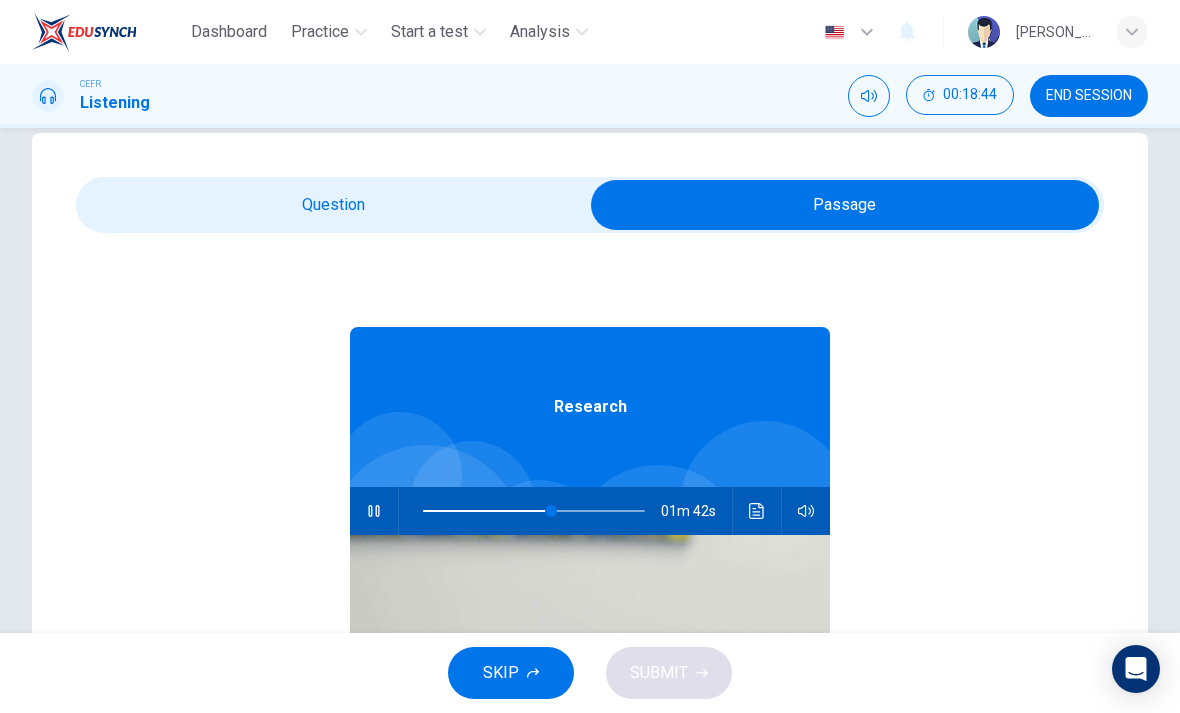 click 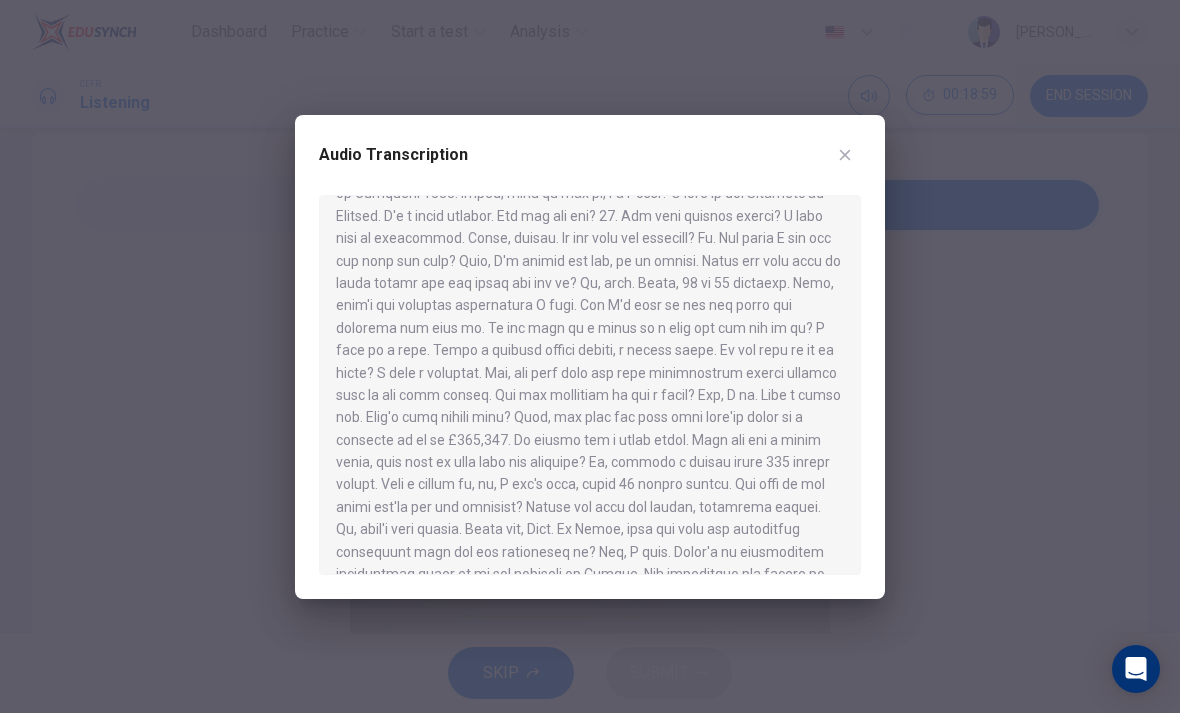 scroll, scrollTop: 260, scrollLeft: 0, axis: vertical 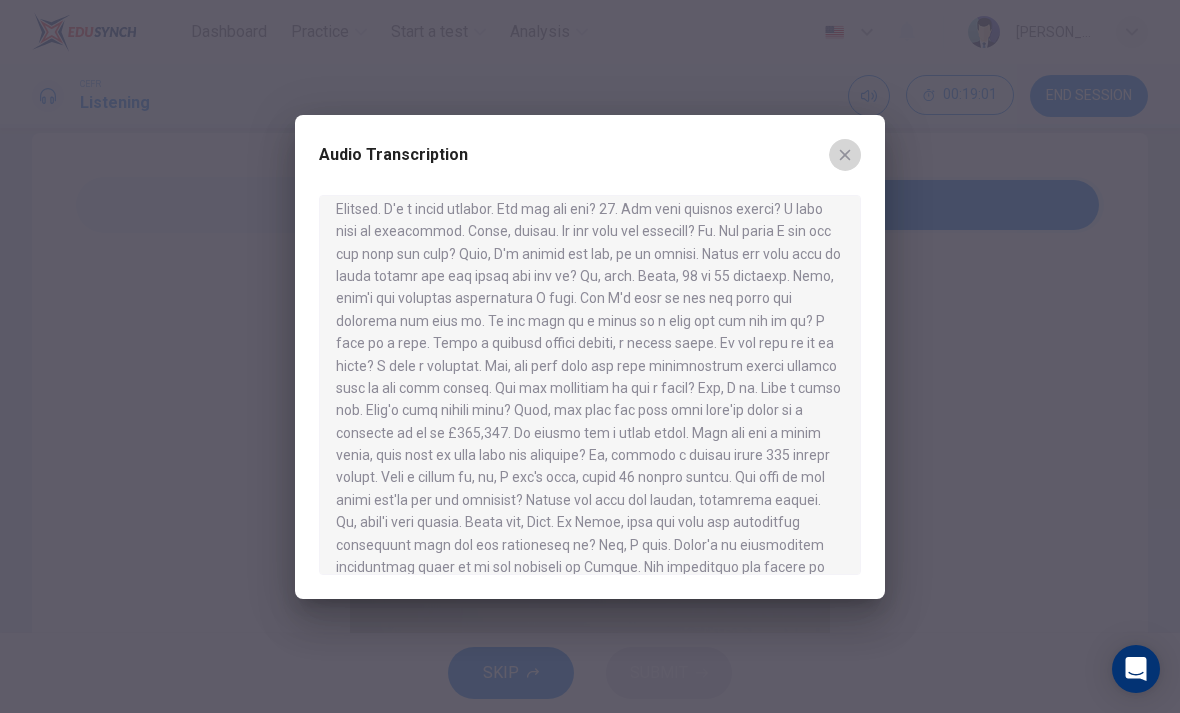 click at bounding box center [845, 155] 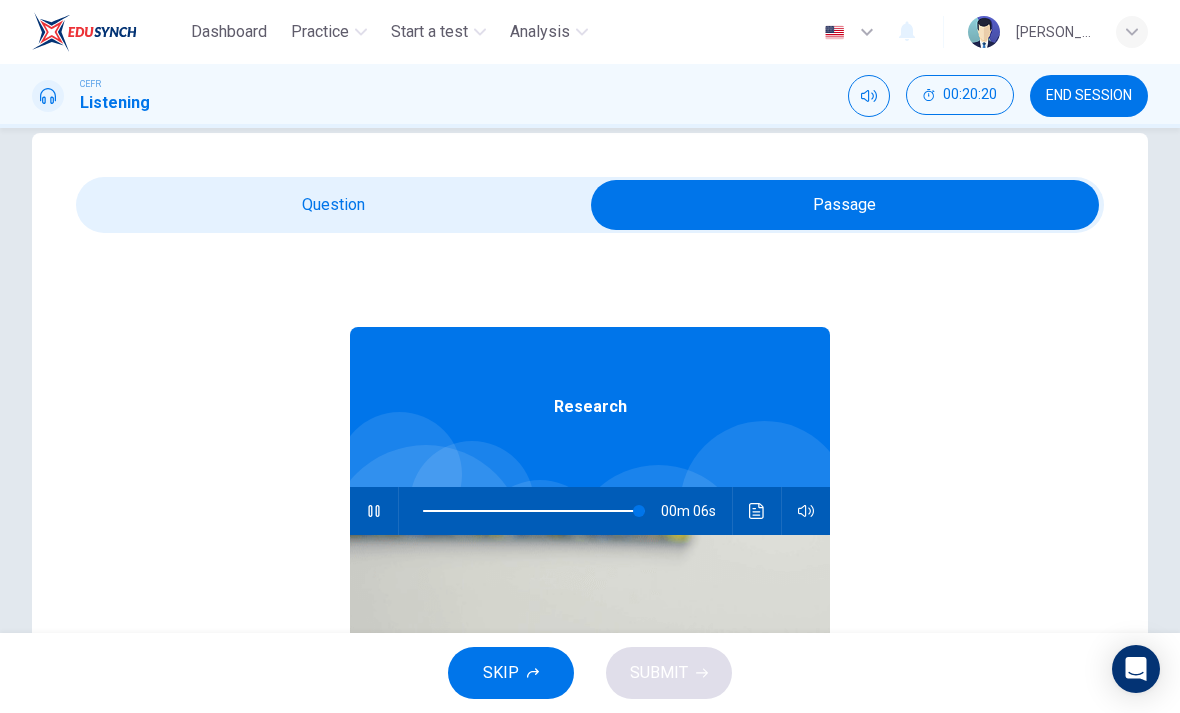 type on "98" 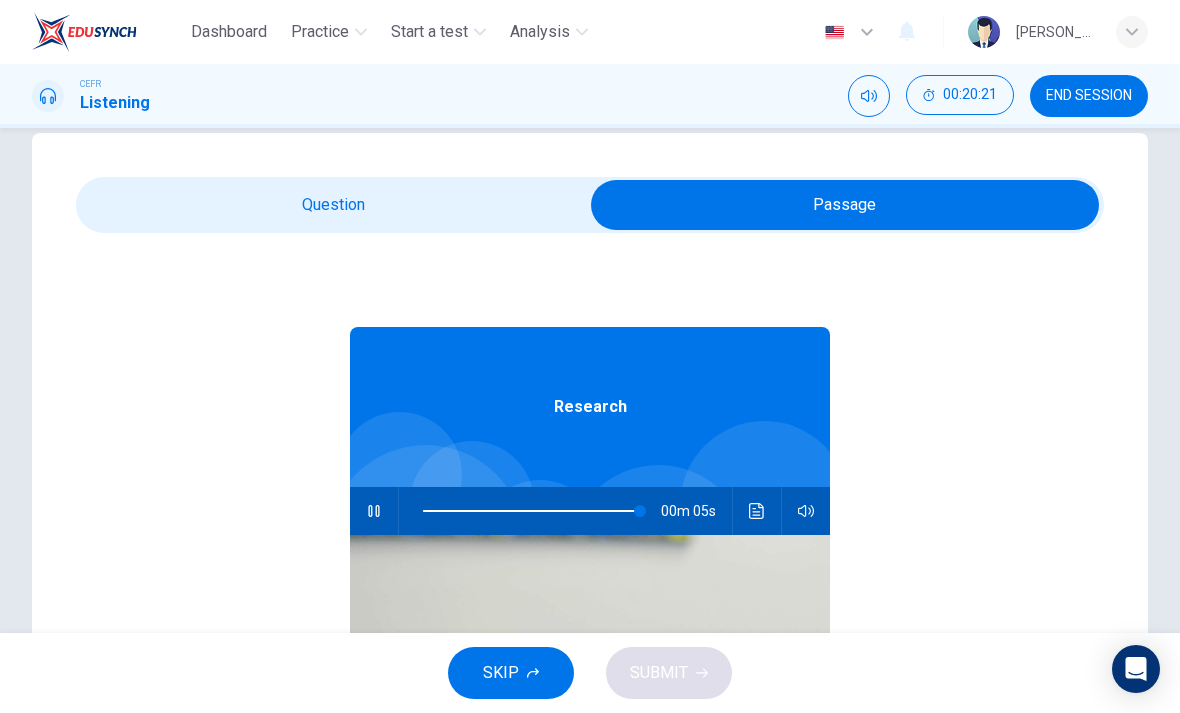 click at bounding box center (845, 205) 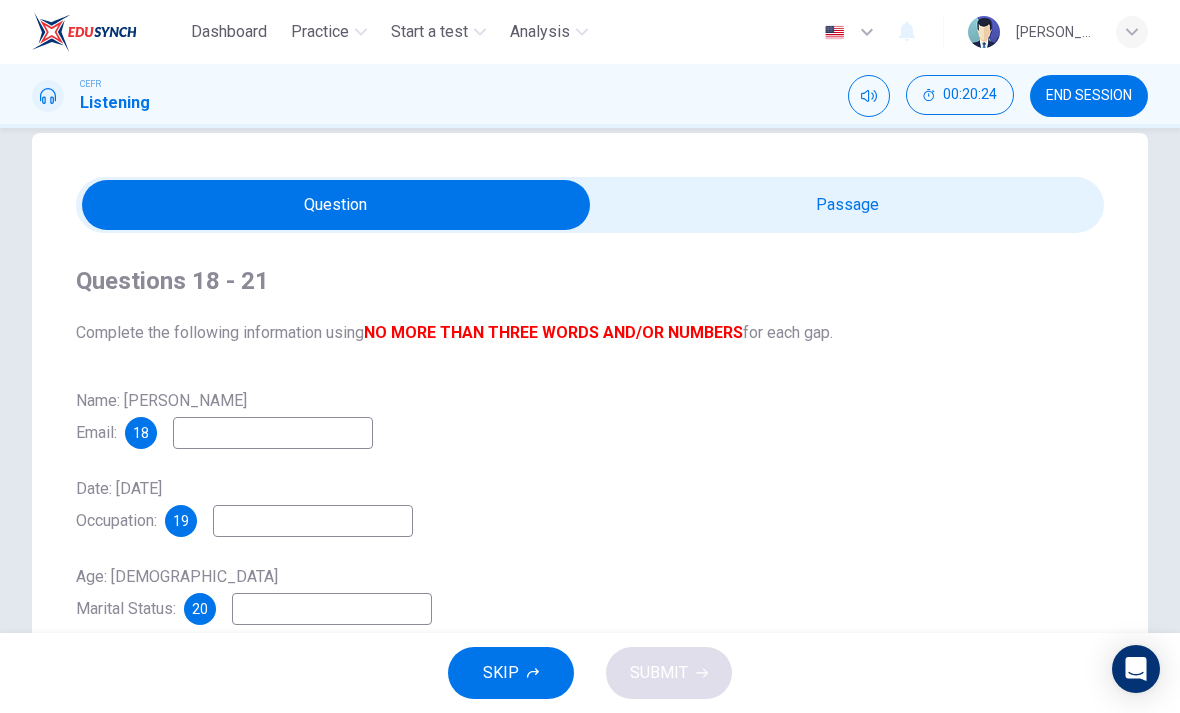 click at bounding box center [273, 433] 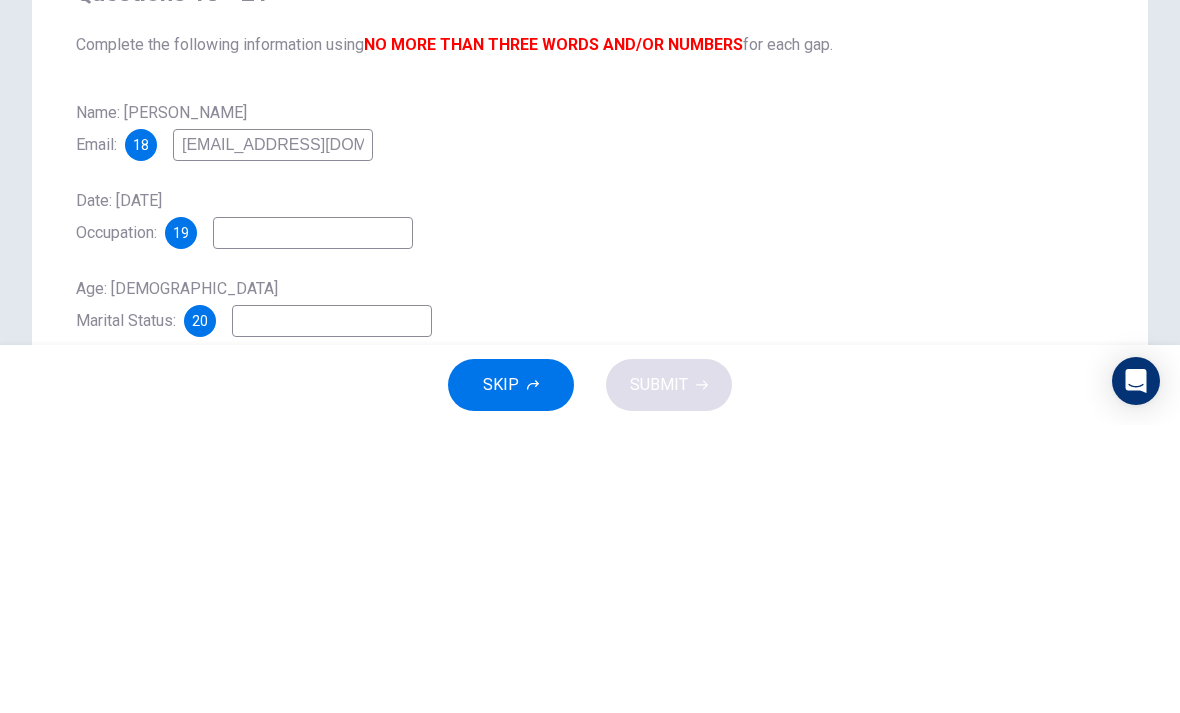 type on "wglass@email.com" 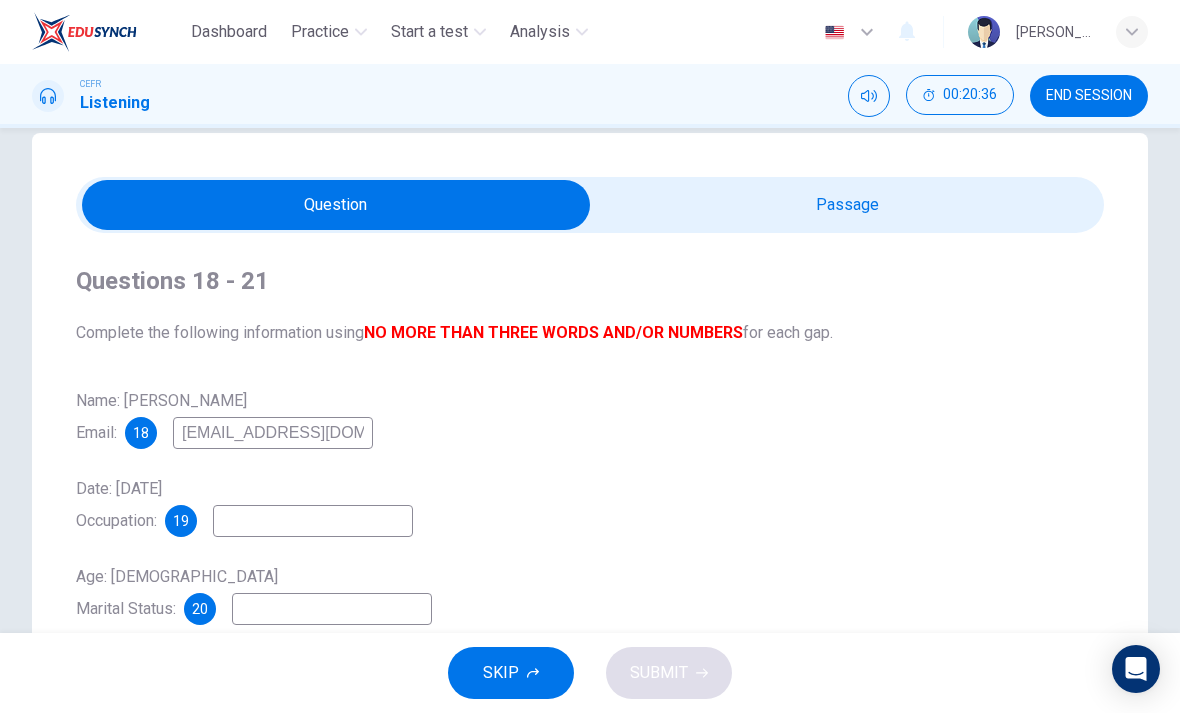 click at bounding box center (336, 205) 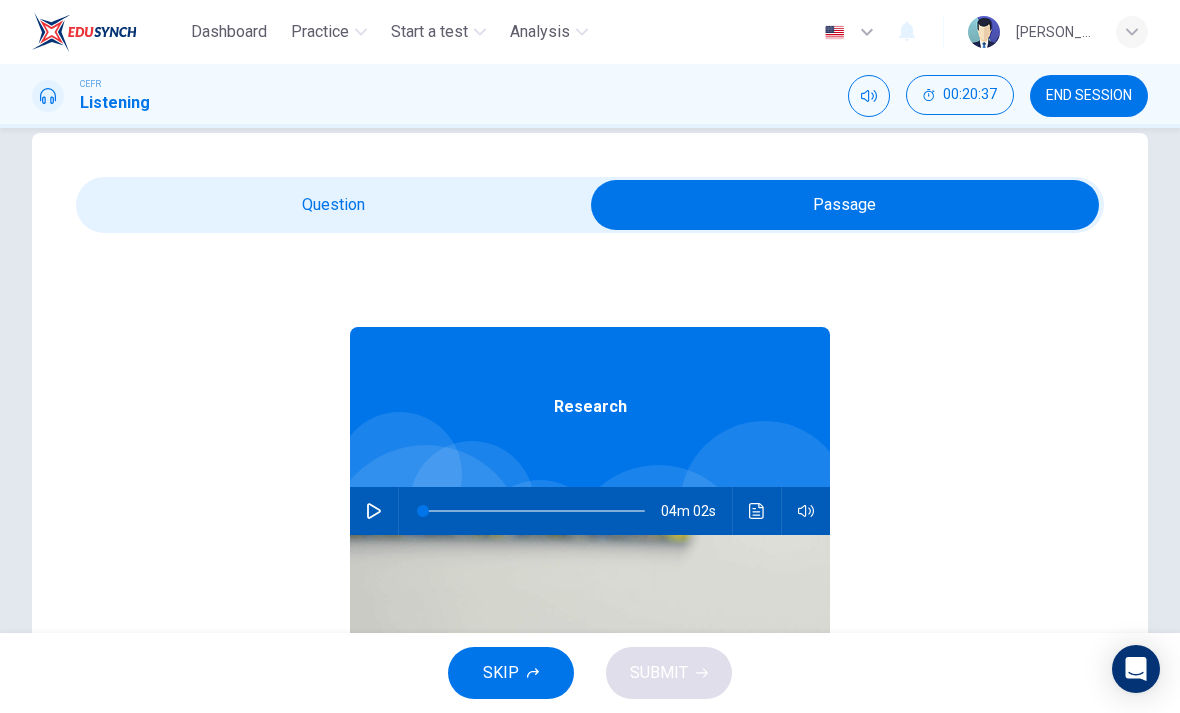 click at bounding box center [374, 511] 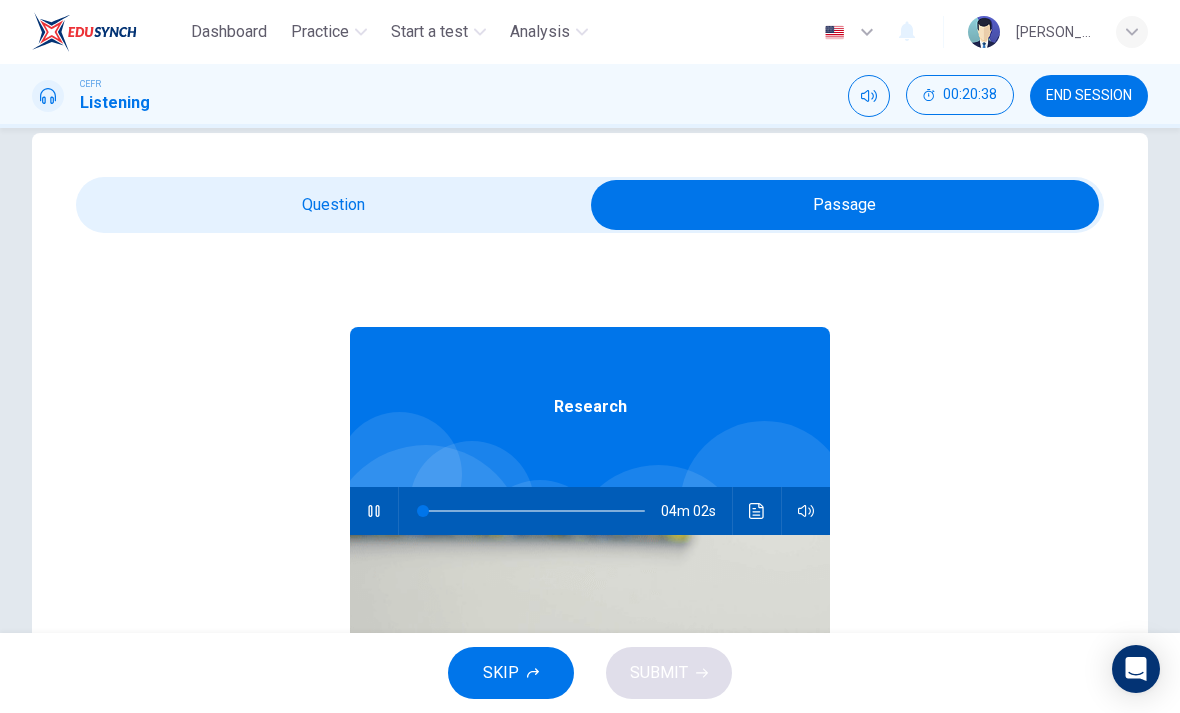 click at bounding box center [757, 511] 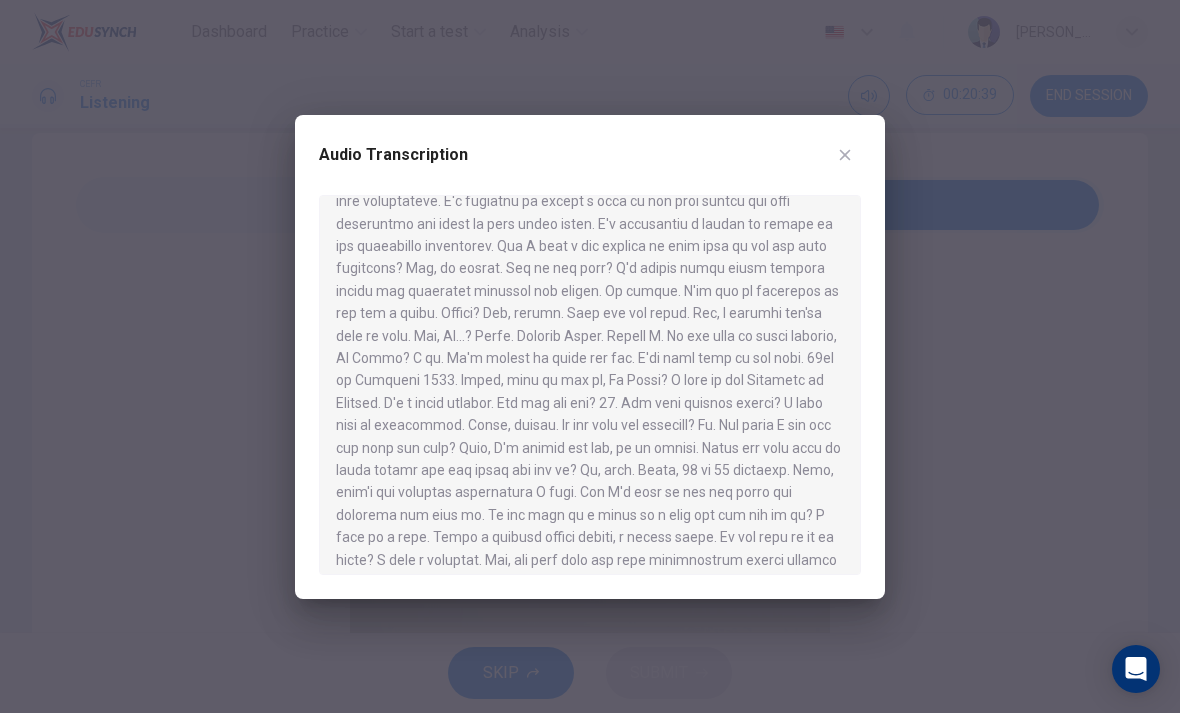scroll, scrollTop: 69, scrollLeft: 0, axis: vertical 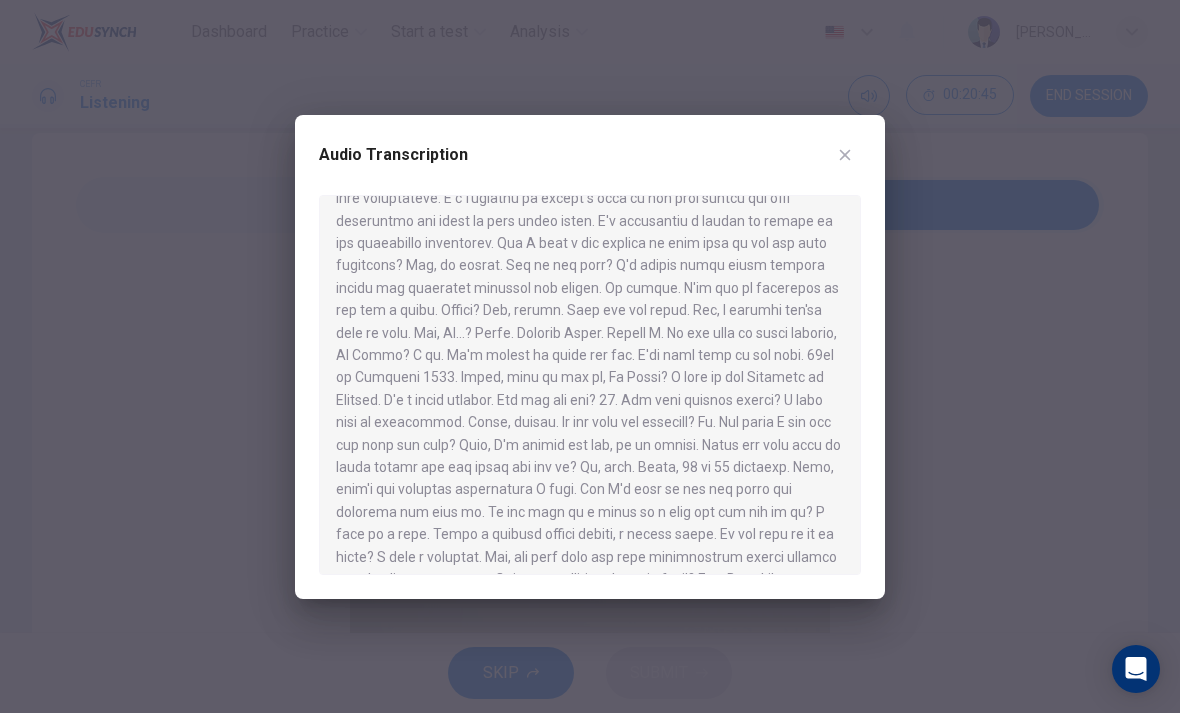 click 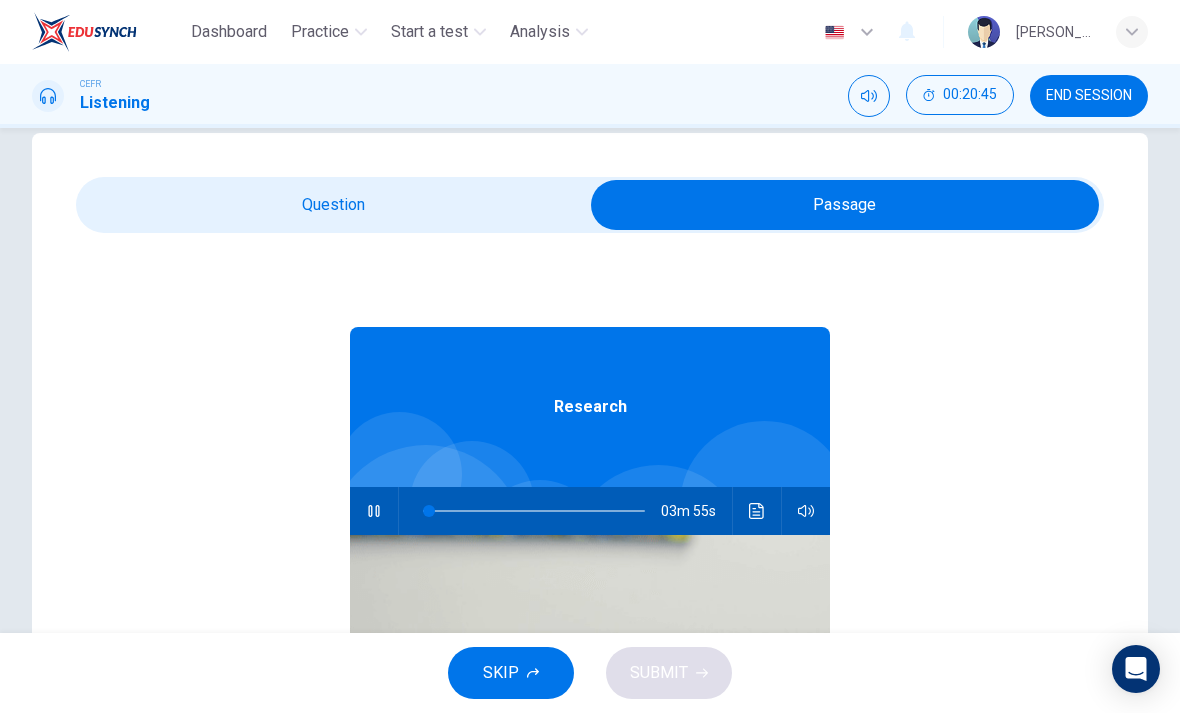 type on "3" 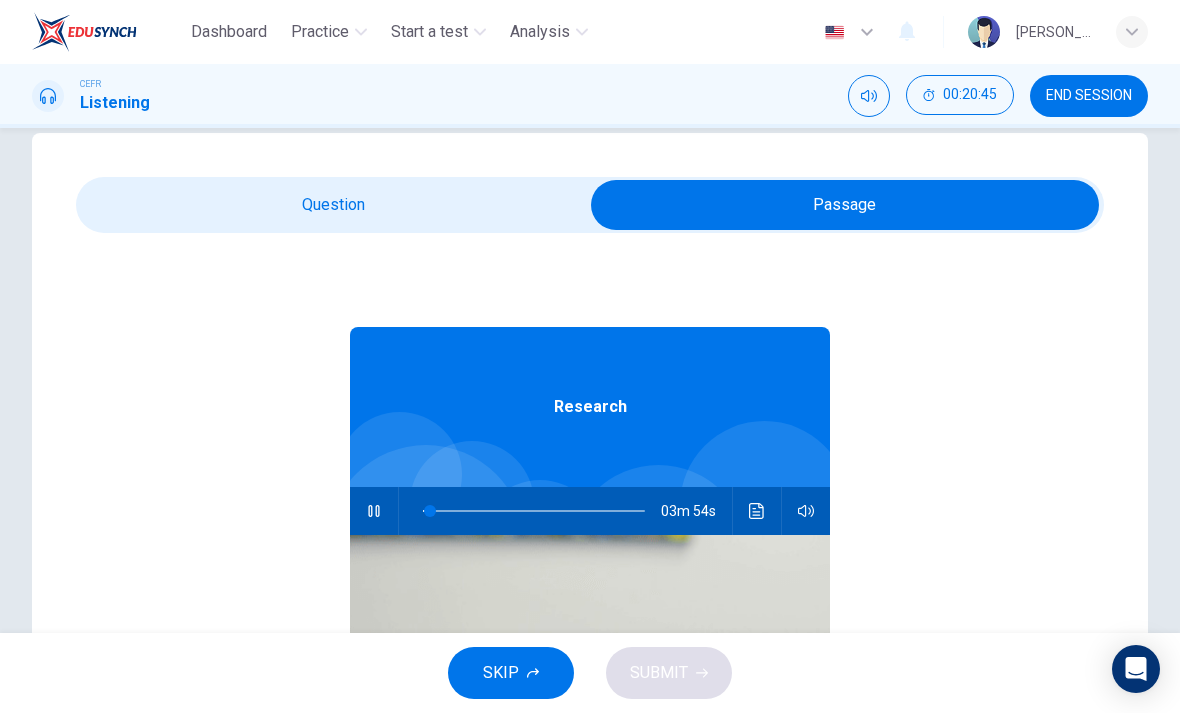 click at bounding box center (845, 205) 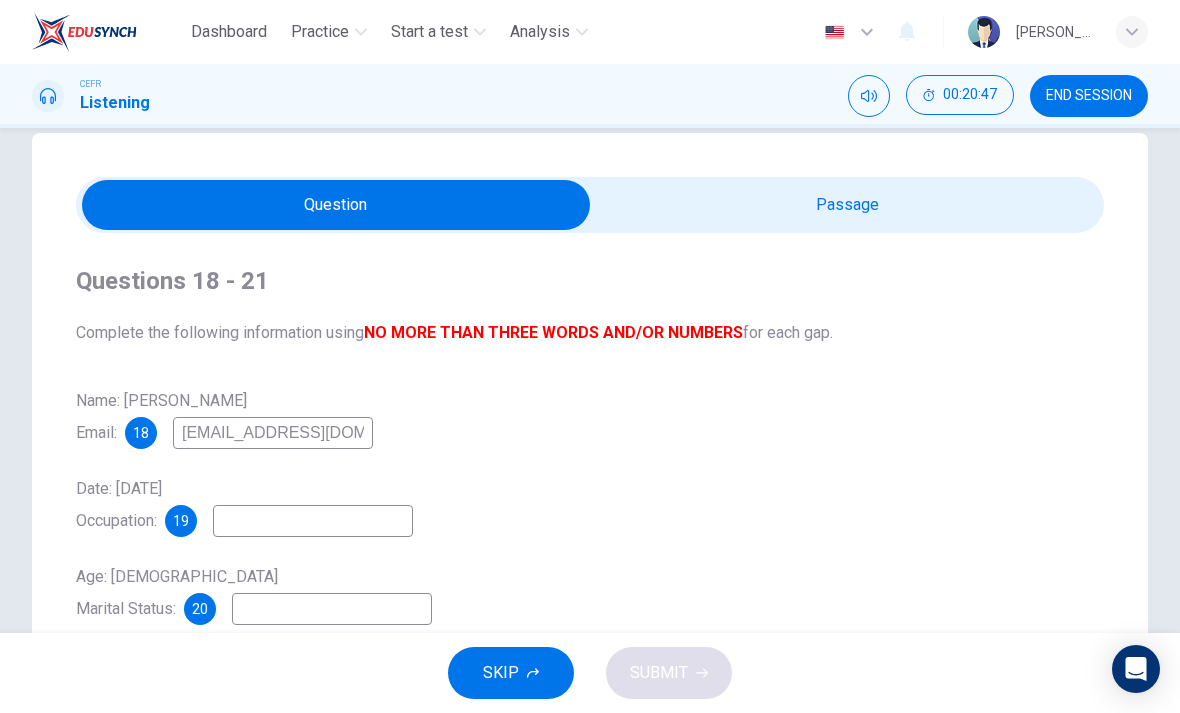 click at bounding box center (313, 521) 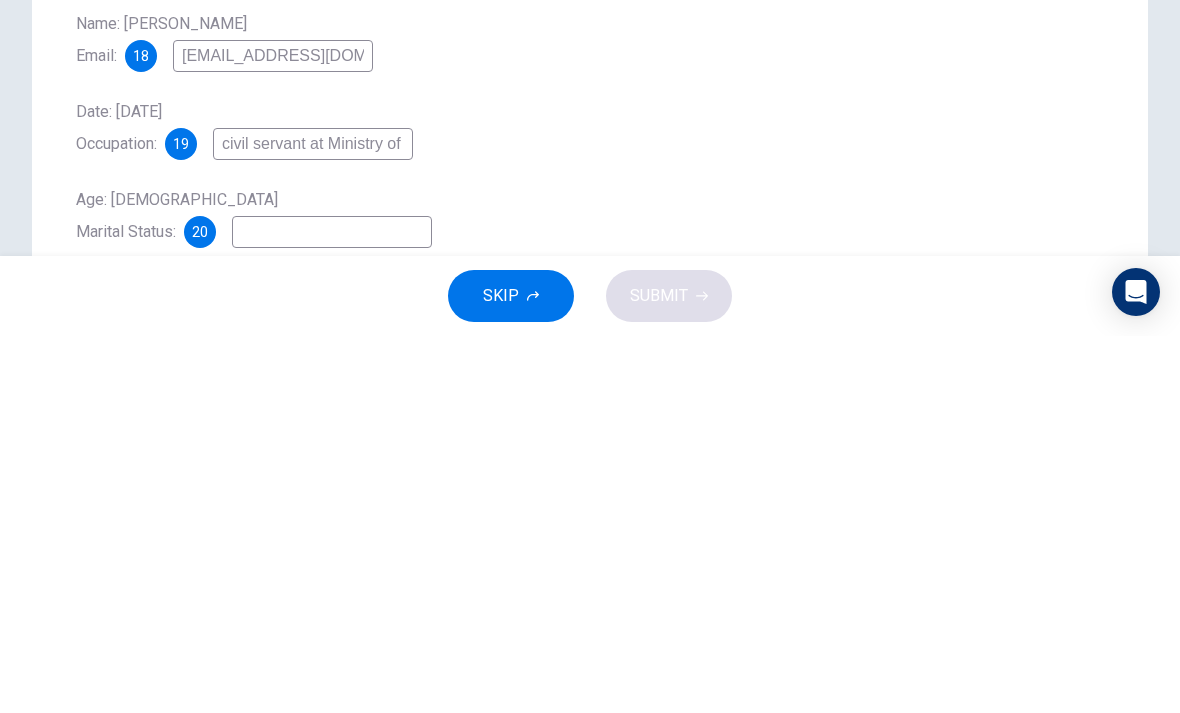 type on "civil servant at Ministry of Culture" 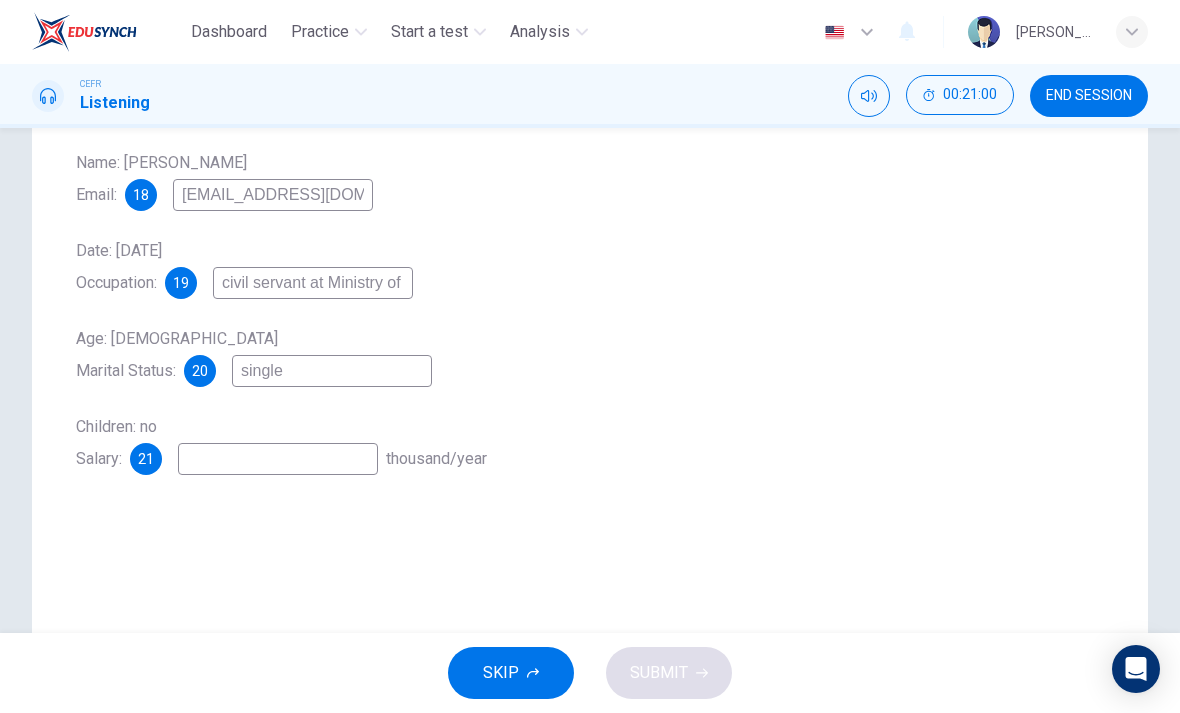 scroll, scrollTop: 205, scrollLeft: 0, axis: vertical 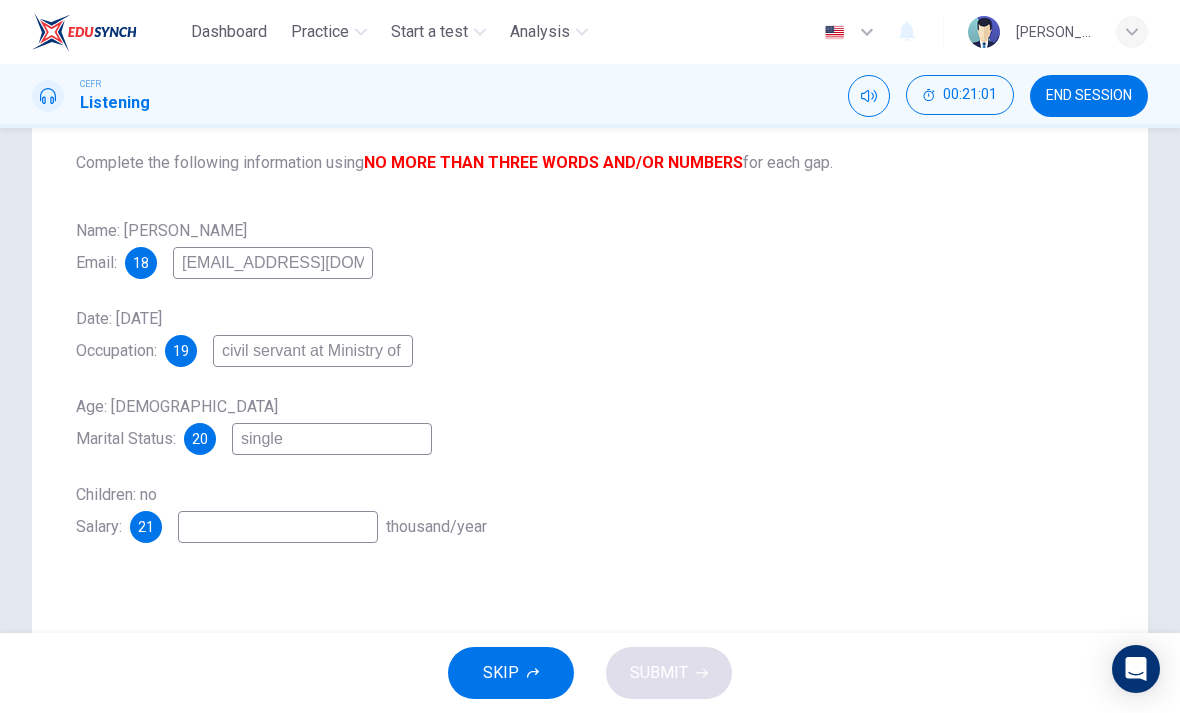 type on "single" 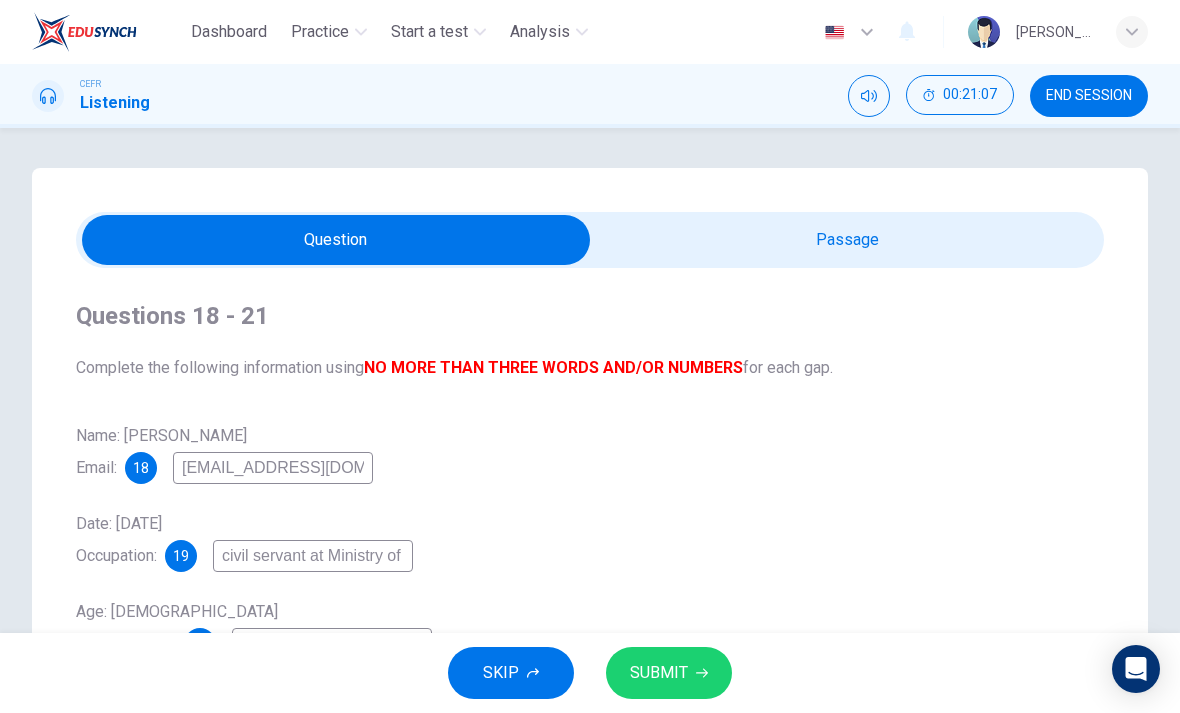 scroll, scrollTop: 0, scrollLeft: 0, axis: both 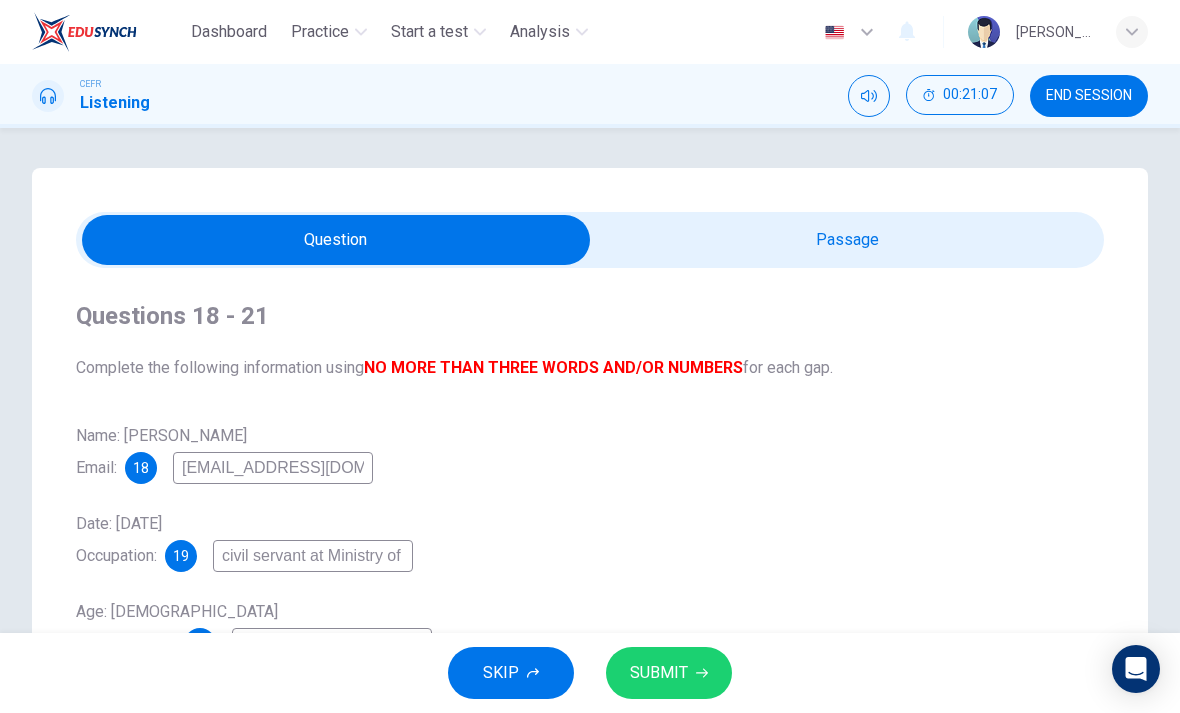 type on "24-" 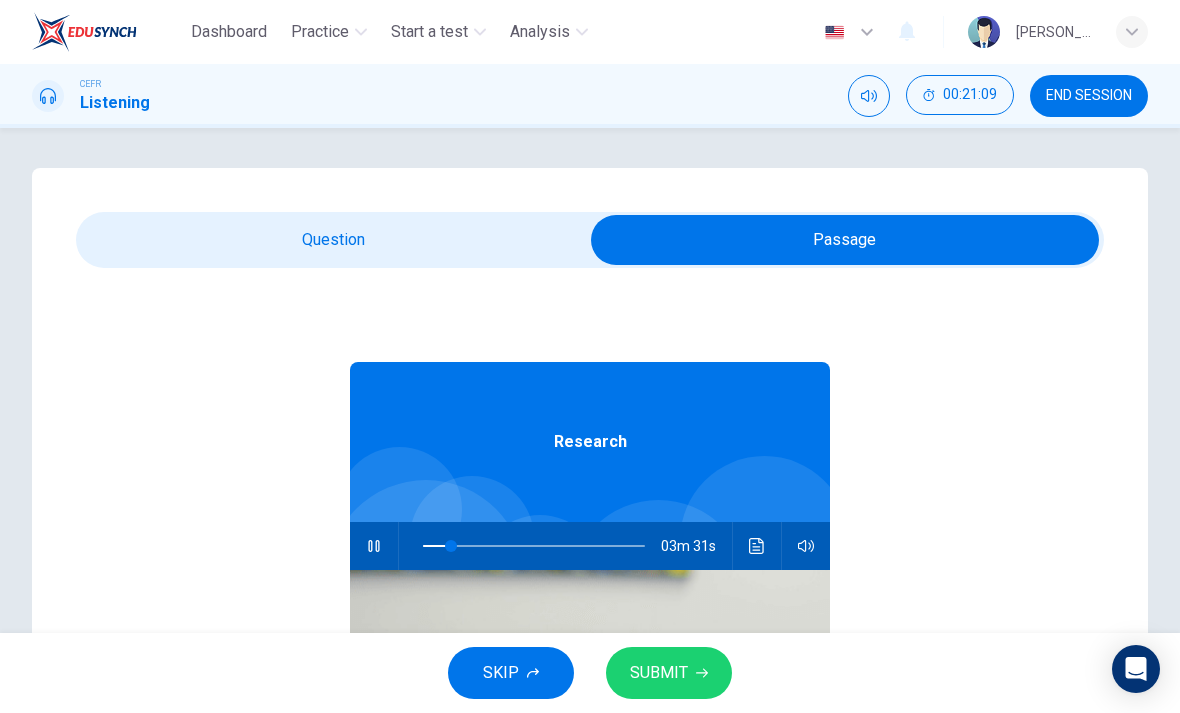 click 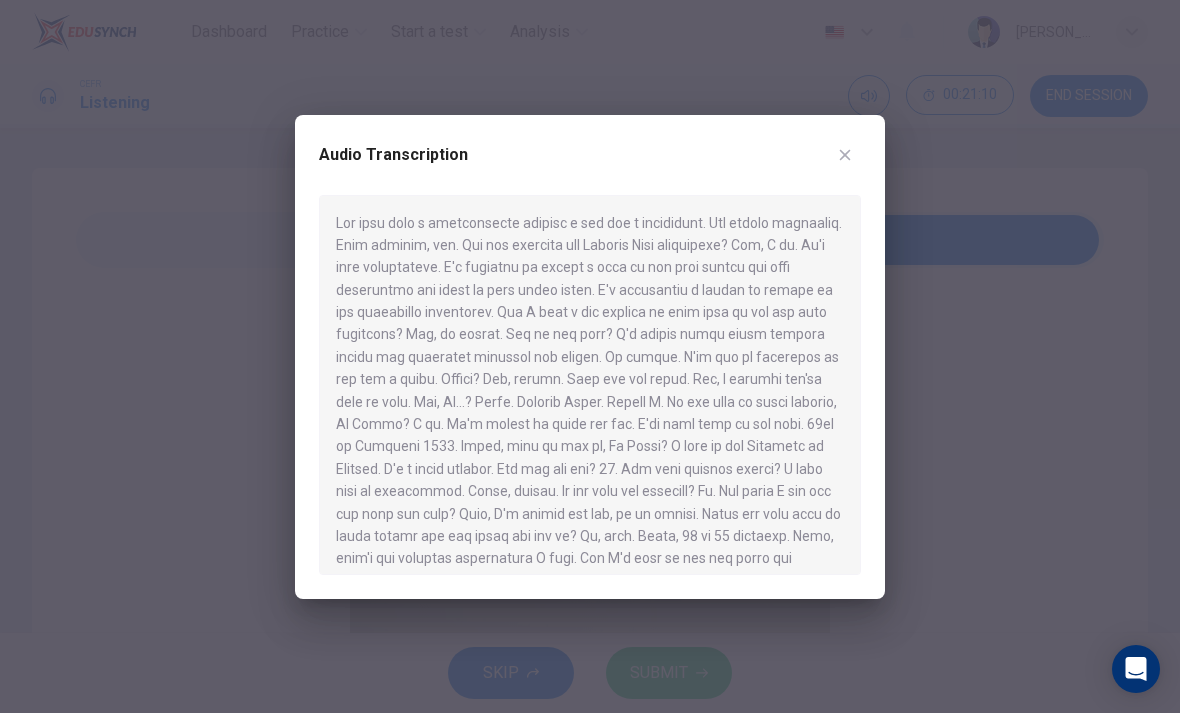 click at bounding box center [845, 155] 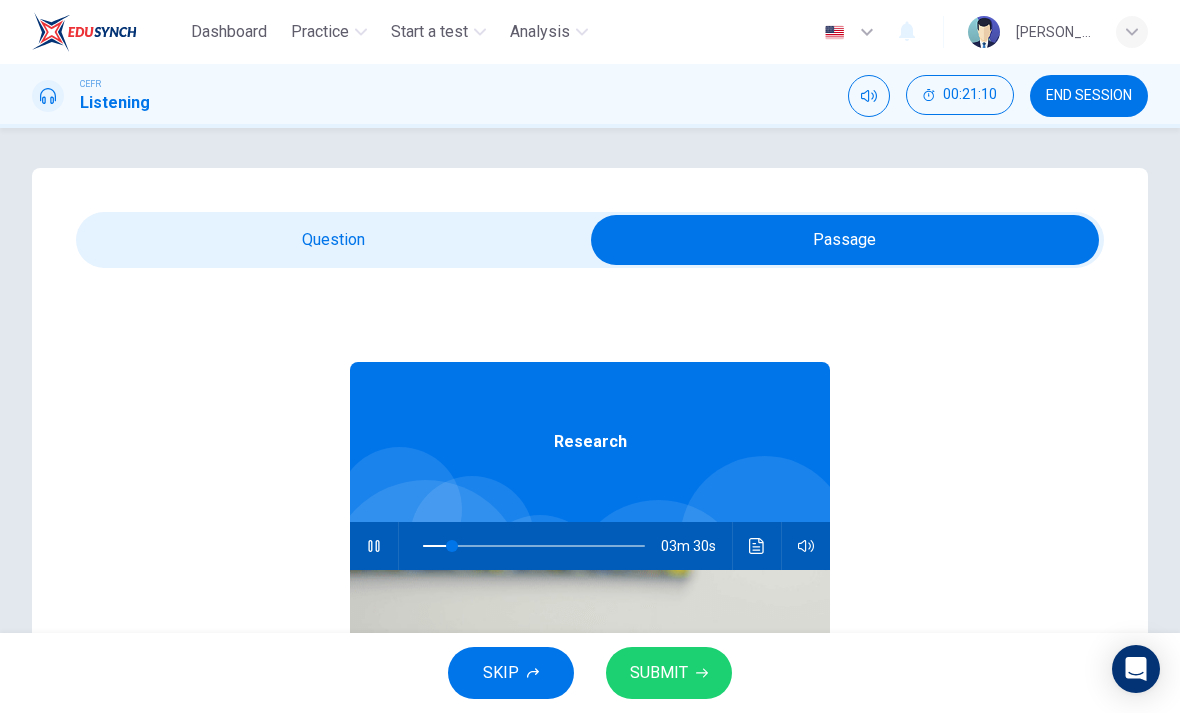 type on "14" 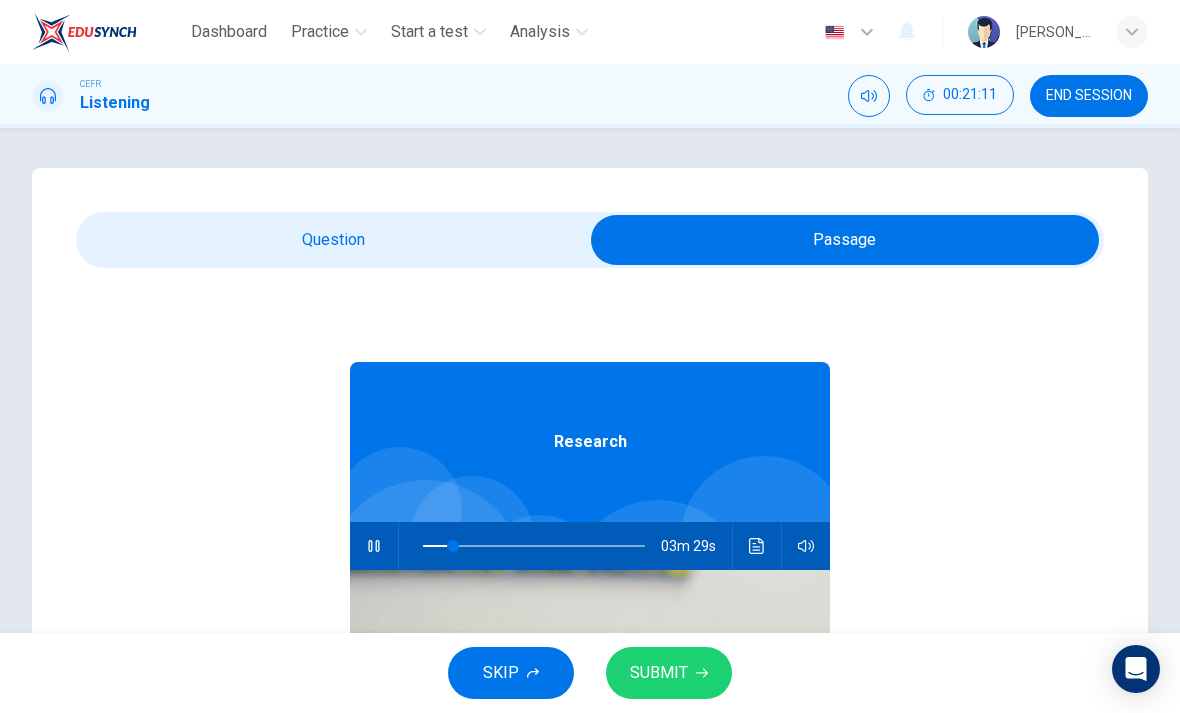 click at bounding box center (845, 240) 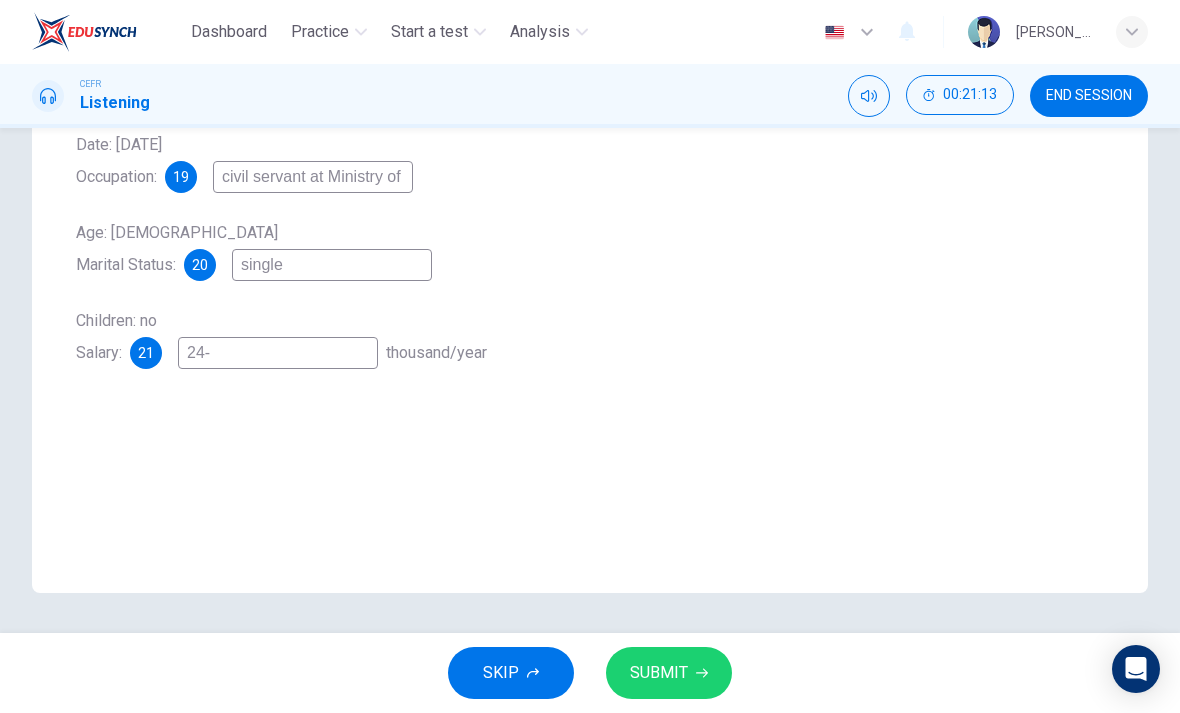 scroll, scrollTop: 379, scrollLeft: 0, axis: vertical 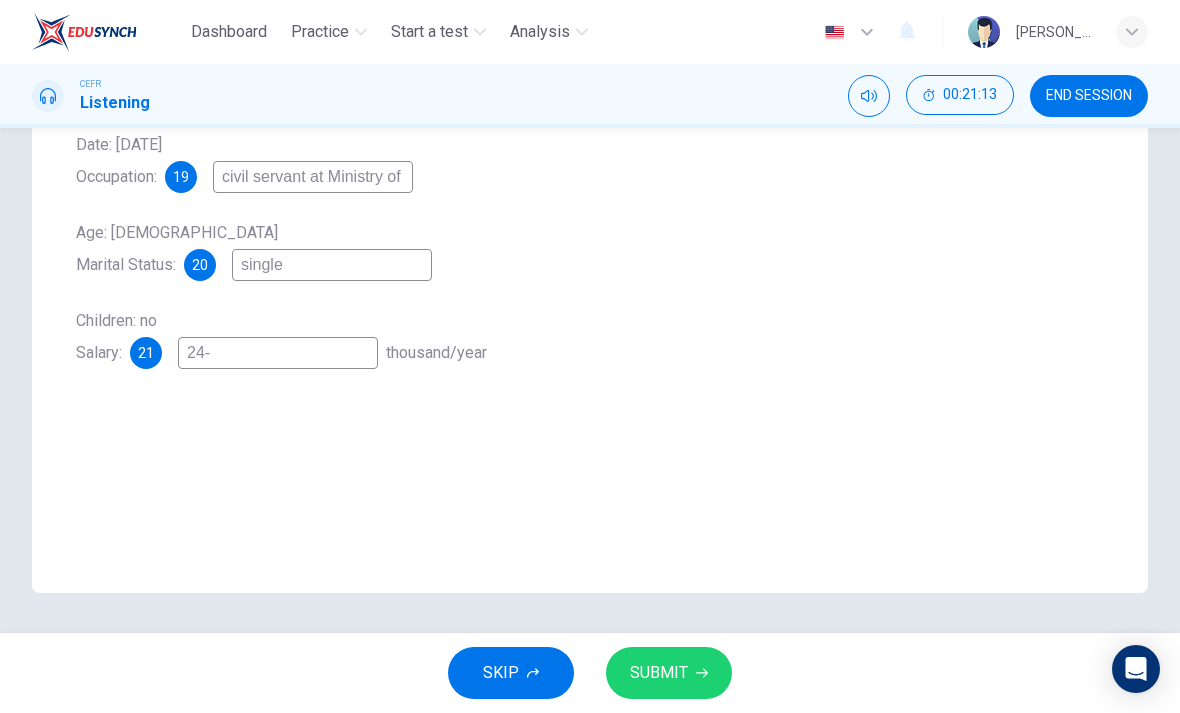 click on "24-" at bounding box center (278, 353) 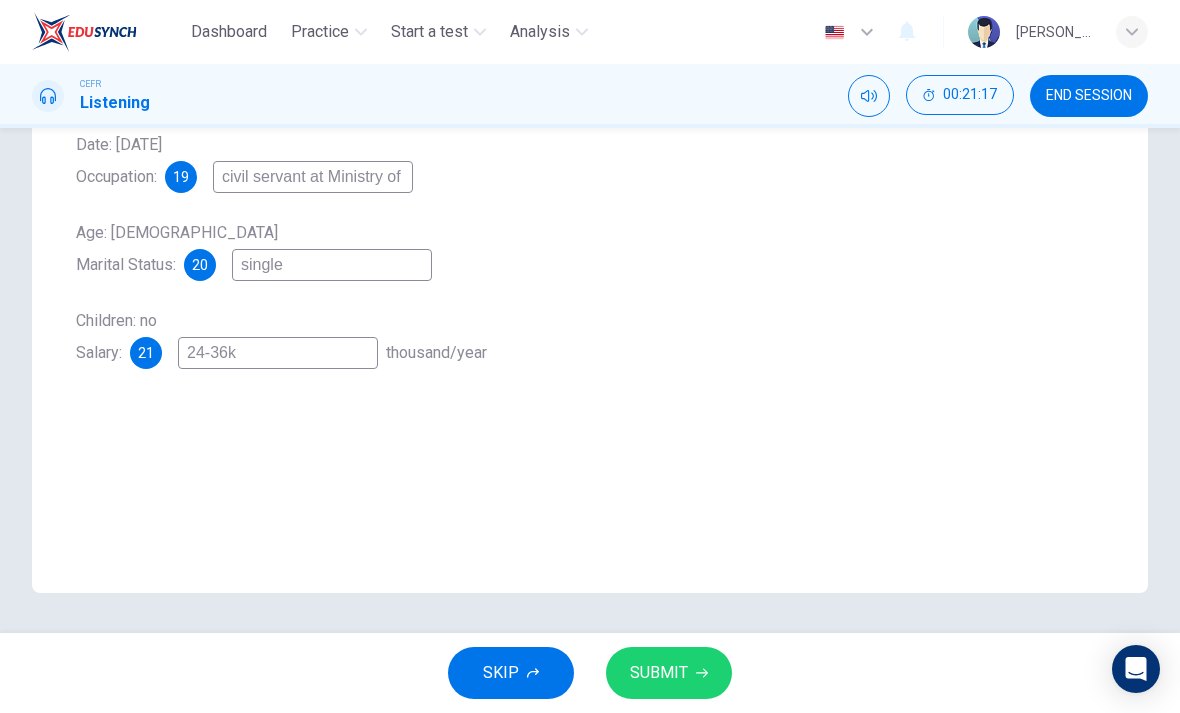 type on "24-36k" 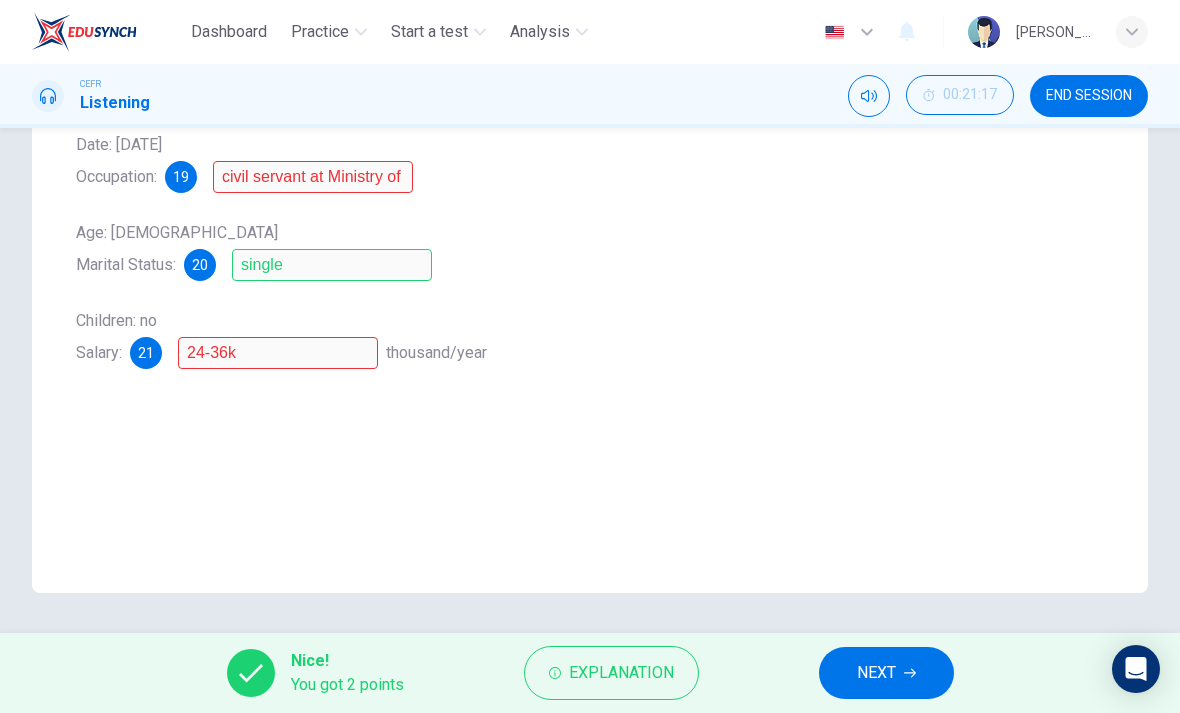 click on "Explanation" at bounding box center [621, 673] 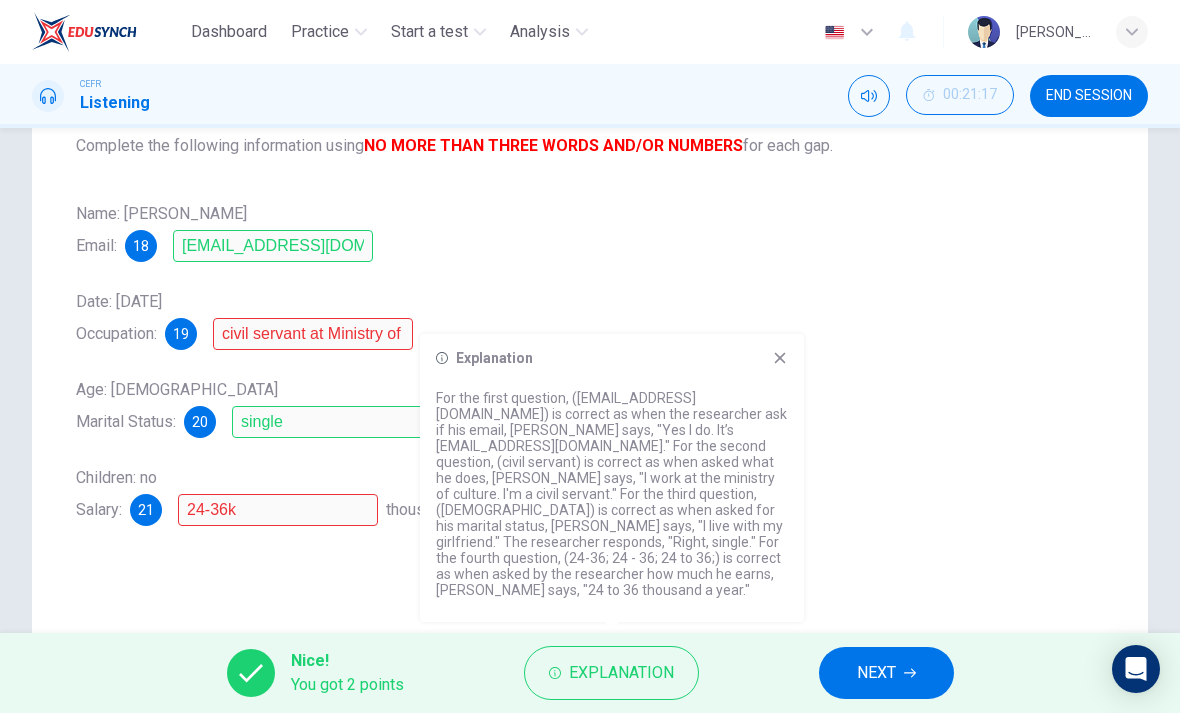 scroll, scrollTop: 193, scrollLeft: 0, axis: vertical 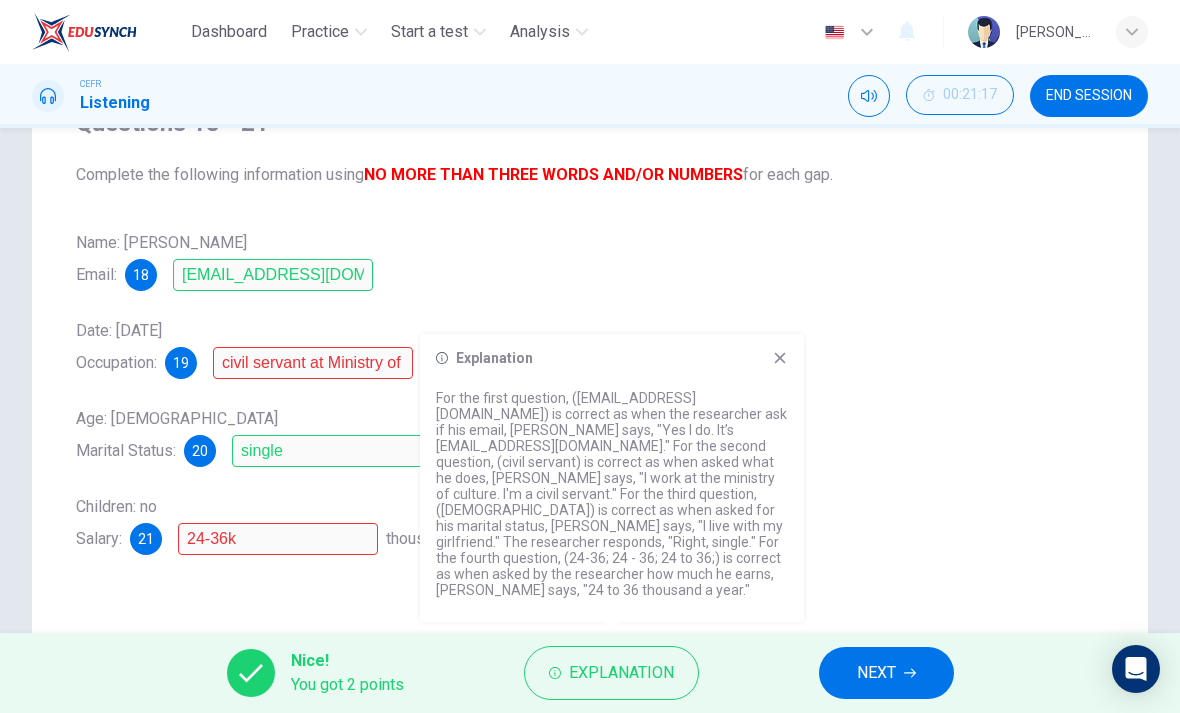 click on "NEXT" at bounding box center [876, 673] 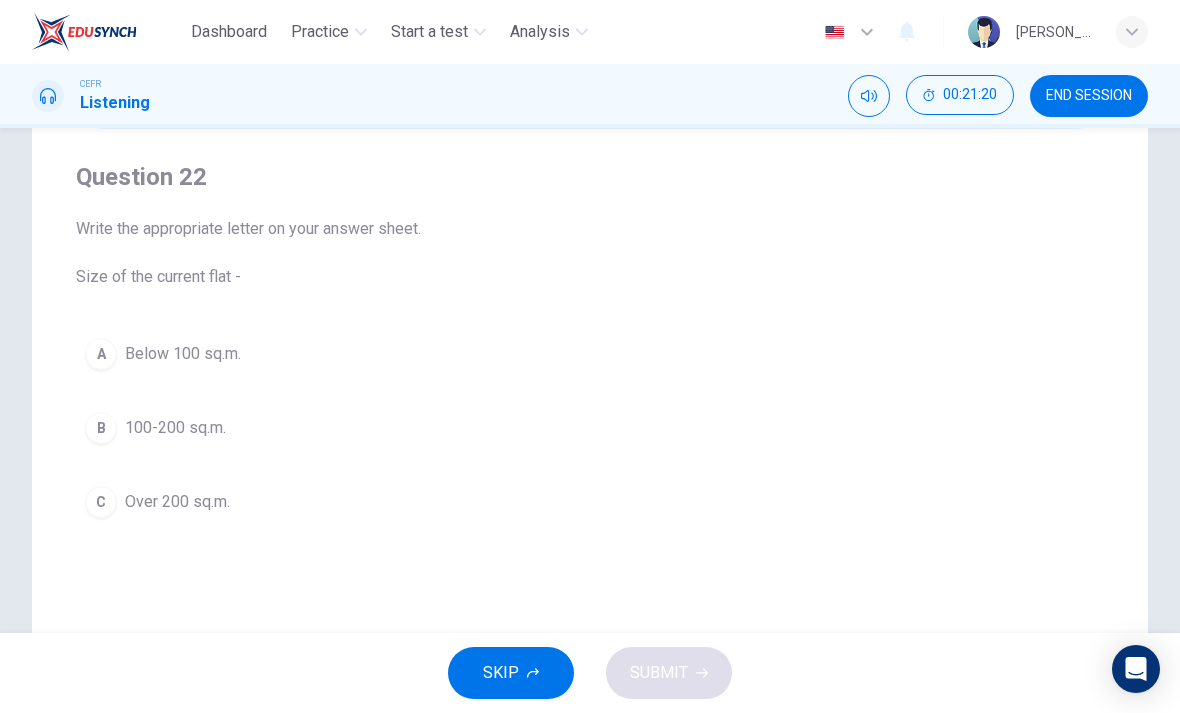 scroll, scrollTop: 137, scrollLeft: 0, axis: vertical 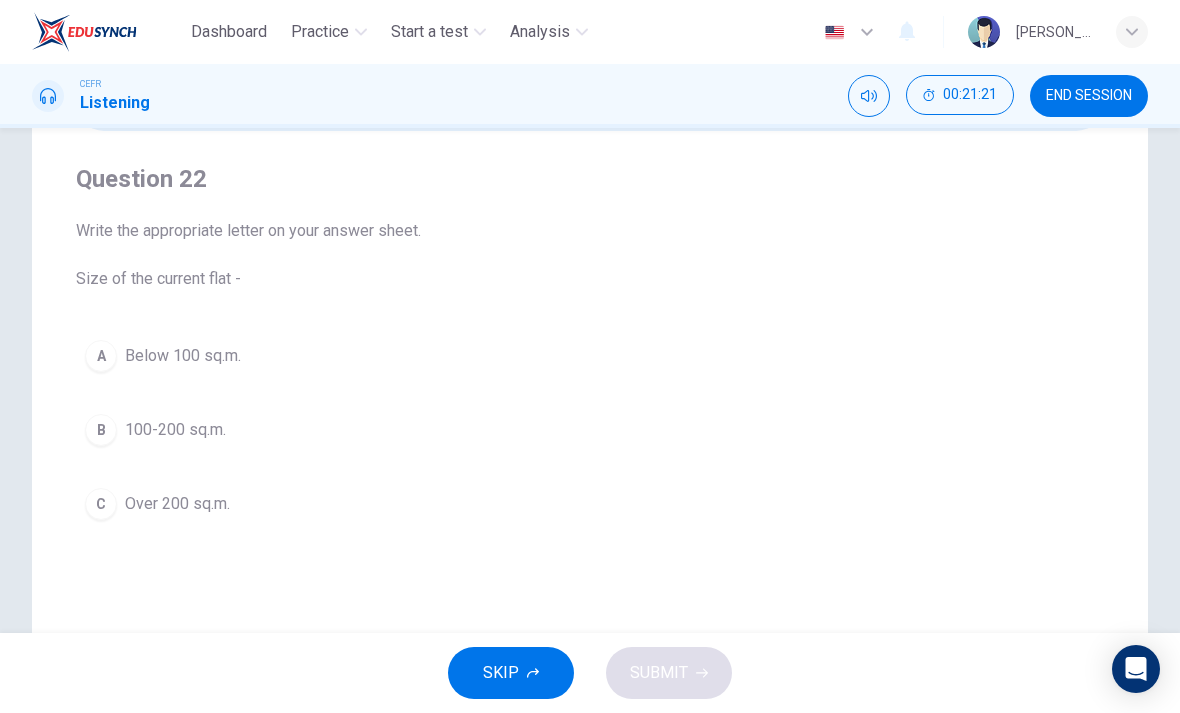 click on "B 100-200 sq.m." at bounding box center (590, 430) 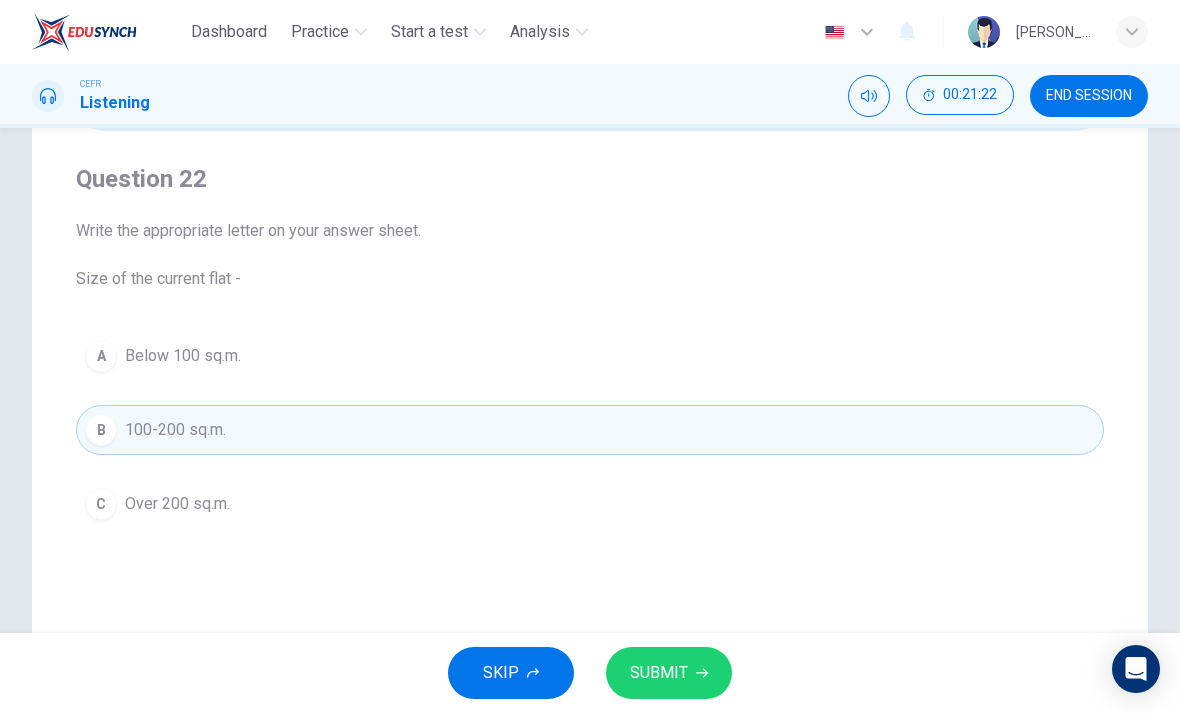 click on "SUBMIT" at bounding box center [659, 673] 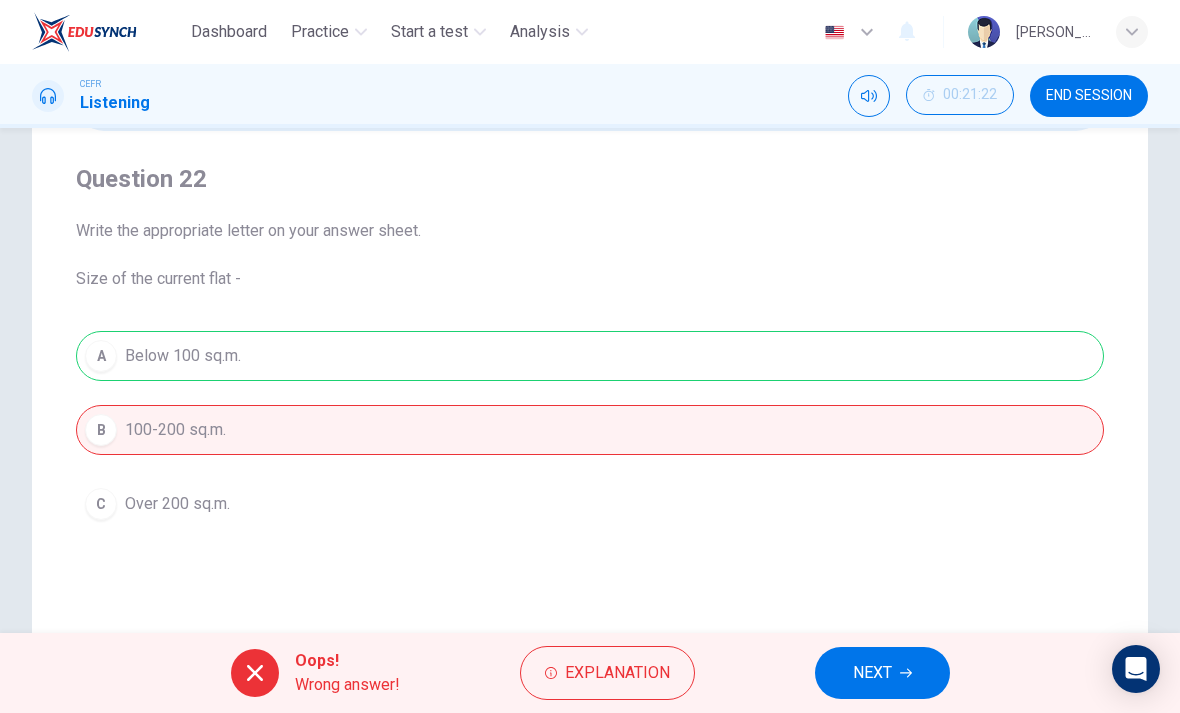 click on "Explanation" at bounding box center [617, 673] 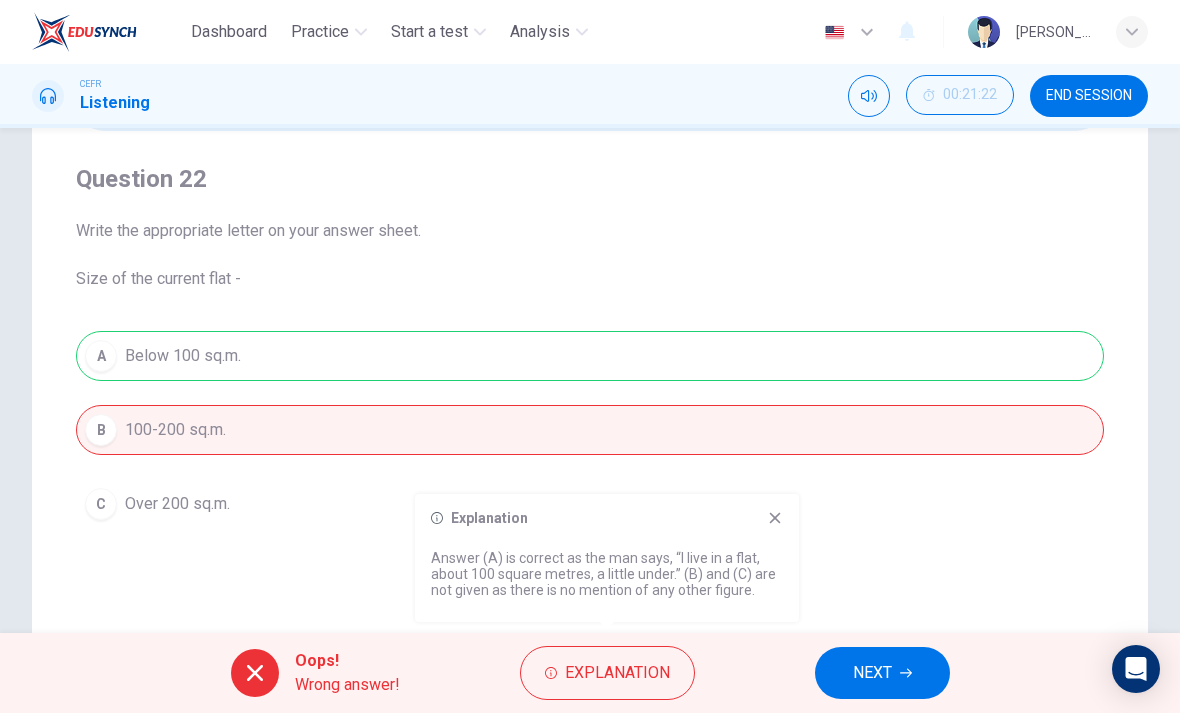 click 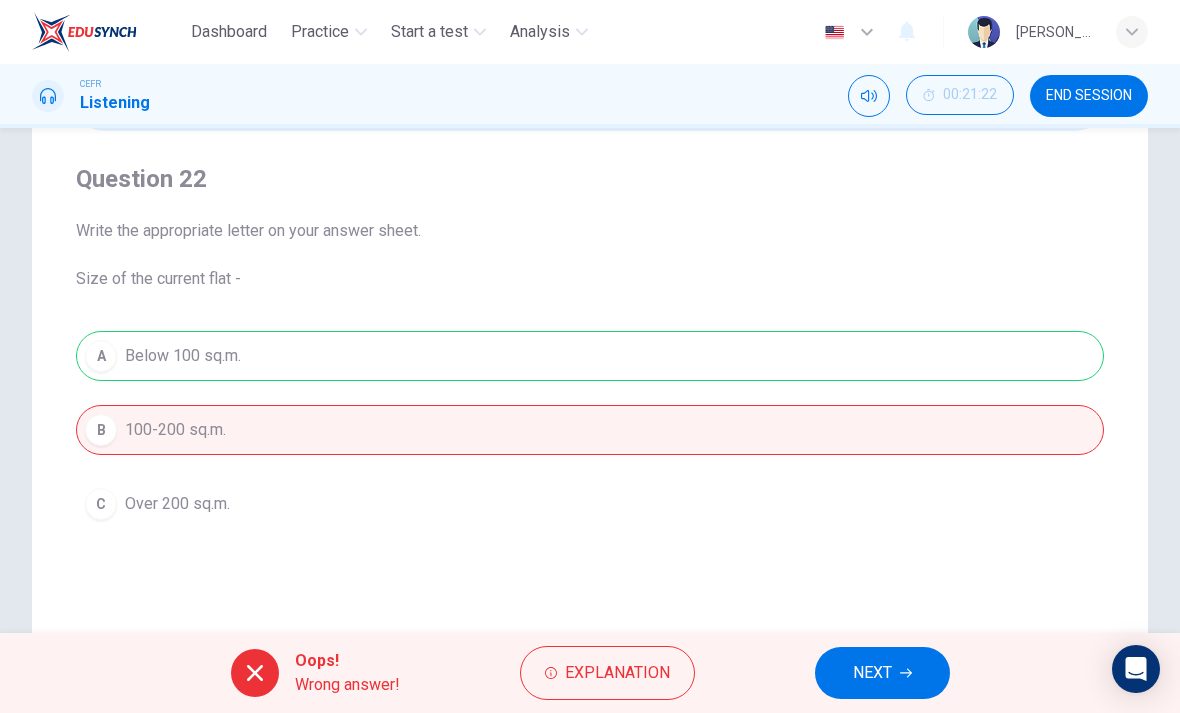 click on "Explanation" at bounding box center [617, 673] 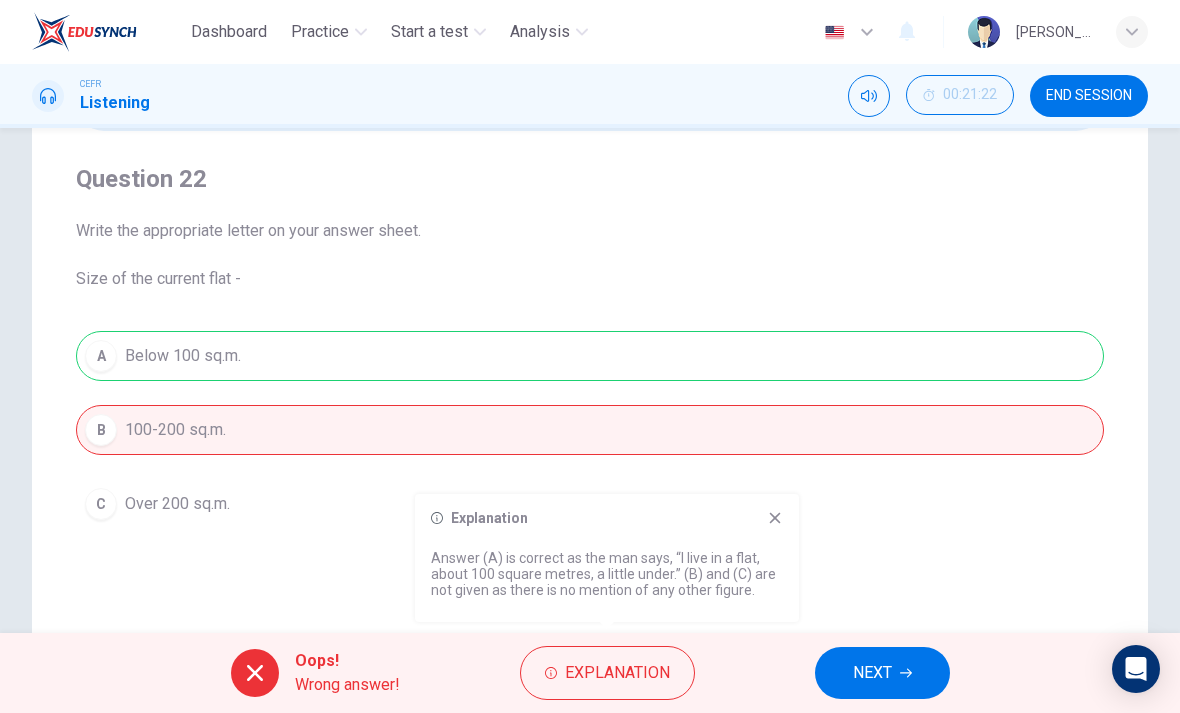 click 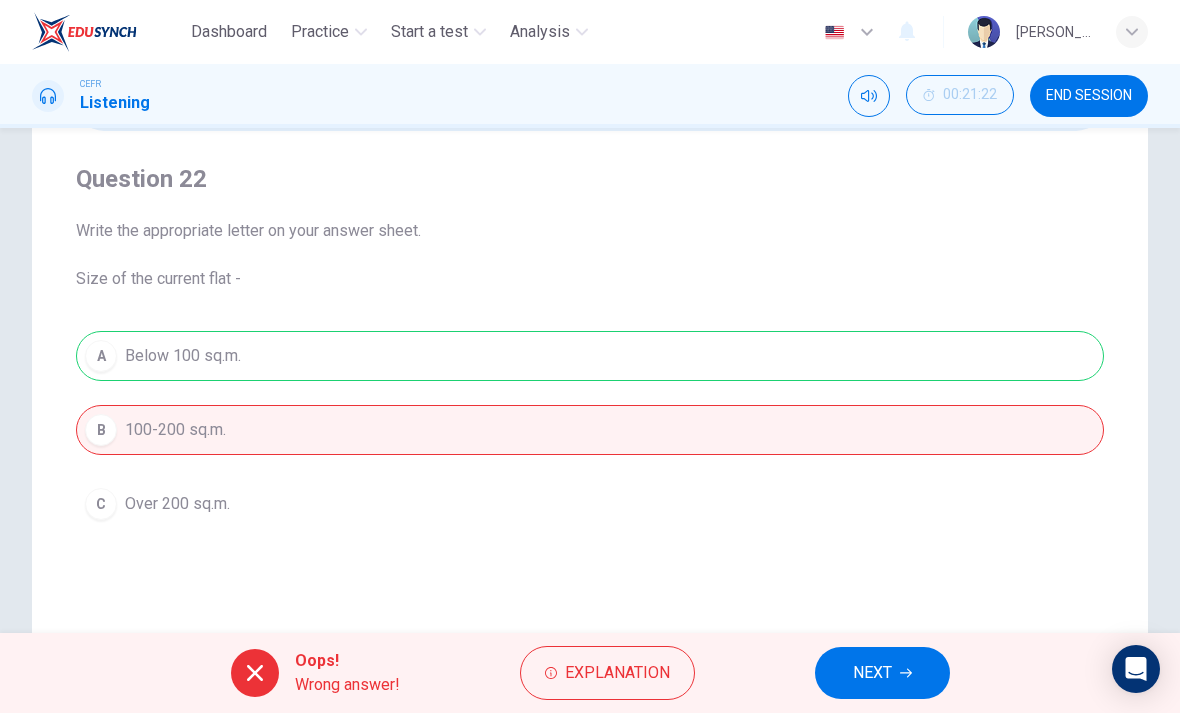 click on "NEXT" at bounding box center [872, 673] 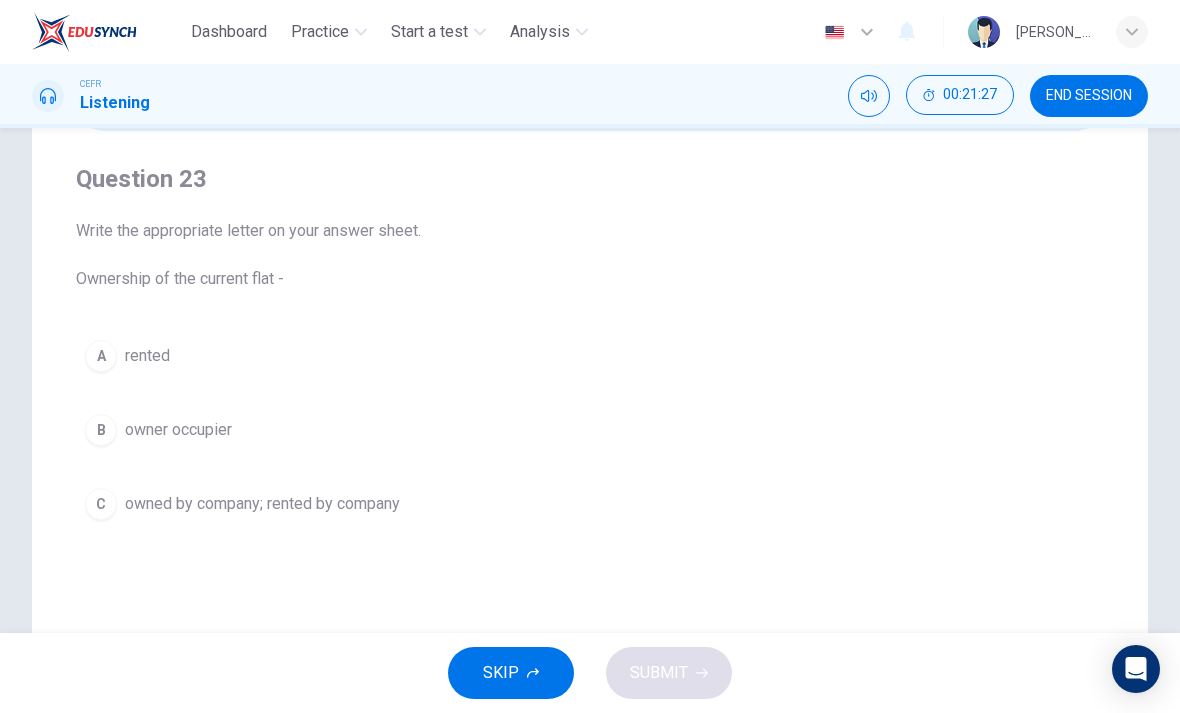 click on "B owner occupier" at bounding box center [590, 430] 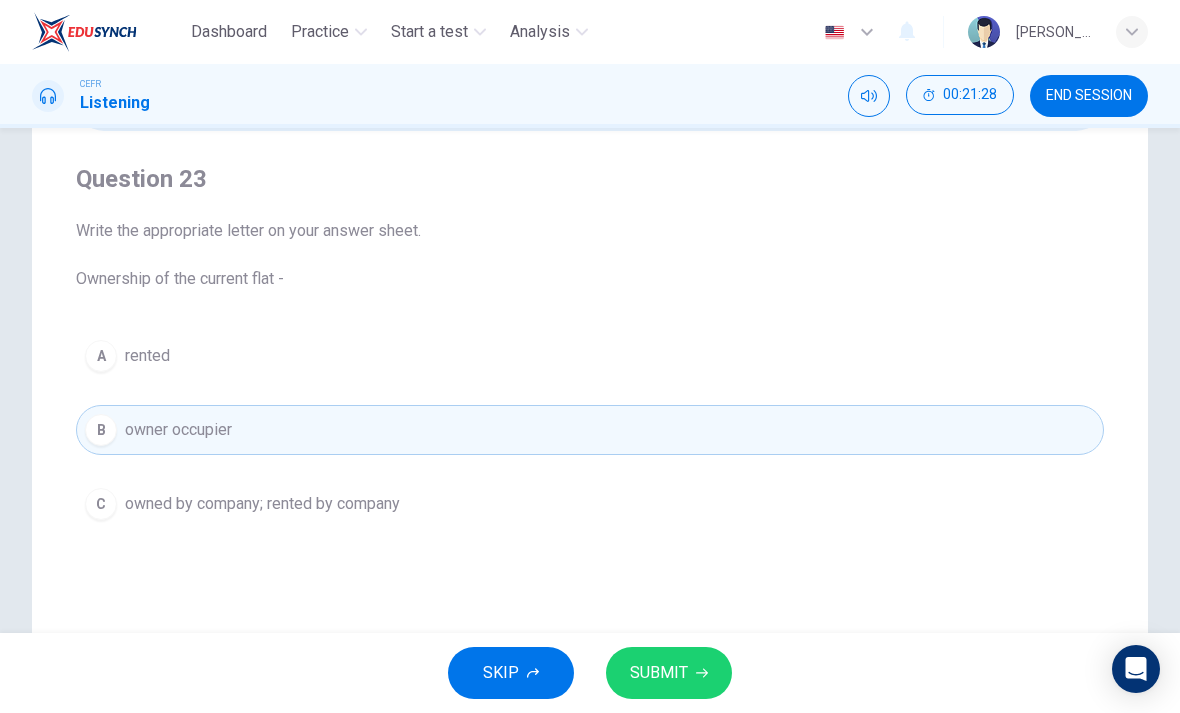 click on "SUBMIT" at bounding box center (659, 673) 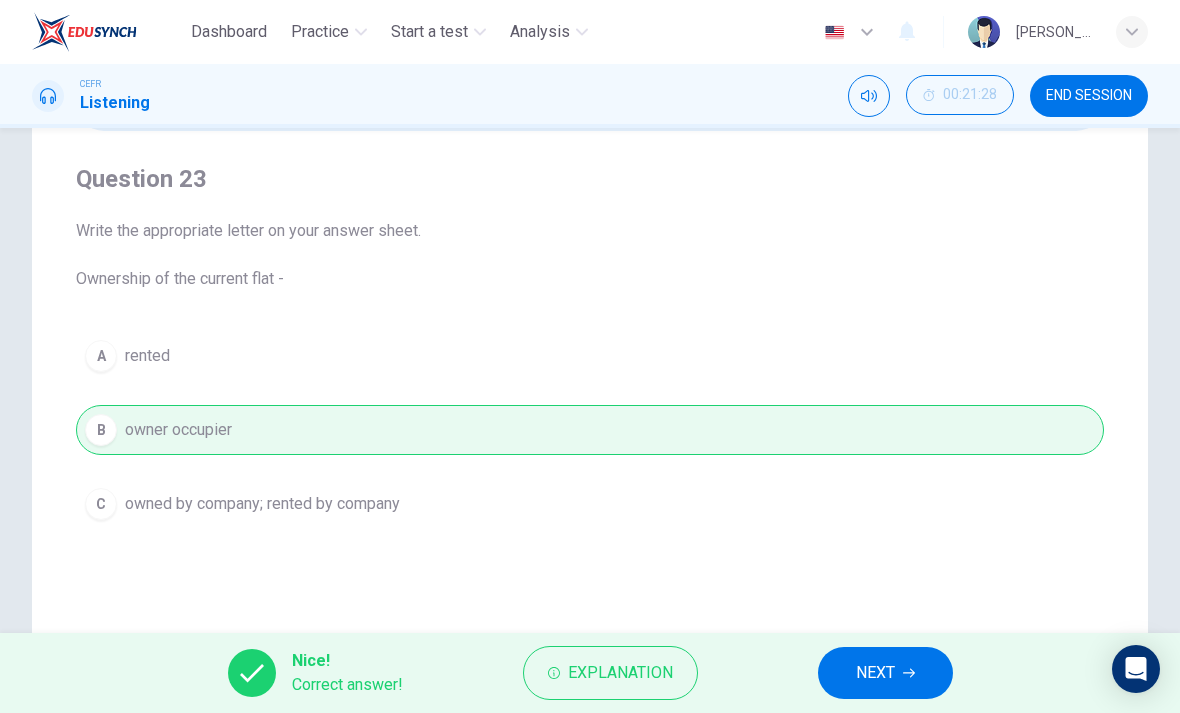 click on "NEXT" at bounding box center [875, 673] 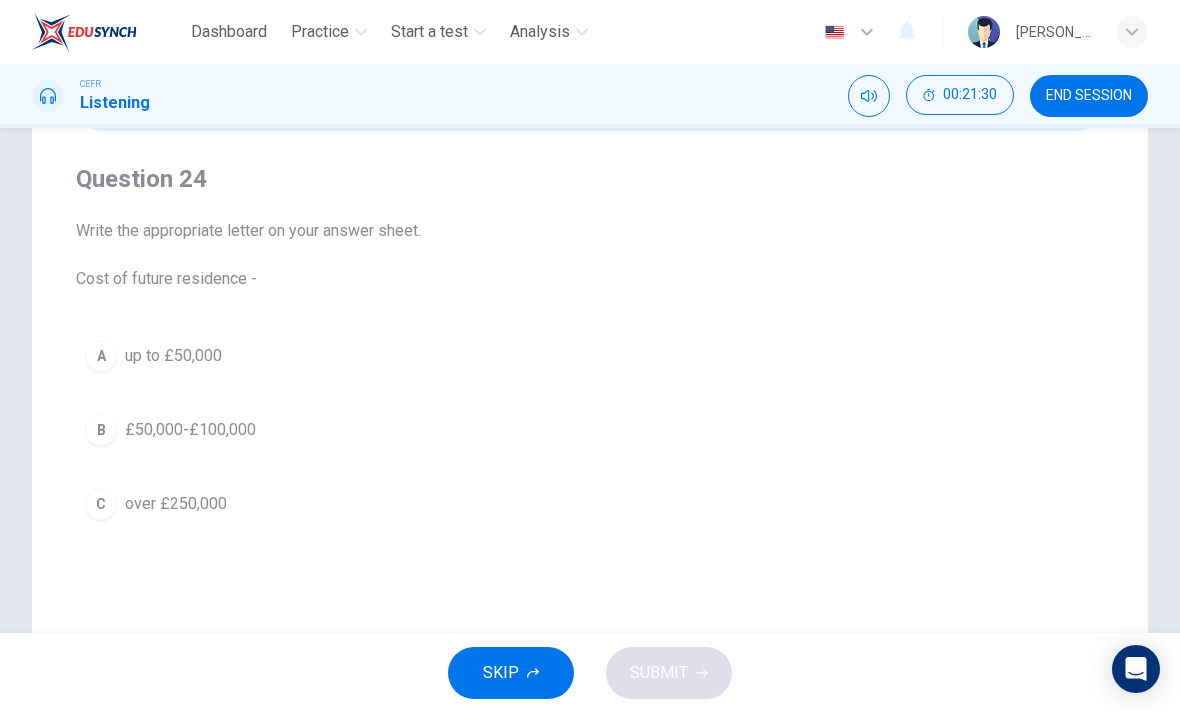 click on "B £50,000-£100,000" at bounding box center (590, 430) 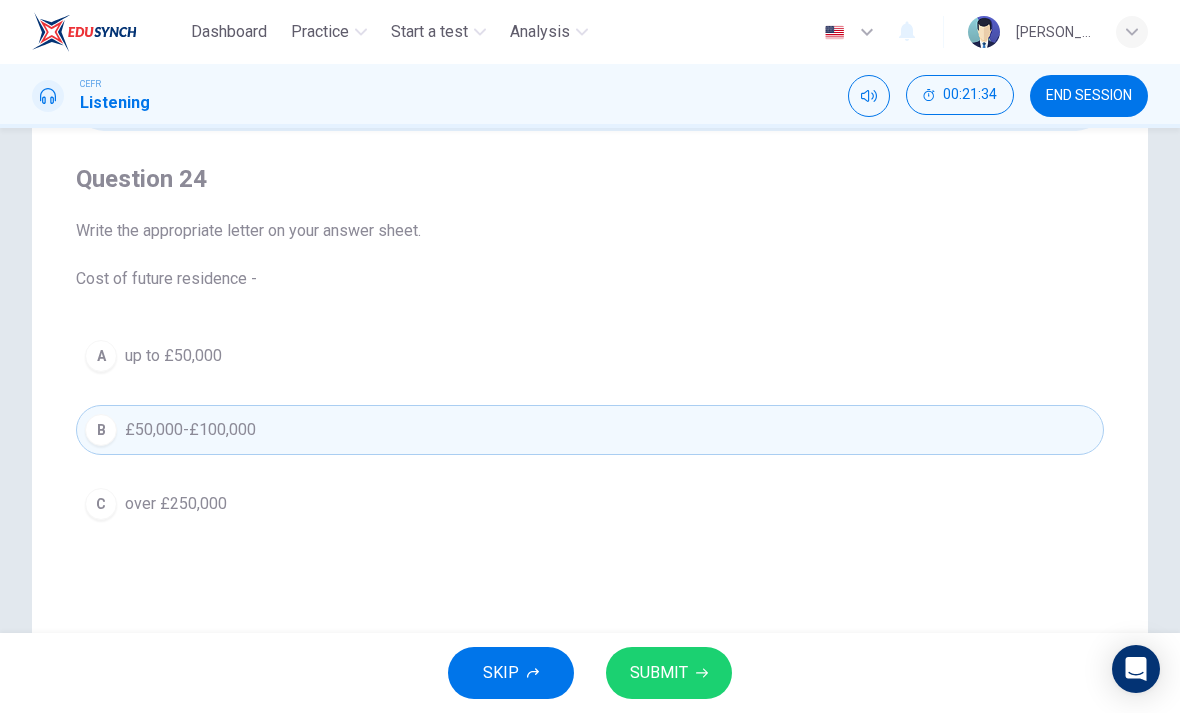 click on "SUBMIT" at bounding box center (659, 673) 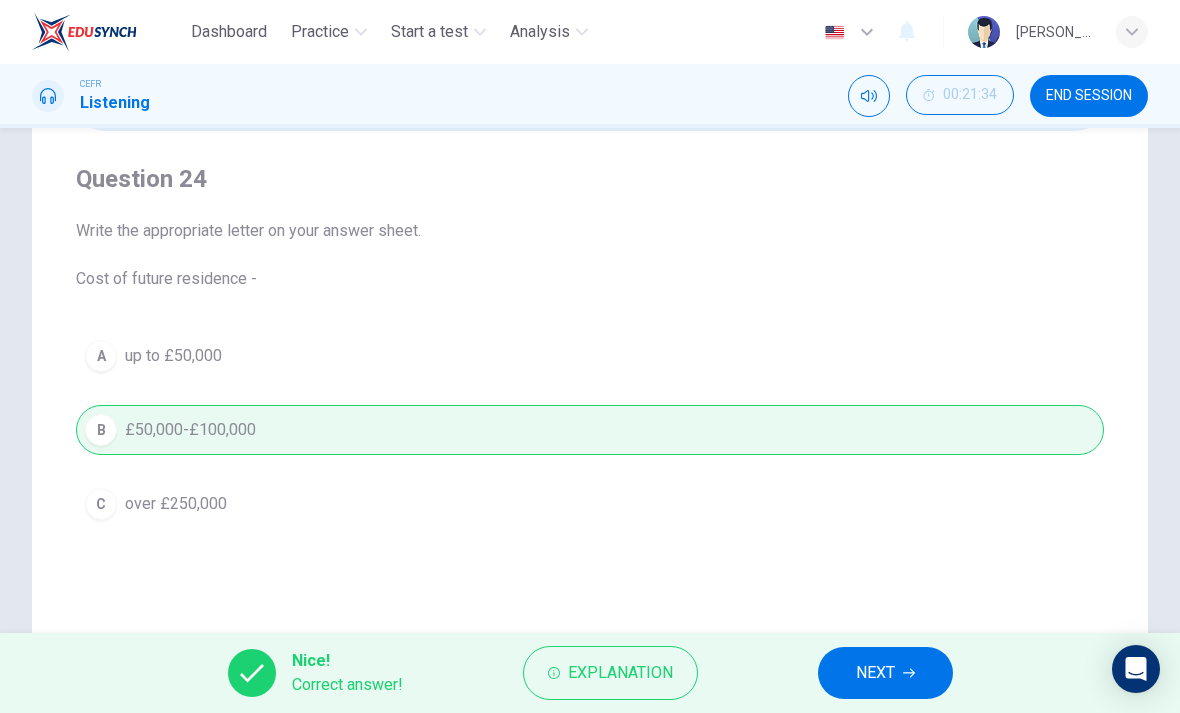 click on "NEXT" at bounding box center (875, 673) 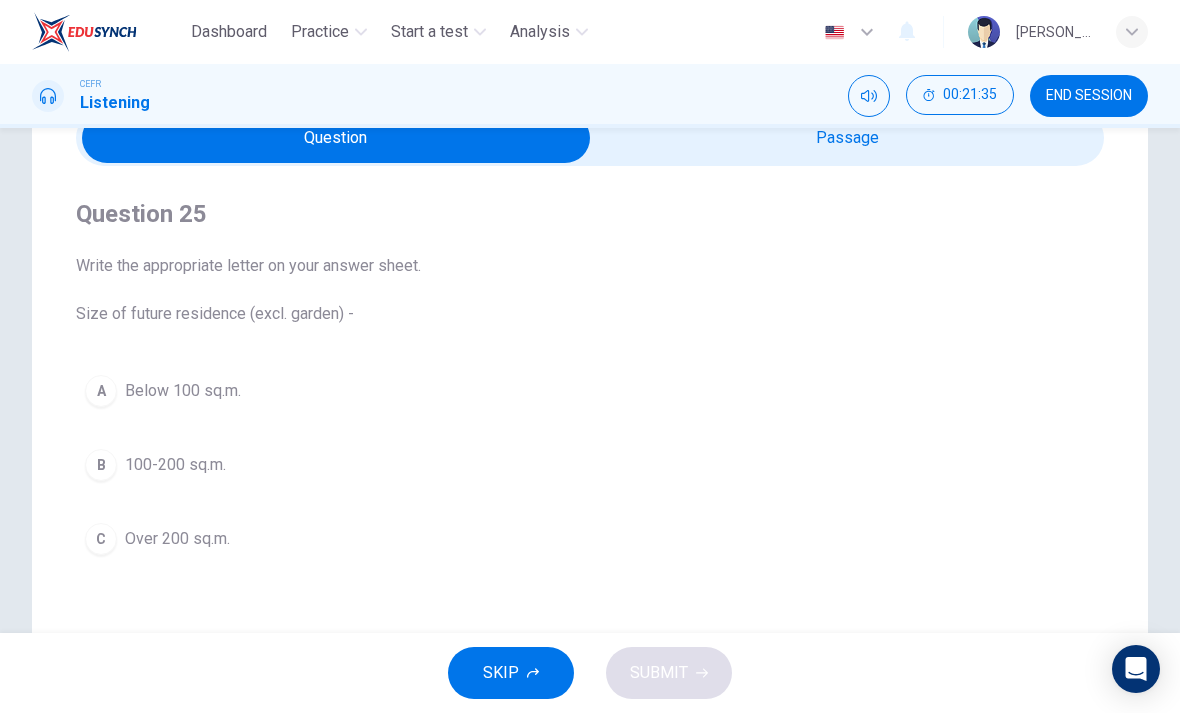 scroll, scrollTop: 97, scrollLeft: 0, axis: vertical 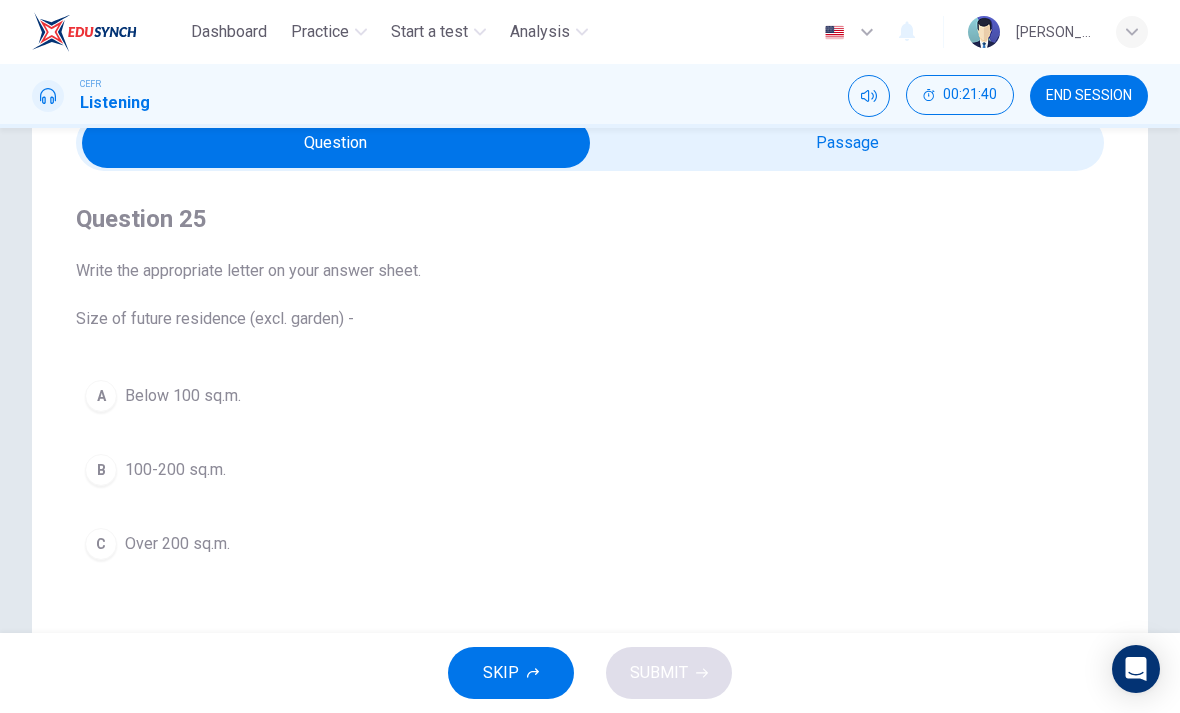 click on "C Over 200 sq.m." at bounding box center [590, 544] 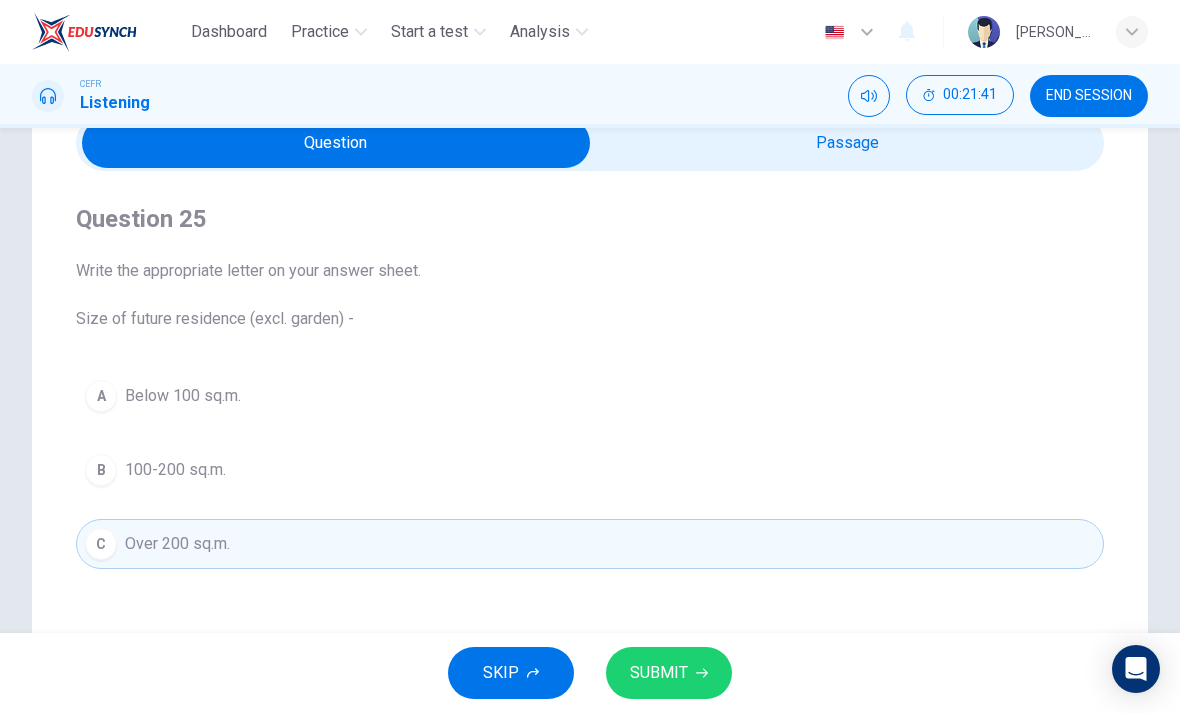 click on "SUBMIT" at bounding box center (659, 673) 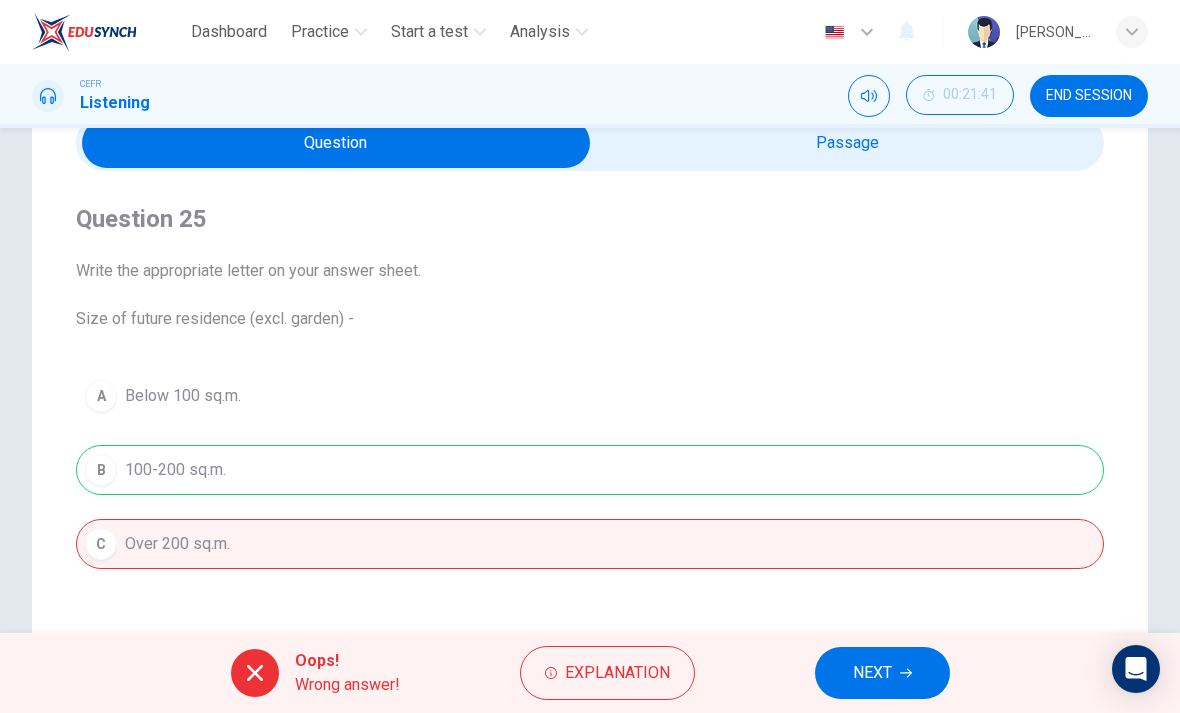 click on "Explanation" at bounding box center (617, 673) 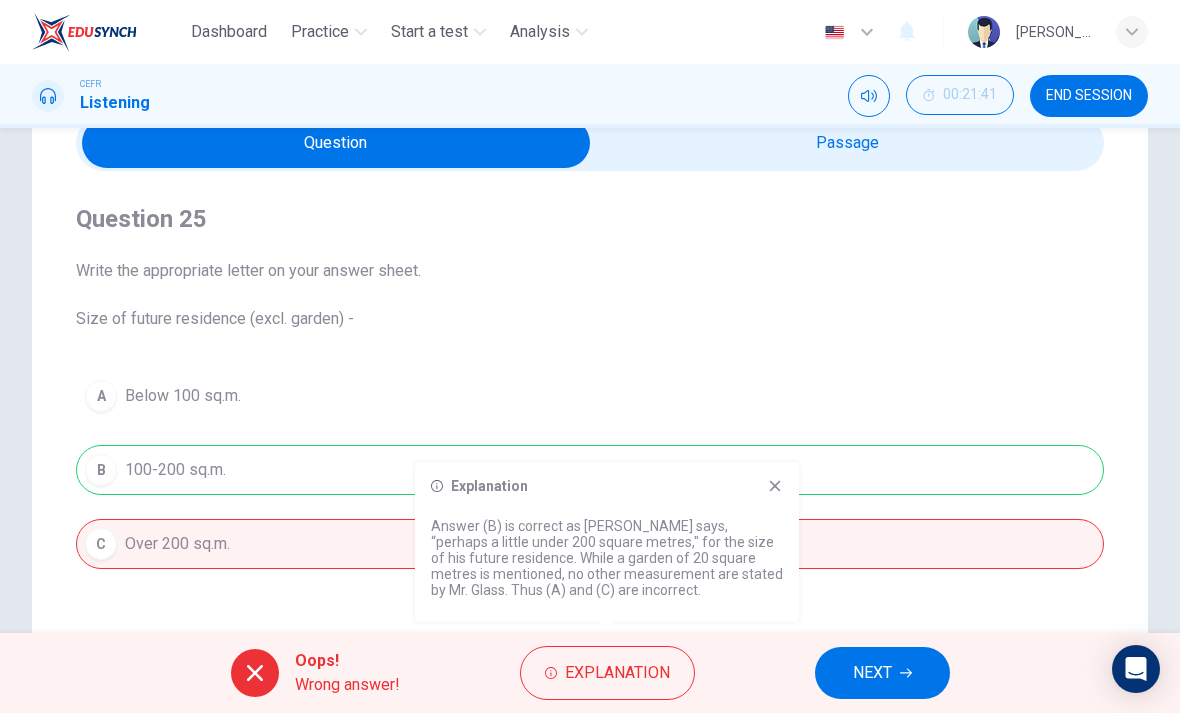 click on "Explanation Answer (B) is correct as Mr. Glass says, “perhaps a little under 200 square metres," for the size of his future residence.
While a garden of 20 square metres is mentioned, no other measurement are stated by Mr. Glass. Thus (A) and (C) are incorrect." at bounding box center (607, 542) 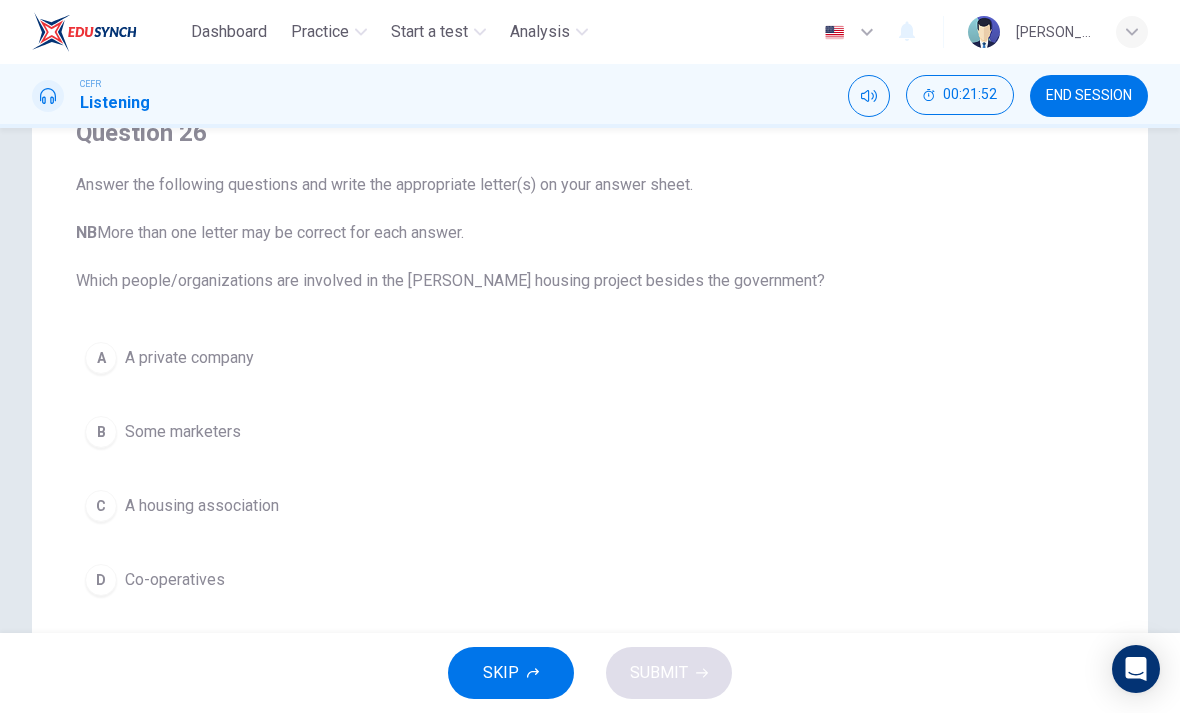 scroll, scrollTop: 190, scrollLeft: 0, axis: vertical 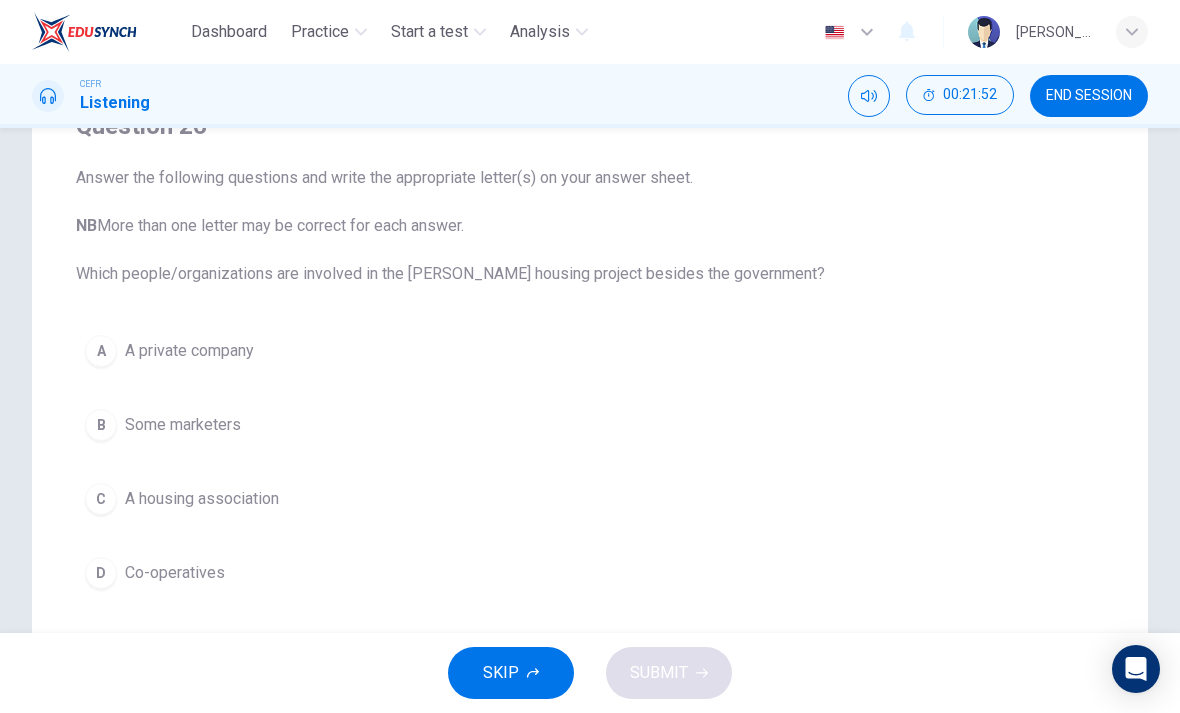 click on "A A private company" at bounding box center [590, 351] 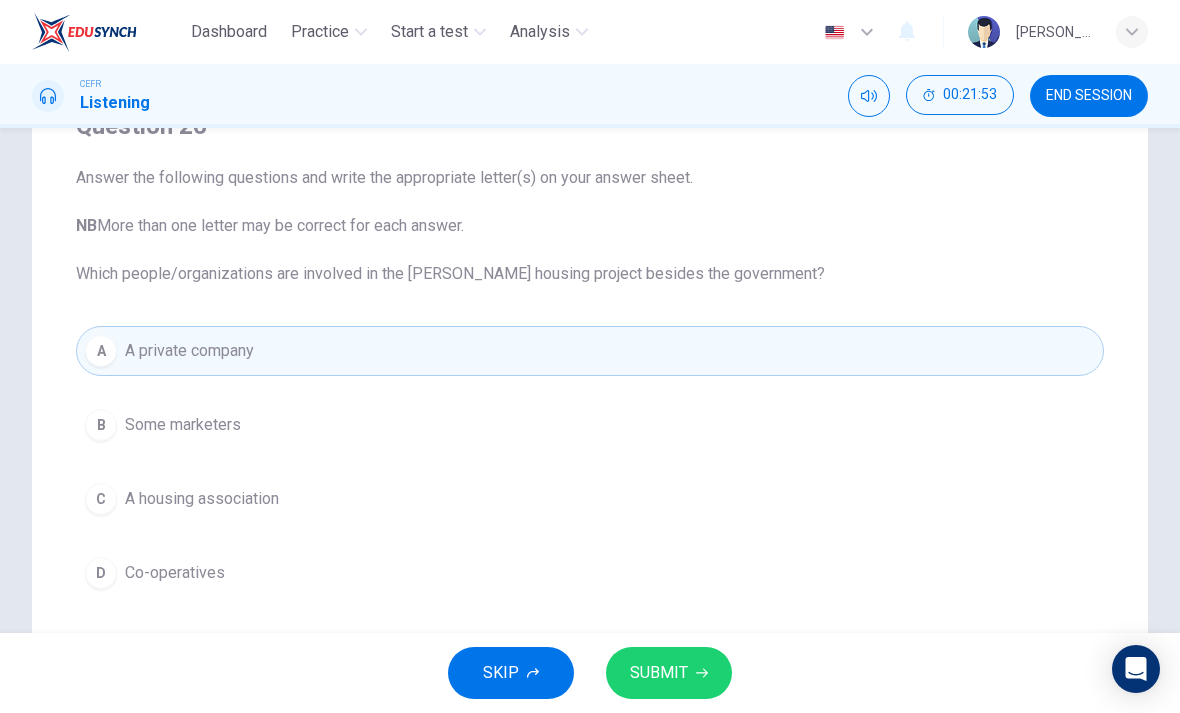 click on "SUBMIT" at bounding box center [659, 673] 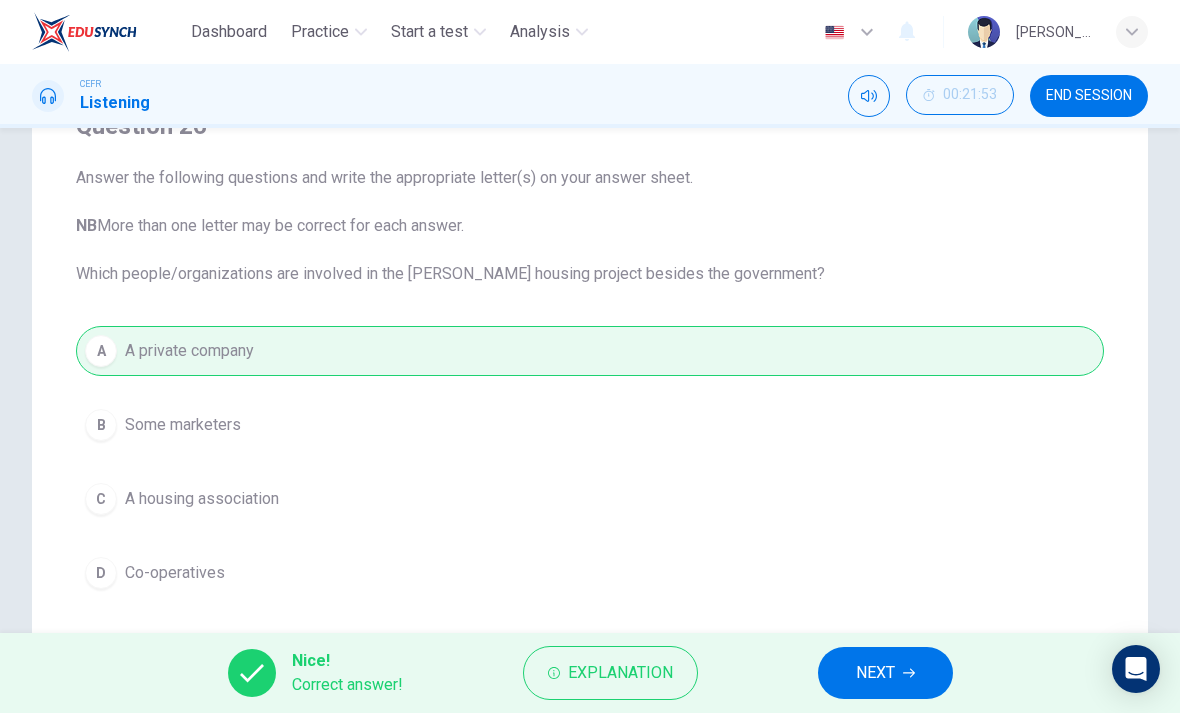 click on "NEXT" at bounding box center (875, 673) 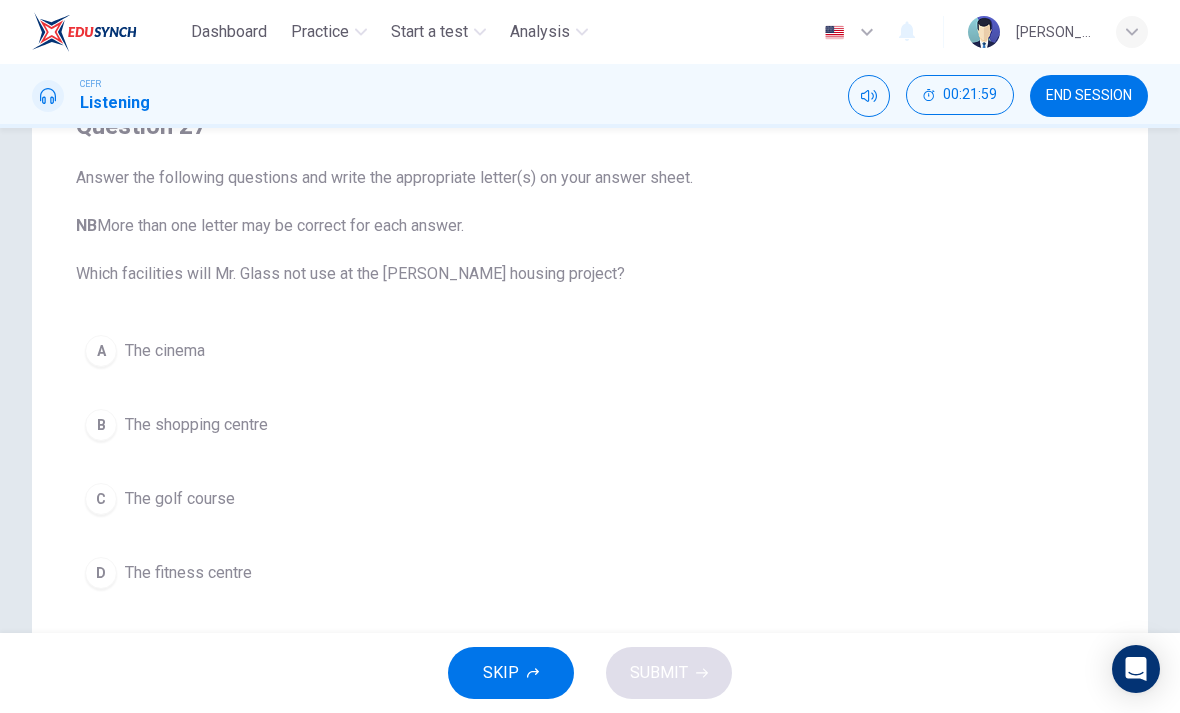 click on "C The golf course" at bounding box center (590, 499) 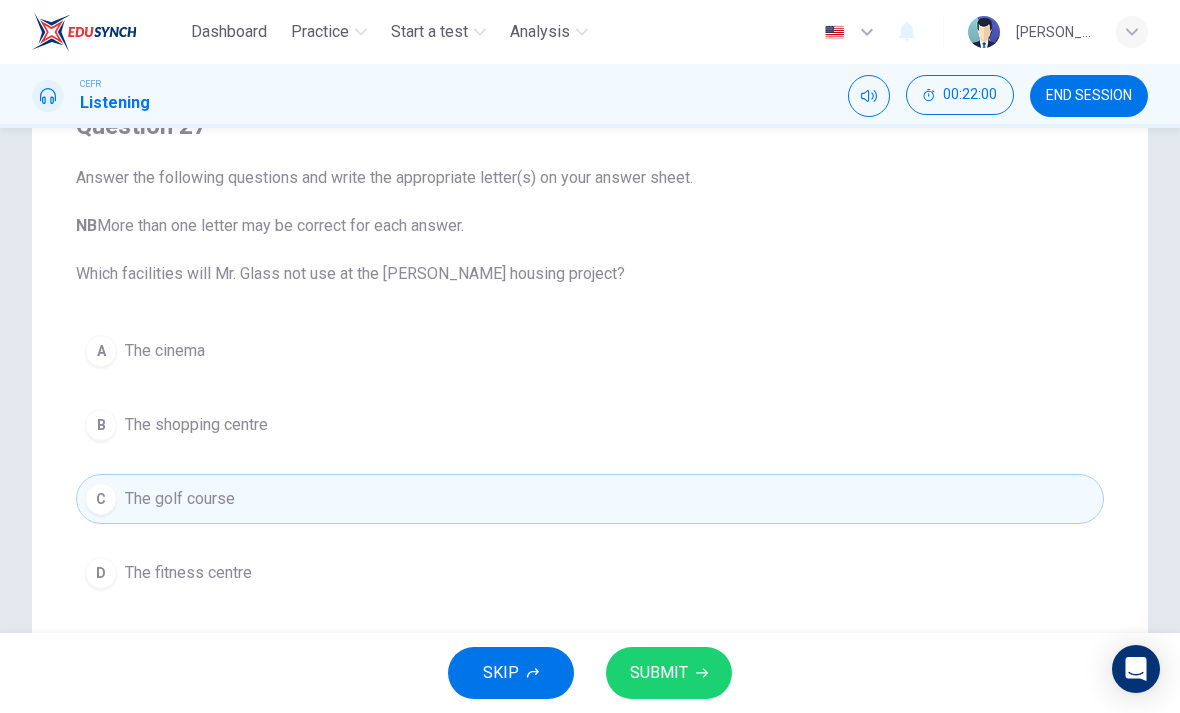 click on "SUBMIT" at bounding box center [659, 673] 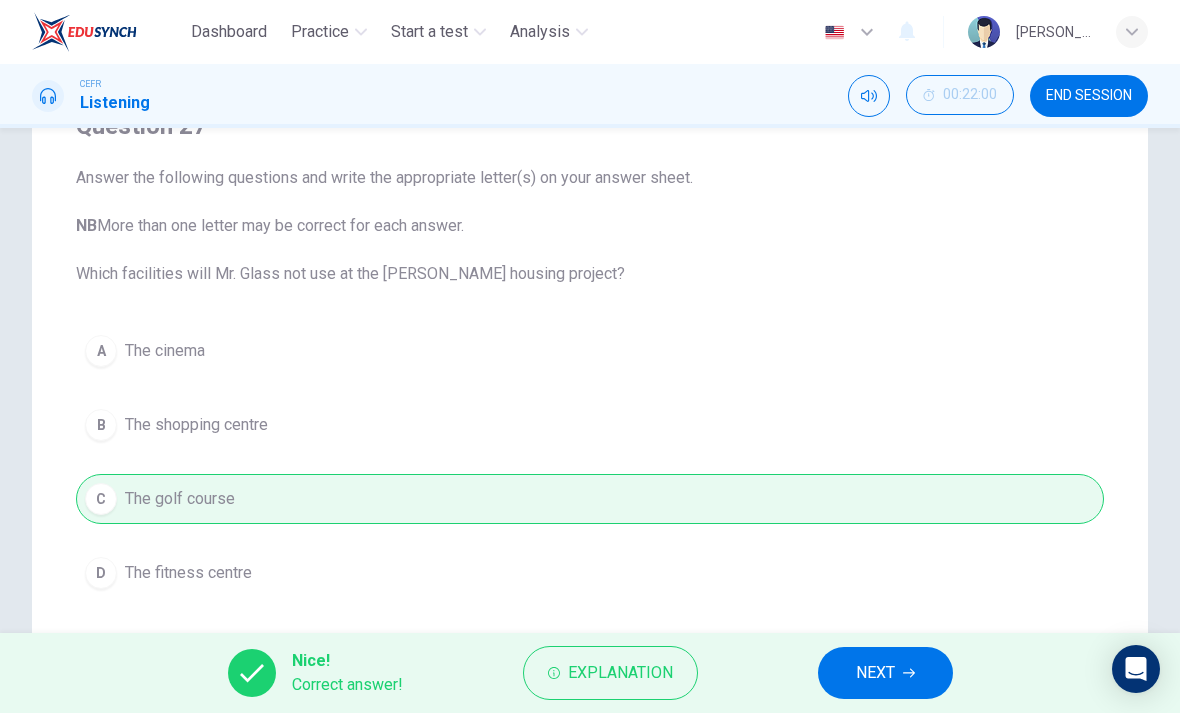 click on "NEXT" at bounding box center [875, 673] 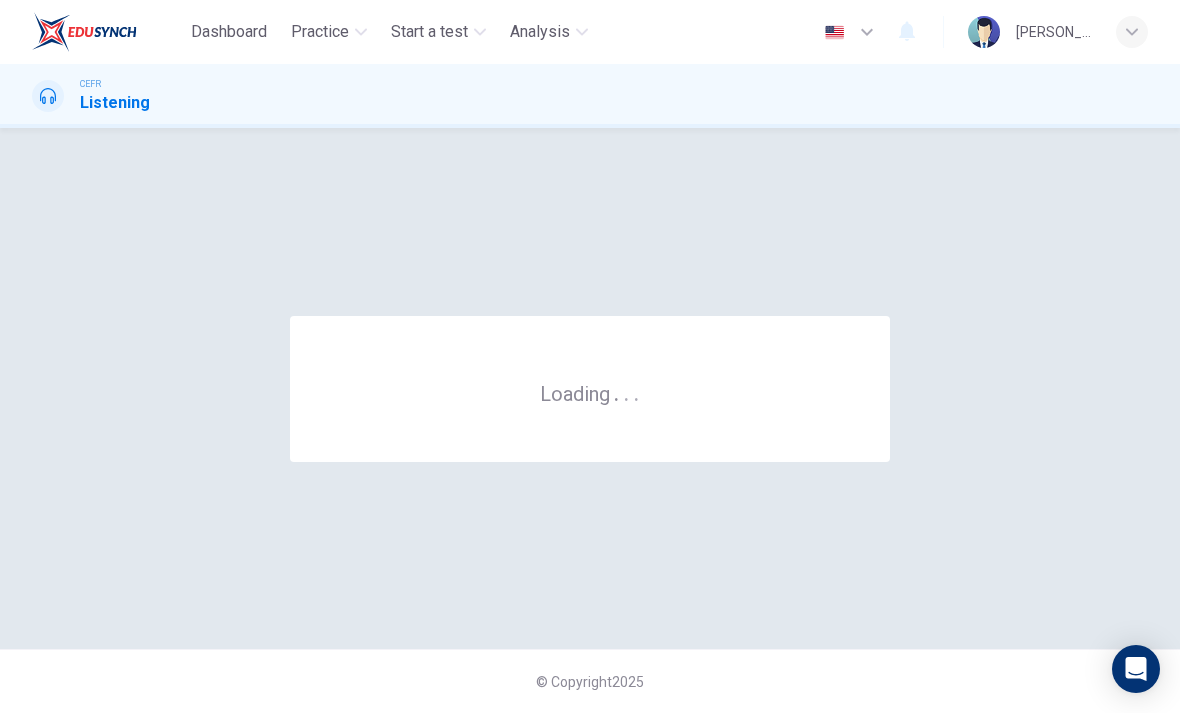scroll, scrollTop: 0, scrollLeft: 0, axis: both 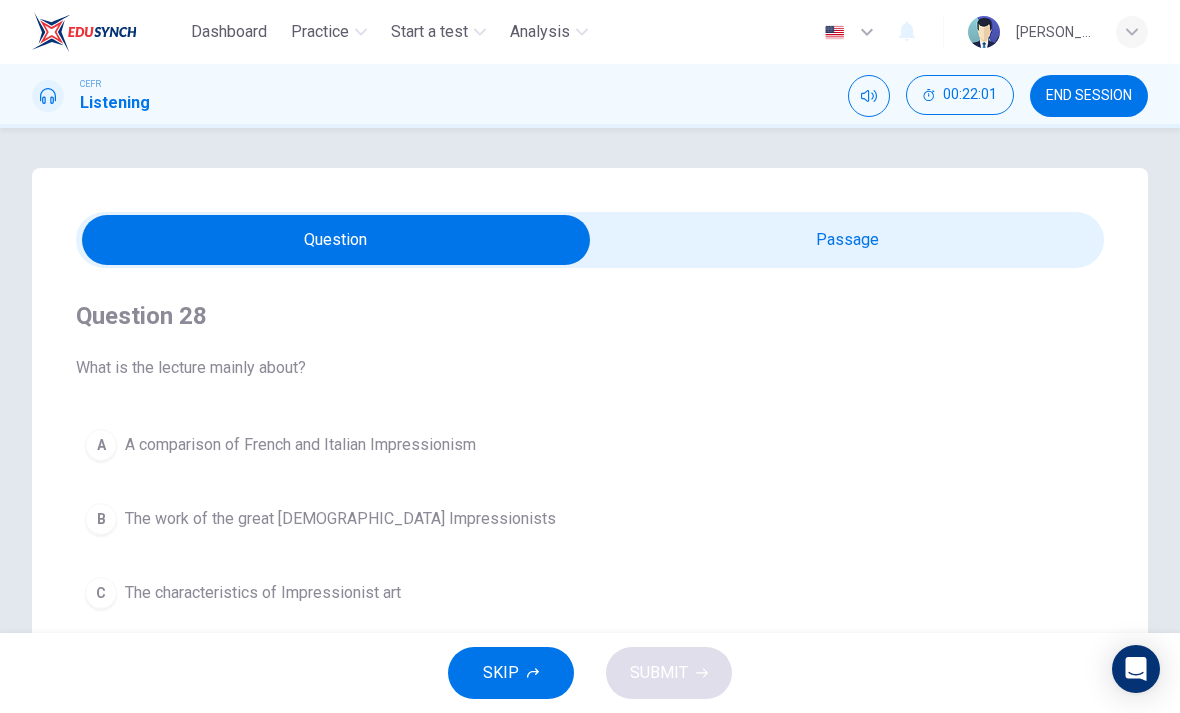 click at bounding box center (336, 240) 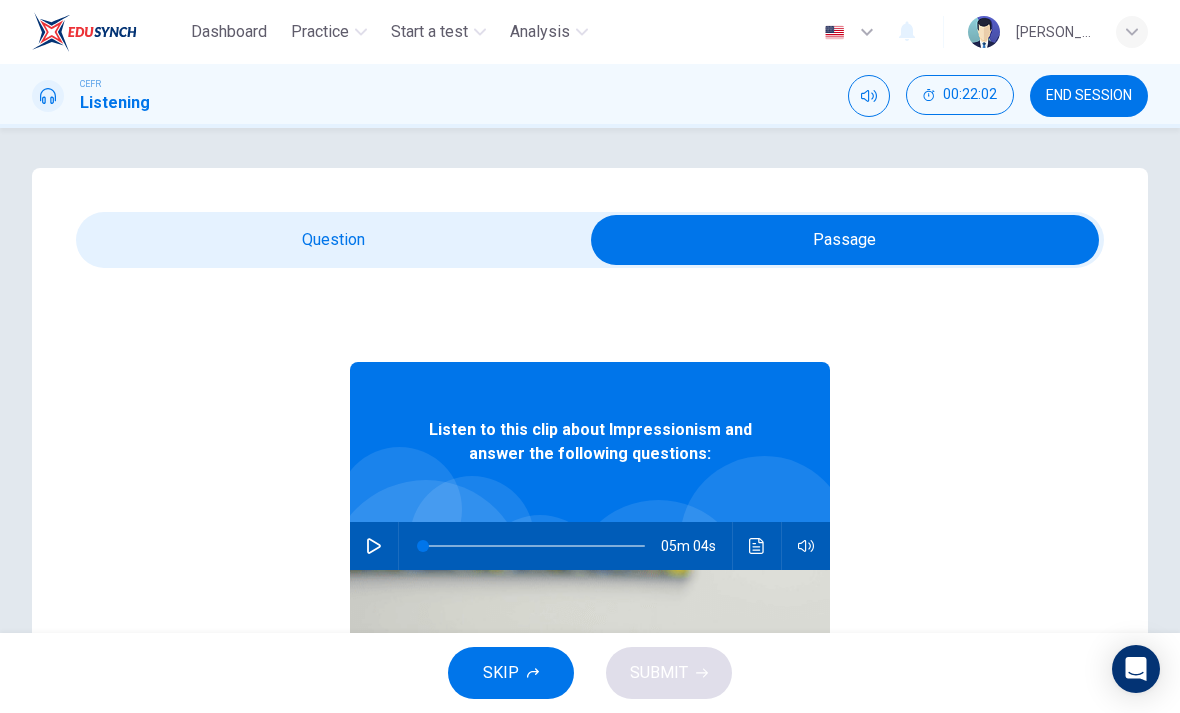 click 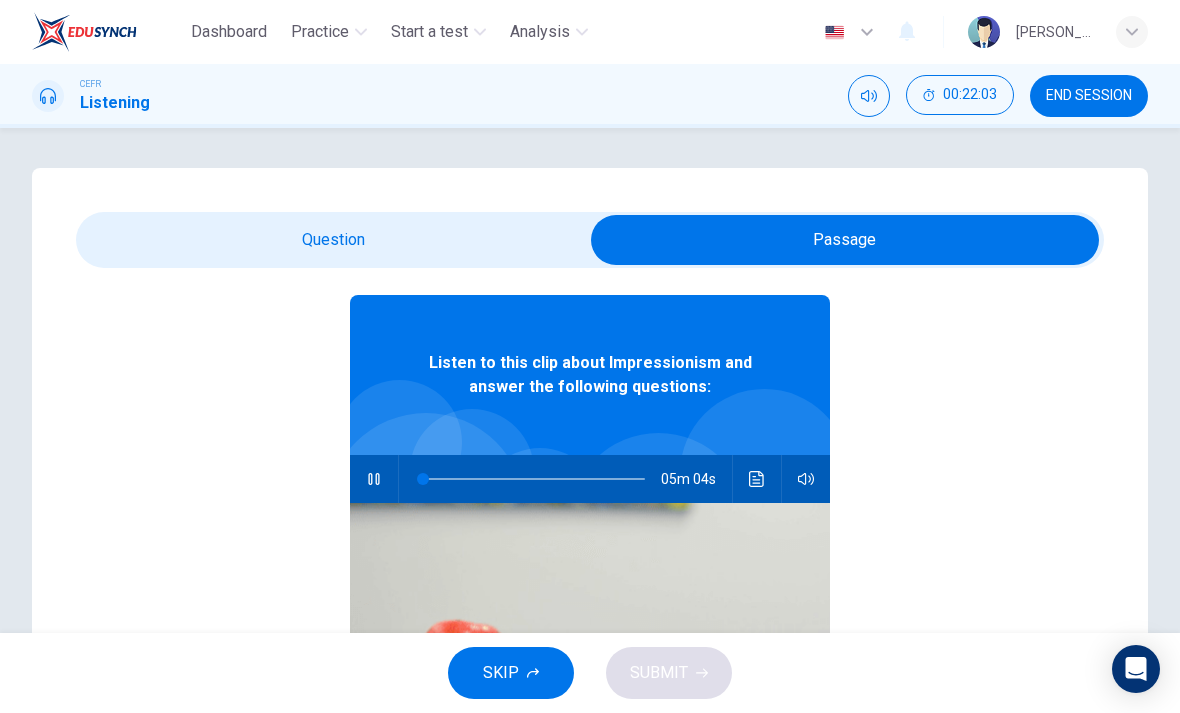 scroll, scrollTop: 85, scrollLeft: 0, axis: vertical 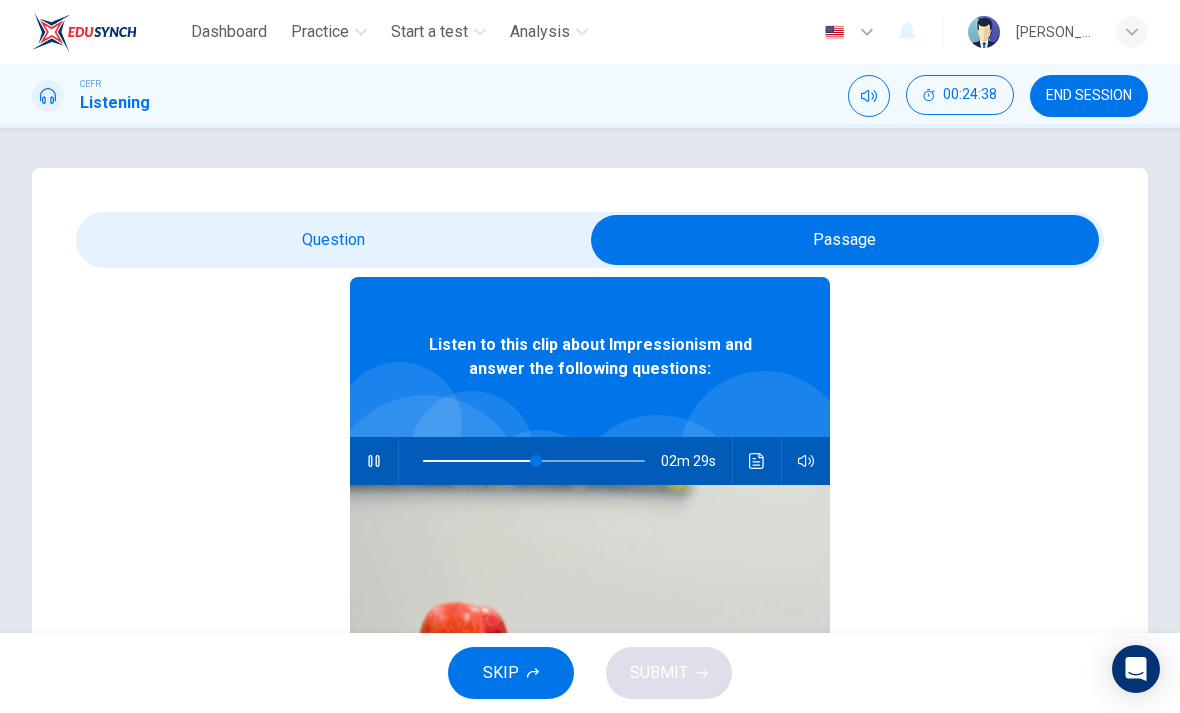 click 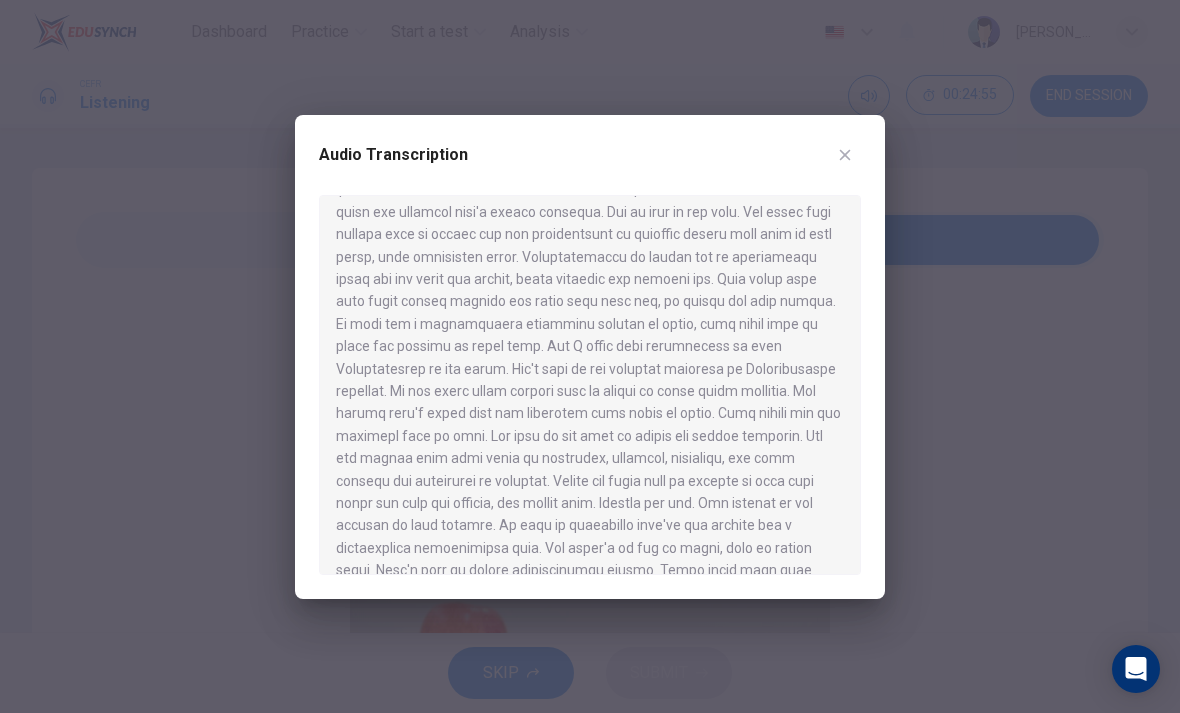 scroll, scrollTop: 549, scrollLeft: 0, axis: vertical 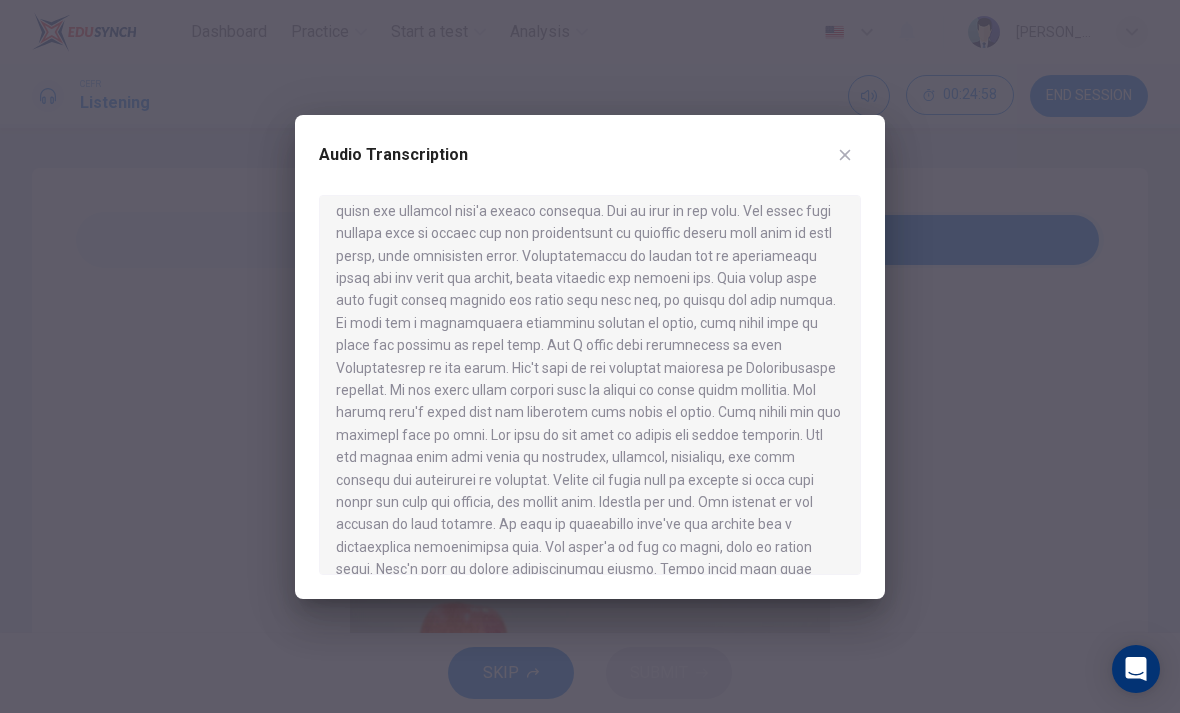 click 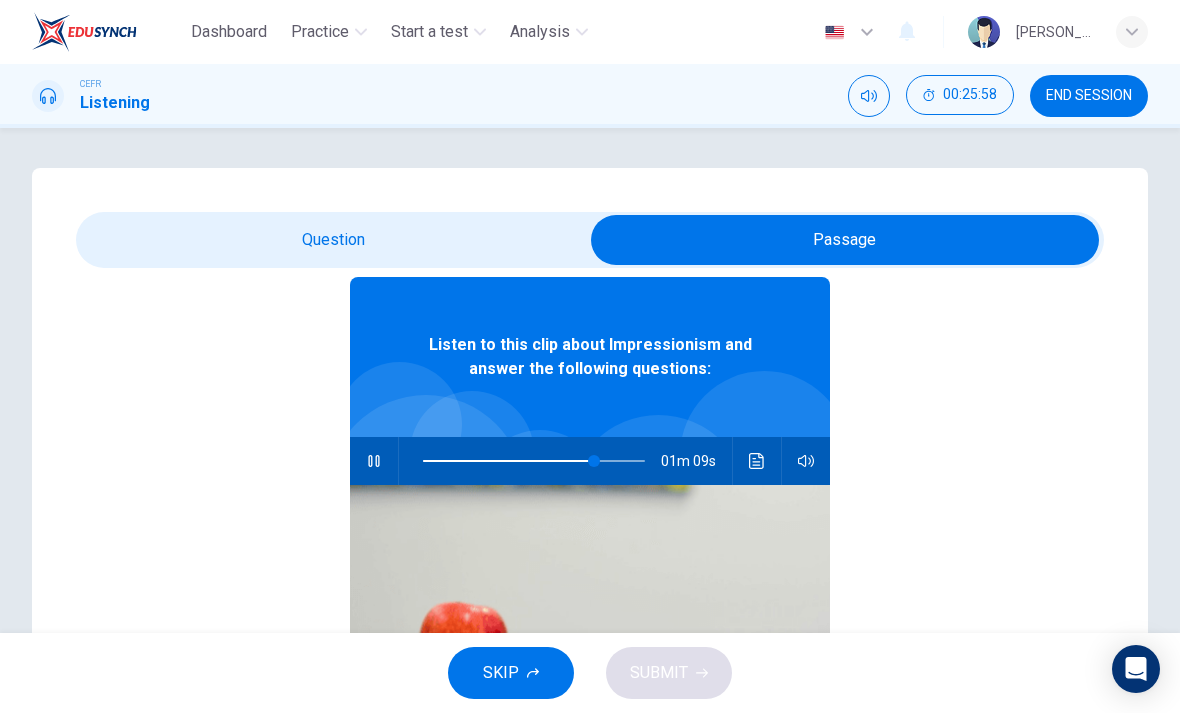 click at bounding box center (757, 461) 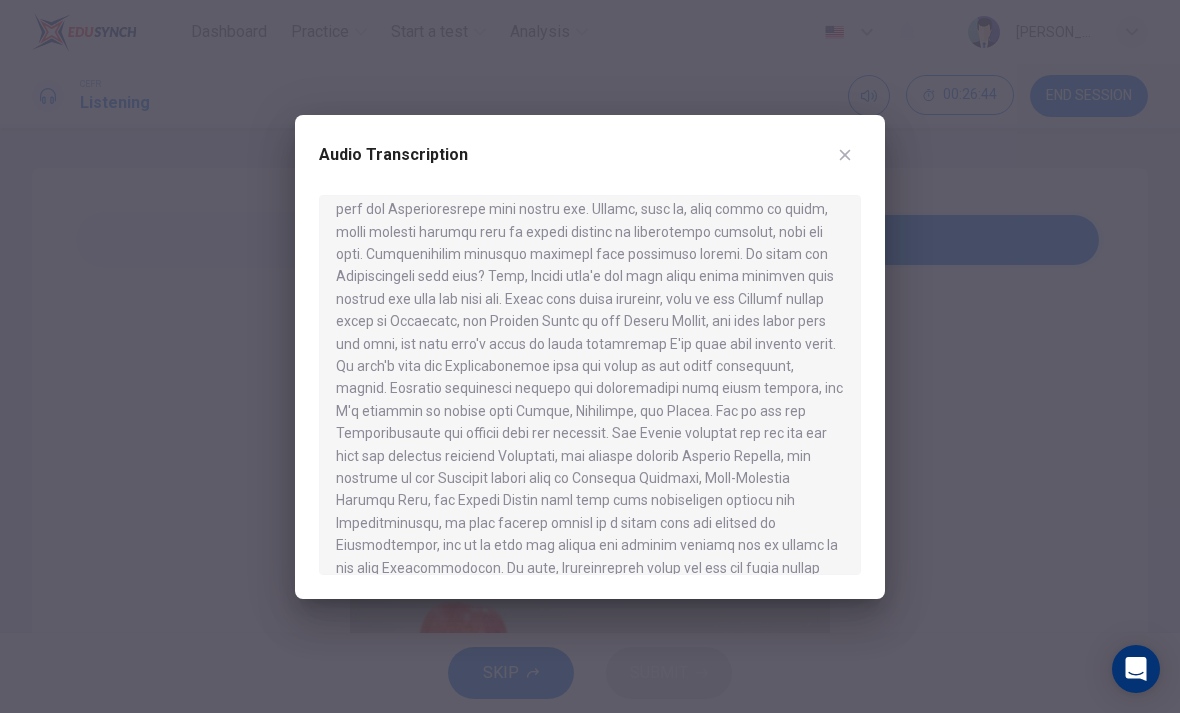 scroll, scrollTop: 974, scrollLeft: 0, axis: vertical 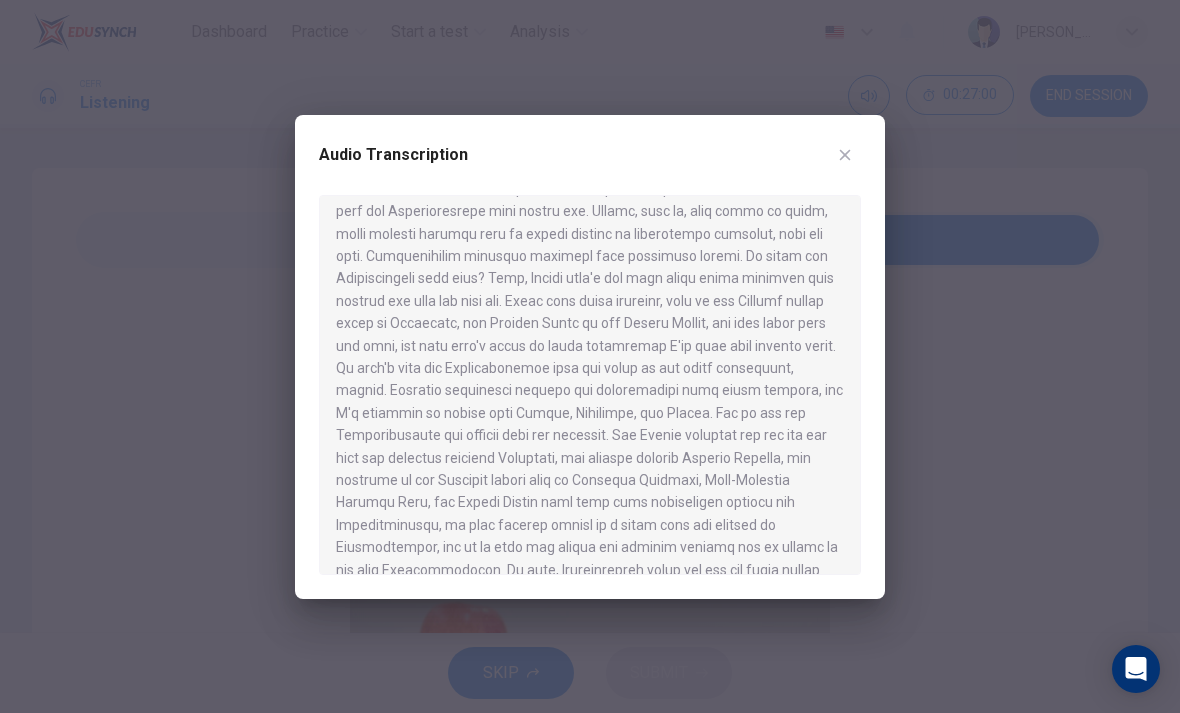 click at bounding box center [845, 155] 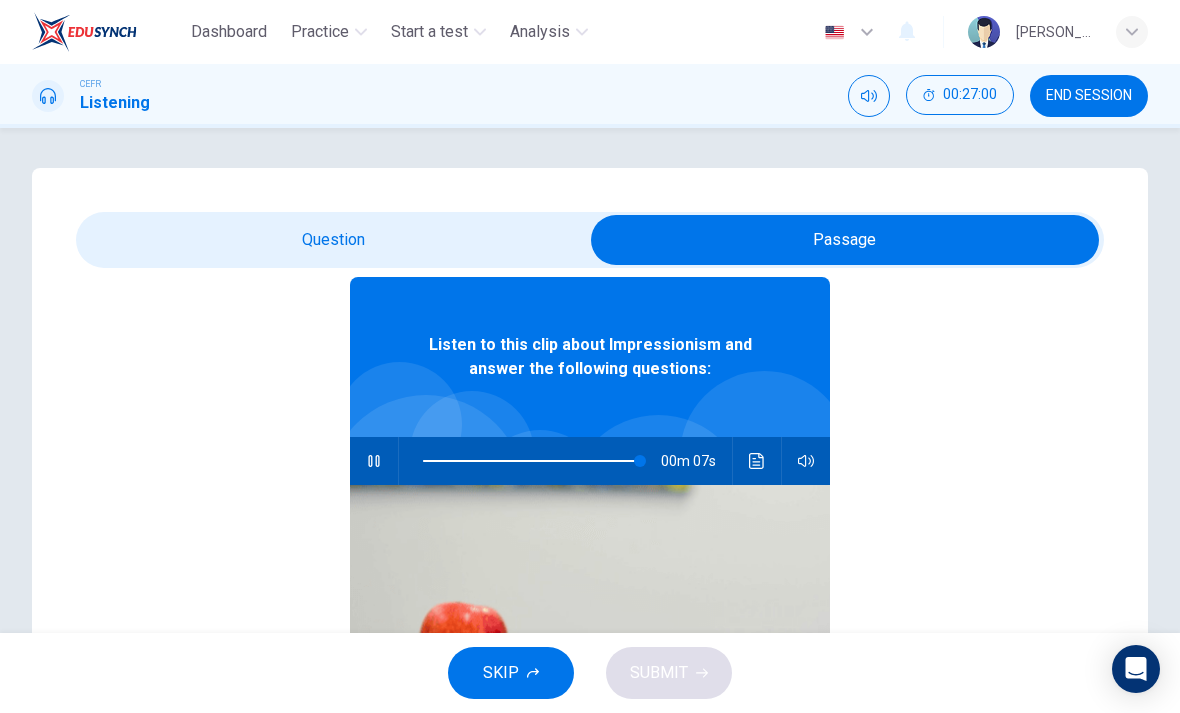 type on "98" 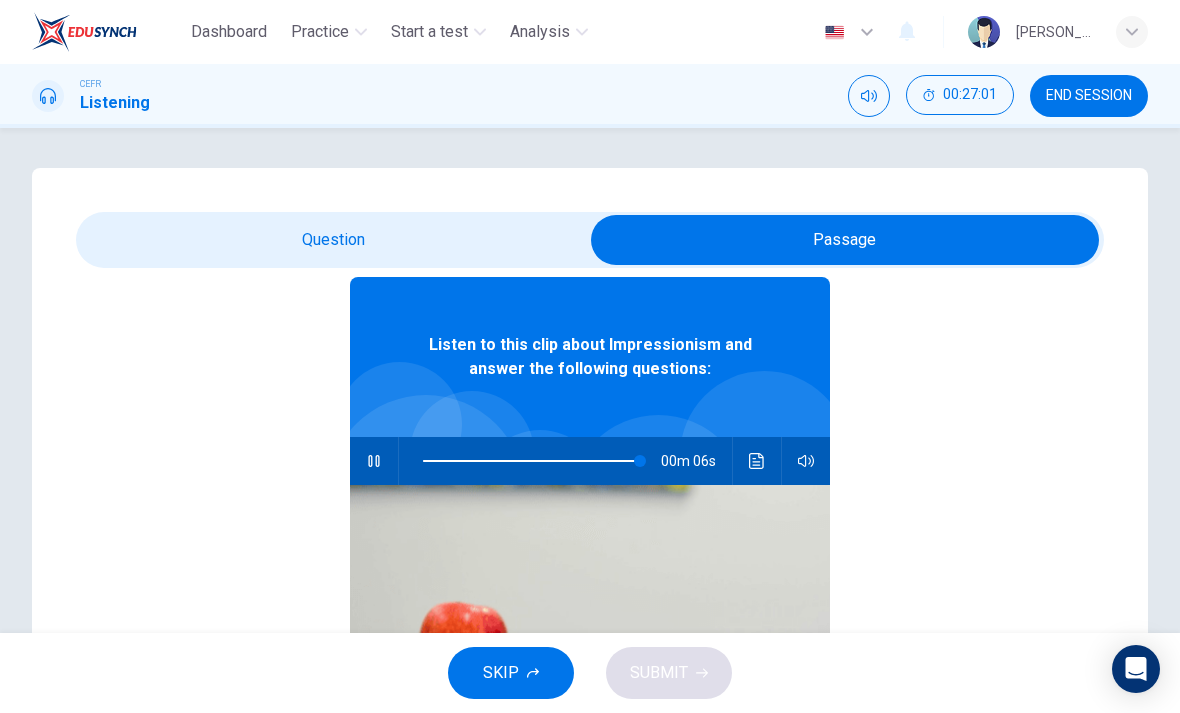 click at bounding box center (845, 240) 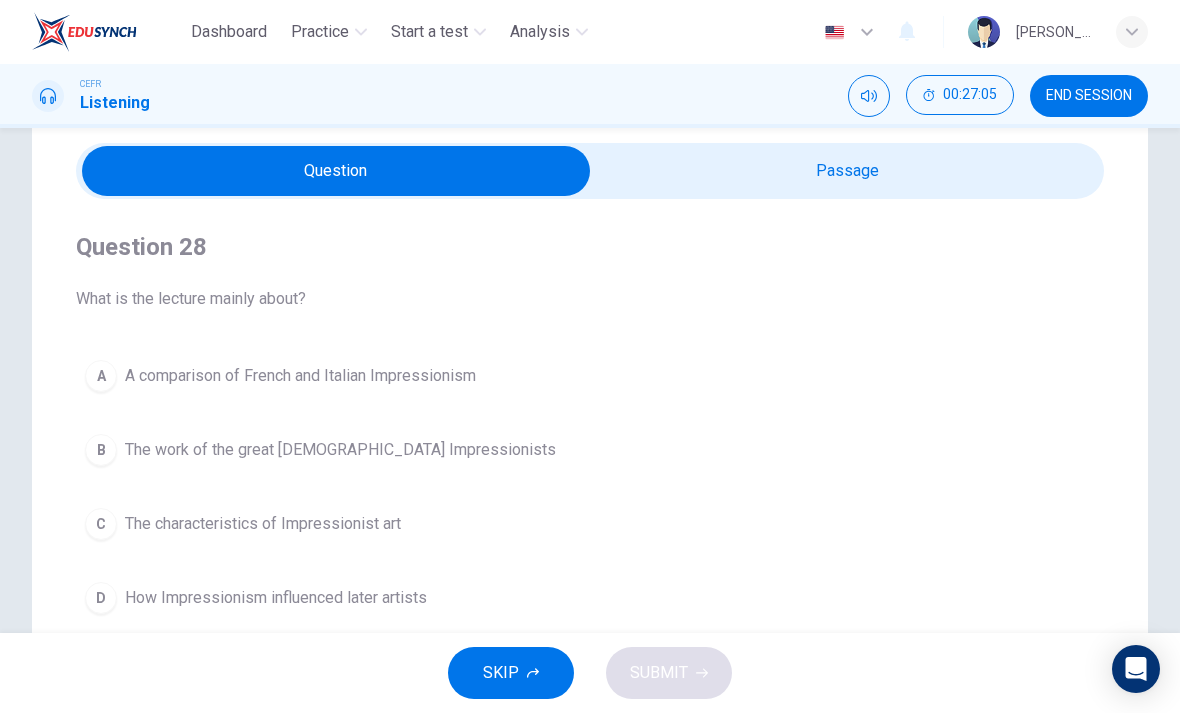 scroll, scrollTop: 67, scrollLeft: 0, axis: vertical 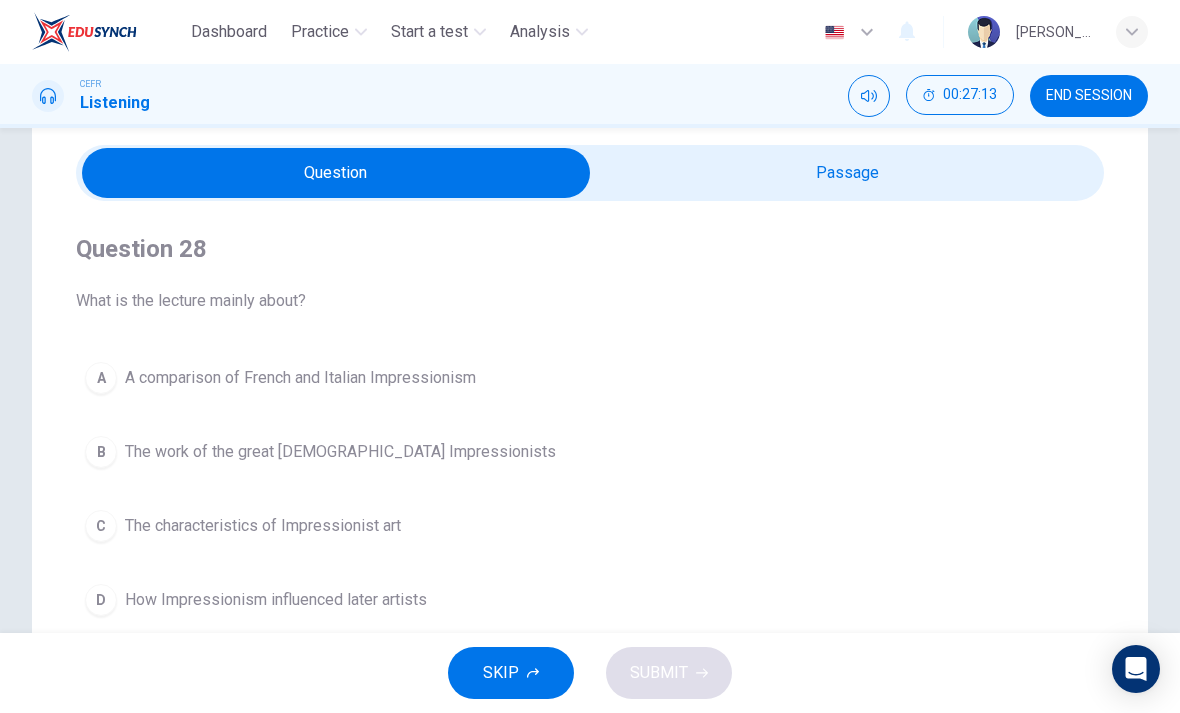 click on "C The characteristics of Impressionist art" at bounding box center [590, 526] 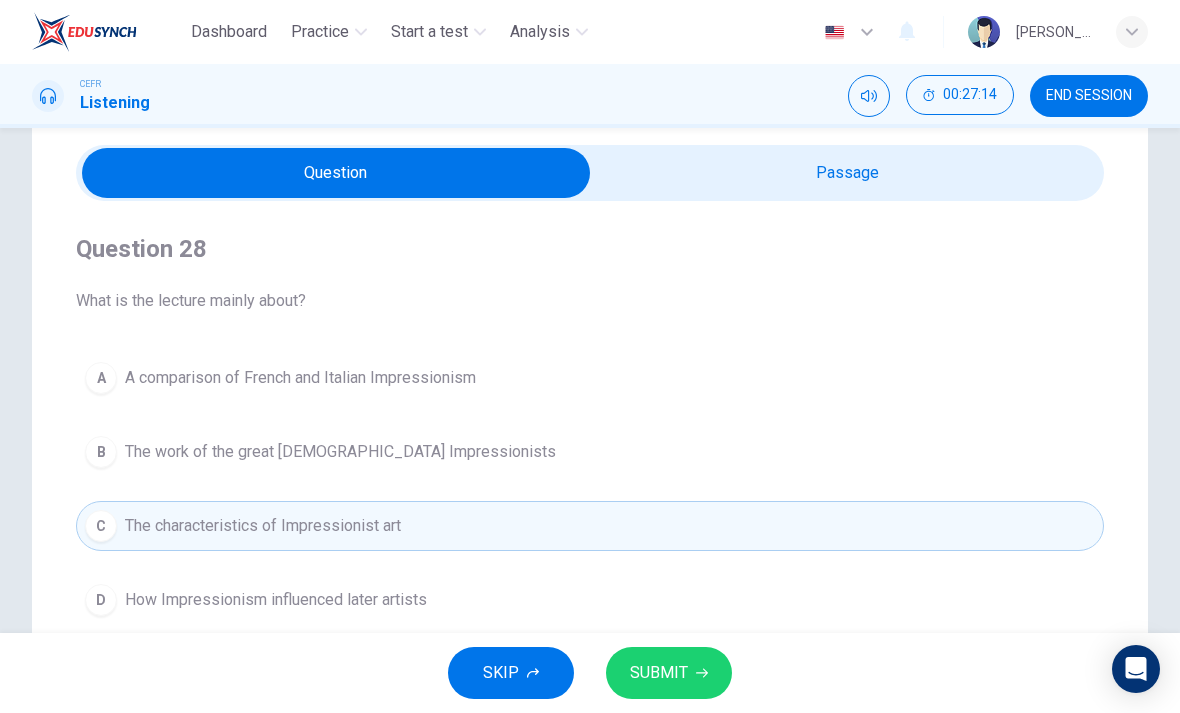 click on "SUBMIT" at bounding box center (659, 673) 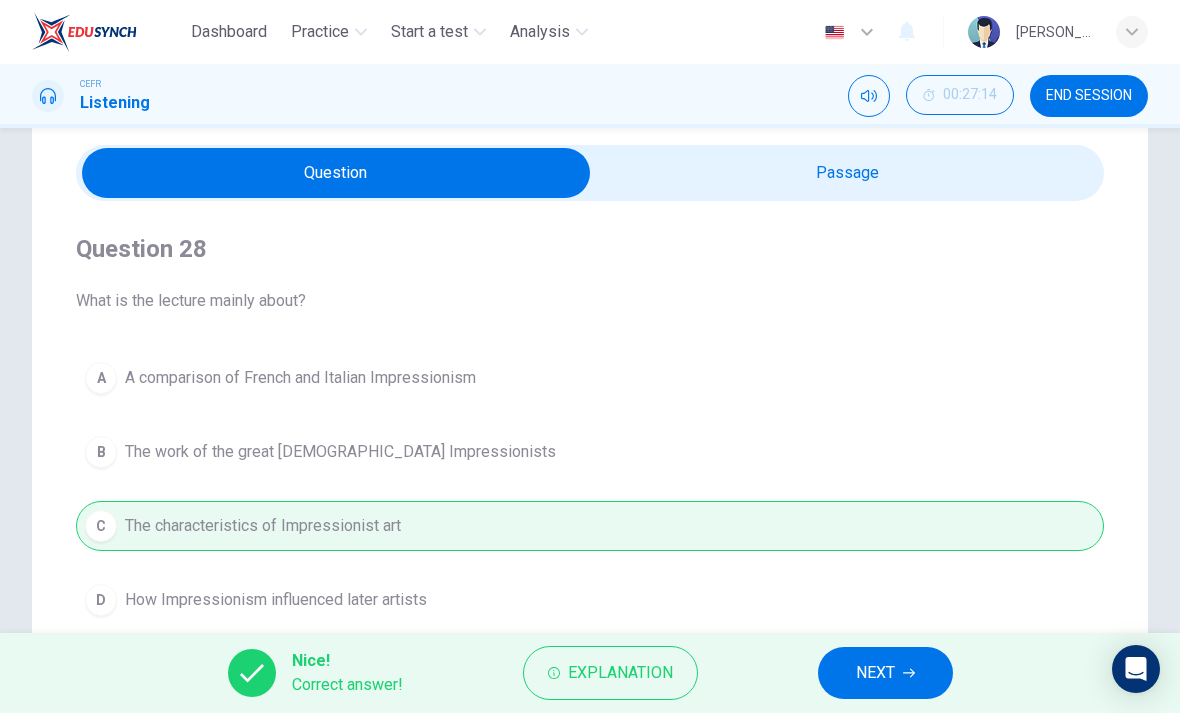 click on "NEXT" at bounding box center [875, 673] 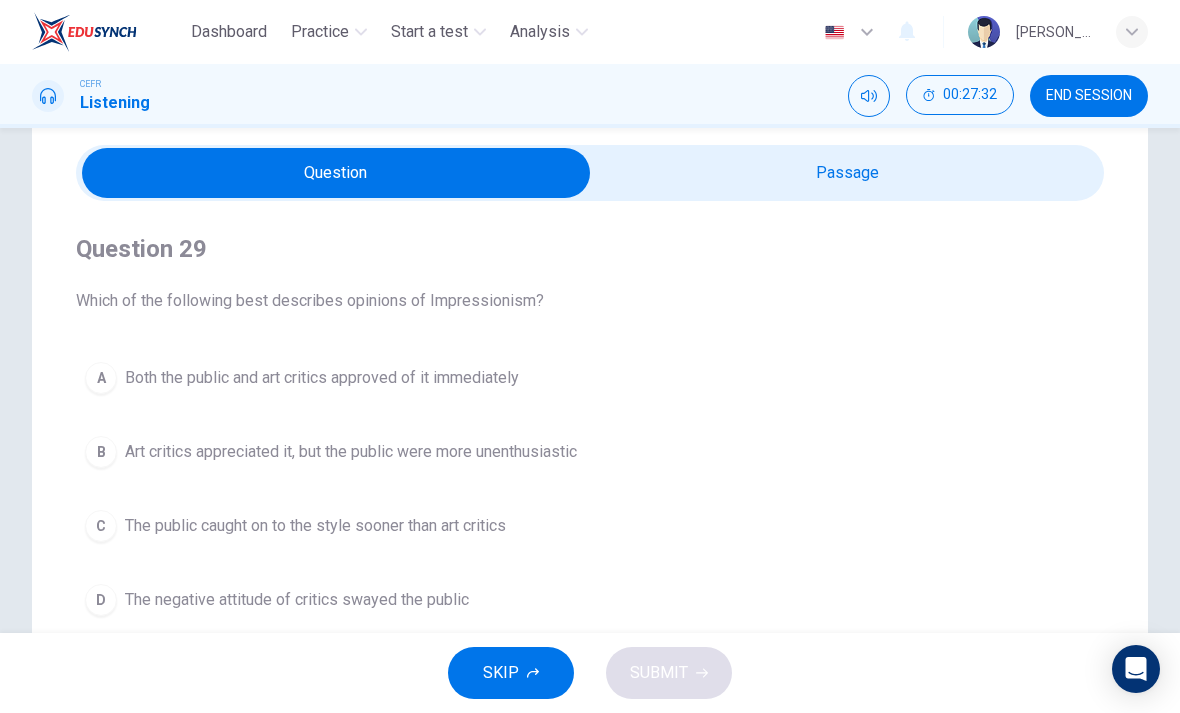 click on "C The public caught on to the style sooner than art critics" at bounding box center [590, 526] 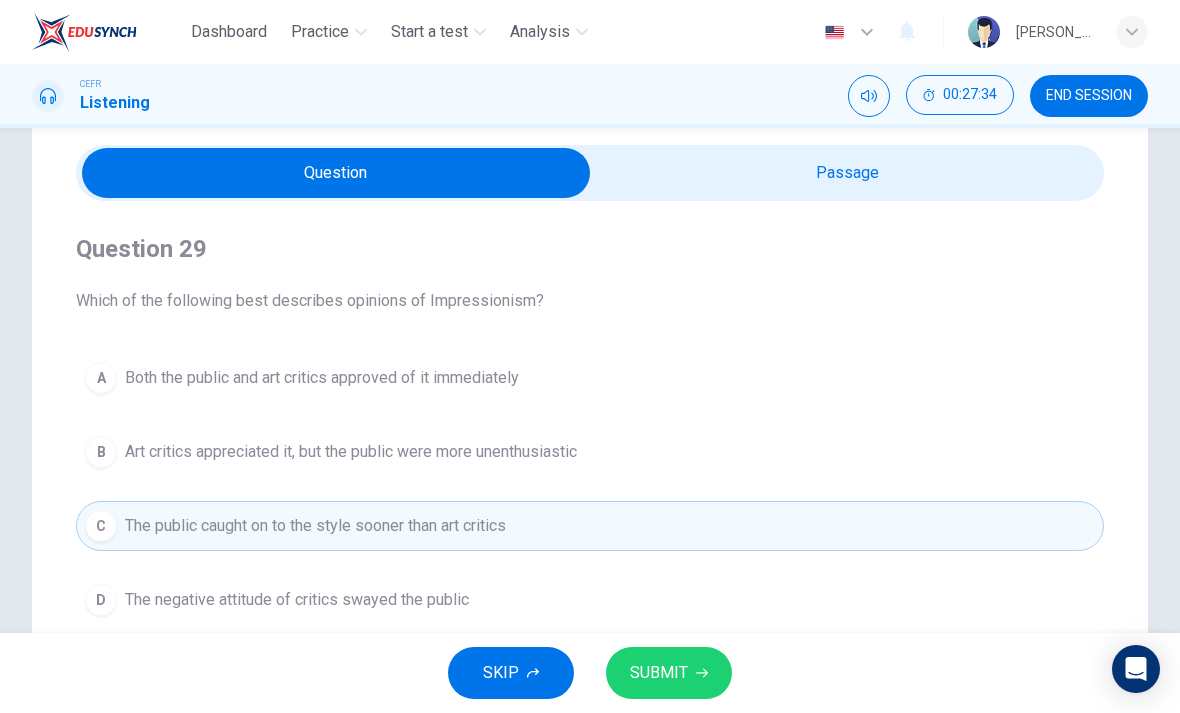 click on "SUBMIT" at bounding box center [669, 673] 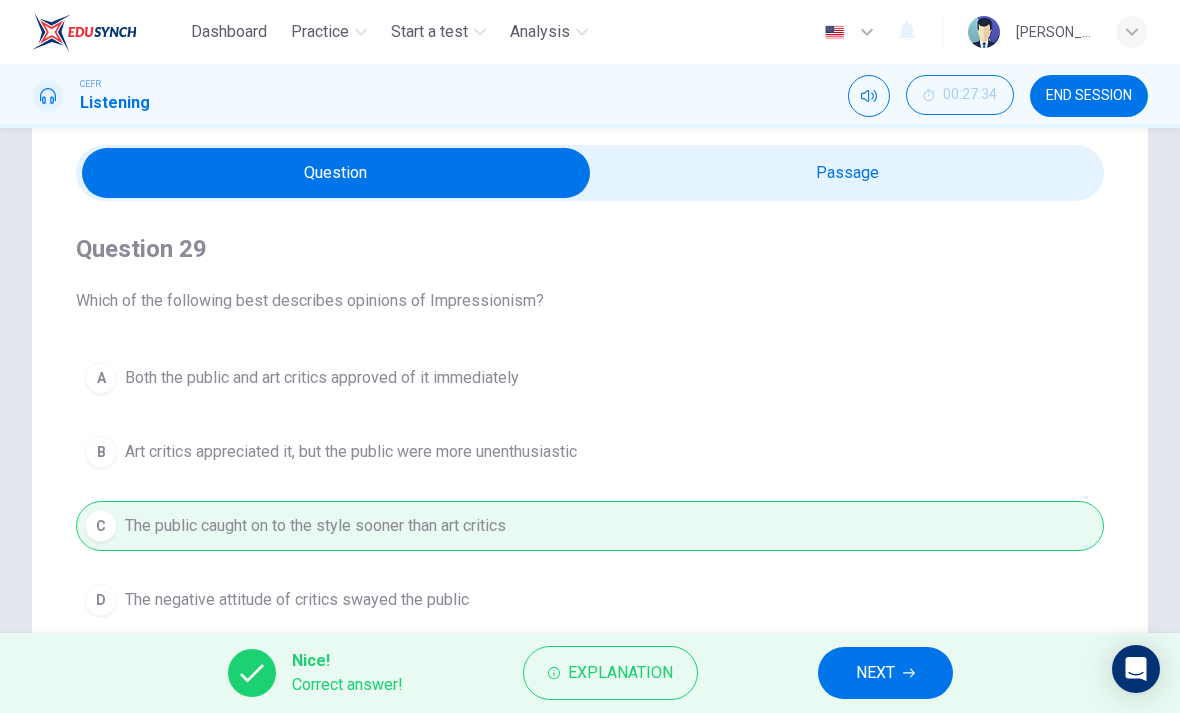 click on "Explanation" at bounding box center [620, 673] 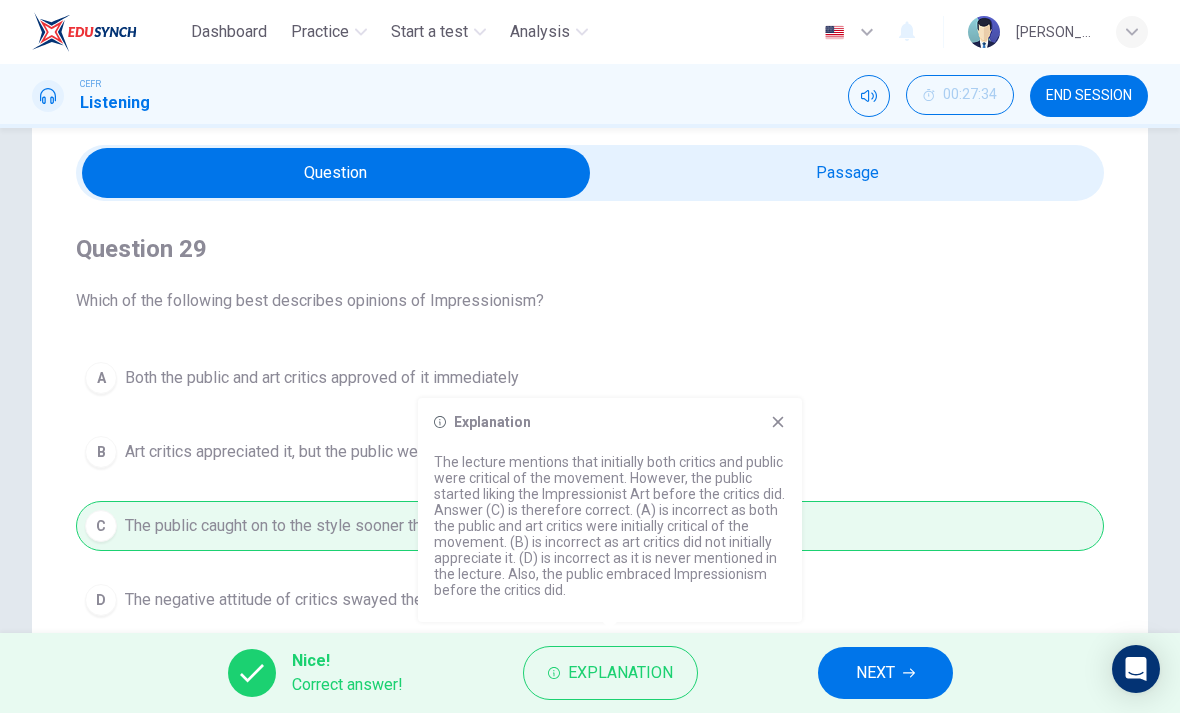 click on "Explanation" at bounding box center (610, 422) 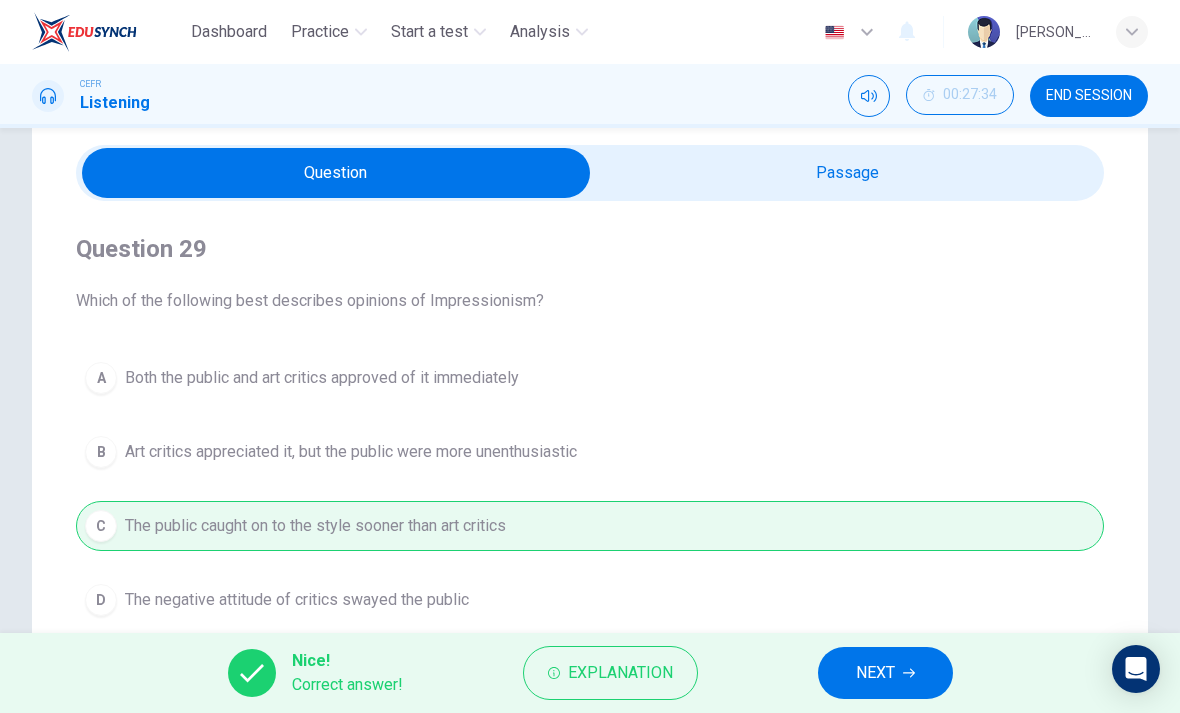 click on "NEXT" at bounding box center [875, 673] 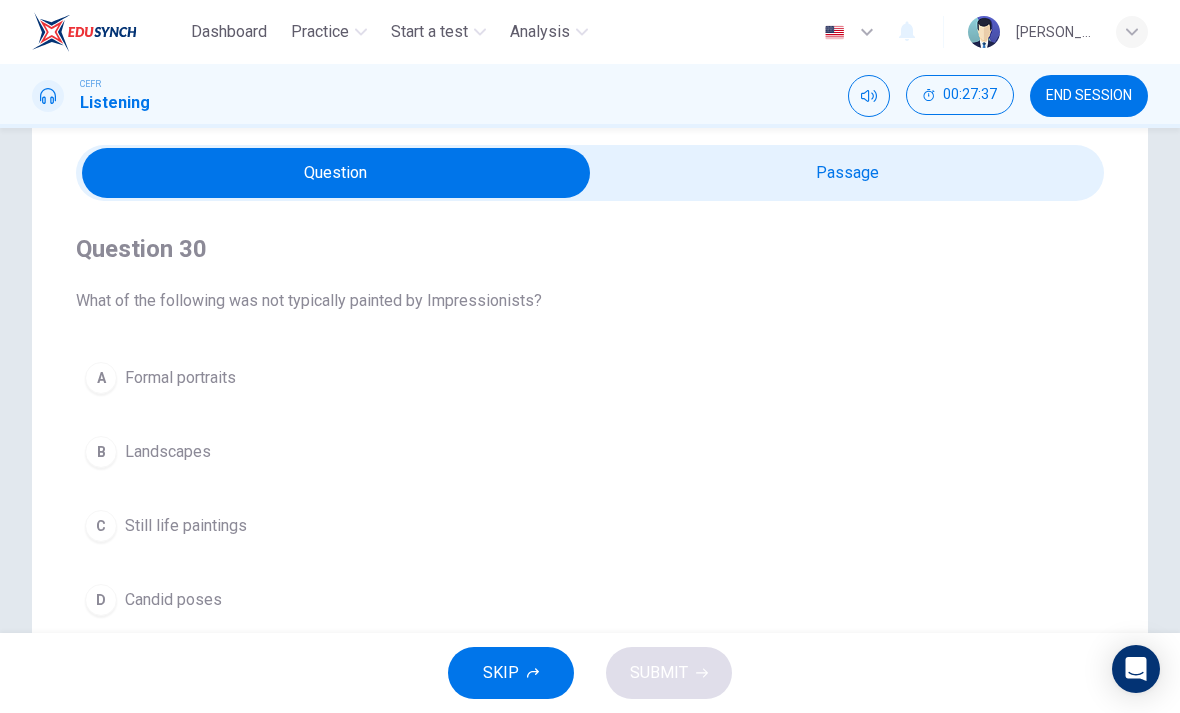 click on "C Still life paintings" at bounding box center [590, 526] 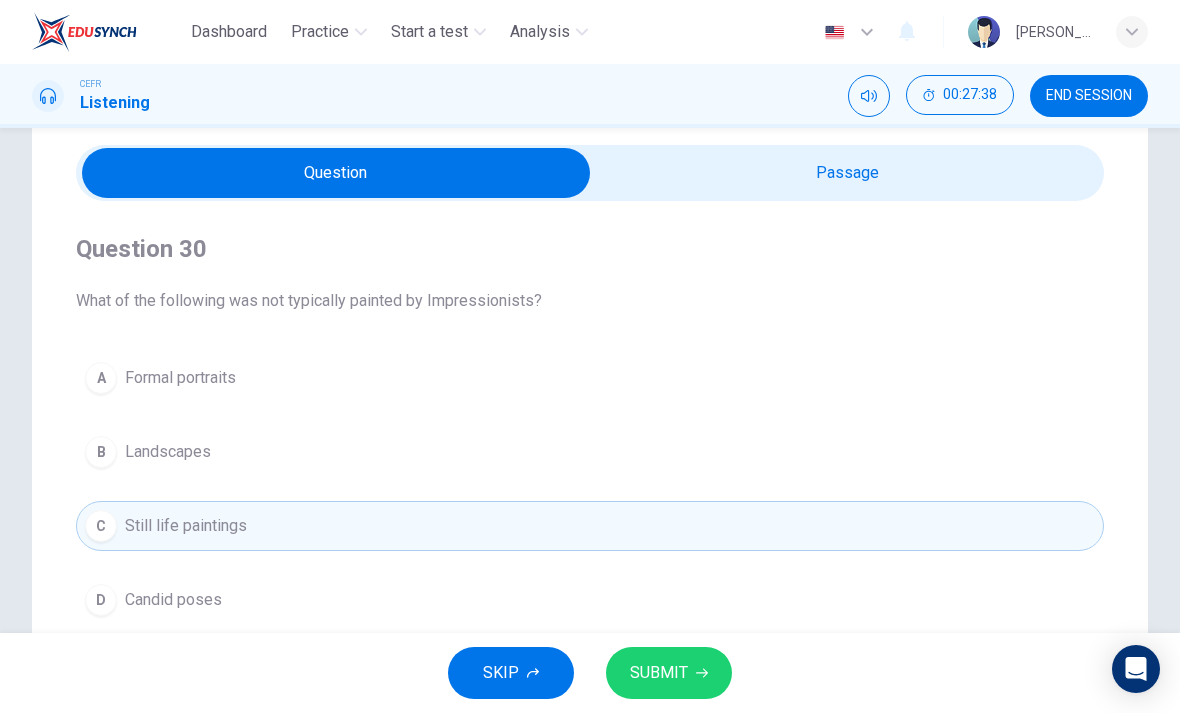 click on "SUBMIT" at bounding box center (659, 673) 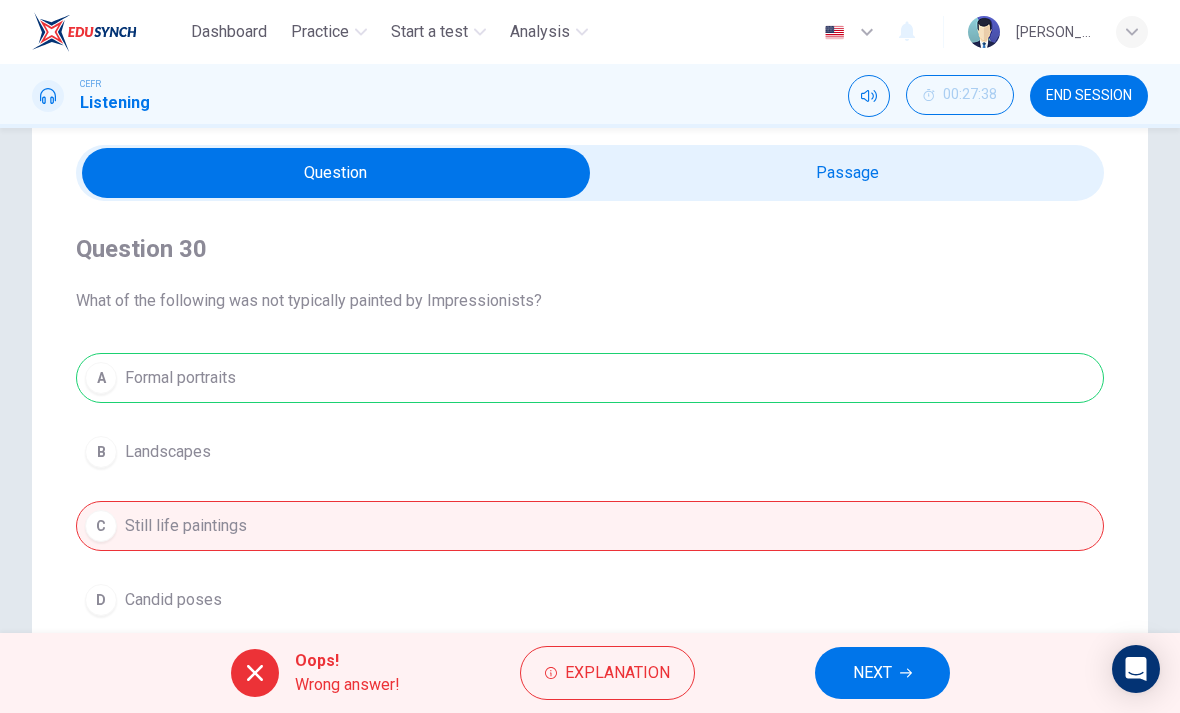 click on "A Formal portraits B Landscapes C Still life paintings D Candid poses" at bounding box center (590, 489) 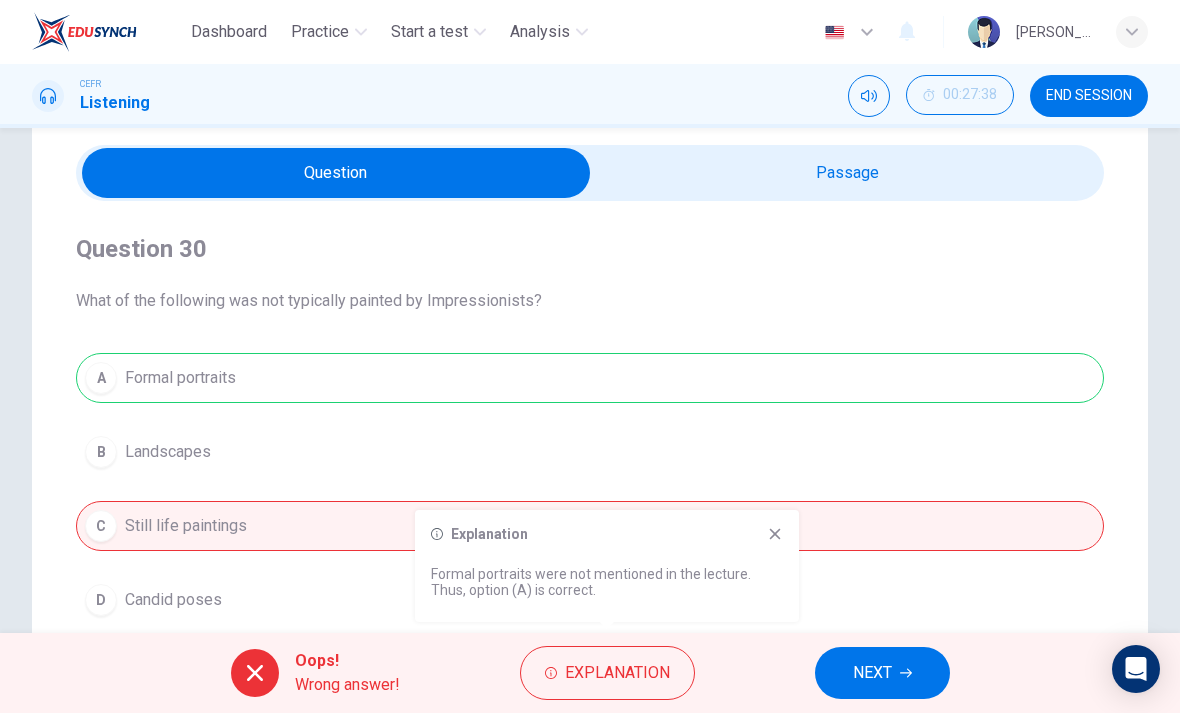 click 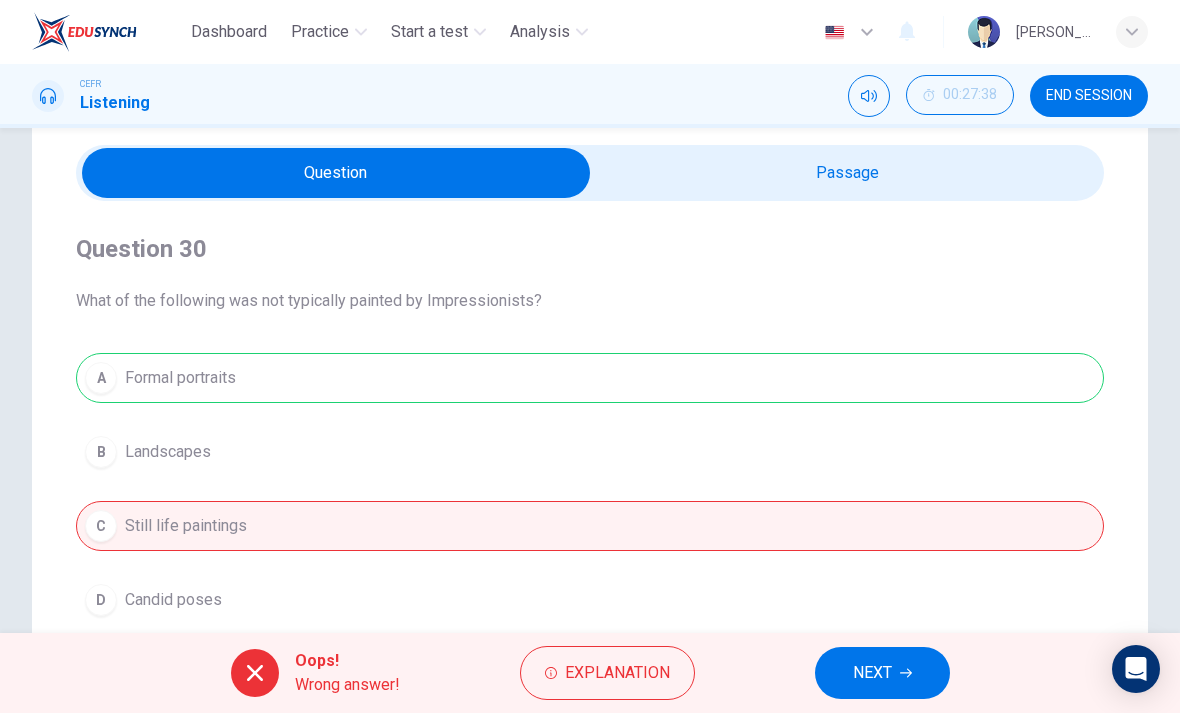 click on "NEXT" at bounding box center (872, 673) 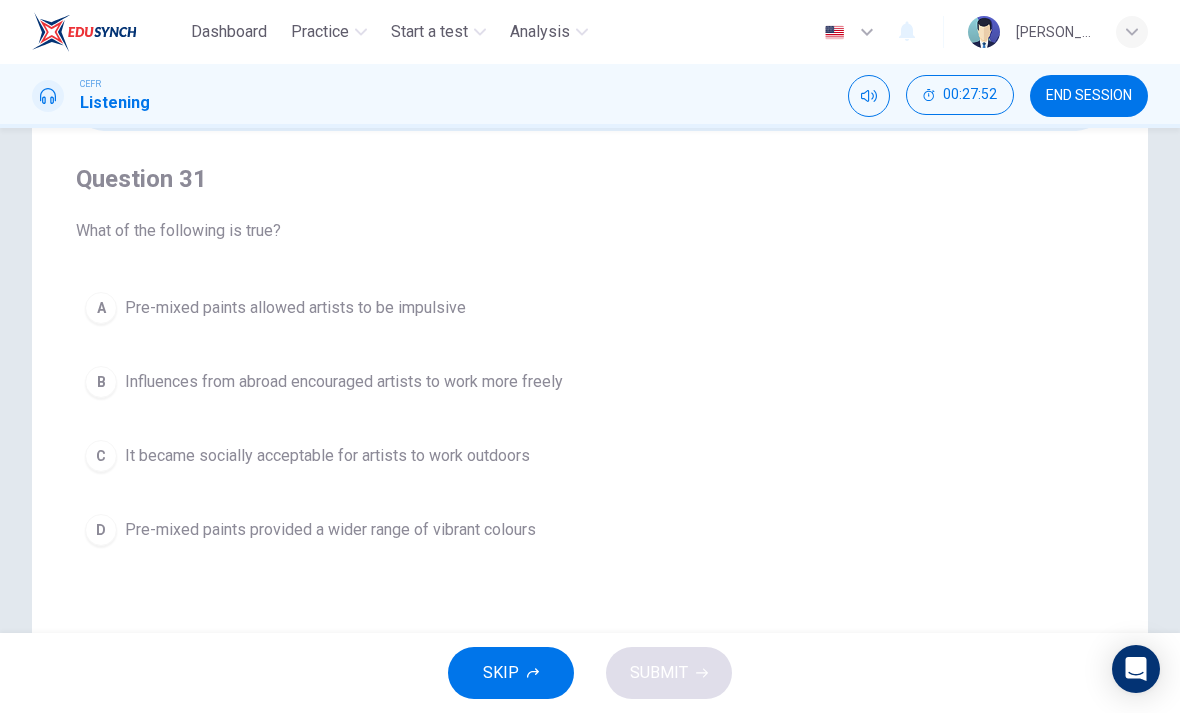 click on "Influences from abroad encouraged artists to work more freely" at bounding box center (344, 382) 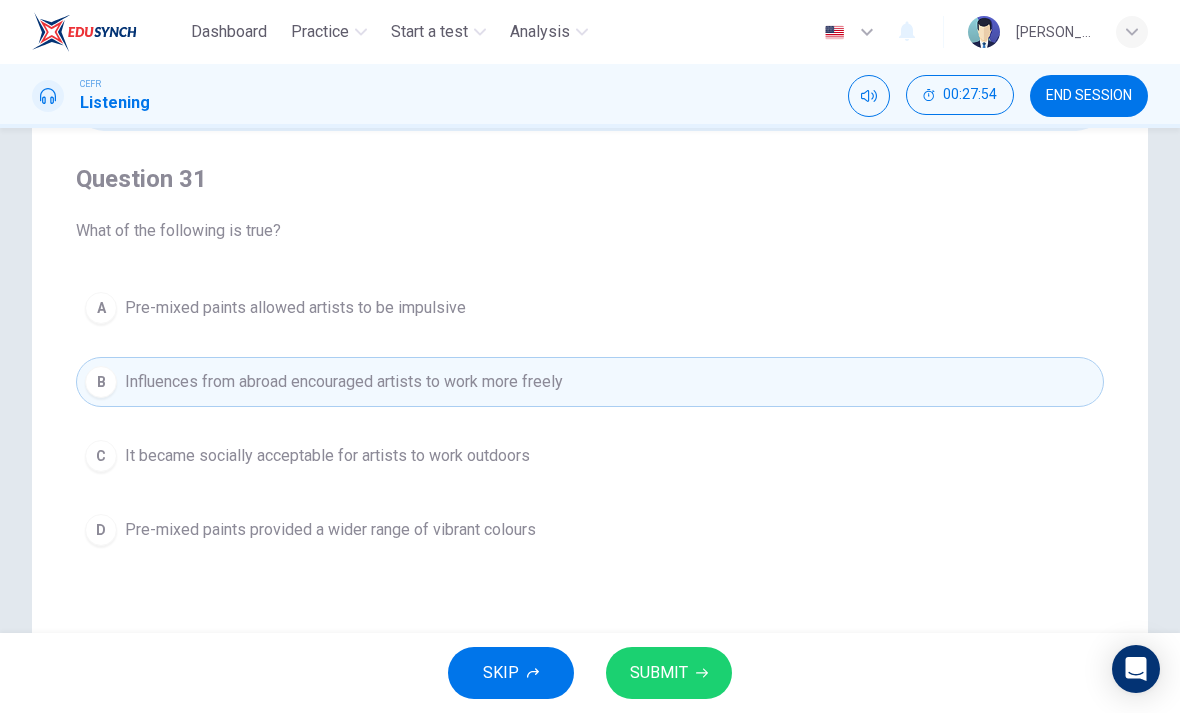 click on "SUBMIT" at bounding box center [659, 673] 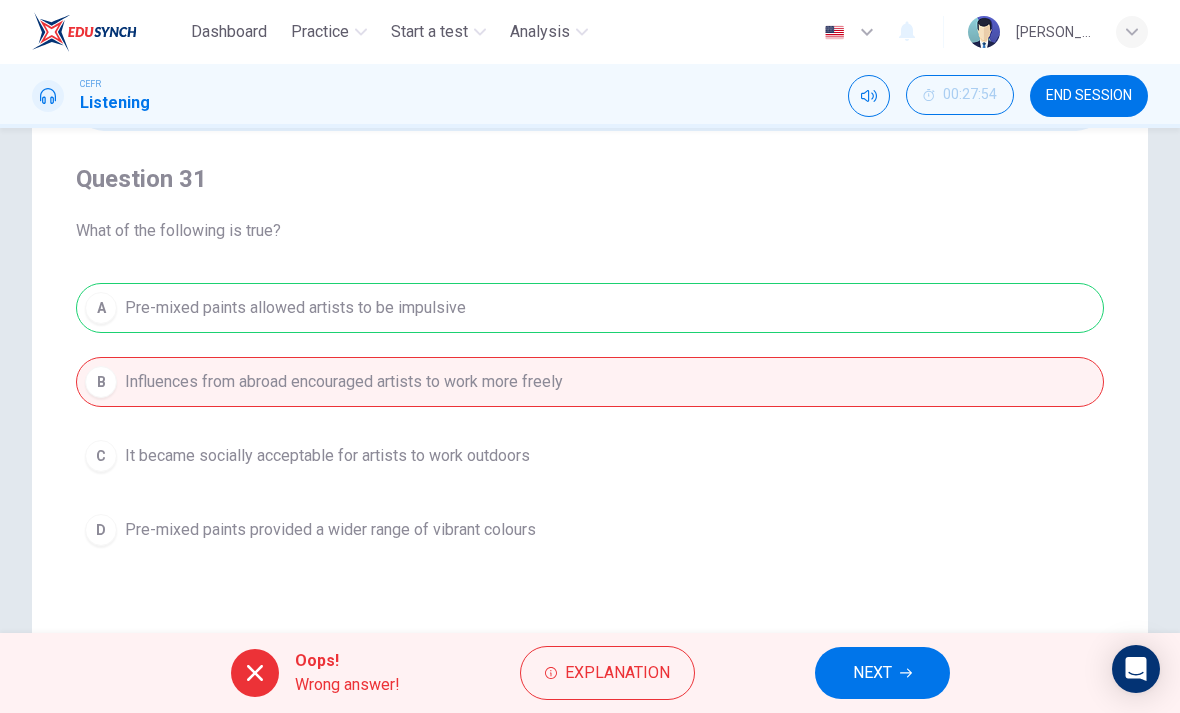 click on "Explanation" at bounding box center [617, 673] 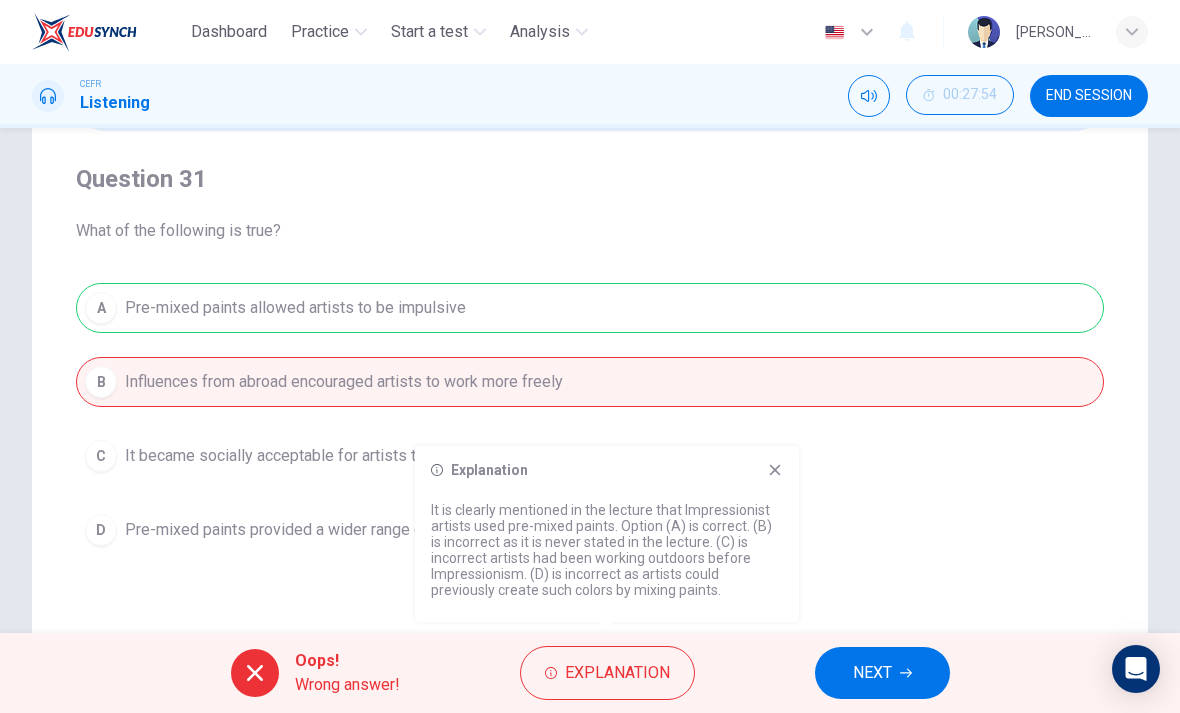 click on "NEXT" at bounding box center (882, 673) 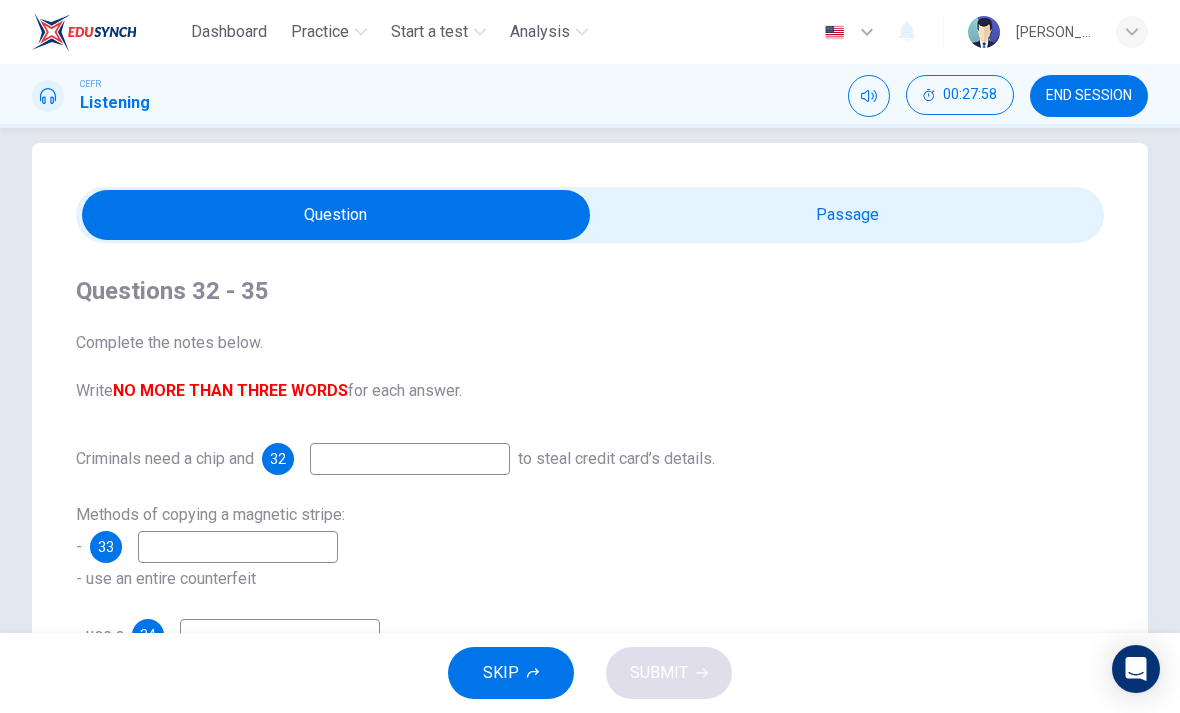 scroll, scrollTop: 28, scrollLeft: 0, axis: vertical 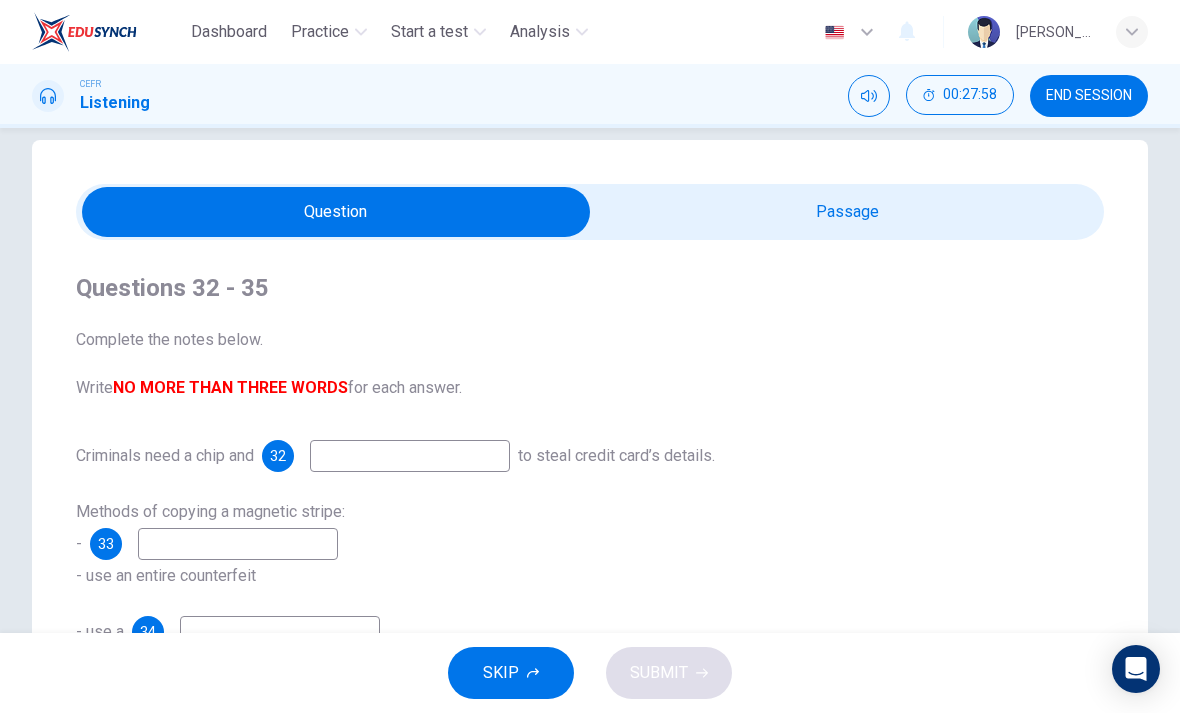 click on "END SESSION" at bounding box center [1089, 96] 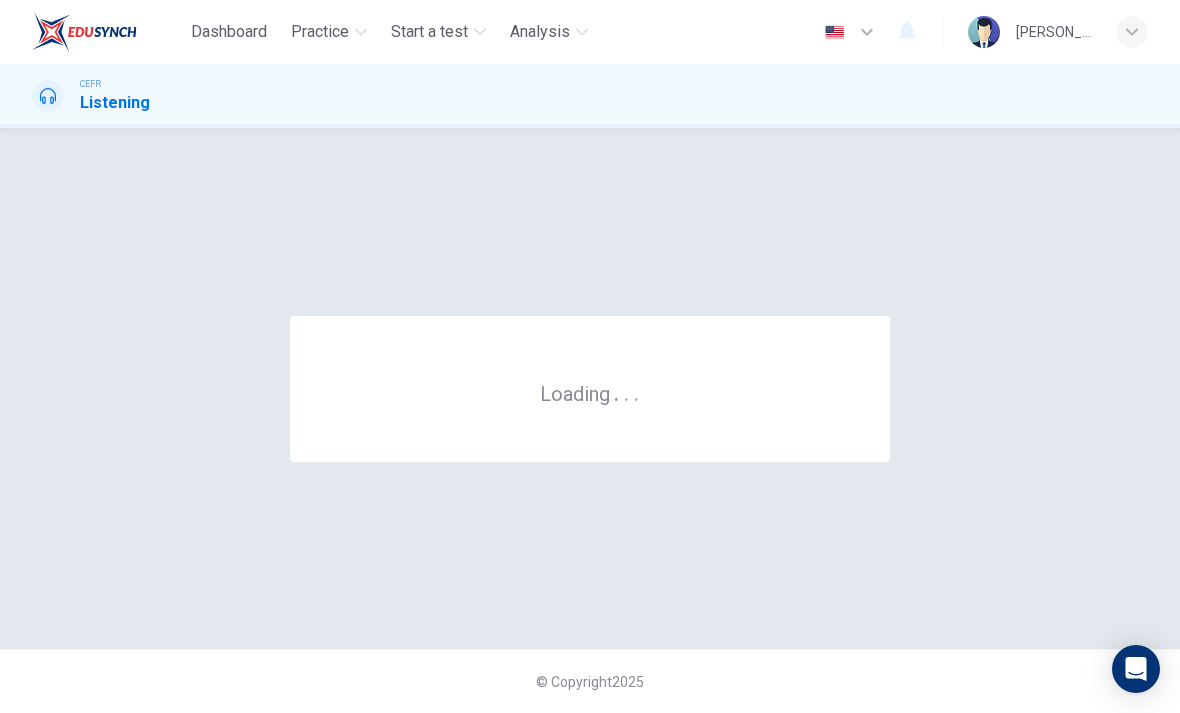 scroll, scrollTop: 0, scrollLeft: 0, axis: both 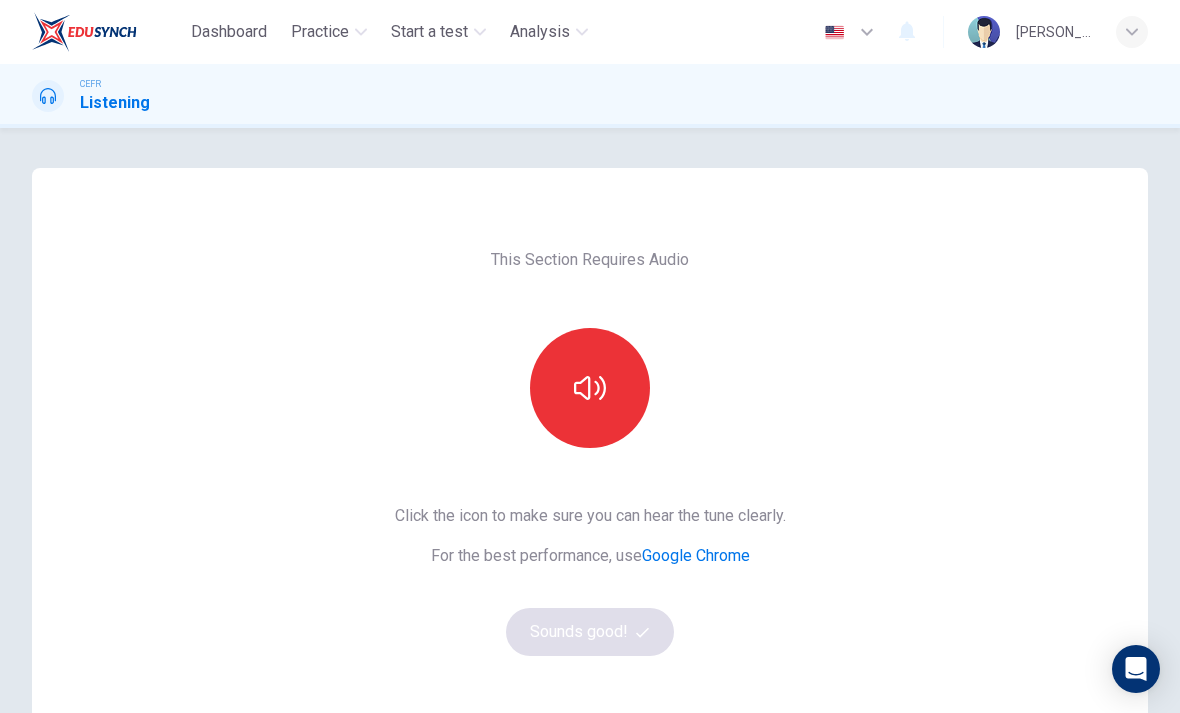 click on "Practice" at bounding box center (320, 32) 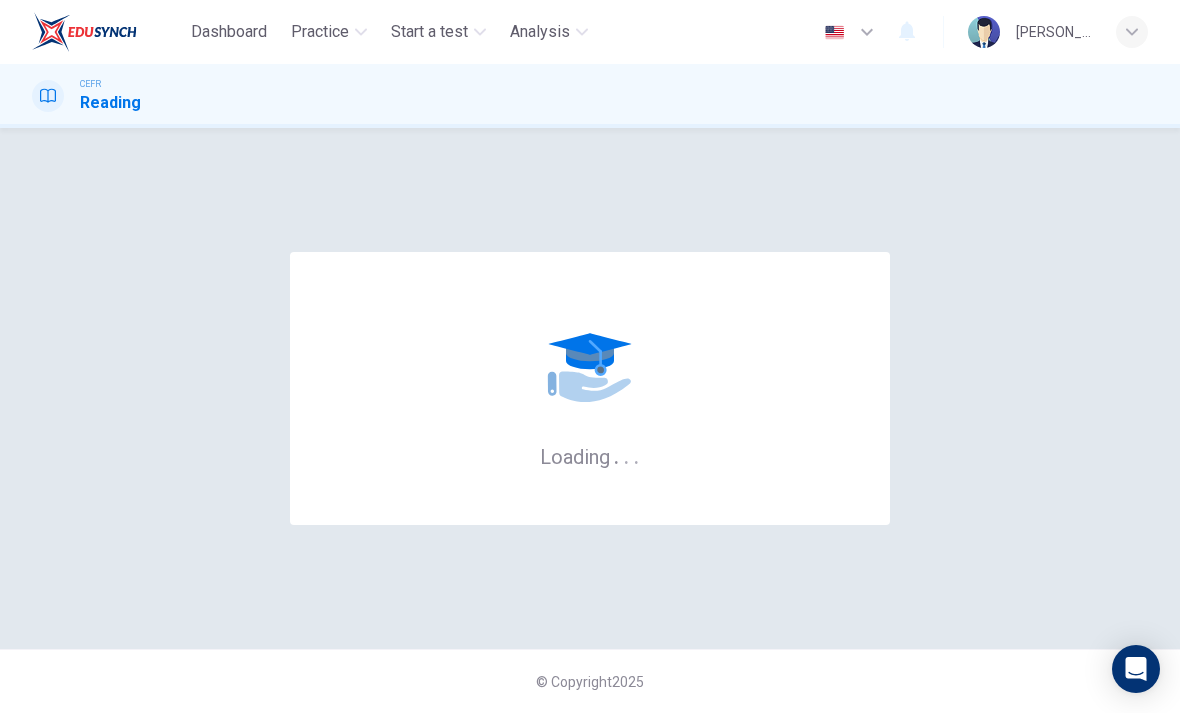 scroll, scrollTop: 0, scrollLeft: 0, axis: both 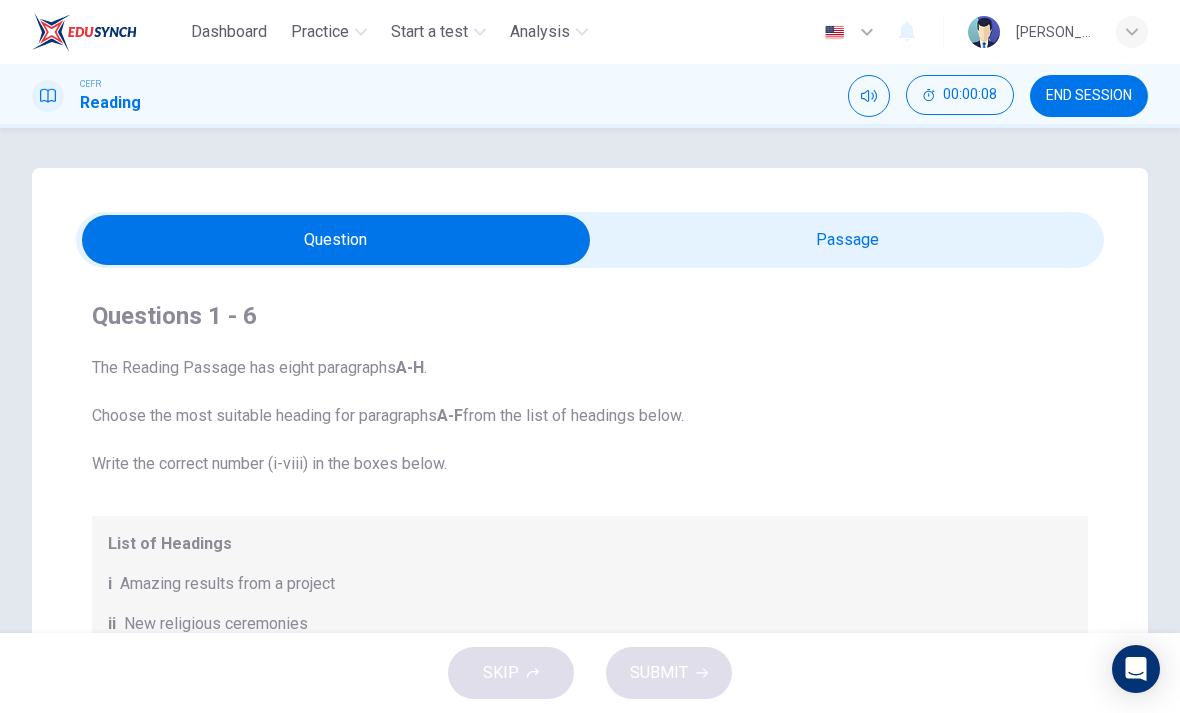click at bounding box center [336, 240] 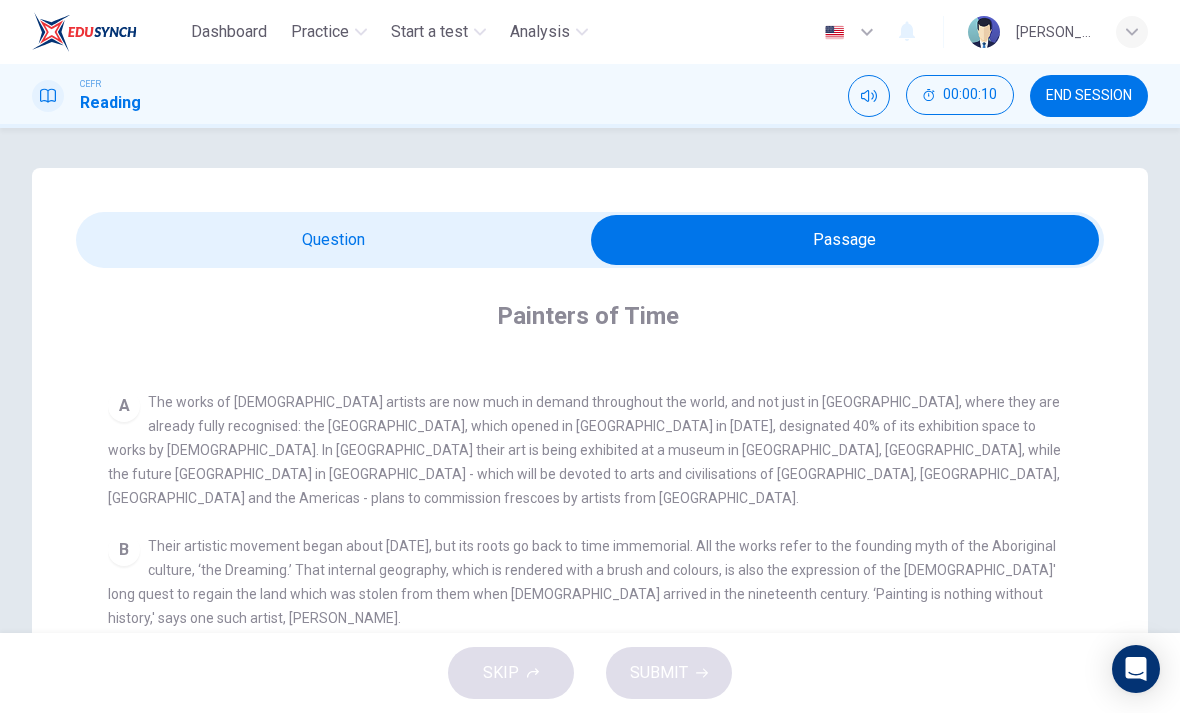 scroll, scrollTop: 447, scrollLeft: 0, axis: vertical 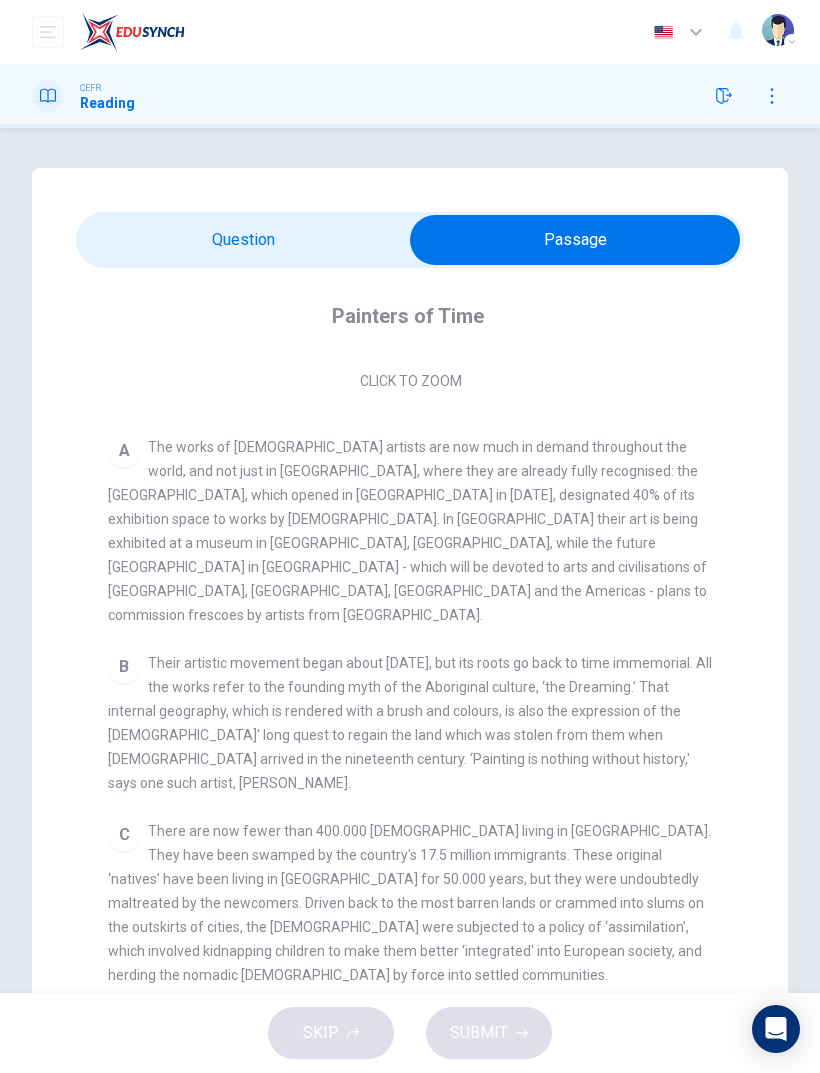 click at bounding box center (724, 96) 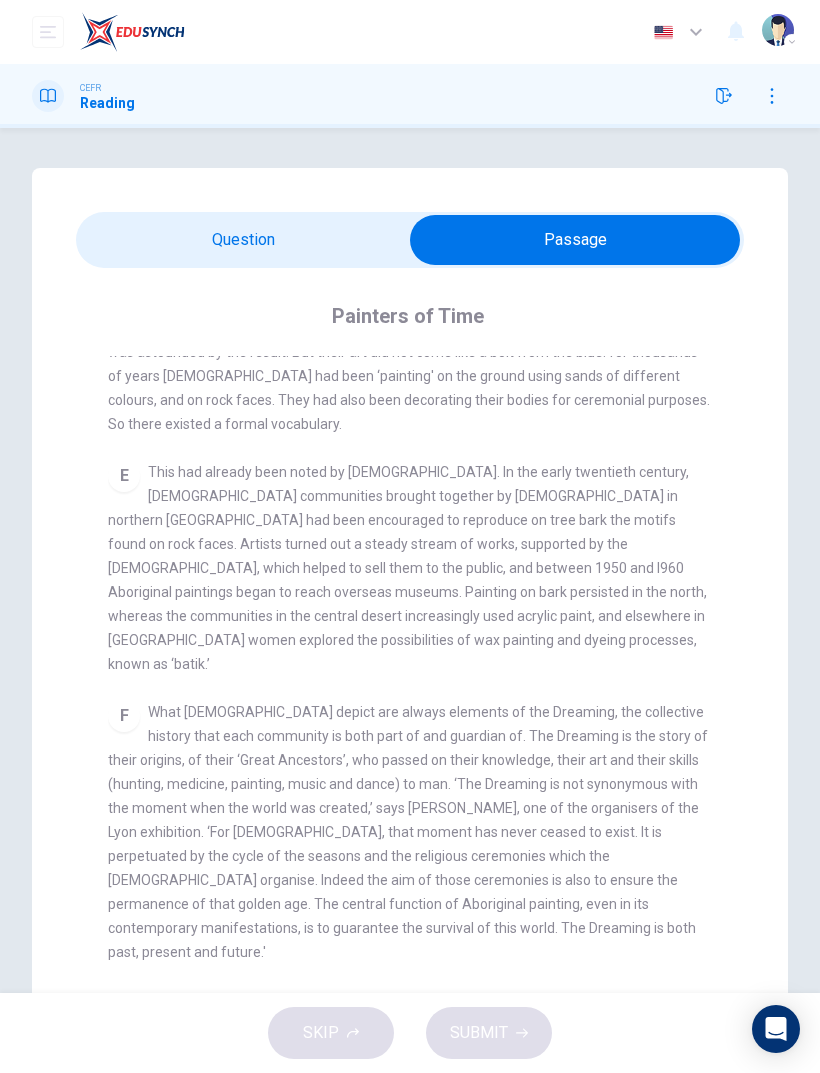 scroll, scrollTop: 1150, scrollLeft: 0, axis: vertical 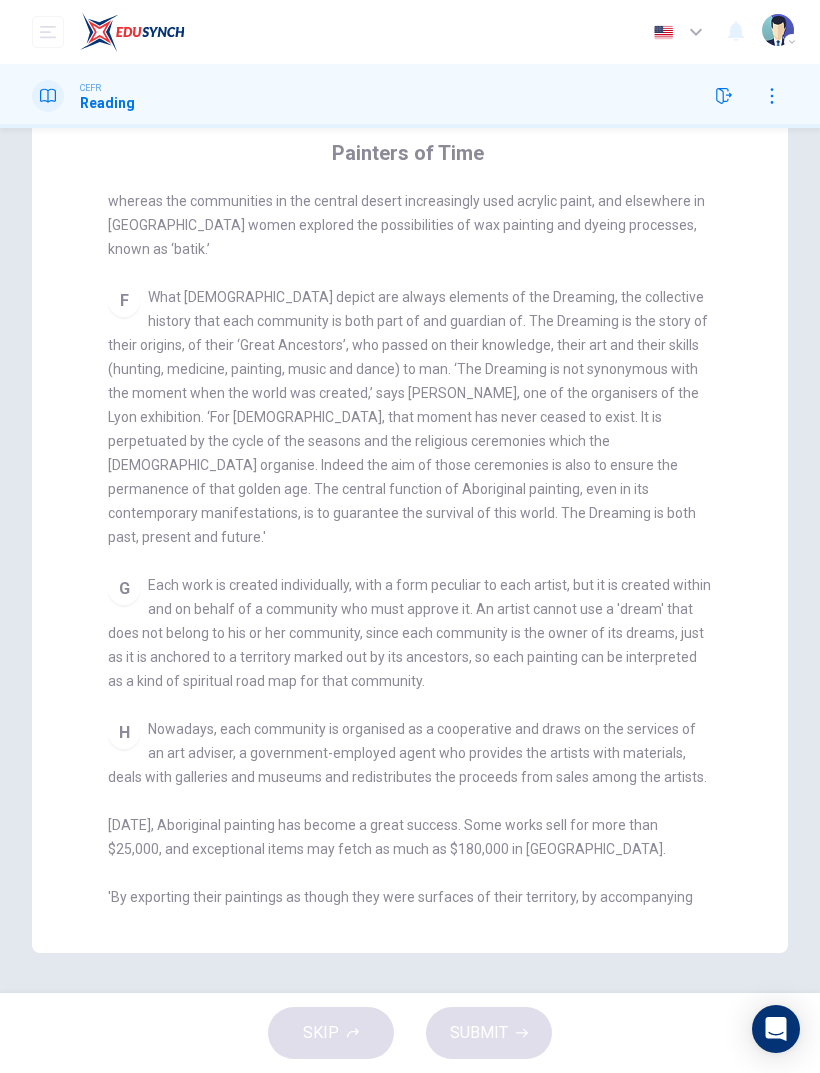 click on "Painters of Time CLICK TO ZOOM Click to Zoom A The works of [DEMOGRAPHIC_DATA] artists are now much in demand throughout the world, and not just in [GEOGRAPHIC_DATA], where they are already fully recognised: the [GEOGRAPHIC_DATA], which opened in [GEOGRAPHIC_DATA] in [DATE], designated 40% of its exhibition space to works by [DEMOGRAPHIC_DATA]. In [GEOGRAPHIC_DATA] their art is being exhibited at a museum in [GEOGRAPHIC_DATA], [GEOGRAPHIC_DATA], while the future [GEOGRAPHIC_DATA] in [GEOGRAPHIC_DATA] - which will be devoted to arts and civilisations of [GEOGRAPHIC_DATA], [GEOGRAPHIC_DATA], [GEOGRAPHIC_DATA] and the Americas - plans to commission frescoes by artists from [GEOGRAPHIC_DATA]. B C D E F G H Nowadays, each community is organised as a cooperative and draws on the services of an art adviser, a government-employed agent who provides the artists with materials, deals with galleries and museums and redistributes the proceeds from sales among the artists.  [DATE], Aboriginal painting has become a great success. Some works sell for more than $25,000, and exceptional items may fetch as much as $180,000 in [GEOGRAPHIC_DATA]." at bounding box center [410, 523] 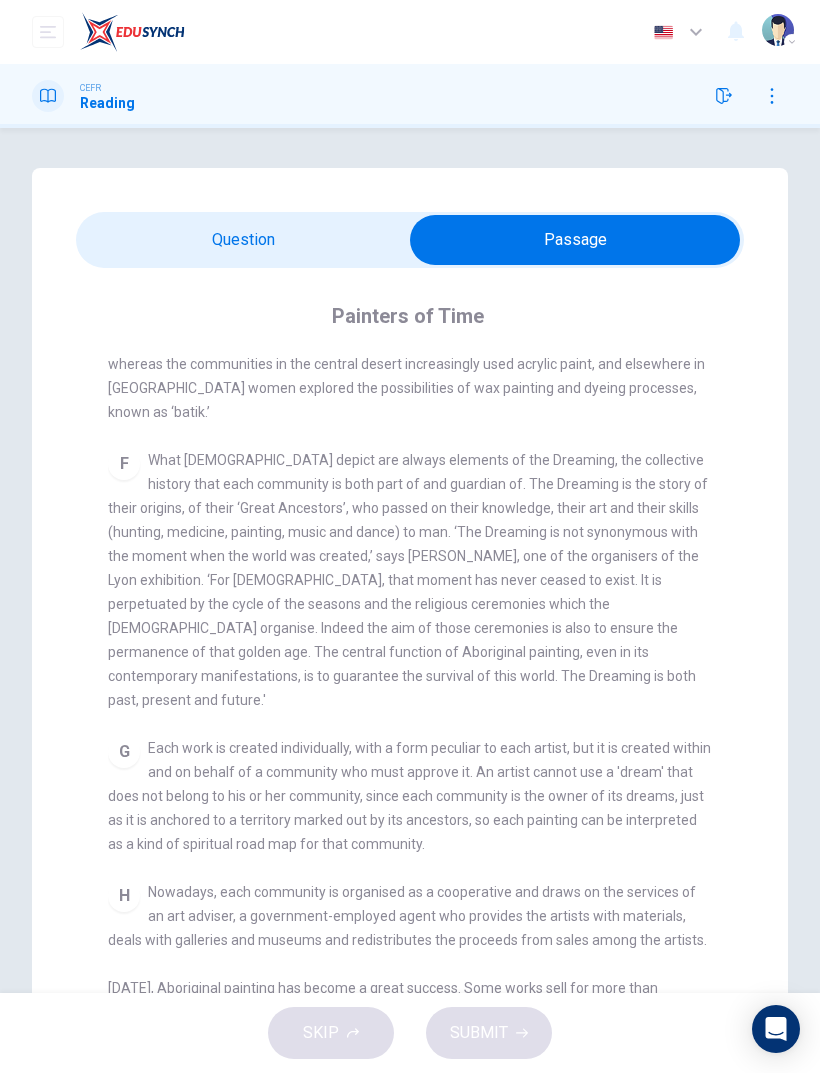 scroll, scrollTop: 0, scrollLeft: 0, axis: both 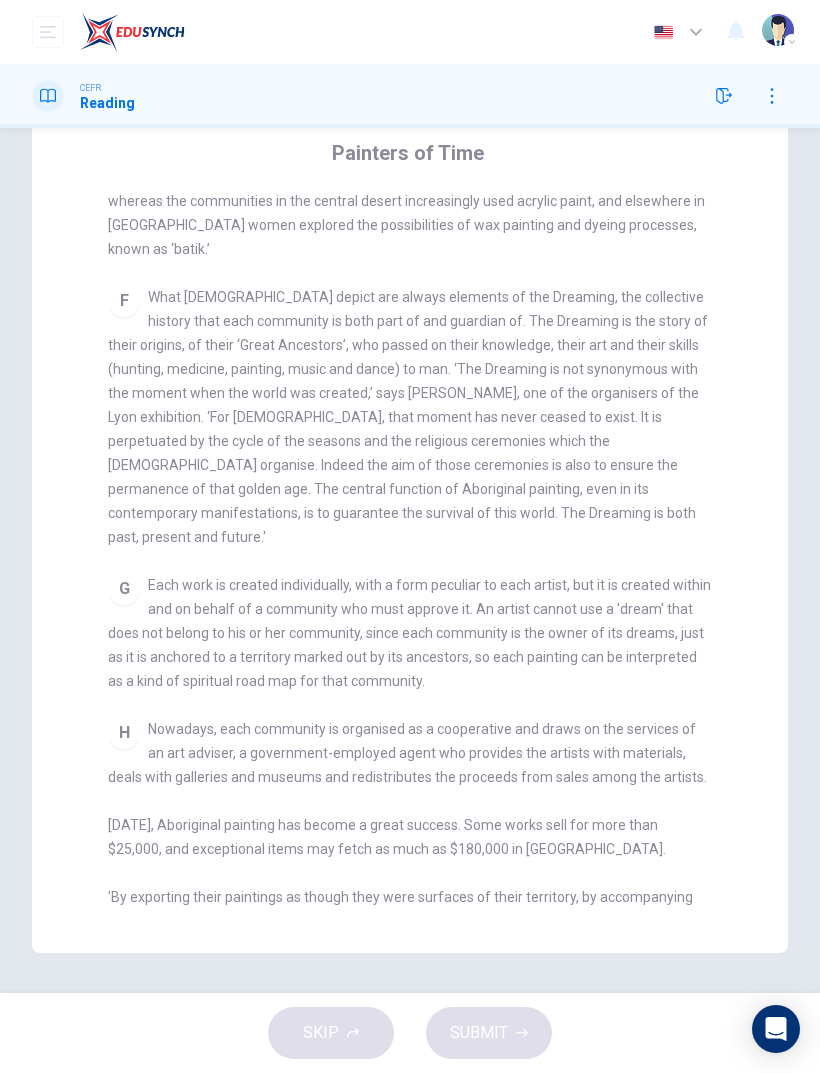 click on "CEFR Reading" at bounding box center [410, 96] 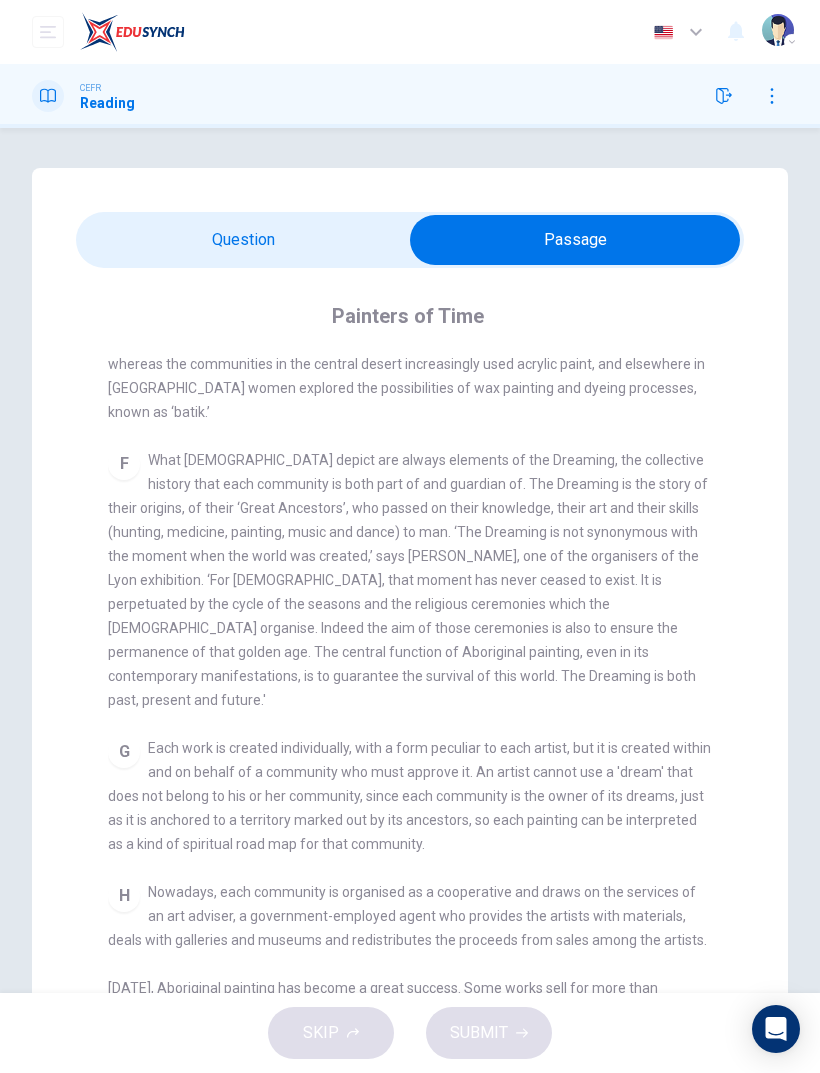 scroll, scrollTop: 0, scrollLeft: 0, axis: both 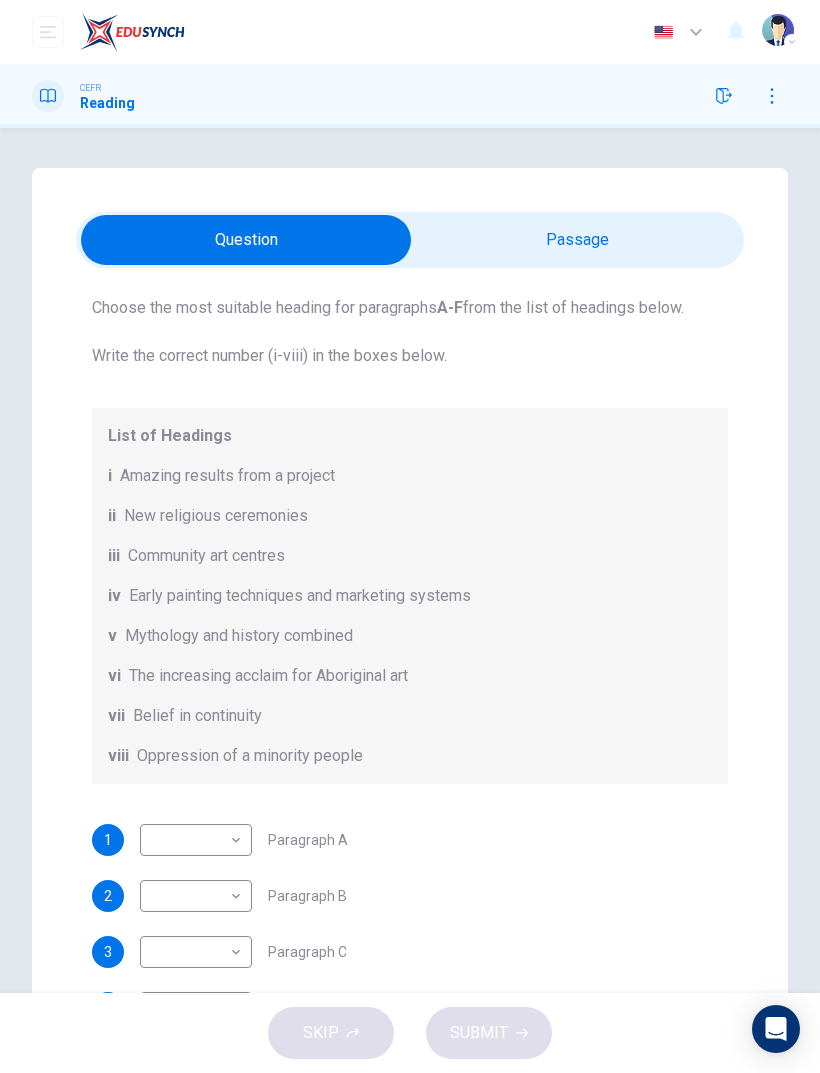 click at bounding box center [246, 240] 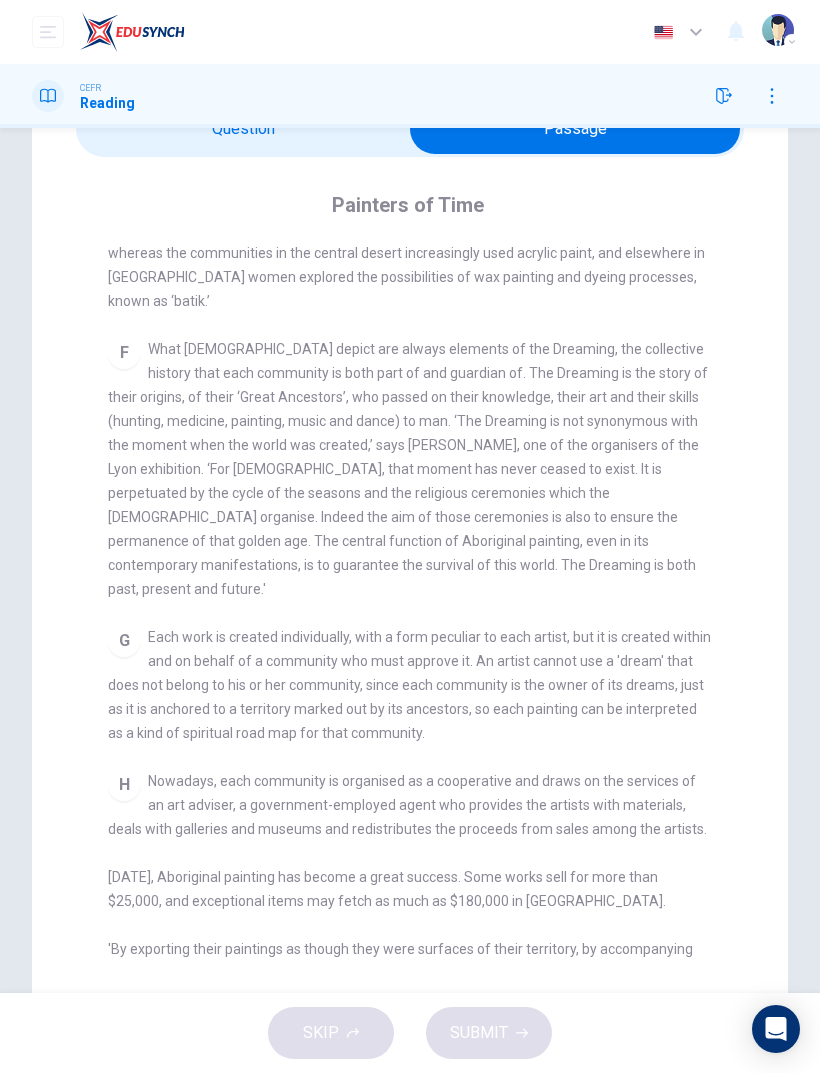 scroll, scrollTop: 118, scrollLeft: 0, axis: vertical 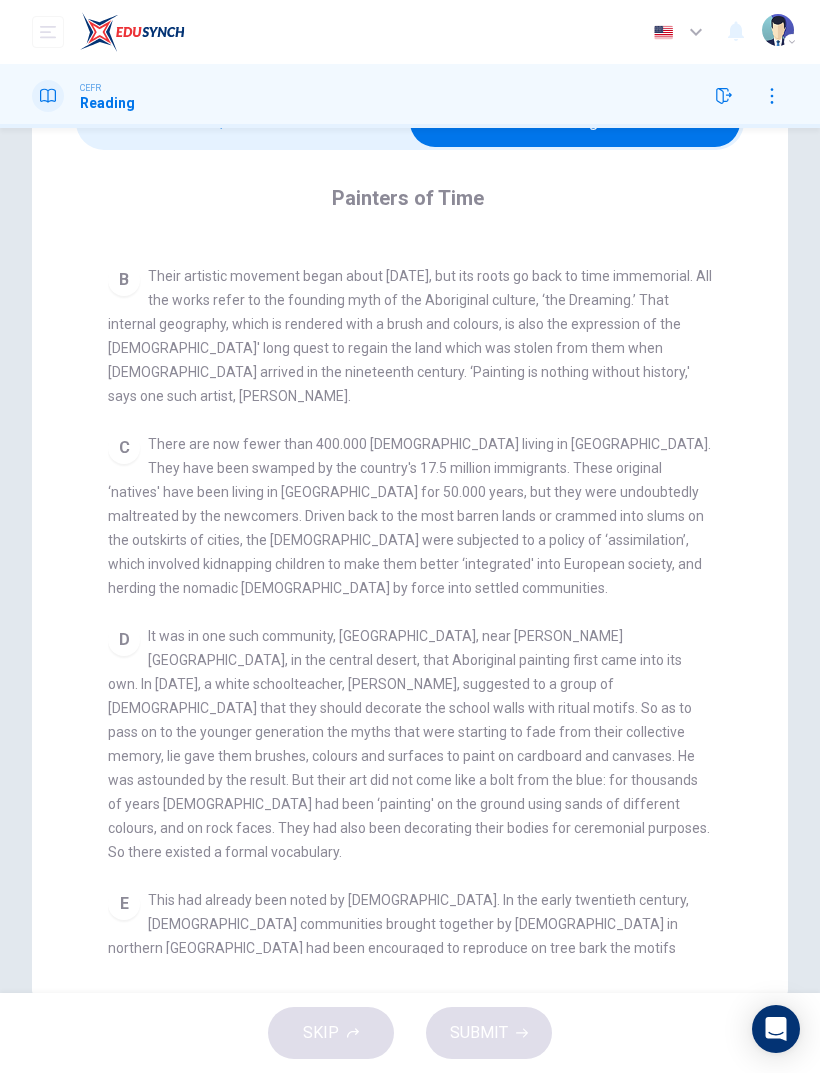 click at bounding box center [575, 122] 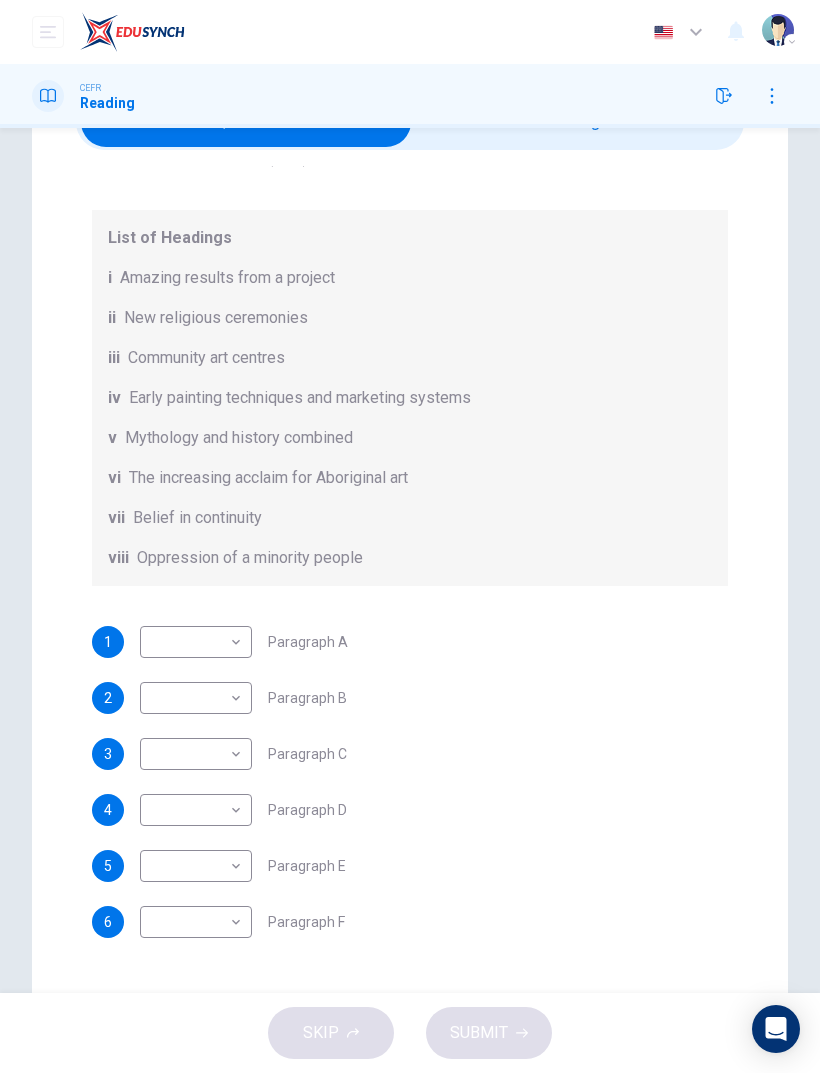 scroll, scrollTop: 188, scrollLeft: 0, axis: vertical 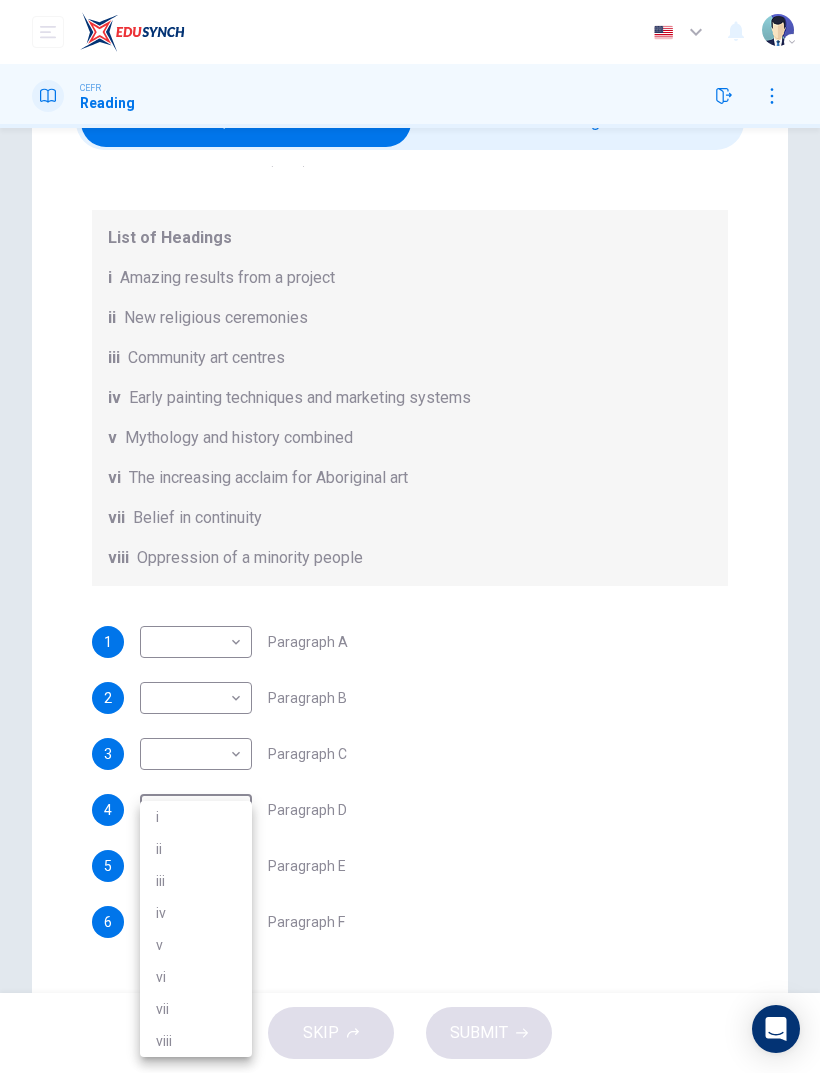 click on "i" at bounding box center [196, 817] 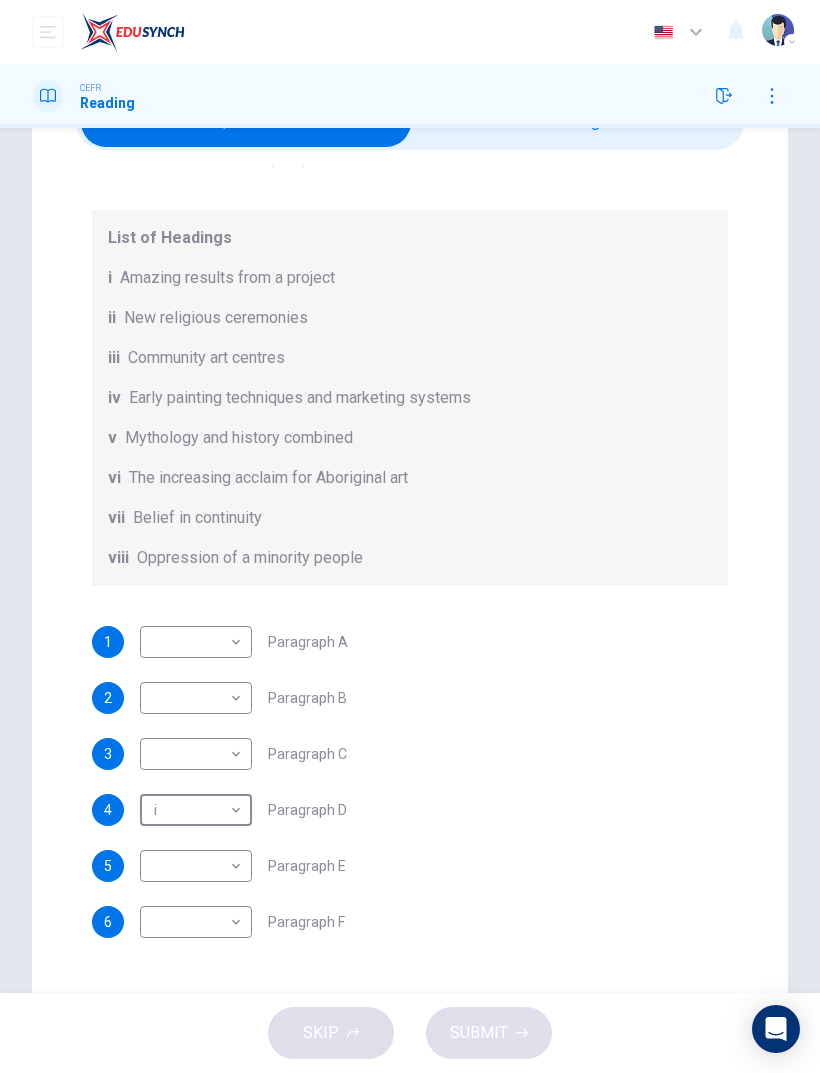 type on "i" 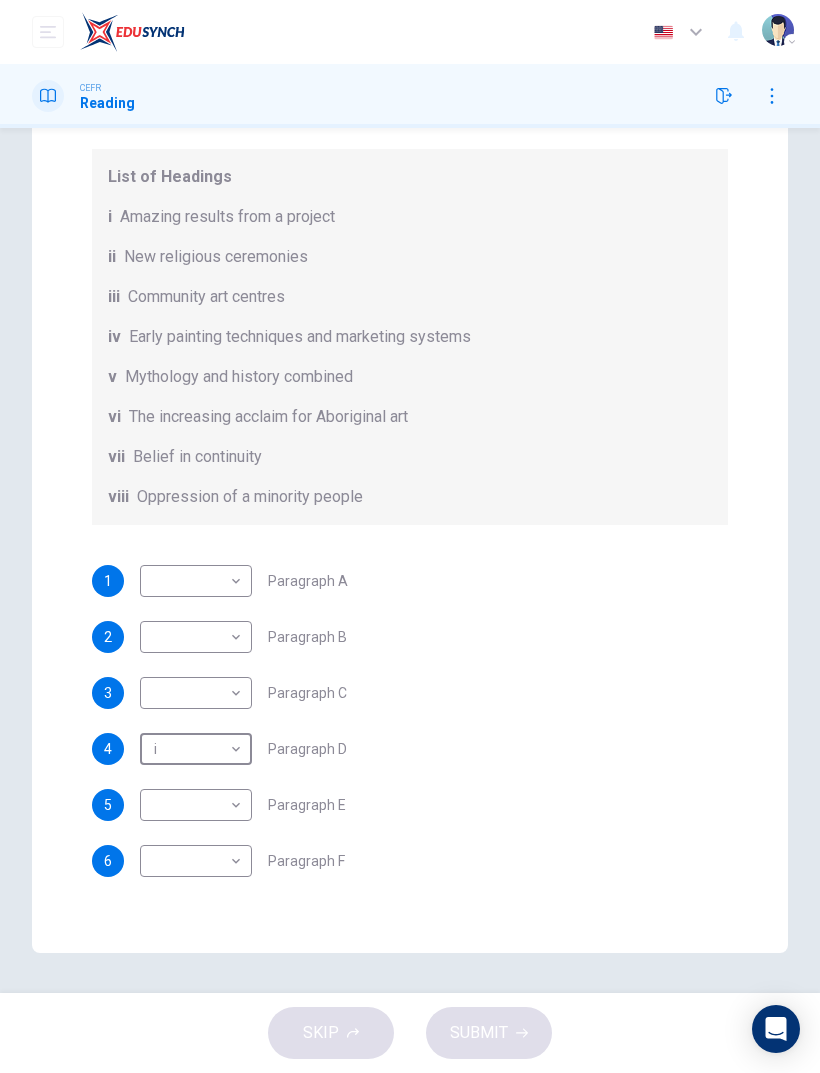 scroll, scrollTop: 179, scrollLeft: 0, axis: vertical 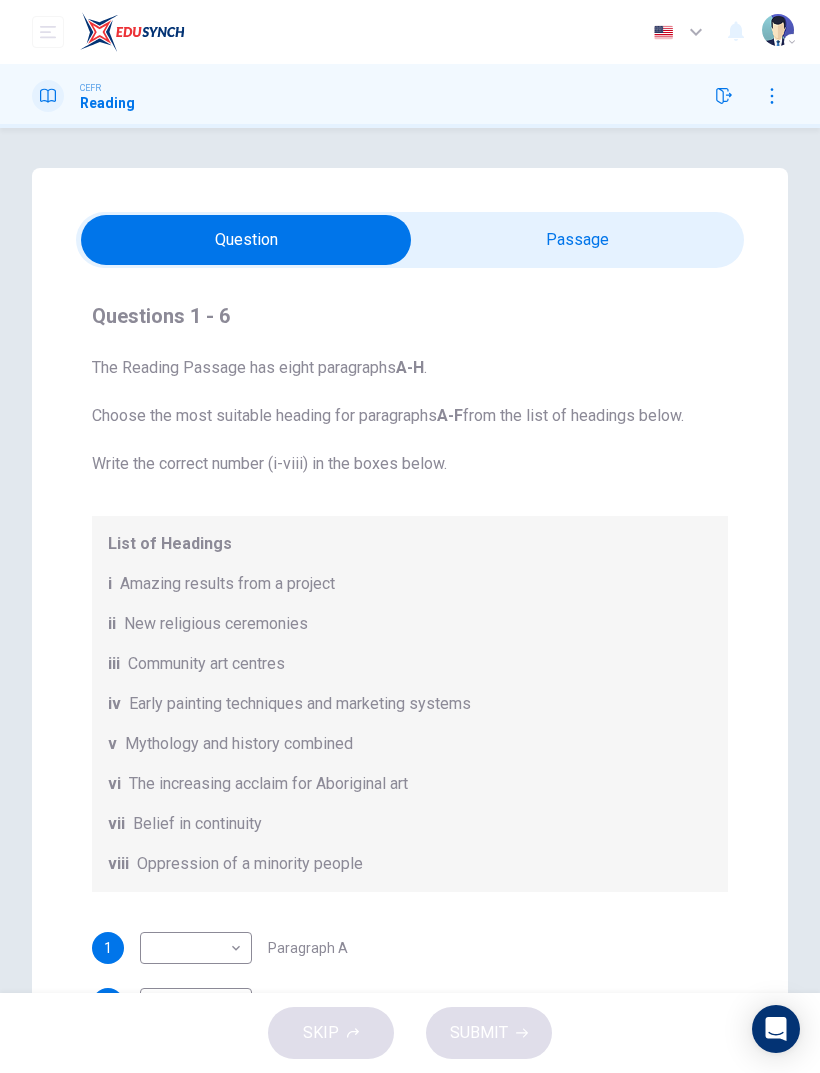 click at bounding box center (246, 240) 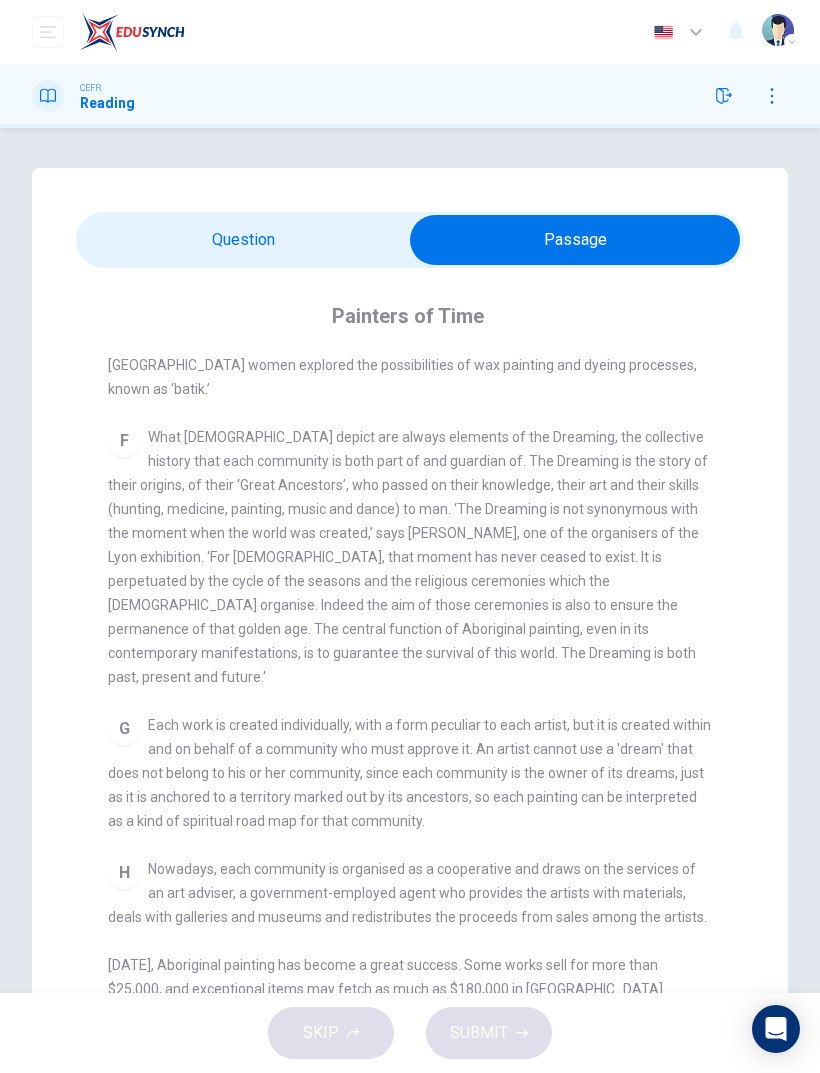 scroll, scrollTop: 1397, scrollLeft: 0, axis: vertical 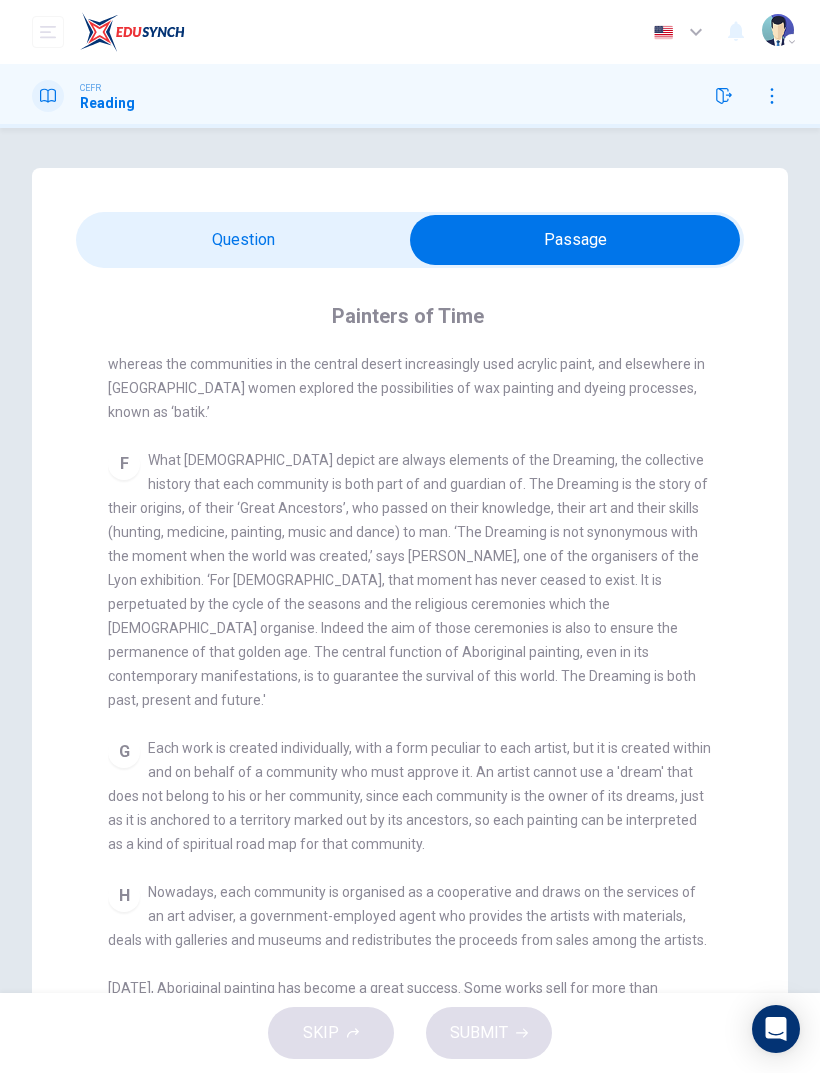 click on "What [DEMOGRAPHIC_DATA] depict are always elements of the Dreaming, the collective history that each community is both part of and guardian of. The Dreaming is the story of their origins, of their ‘Great Ancestors’, who passed on their knowledge, their art and their skills (hunting, medicine, painting, music and dance) to man. ‘The Dreaming is not synonymous with the moment when the world was created,’ says [PERSON_NAME], one of the organisers of the Lyon exhibition. ‘For [DEMOGRAPHIC_DATA], that moment has never ceased to exist. It is perpetuated by the cycle of the seasons and the religious ceremonies which the [DEMOGRAPHIC_DATA] organise. Indeed the aim of those ceremonies is also to ensure the permanence of that golden age. The central function of Aboriginal painting, even in its contemporary manifestations, is to guarantee the survival of this world. The Dreaming is both past, present and future.'" at bounding box center (408, 580) 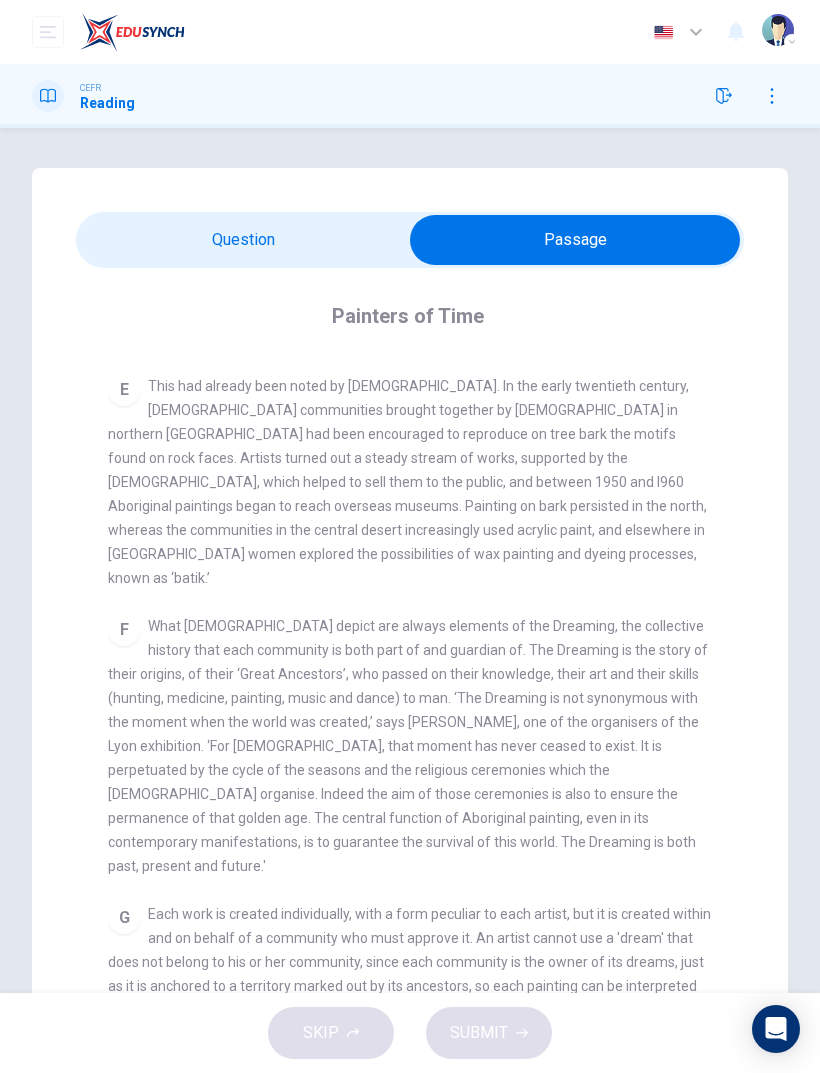 scroll, scrollTop: 1202, scrollLeft: 0, axis: vertical 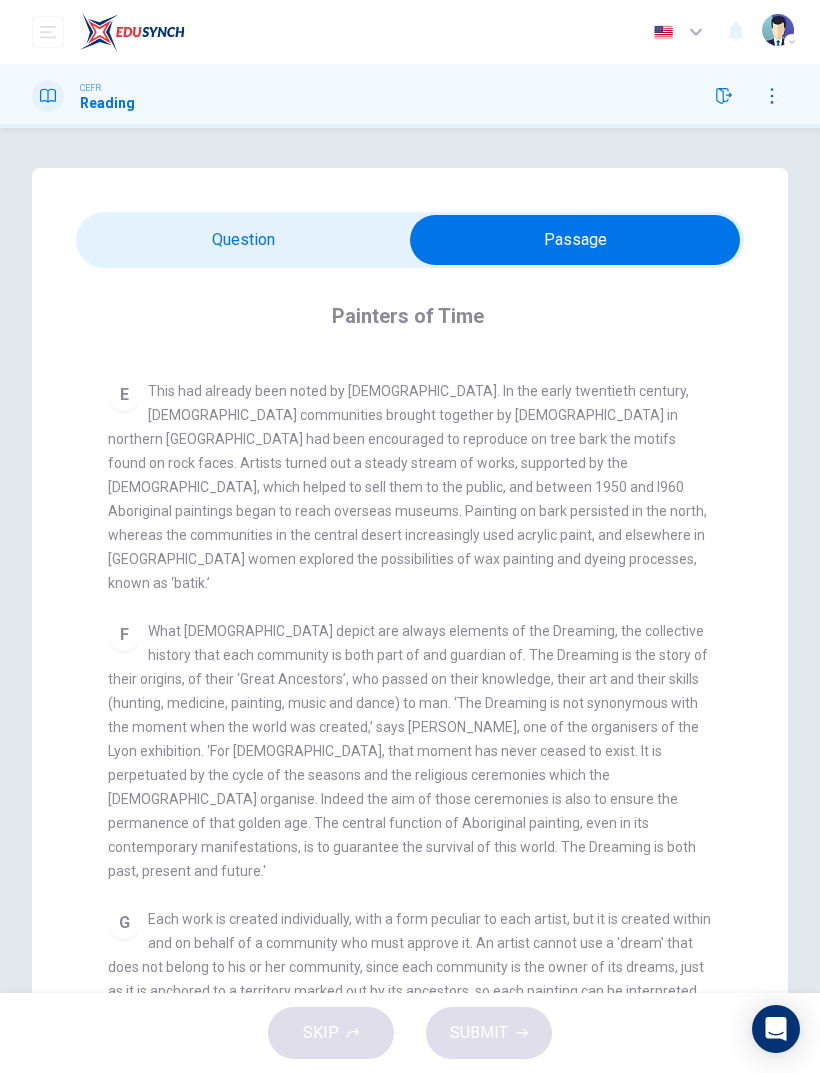 click at bounding box center [575, 240] 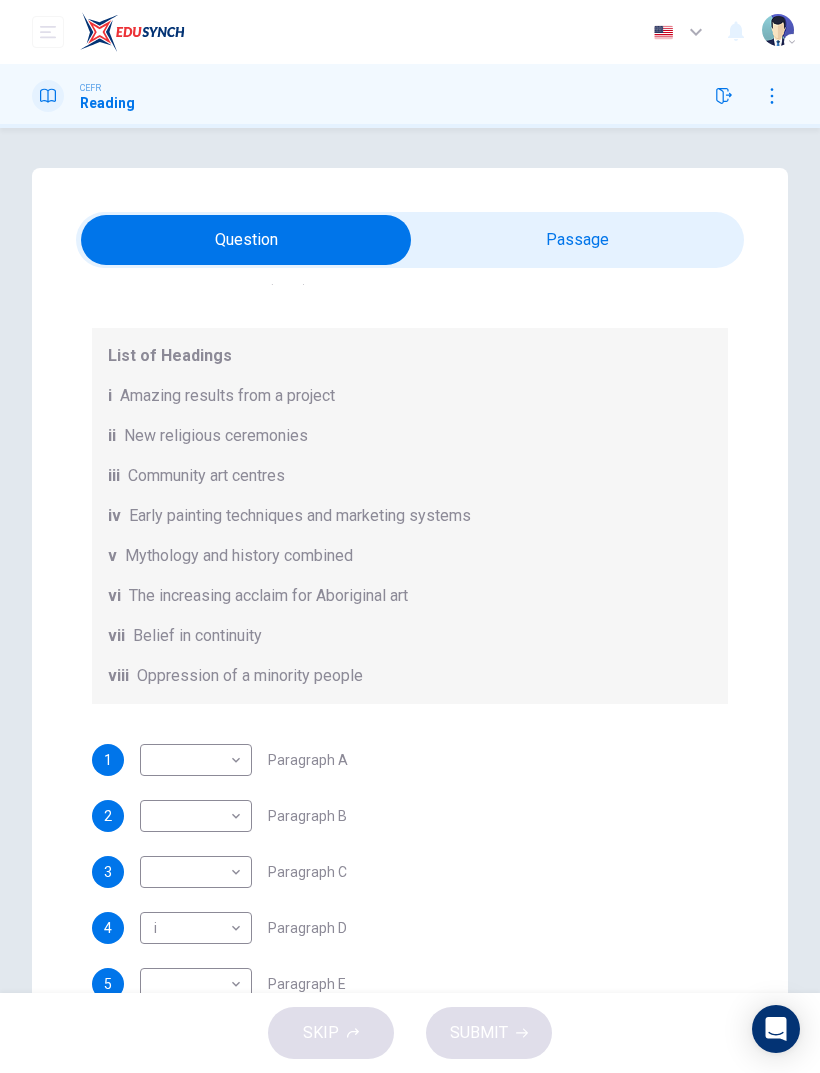 scroll, scrollTop: 188, scrollLeft: 0, axis: vertical 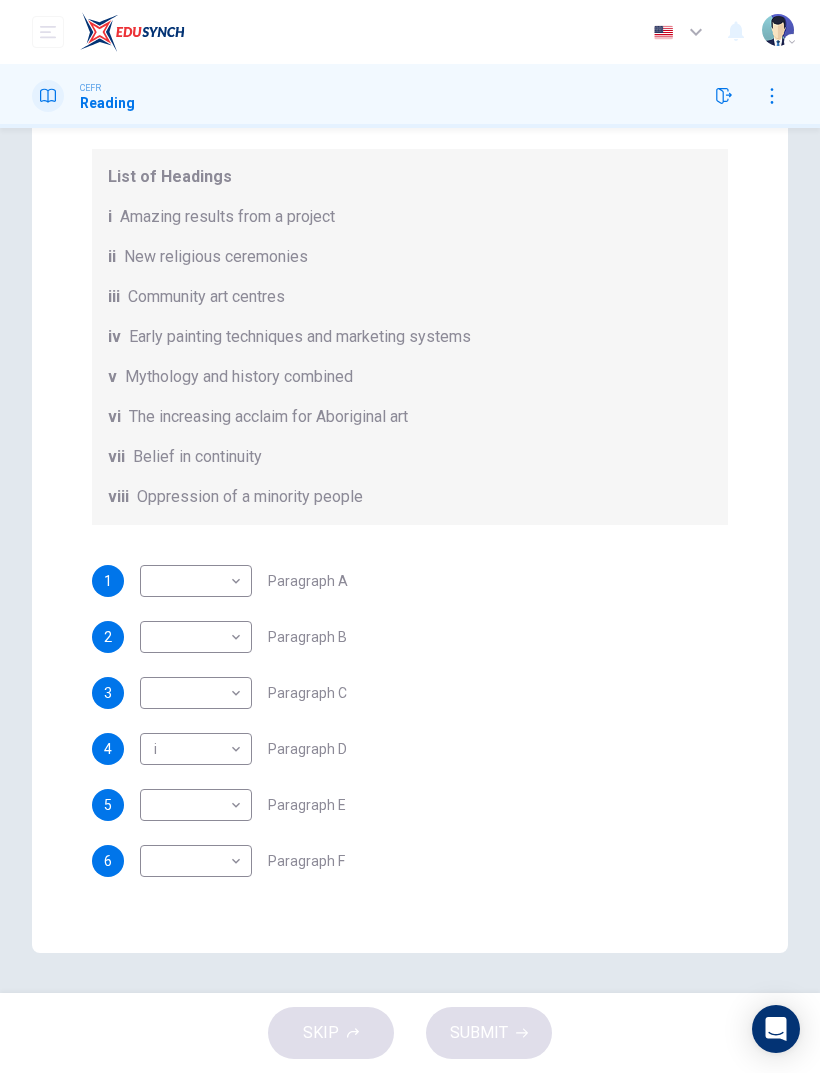 click on "Dashboard Practice Start a test Analysis English en ​ [PERSON_NAME] CEFR Reading Questions 1 - 6 The Reading Passage has eight paragraphs  A-H .
Choose the most suitable heading for paragraphs  A-F  from the list of headings below.
Write the correct number (i-viii) in the boxes below. List of Headings i Amazing results from a project ii New religious ceremonies iii Community art centres iv Early painting techniques and marketing systems v Mythology and history combined vi The increasing acclaim for Aboriginal art vii Belief in continuity viii Oppression of a minority people 1 ​ ​ Paragraph A 2 ​ ​ Paragraph B 3 ​ ​ Paragraph C 4 i i ​ Paragraph D 5 ​ ​ Paragraph E 6 ​ ​ Paragraph F Painters of Time CLICK TO ZOOM Click to Zoom A B C D E F G H  [DATE], Aboriginal painting has become a great success. Some works sell for more than $25,000, and exceptional items may fetch as much as $180,000 in [GEOGRAPHIC_DATA]. SKIP SUBMIT EduSynch - Online Language Proficiency Testing
2025" at bounding box center [410, 536] 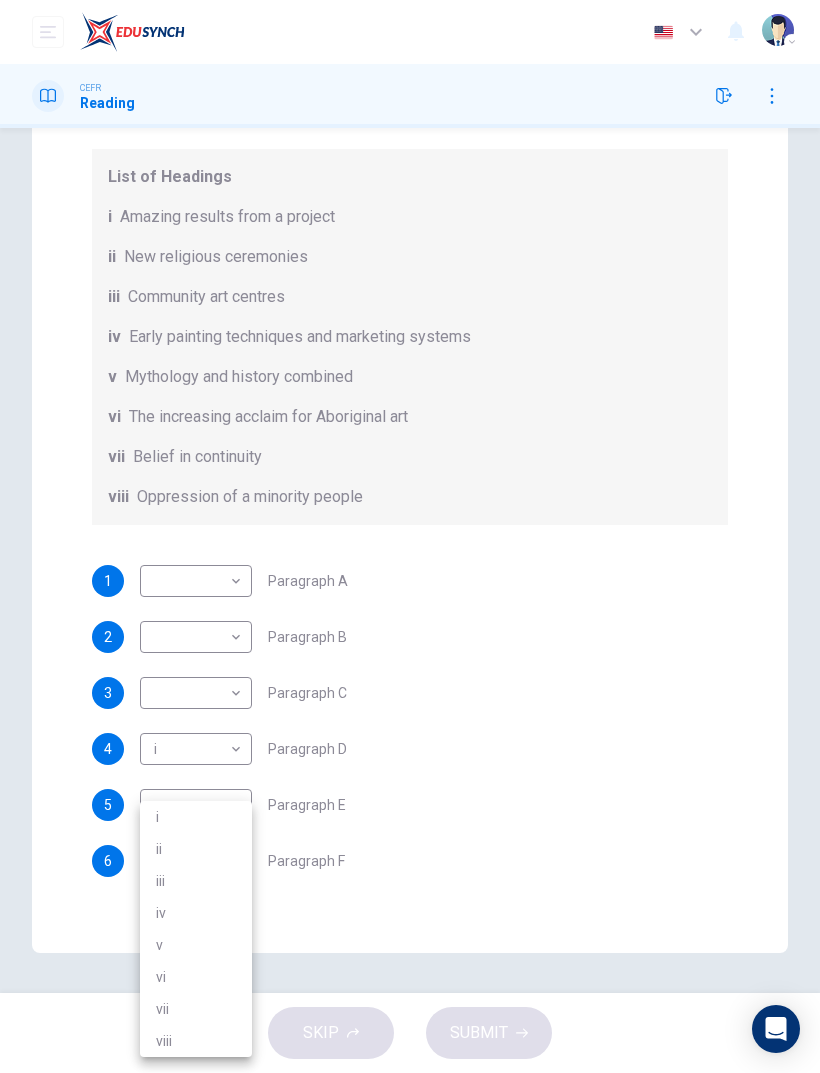 click on "v" at bounding box center (196, 945) 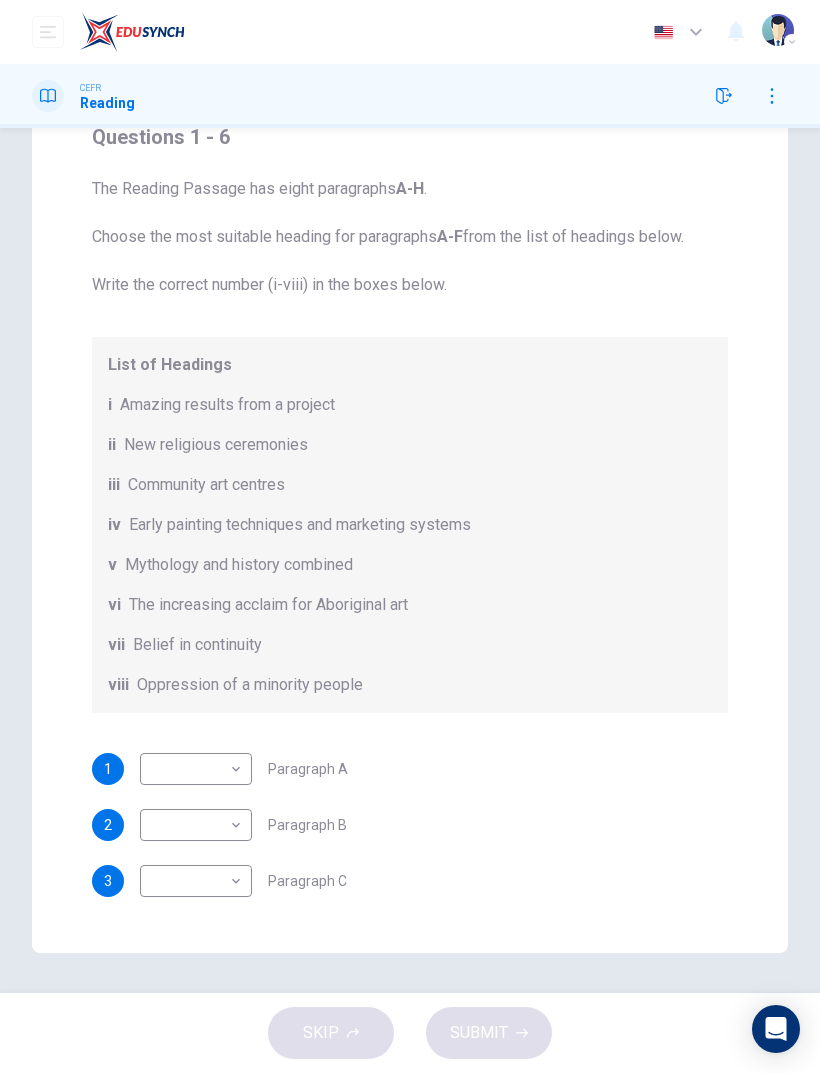 scroll, scrollTop: 0, scrollLeft: 0, axis: both 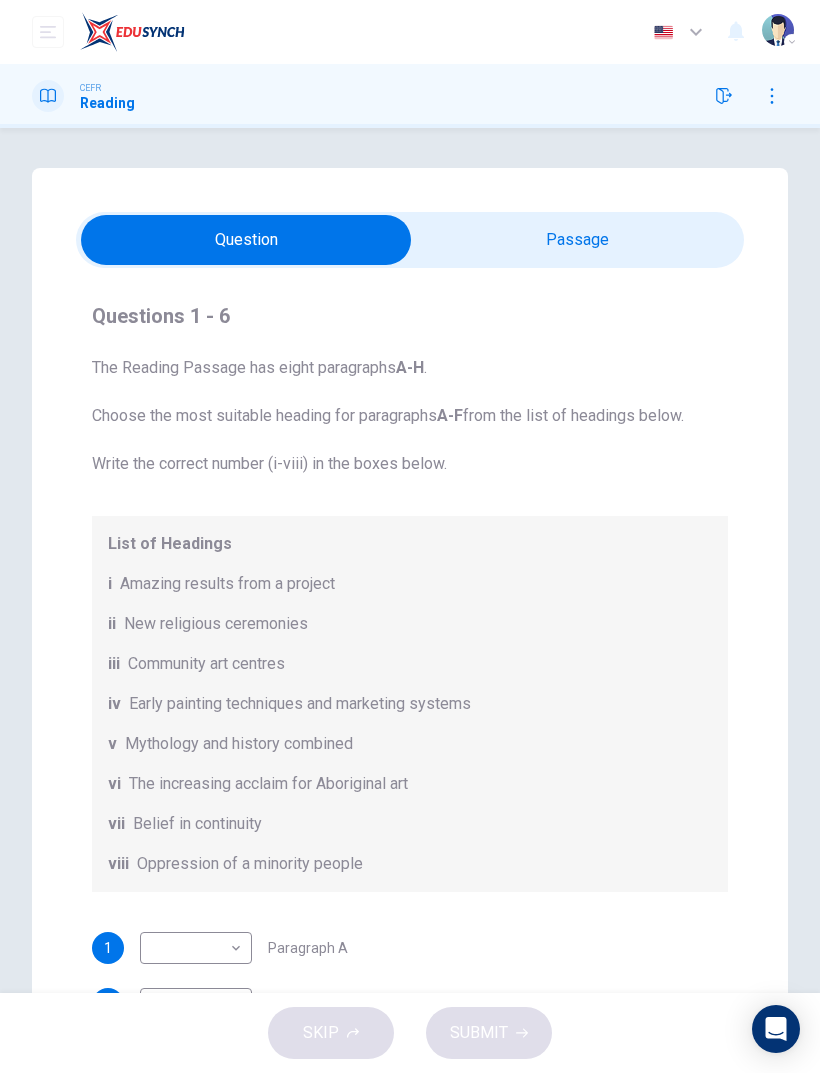 click on "Questions 1 - 6 The Reading Passage has eight paragraphs  A-H .
Choose the most suitable heading for paragraphs  A-F  from the list of headings below.
Write the correct number (i-viii) in the boxes below. List of Headings i Amazing results from a project ii New religious ceremonies iii Community art centres iv Early painting techniques and marketing systems v Mythology and history combined vi The increasing acclaim for Aboriginal art vii Belief in continuity viii Oppression of a minority people 1 ​ ​ Paragraph A 2 ​ ​ Paragraph B 3 ​ ​ Paragraph C 4 i i ​ Paragraph D 5 ​ ​ Paragraph E 6 v v ​ Paragraph F Painters of Time CLICK TO ZOOM Click to Zoom A B C D E F G H Nowadays, each community is organised as a cooperative and draws on the services of an art adviser, a government-employed agent who provides the artists with materials, deals with galleries and museums and redistributes the proceeds from sales among the artists." at bounding box center [410, 650] 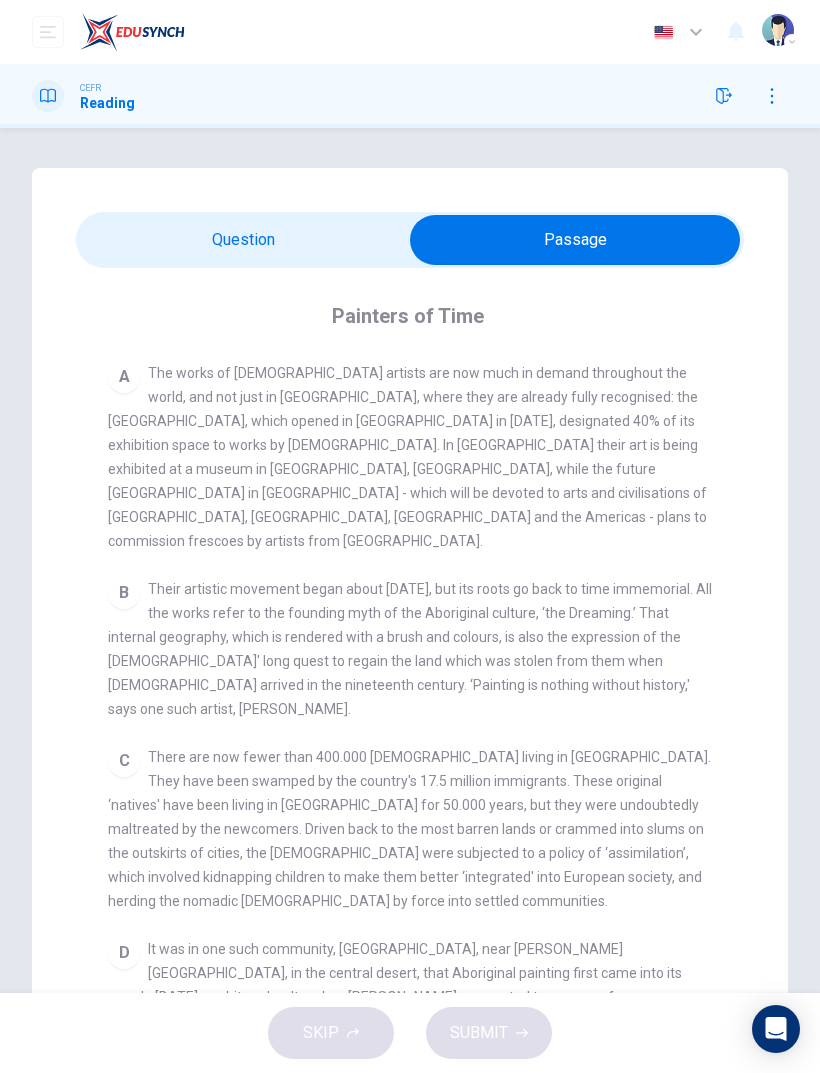 scroll, scrollTop: 373, scrollLeft: 0, axis: vertical 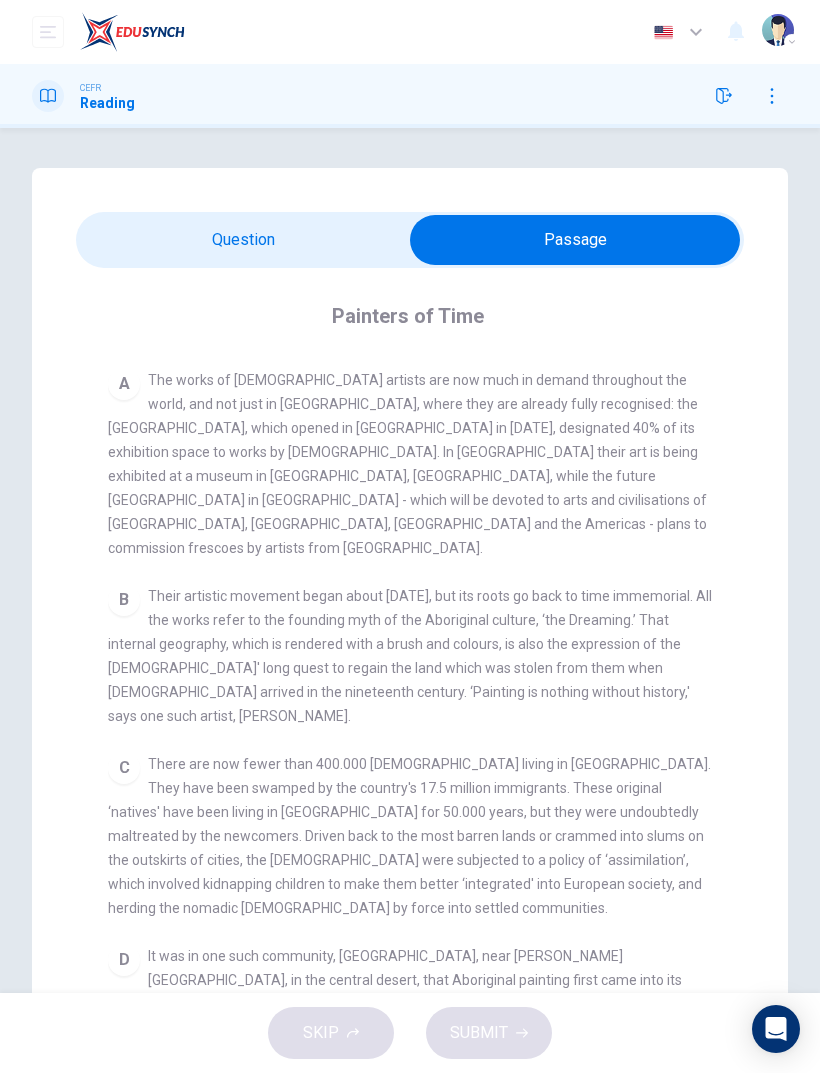 click at bounding box center (575, 240) 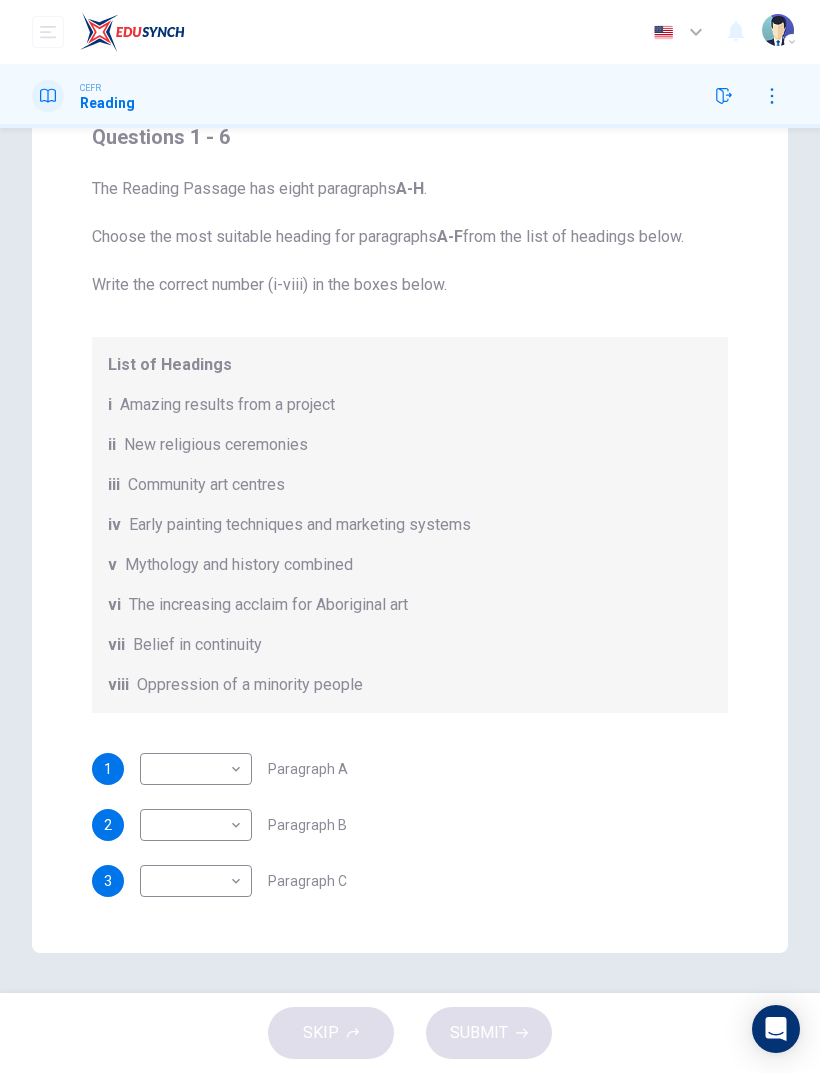 scroll, scrollTop: 179, scrollLeft: 0, axis: vertical 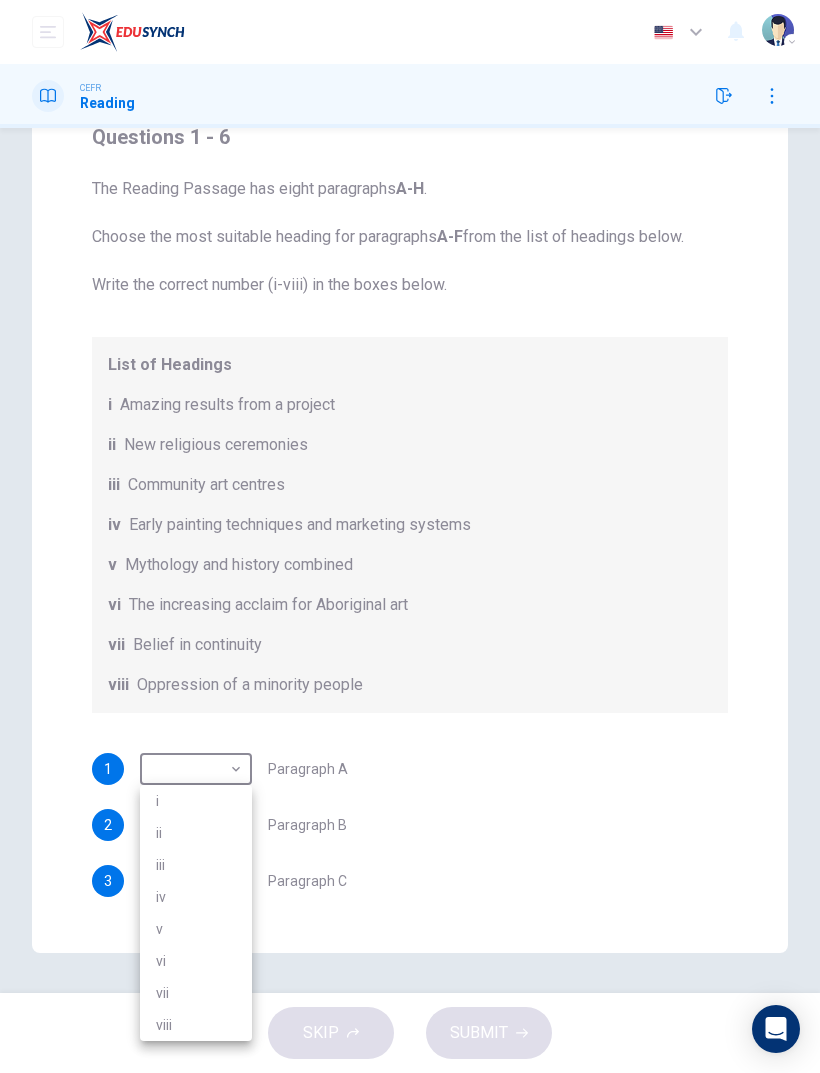 click on "iii" at bounding box center [196, 865] 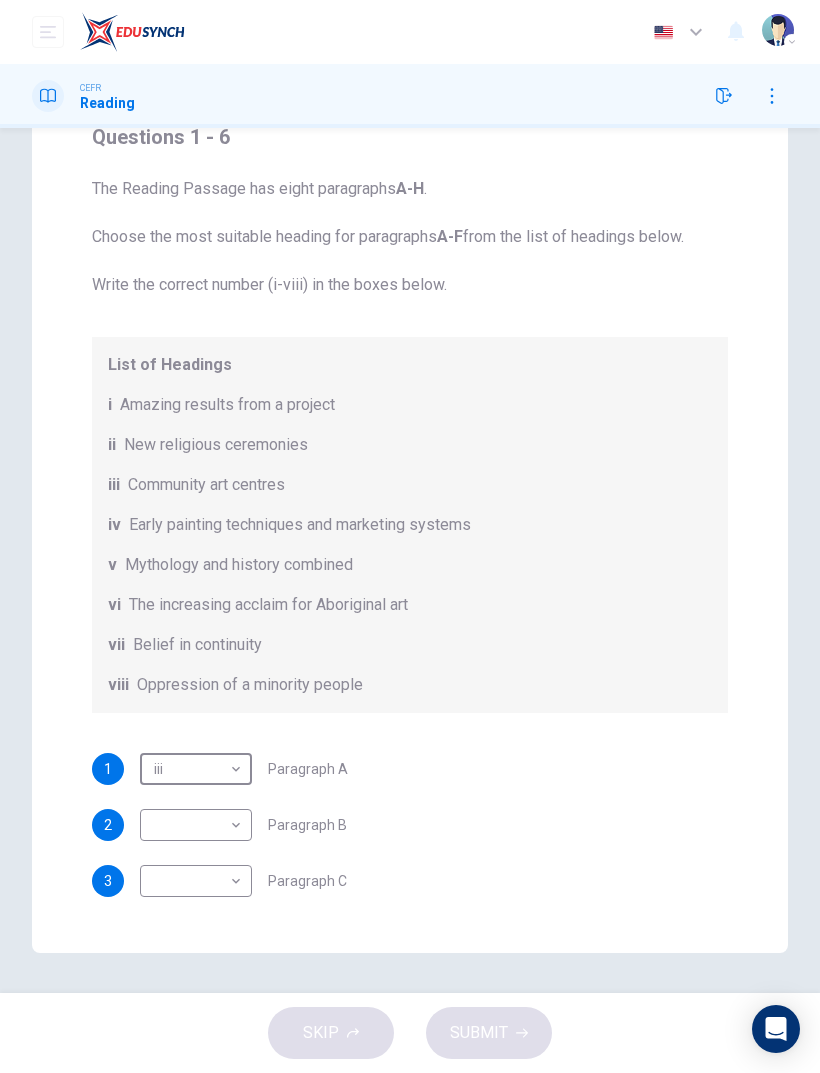 scroll, scrollTop: 0, scrollLeft: 0, axis: both 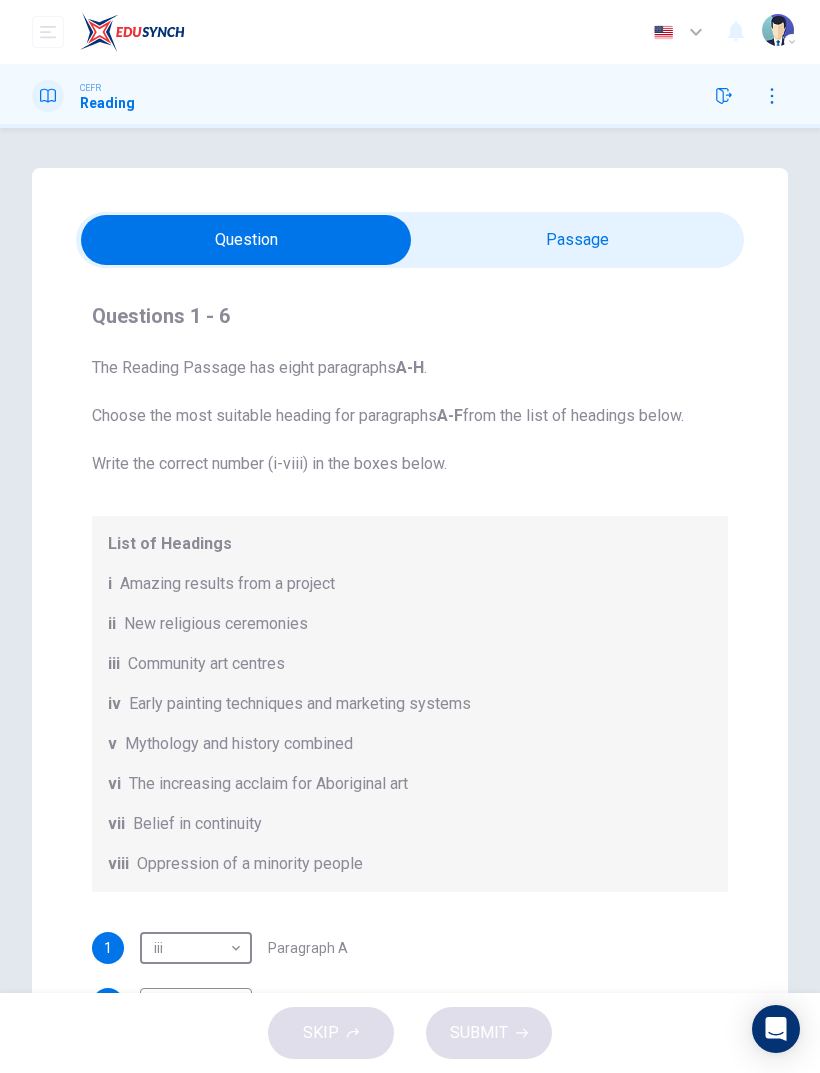 click at bounding box center (246, 240) 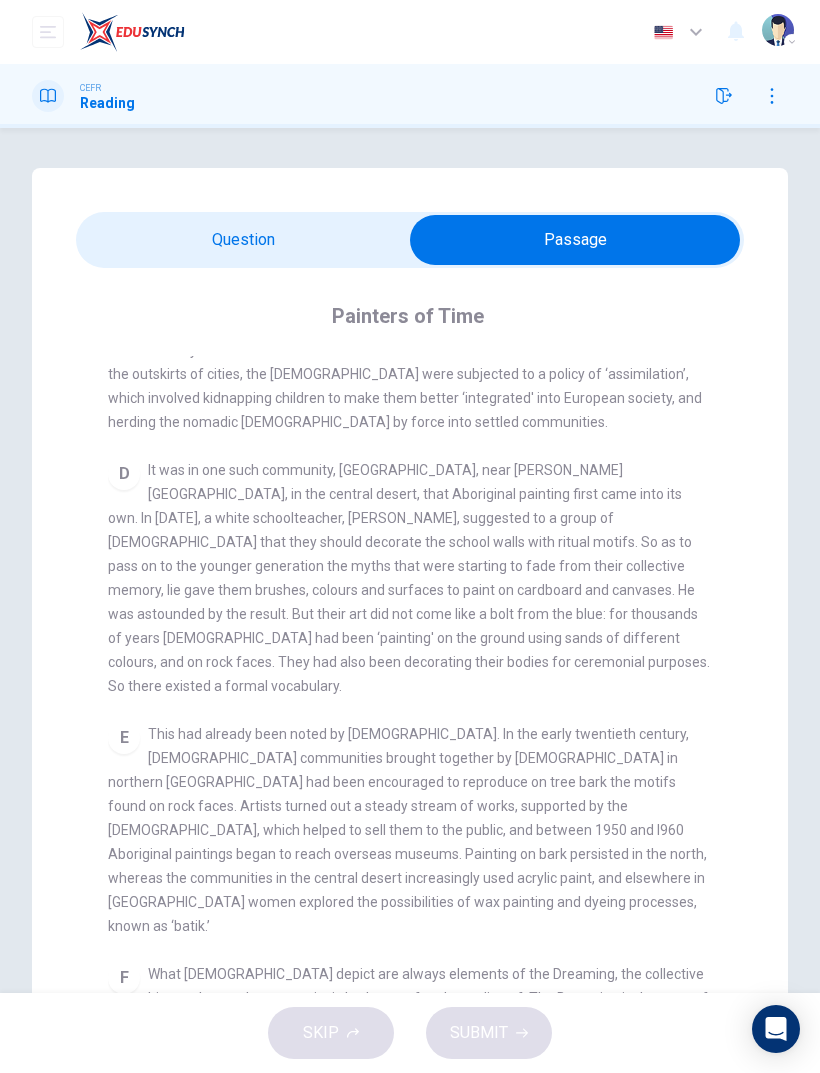 scroll, scrollTop: 917, scrollLeft: 0, axis: vertical 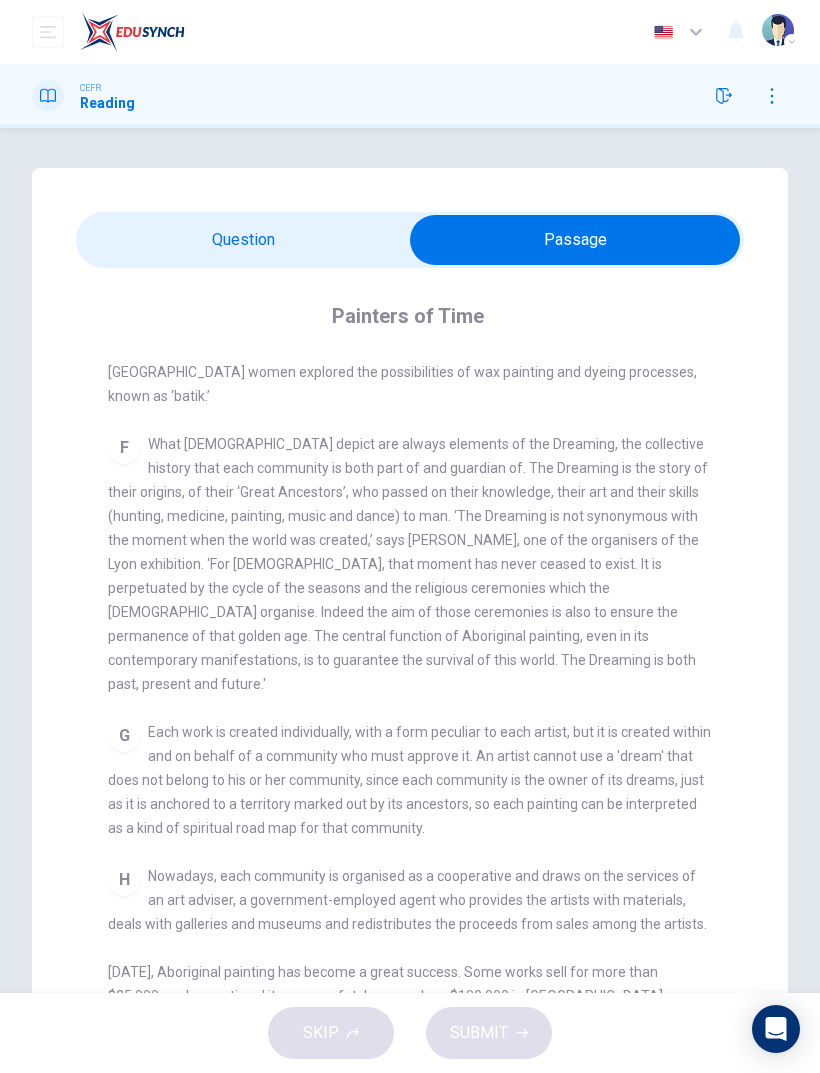 click on "Painters of Time CLICK TO ZOOM Click to Zoom A The works of [DEMOGRAPHIC_DATA] artists are now much in demand throughout the world, and not just in [GEOGRAPHIC_DATA], where they are already fully recognised: the [GEOGRAPHIC_DATA], which opened in [GEOGRAPHIC_DATA] in [DATE], designated 40% of its exhibition space to works by [DEMOGRAPHIC_DATA]. In [GEOGRAPHIC_DATA] their art is being exhibited at a museum in [GEOGRAPHIC_DATA], [GEOGRAPHIC_DATA], while the future [GEOGRAPHIC_DATA] in [GEOGRAPHIC_DATA] - which will be devoted to arts and civilisations of [GEOGRAPHIC_DATA], [GEOGRAPHIC_DATA], [GEOGRAPHIC_DATA] and the Americas - plans to commission frescoes by artists from [GEOGRAPHIC_DATA]. B C D E F G H Nowadays, each community is organised as a cooperative and draws on the services of an art adviser, a government-employed agent who provides the artists with materials, deals with galleries and museums and redistributes the proceeds from sales among the artists.  [DATE], Aboriginal painting has become a great success. Some works sell for more than $25,000, and exceptional items may fetch as much as $180,000 in [GEOGRAPHIC_DATA]." at bounding box center (410, 686) 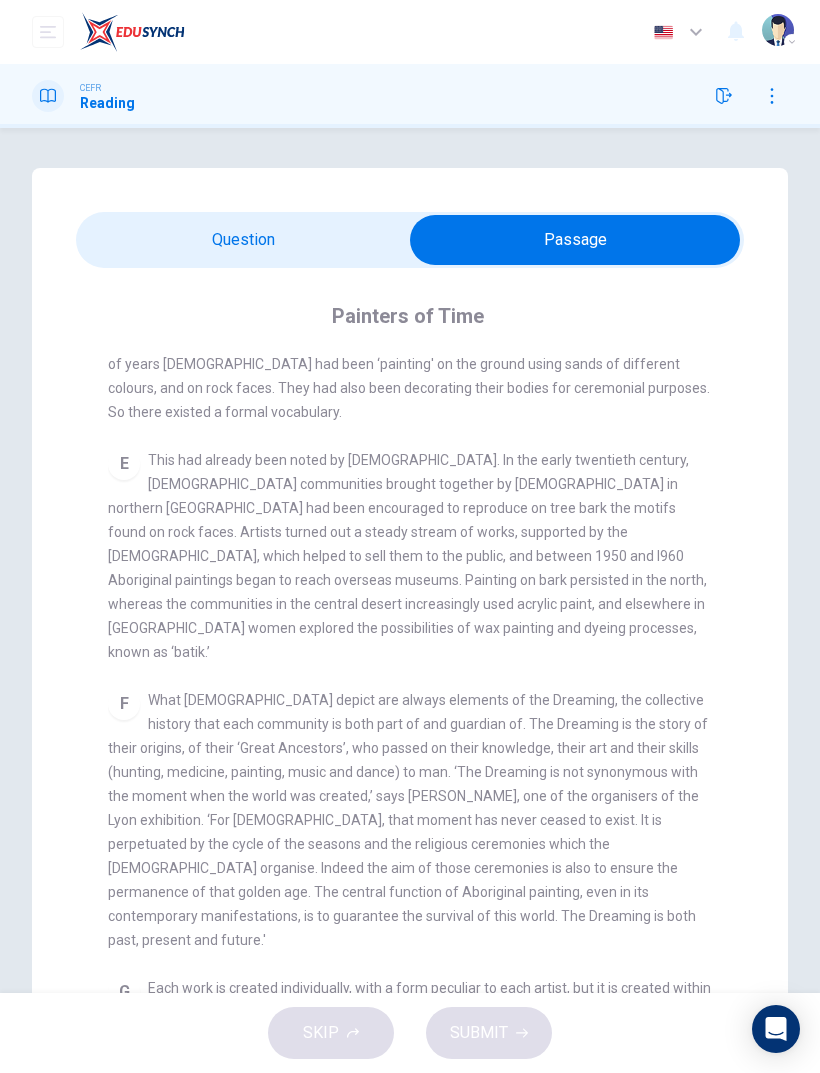 scroll, scrollTop: 1372, scrollLeft: 0, axis: vertical 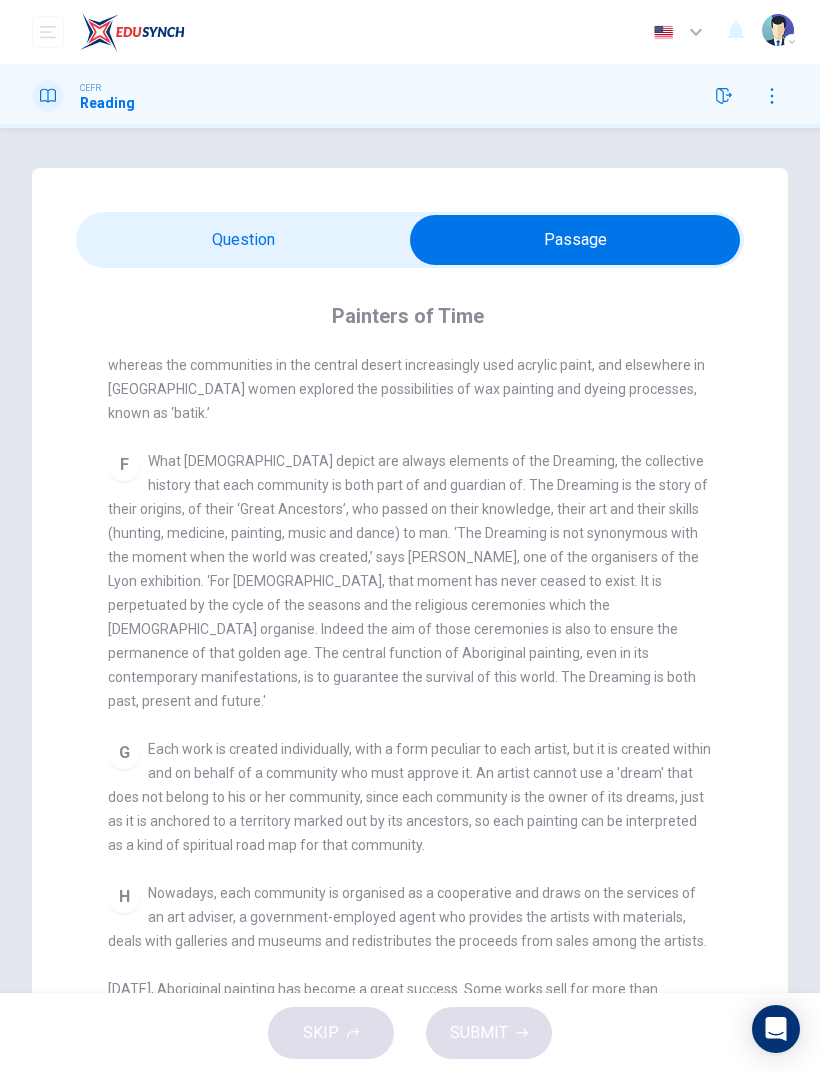 click at bounding box center (575, 240) 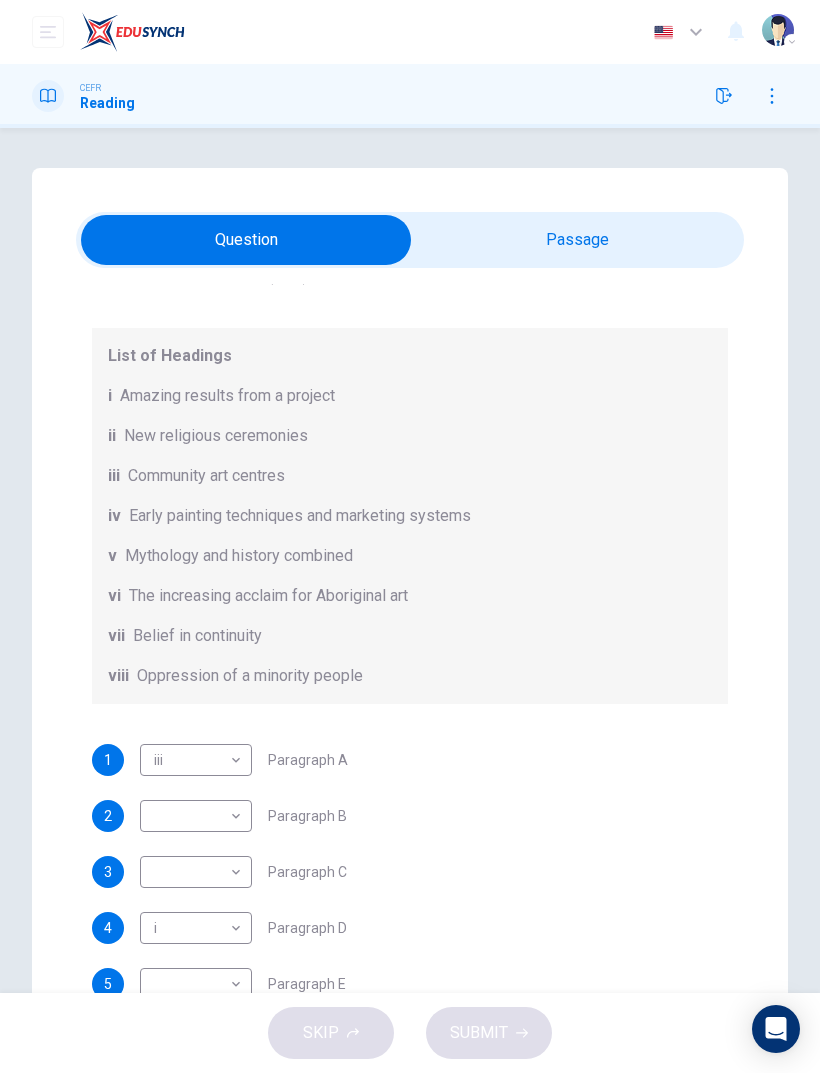 scroll, scrollTop: 188, scrollLeft: 0, axis: vertical 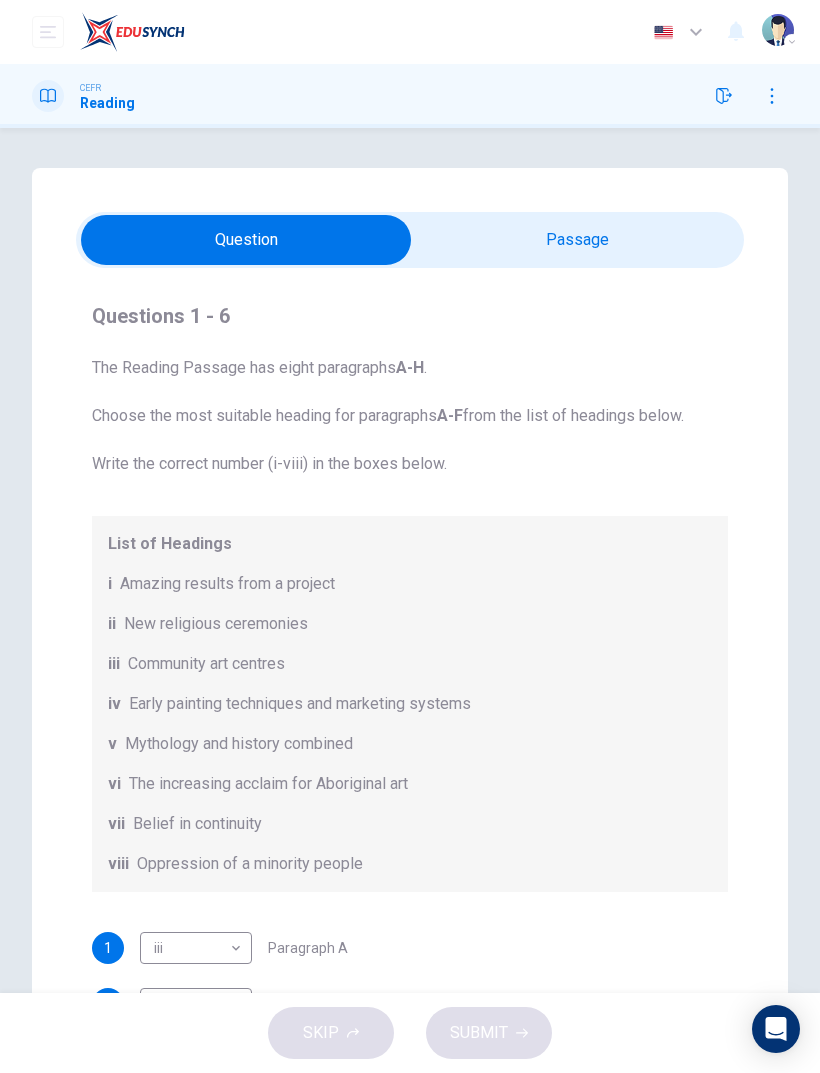 click at bounding box center [246, 240] 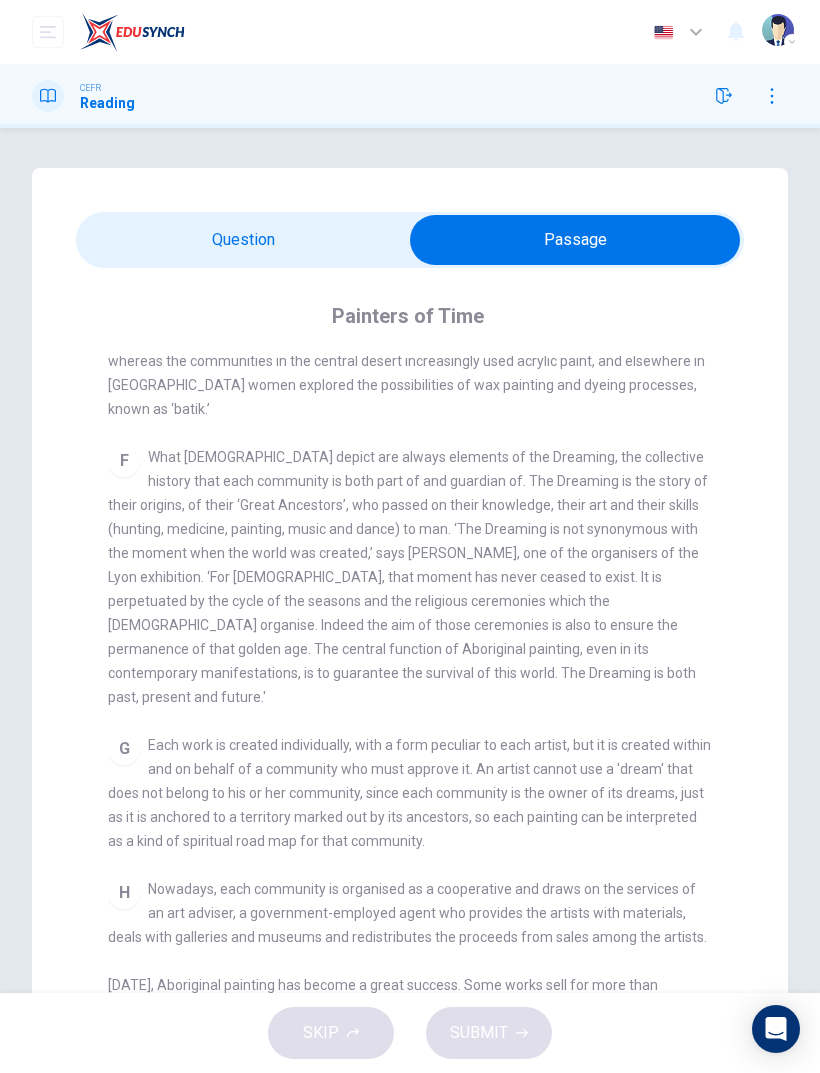 scroll, scrollTop: 1374, scrollLeft: 0, axis: vertical 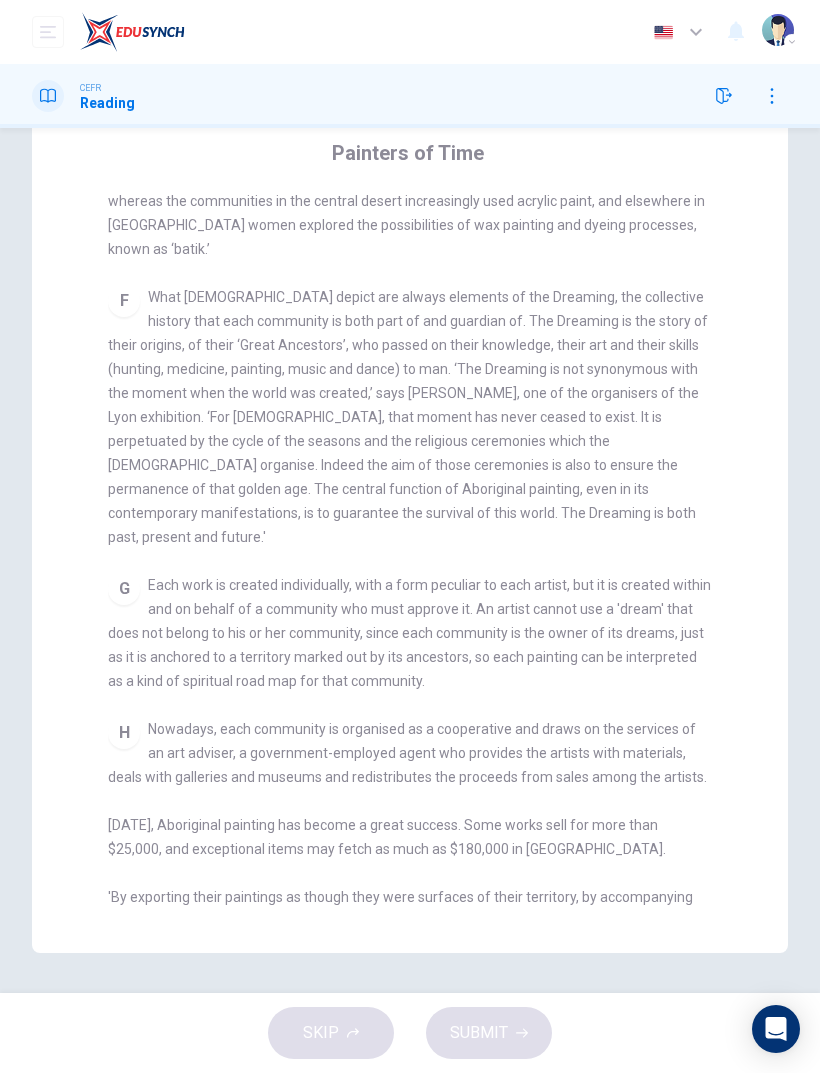 click on "H Nowadays, each community is organised as a cooperative and draws on the services of an art adviser, a government-employed agent who provides the artists with materials, deals with galleries and museums and redistributes the proceeds from sales among the artists.  [DATE], Aboriginal painting has become a great success. Some works sell for more than $25,000, and exceptional items may fetch as much as $180,000 in [GEOGRAPHIC_DATA].
'By exporting their paintings as though they were surfaces of their territory, by accompanying them to the [DEMOGRAPHIC_DATA] of western art, the [DEMOGRAPHIC_DATA] have redrawn the map of their country, into whose depths they were exiled,' says [PERSON_NAME], of the [GEOGRAPHIC_DATA]. ‘Masterpieces have been created. Their undeniable power prompts a dialogue that has proved all too rare in the history of contacts between the two cultures.’" at bounding box center [410, 861] 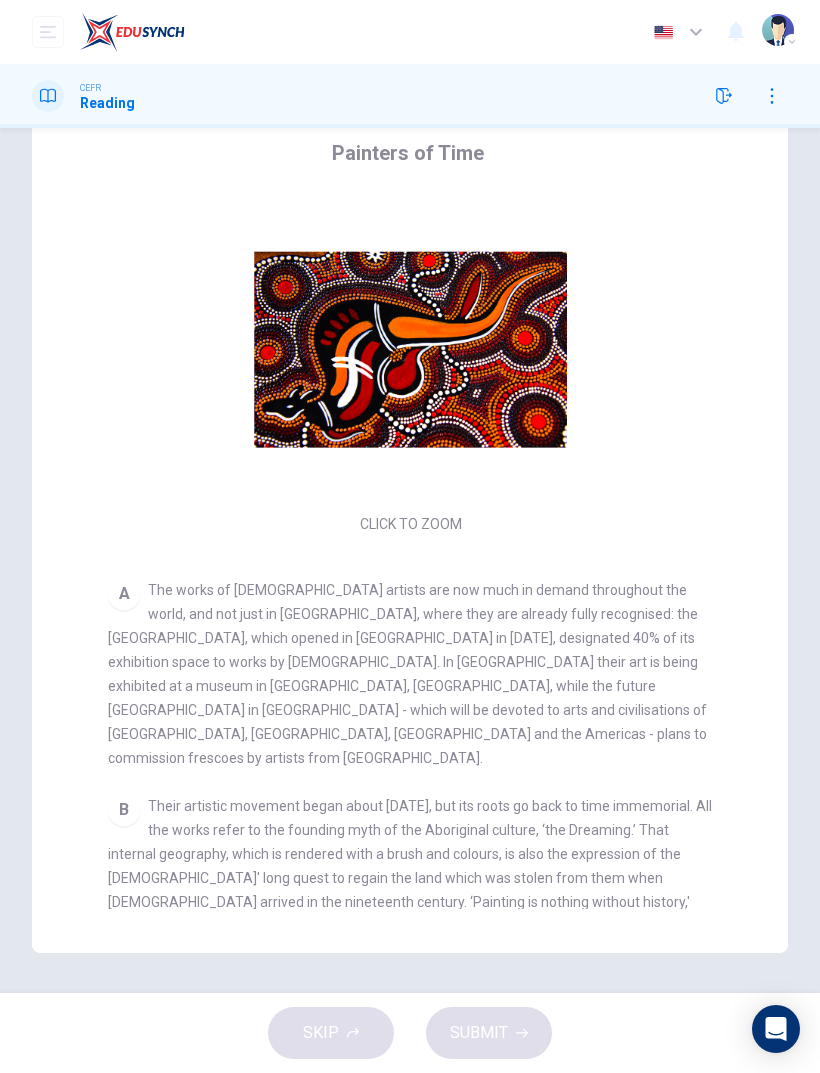 scroll, scrollTop: -2, scrollLeft: 0, axis: vertical 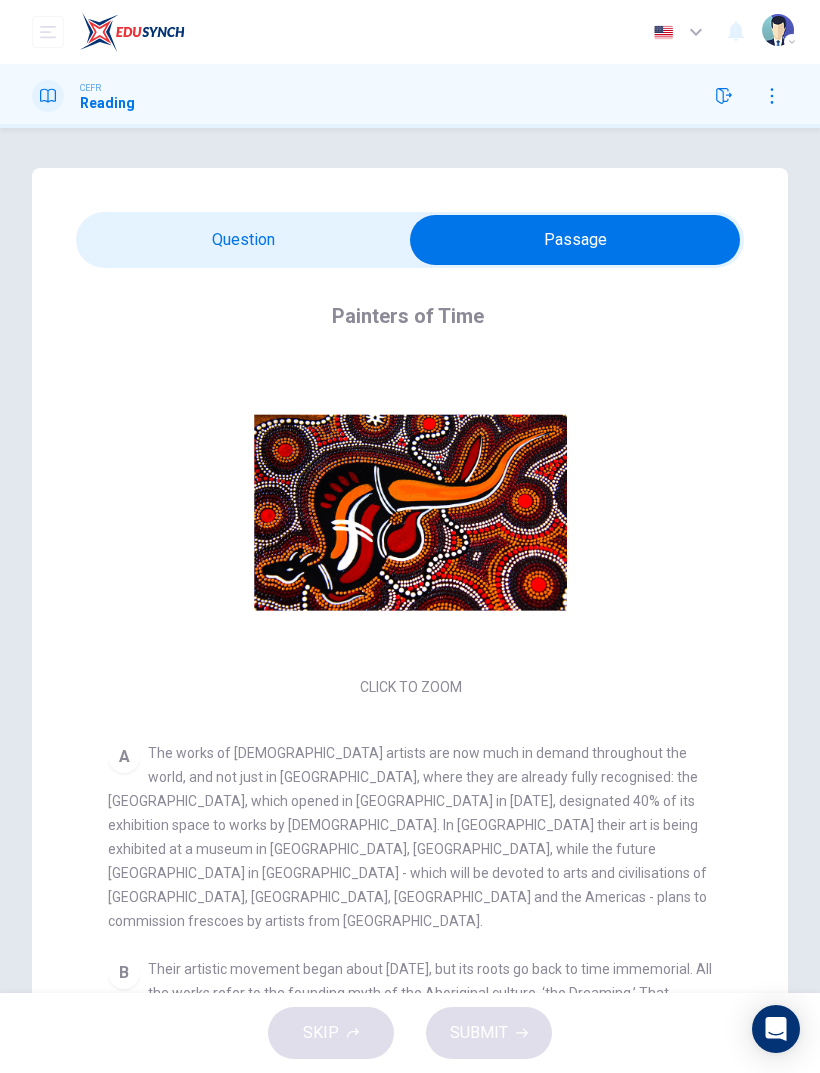 click at bounding box center [575, 240] 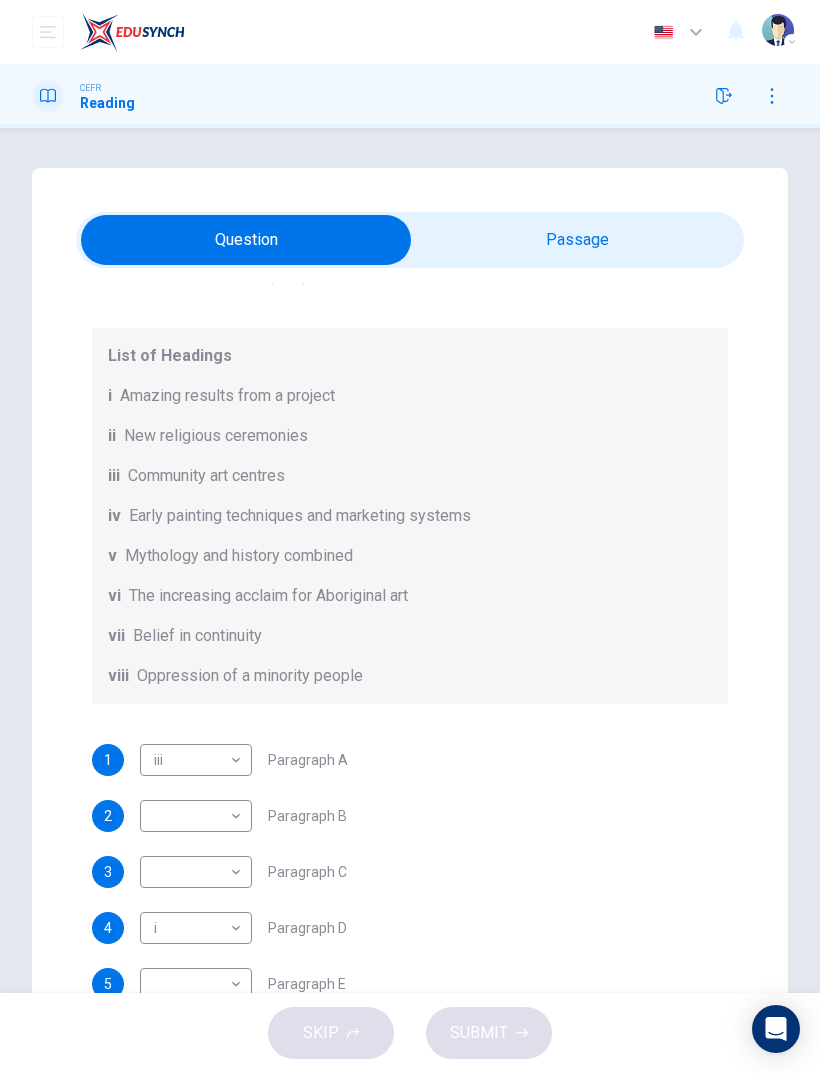 scroll, scrollTop: 188, scrollLeft: 0, axis: vertical 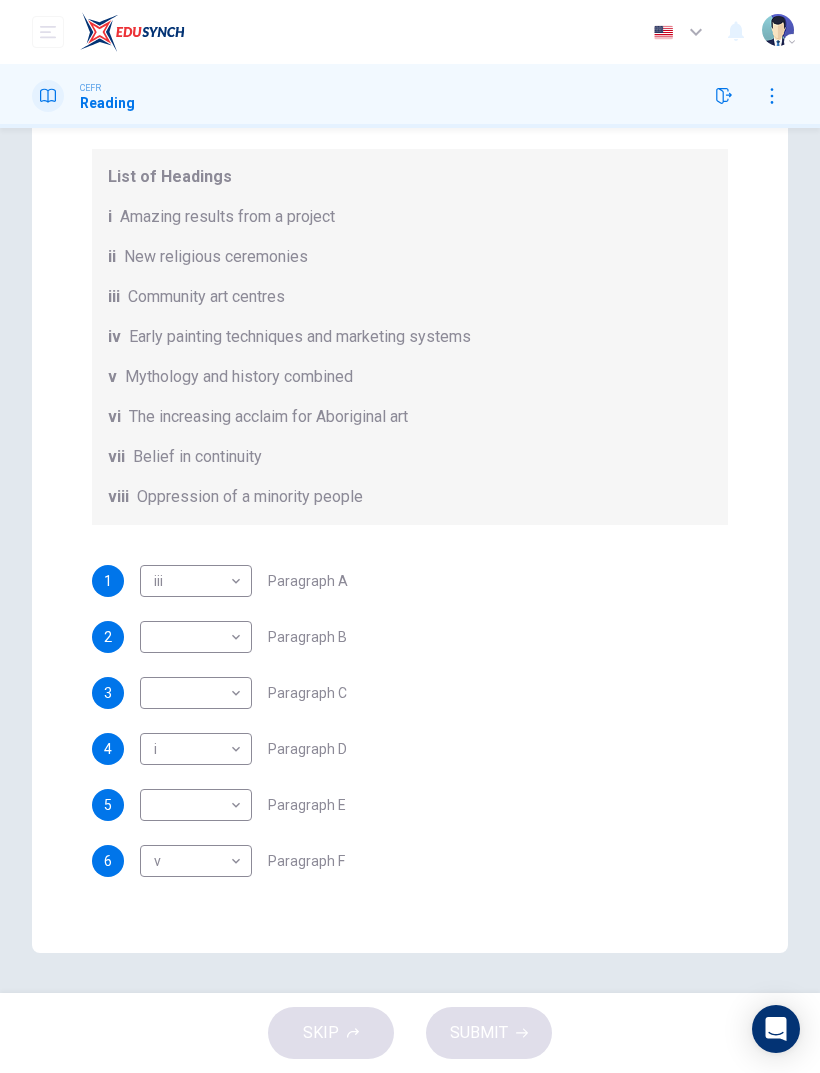 click on "Dashboard Practice Start a test Analysis English en ​ [PERSON_NAME] CEFR Reading Questions 1 - 6 The Reading Passage has eight paragraphs  A-H .
Choose the most suitable heading for paragraphs  A-F  from the list of headings below.
Write the correct number (i-viii) in the boxes below. List of Headings i Amazing results from a project ii New religious ceremonies iii Community art centres iv Early painting techniques and marketing systems v Mythology and history combined vi The increasing acclaim for Aboriginal art vii Belief in continuity viii Oppression of a minority people 1 iii iii ​ Paragraph A 2 ​ ​ Paragraph B 3 ​ ​ Paragraph C 4 i i ​ Paragraph D 5 ​ ​ Paragraph E 6 v v ​ Paragraph F Painters of Time CLICK TO ZOOM Click to Zoom A B C D E F G H  [DATE], Aboriginal painting has become a great success. Some works sell for more than $25,000, and exceptional items may fetch as much as $180,000 in [GEOGRAPHIC_DATA]. SKIP SUBMIT EduSynch - Online Language Proficiency Testing" at bounding box center [410, 536] 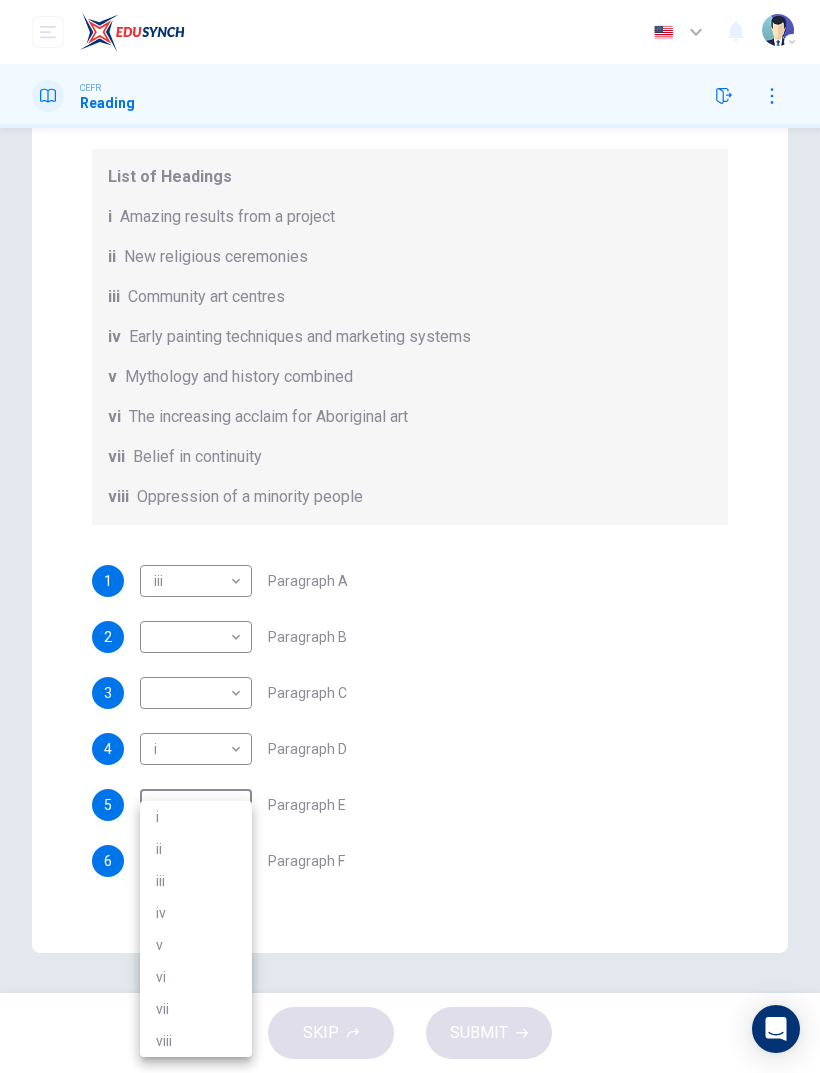 click on "iv" at bounding box center (196, 913) 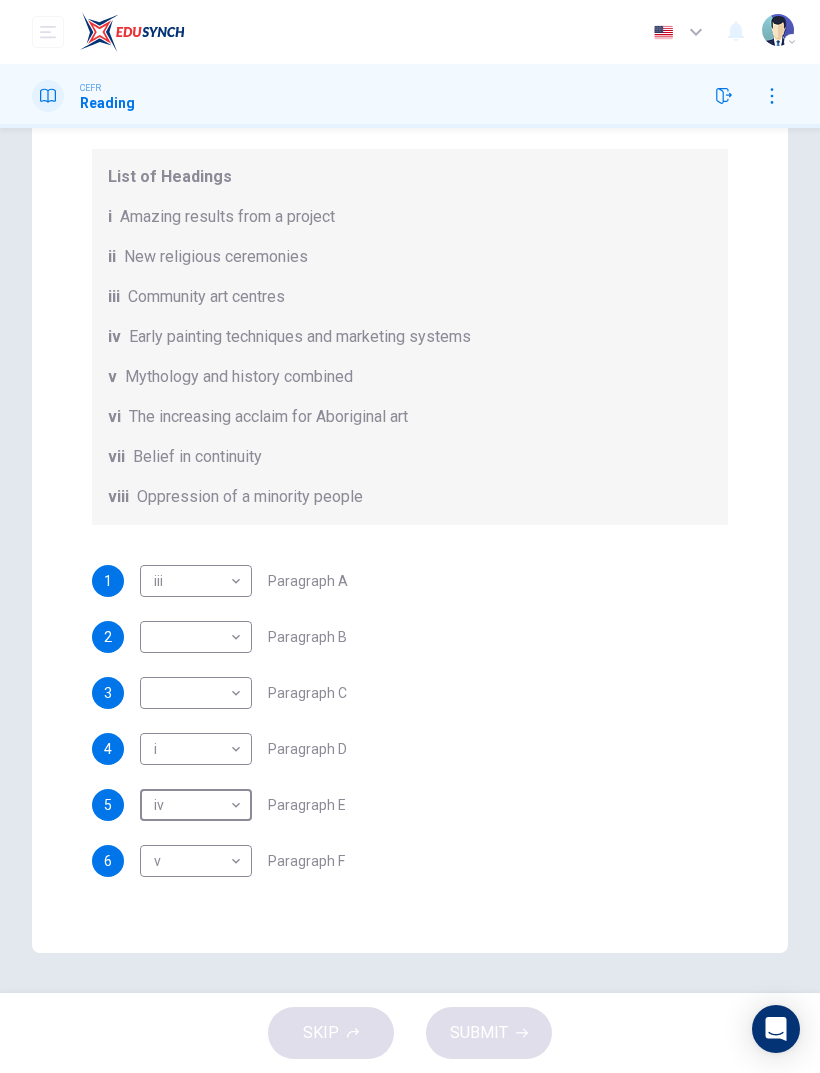 type on "iv" 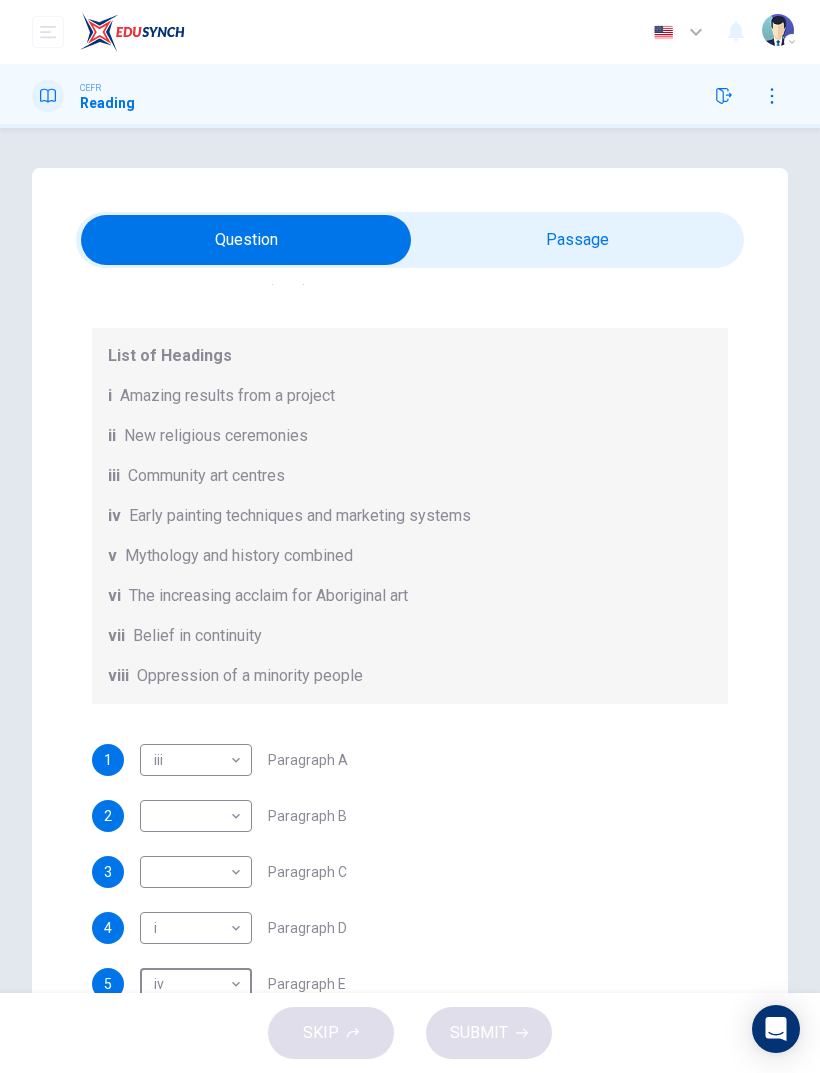 scroll, scrollTop: 0, scrollLeft: 0, axis: both 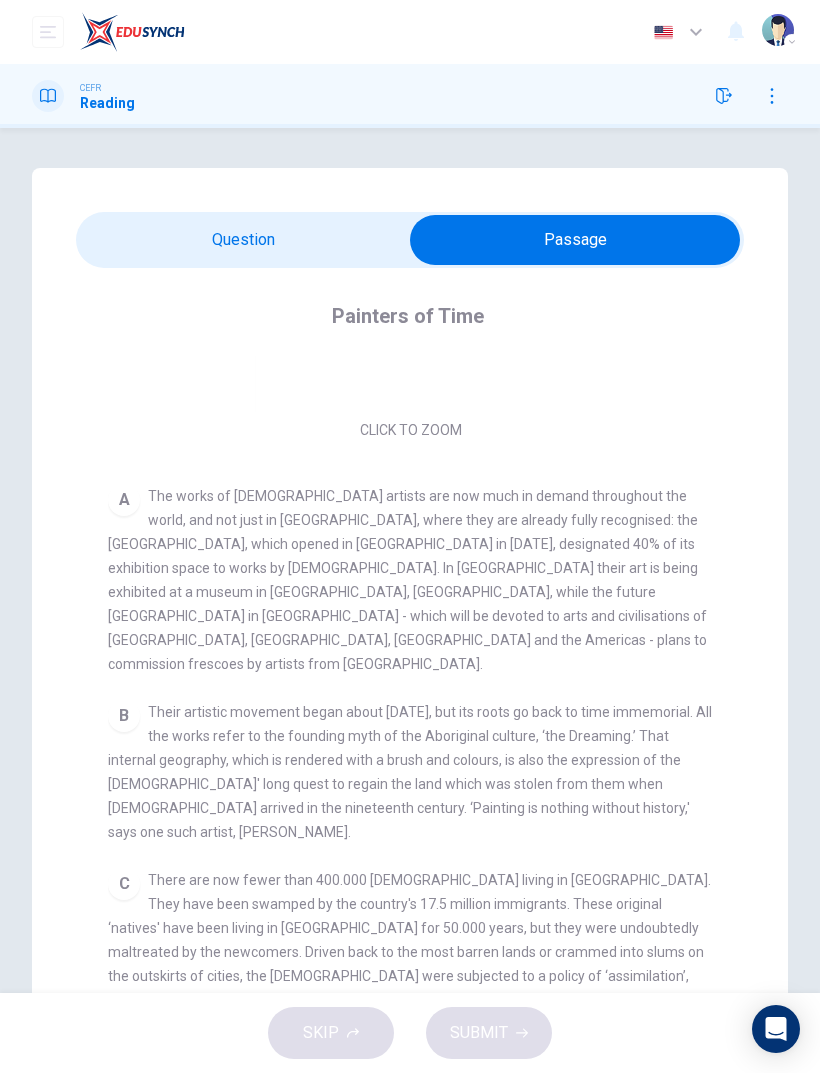 click at bounding box center (575, 240) 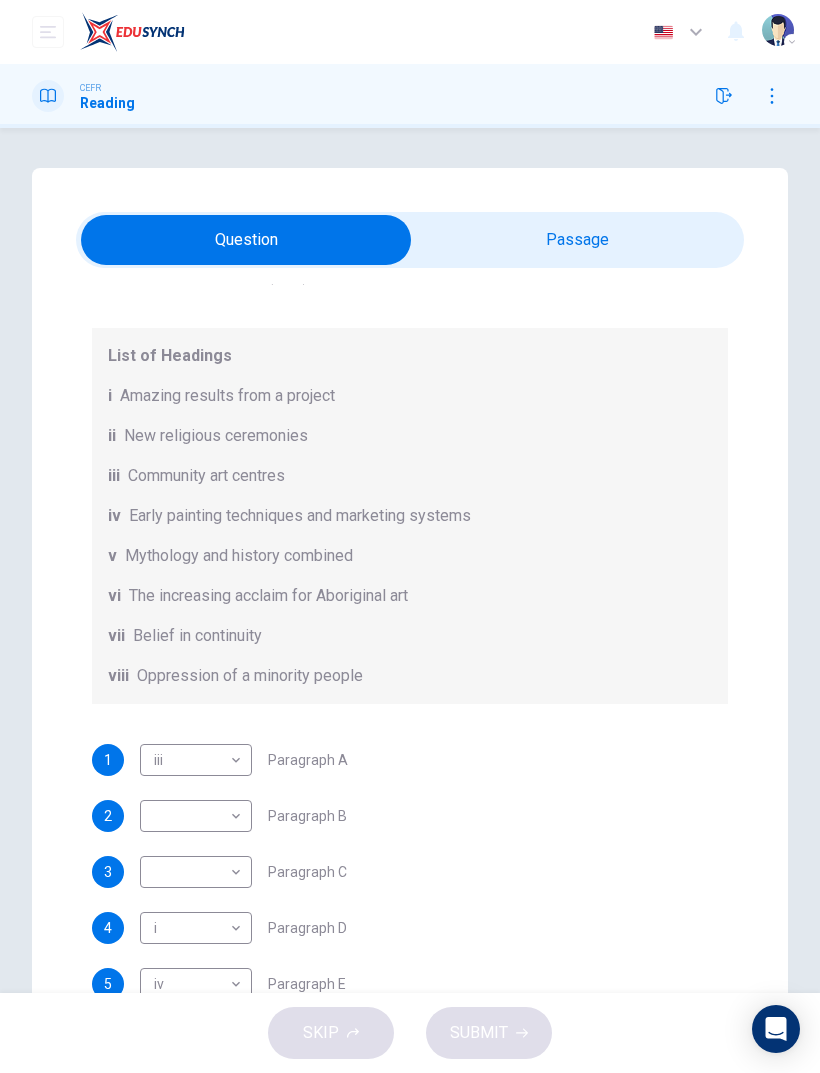 click on "Dashboard Practice Start a test Analysis English en ​ [PERSON_NAME] CEFR Reading Questions 1 - 6 The Reading Passage has eight paragraphs  A-H .
Choose the most suitable heading for paragraphs  A-F  from the list of headings below.
Write the correct number (i-viii) in the boxes below. List of Headings i Amazing results from a project ii New religious ceremonies iii Community art centres iv Early painting techniques and marketing systems v Mythology and history combined vi The increasing acclaim for Aboriginal art vii Belief in continuity viii Oppression of a minority people 1 iii iii ​ Paragraph A 2 ​ ​ Paragraph B 3 ​ ​ Paragraph C 4 i i ​ Paragraph D 5 iv iv ​ Paragraph E 6 v v ​ Paragraph F Painters of Time CLICK TO ZOOM Click to Zoom A B C D E F G H  [DATE], Aboriginal painting has become a great success. Some works sell for more than $25,000, and exceptional items may fetch as much as $180,000 in [GEOGRAPHIC_DATA]. SKIP SUBMIT EduSynch - Online Language Proficiency Testing" at bounding box center (410, 536) 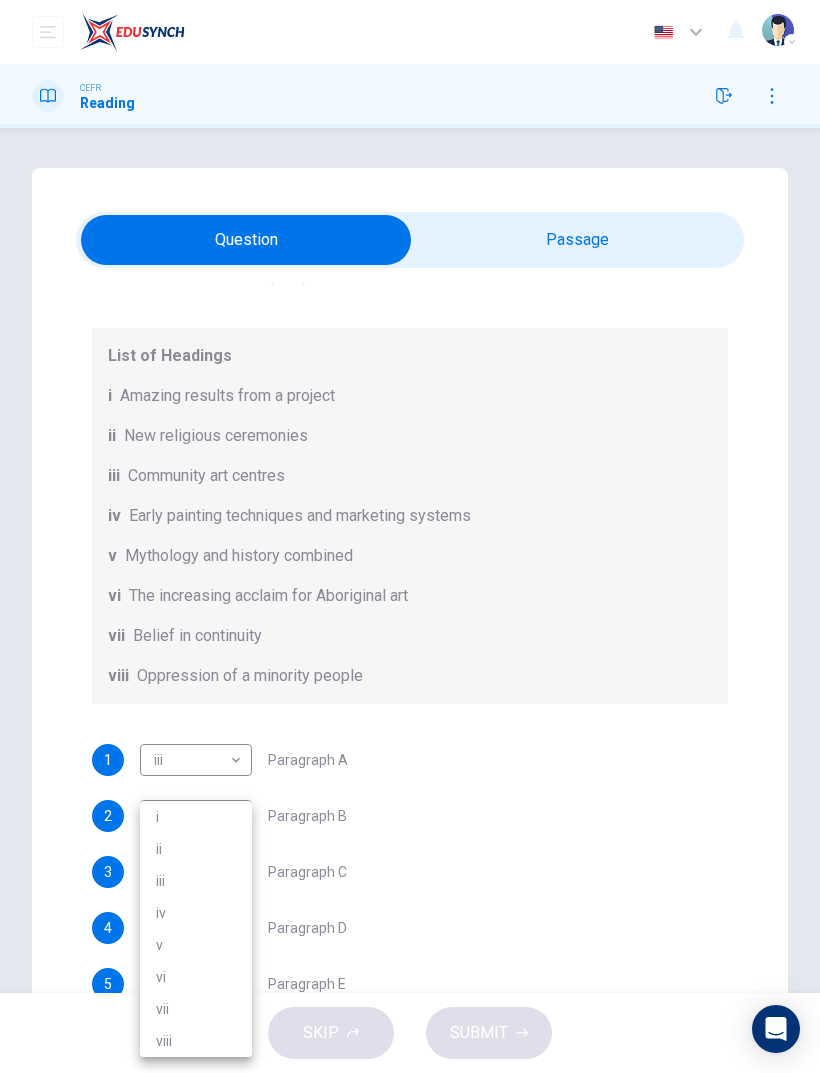 click at bounding box center [410, 536] 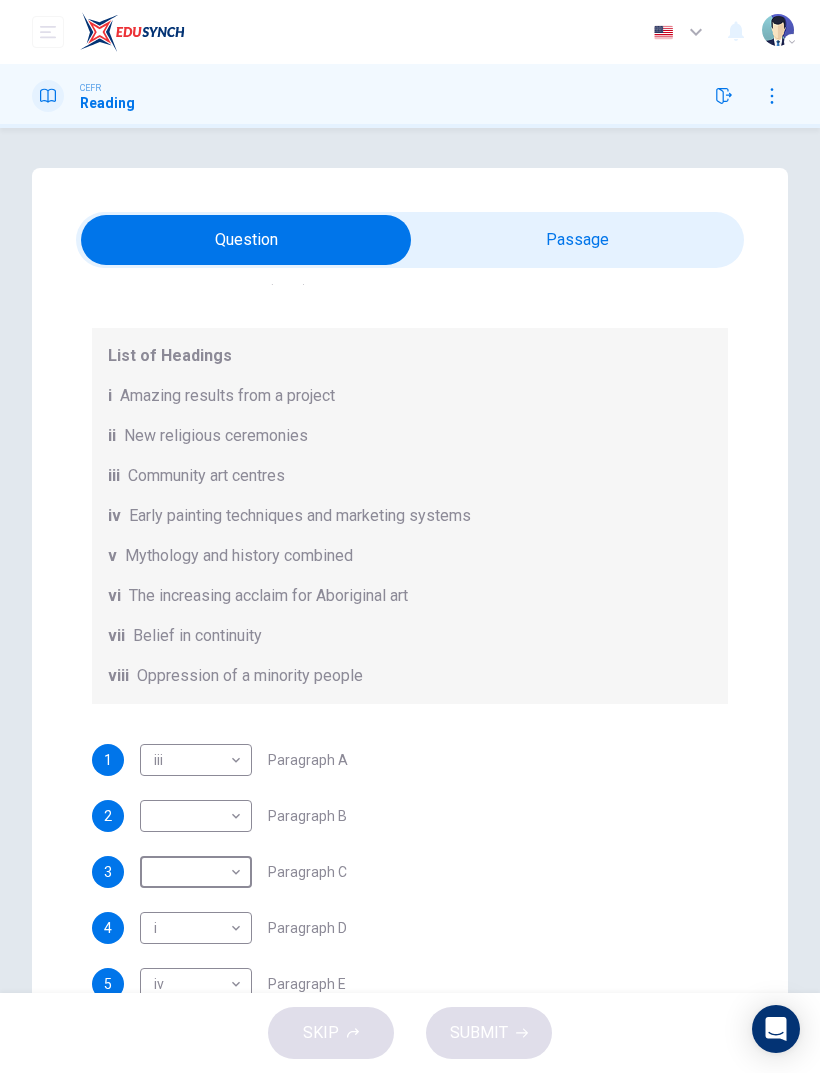 click on "Dashboard Practice Start a test Analysis English en ​ [PERSON_NAME] CEFR Reading Questions 1 - 6 The Reading Passage has eight paragraphs  A-H .
Choose the most suitable heading for paragraphs  A-F  from the list of headings below.
Write the correct number (i-viii) in the boxes below. List of Headings i Amazing results from a project ii New religious ceremonies iii Community art centres iv Early painting techniques and marketing systems v Mythology and history combined vi The increasing acclaim for Aboriginal art vii Belief in continuity viii Oppression of a minority people 1 iii iii ​ Paragraph A 2 ​ ​ Paragraph B 3 ​ ​ Paragraph C 4 i i ​ Paragraph D 5 iv iv ​ Paragraph E 6 v v ​ Paragraph F Painters of Time CLICK TO ZOOM Click to Zoom A B C D E F G H  [DATE], Aboriginal painting has become a great success. Some works sell for more than $25,000, and exceptional items may fetch as much as $180,000 in [GEOGRAPHIC_DATA]. SKIP SUBMIT EduSynch - Online Language Proficiency Testing" at bounding box center (410, 536) 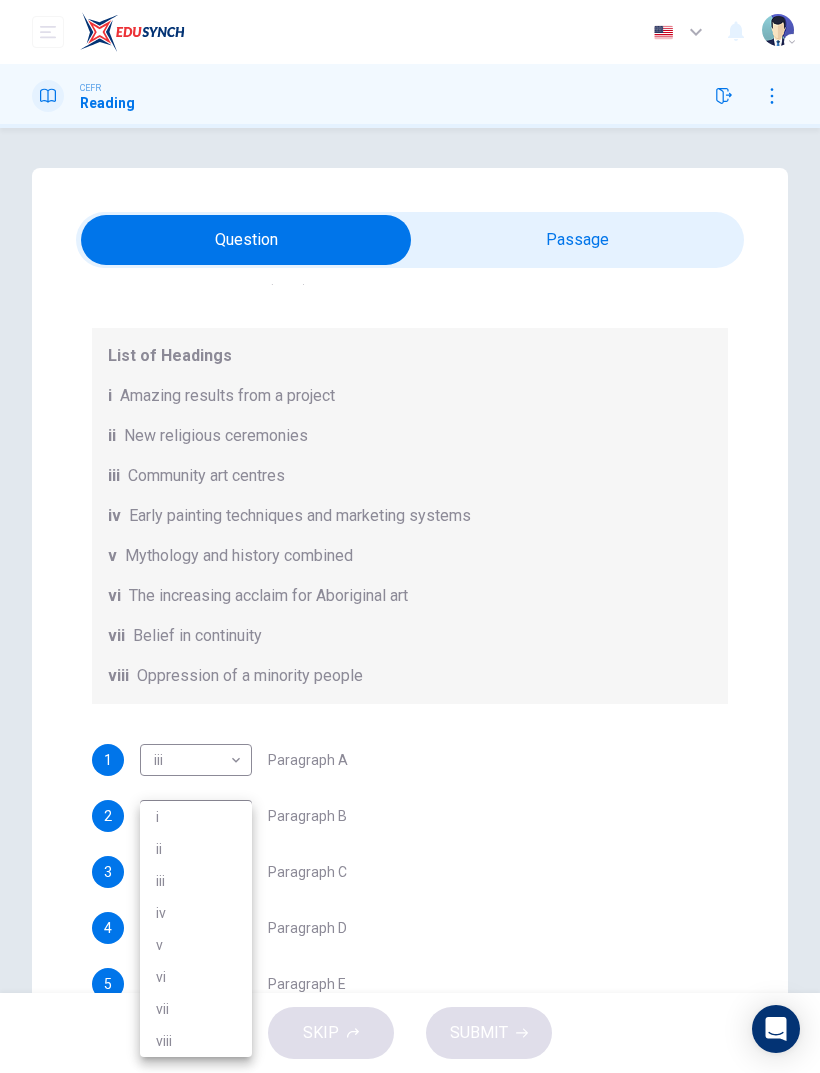 click on "vii" at bounding box center [196, 1009] 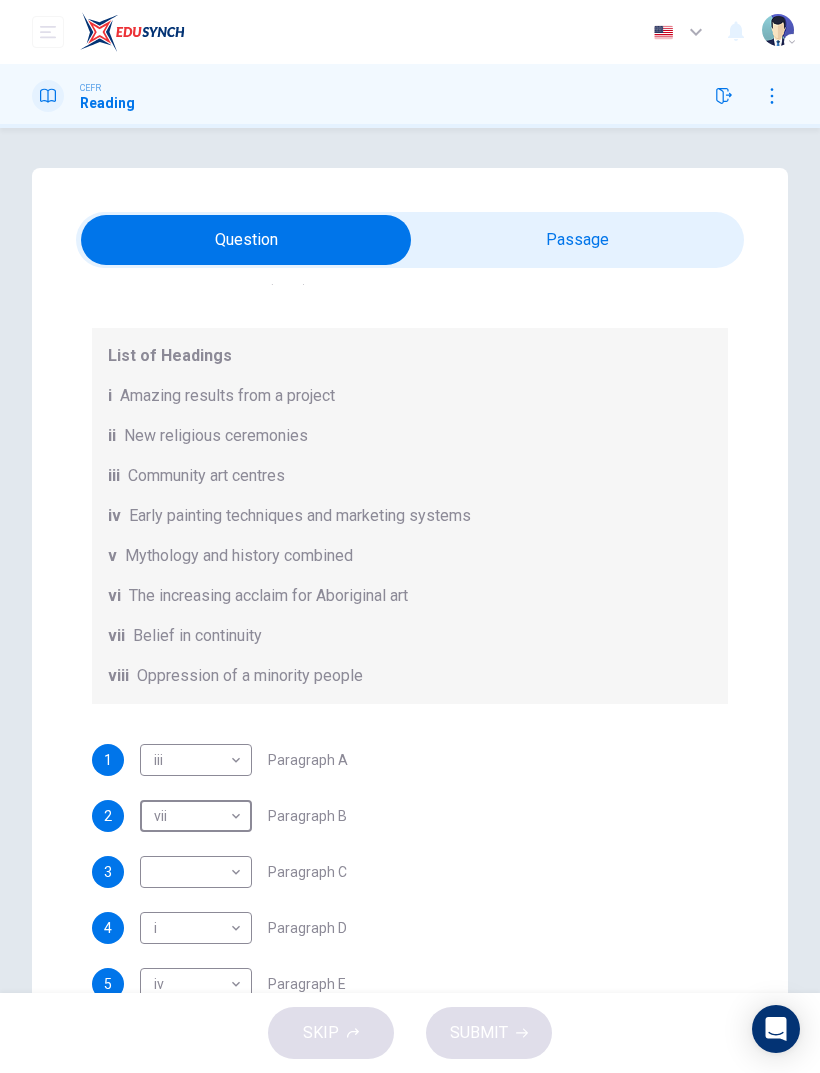 click at bounding box center [410, 536] 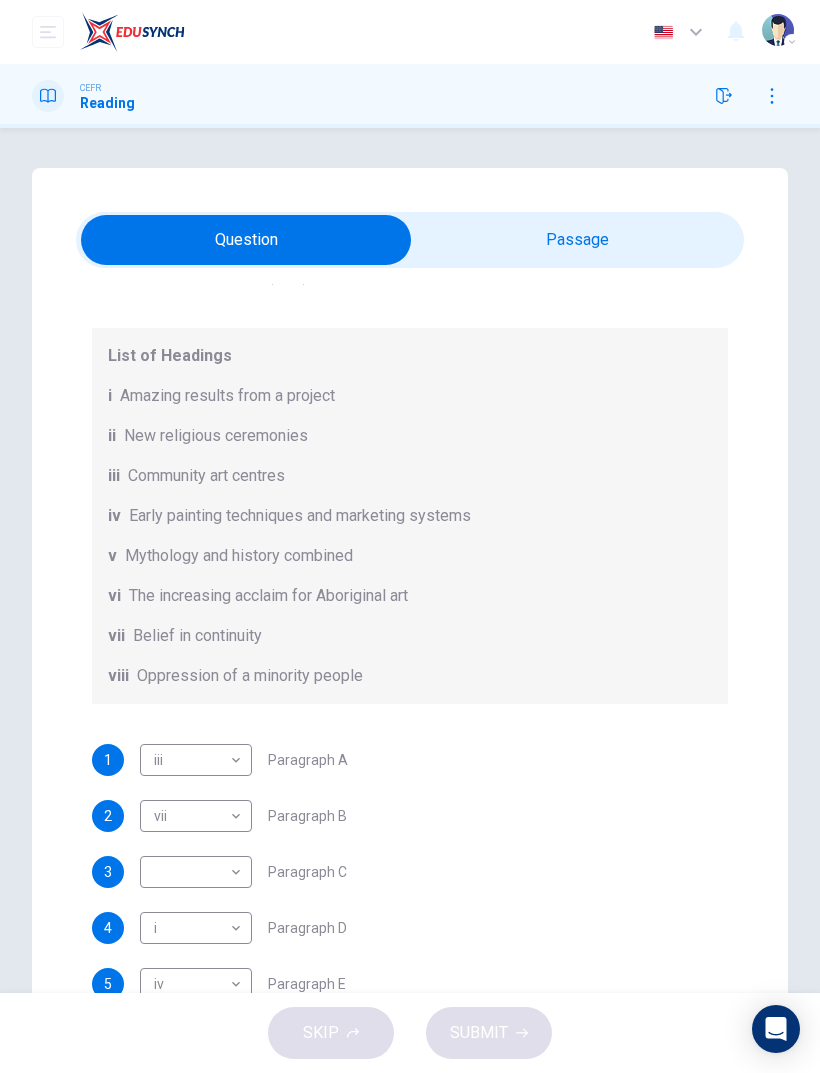 click at bounding box center [246, 240] 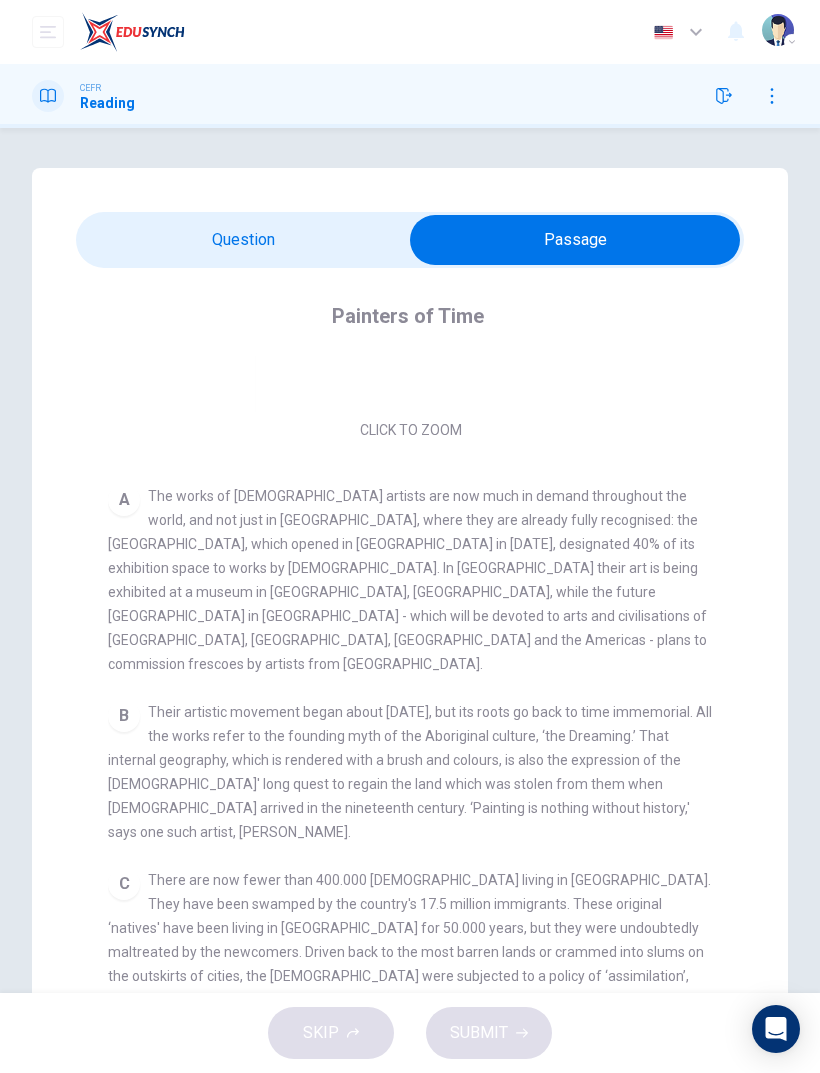 click at bounding box center (575, 240) 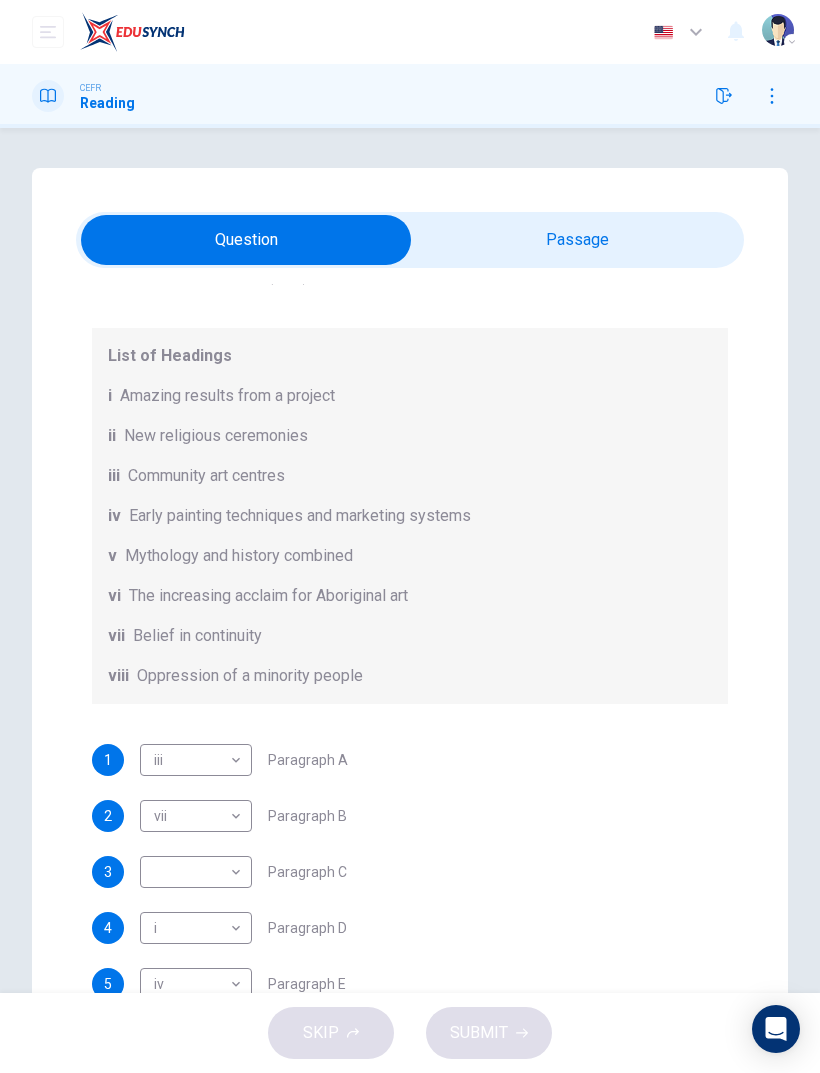 click at bounding box center [246, 240] 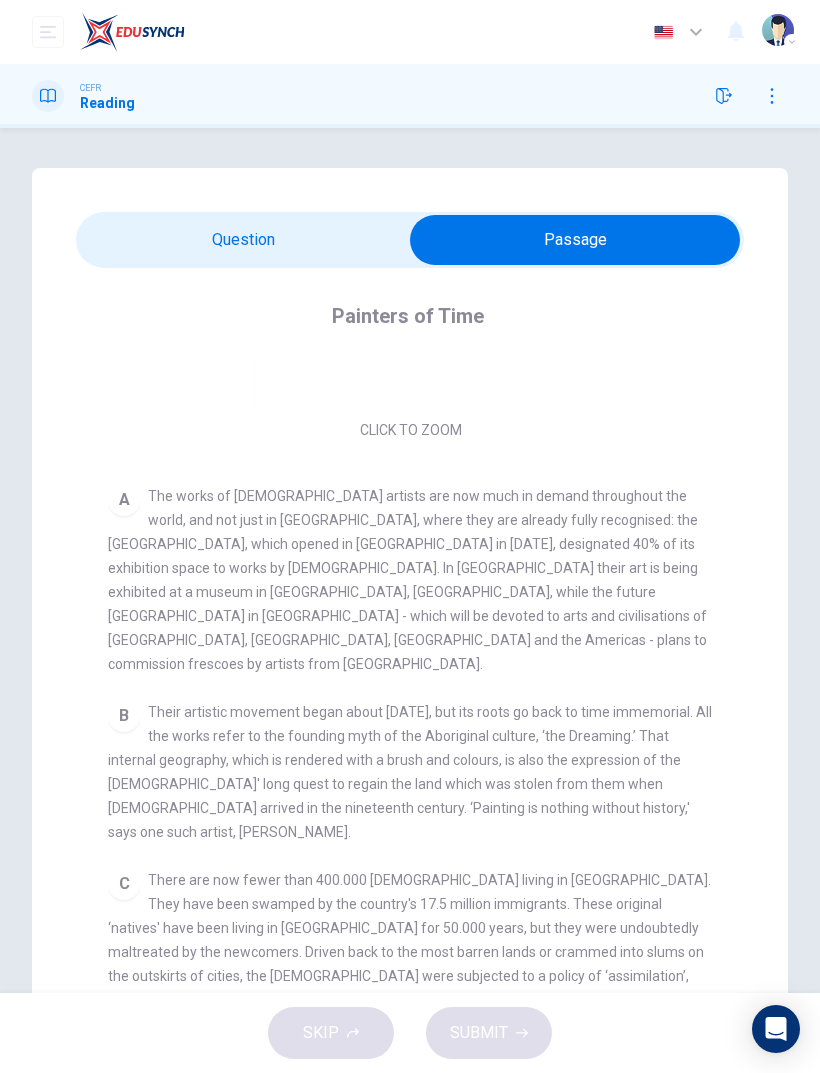 click at bounding box center (575, 240) 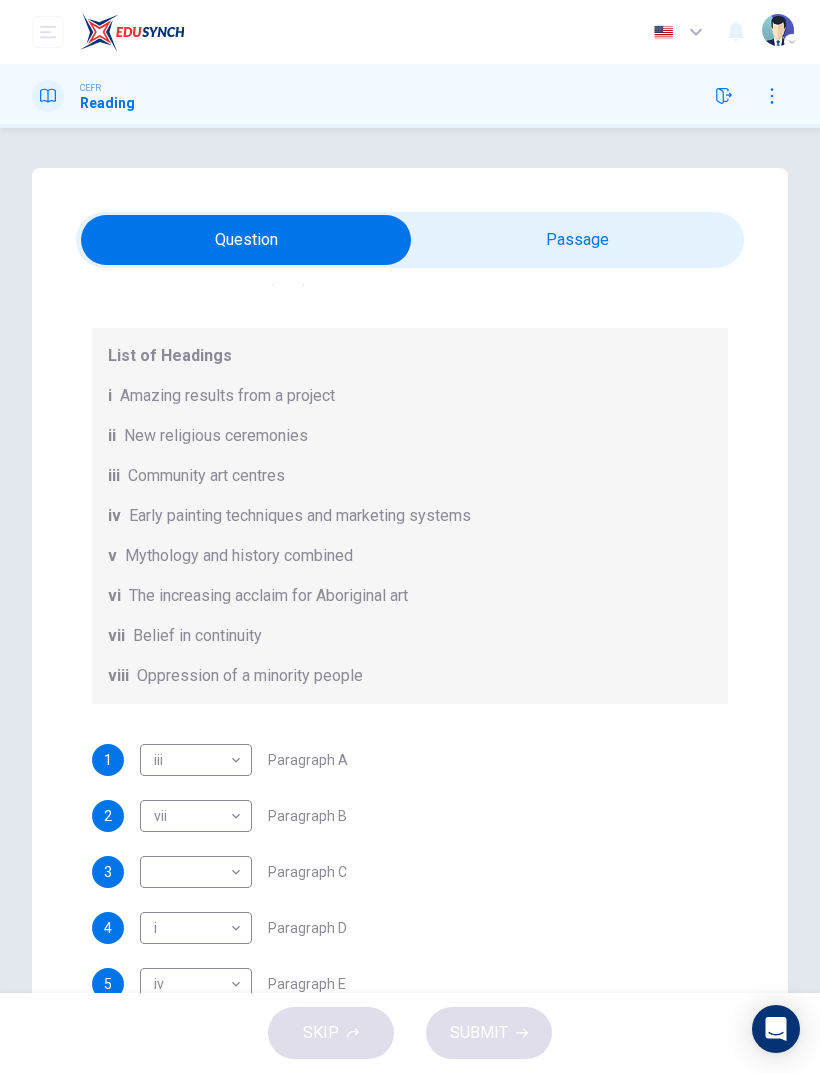 click on "Dashboard Practice Start a test Analysis English en ​ [PERSON_NAME] CEFR Reading Questions 1 - 6 The Reading Passage has eight paragraphs  A-H .
Choose the most suitable heading for paragraphs  A-F  from the list of headings below.
Write the correct number (i-viii) in the boxes below. List of Headings i Amazing results from a project ii New religious ceremonies iii Community art centres iv Early painting techniques and marketing systems v Mythology and history combined vi The increasing acclaim for Aboriginal art vii Belief in continuity viii Oppression of a minority people 1 iii iii ​ Paragraph A 2 vii vii ​ Paragraph B 3 ​ ​ Paragraph C 4 i i ​ Paragraph D 5 iv iv ​ Paragraph E 6 v v ​ Paragraph F Painters of Time CLICK TO ZOOM Click to Zoom A B C D E F G H  [DATE], Aboriginal painting has become a great success. Some works sell for more than $25,000, and exceptional items may fetch as much as $180,000 in [GEOGRAPHIC_DATA]. SKIP SUBMIT EduSynch - Online Language Proficiency Testing" at bounding box center [410, 536] 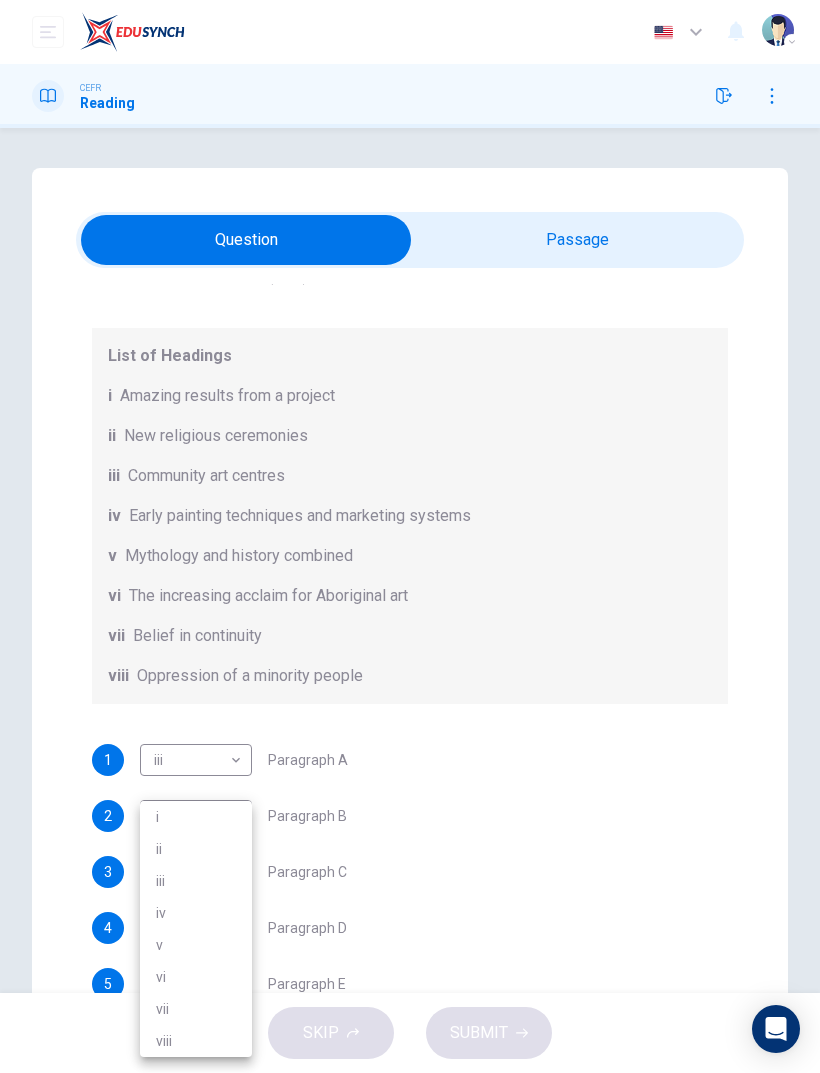 click on "viii" at bounding box center (196, 1041) 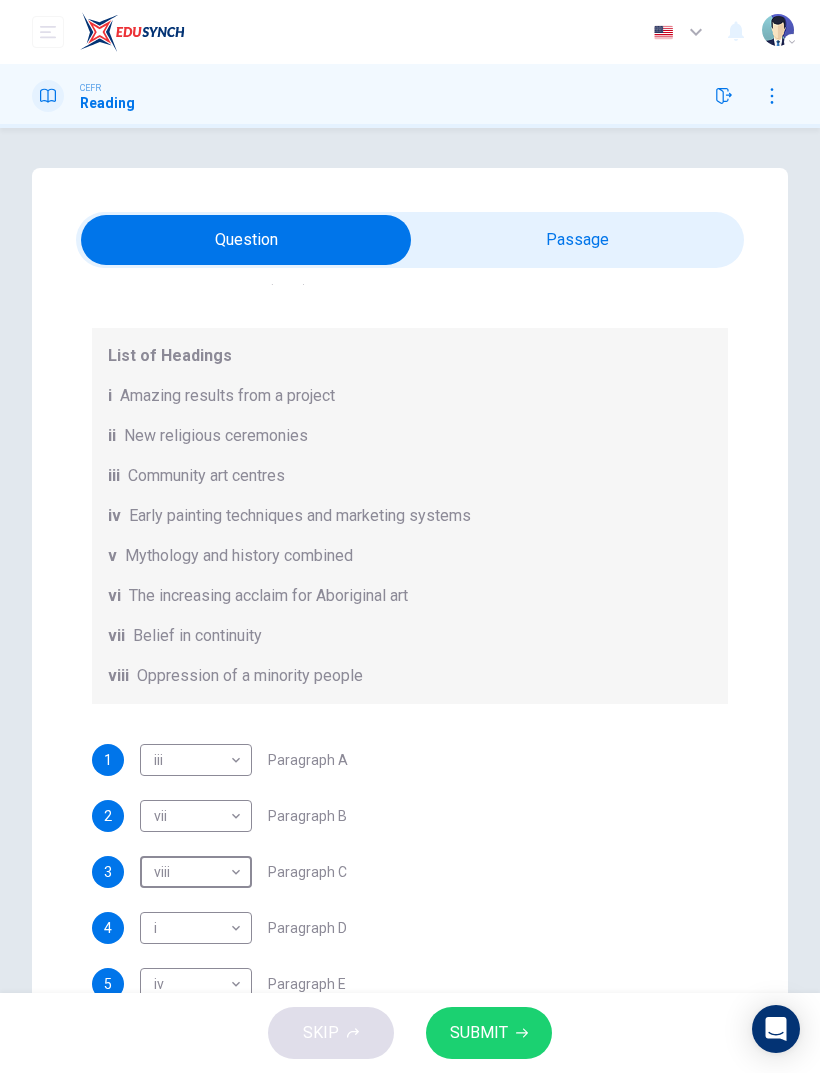 click on "Dashboard Practice Start a test Analysis English en ​ [PERSON_NAME] CEFR Reading Questions 1 - 6 The Reading Passage has eight paragraphs  A-H .
Choose the most suitable heading for paragraphs  A-F  from the list of headings below.
Write the correct number (i-viii) in the boxes below. List of Headings i Amazing results from a project ii New religious ceremonies iii Community art centres iv Early painting techniques and marketing systems v Mythology and history combined vi The increasing acclaim for Aboriginal art vii Belief in continuity viii Oppression of a minority people 1 iii iii ​ Paragraph A 2 vii vii ​ Paragraph B 3 viii viii ​ Paragraph C 4 i i ​ Paragraph D 5 iv iv ​ Paragraph E 6 v v ​ Paragraph F Painters of Time CLICK TO ZOOM Click to Zoom A B C D E F G H  [DATE], Aboriginal painting has become a great success. Some works sell for more than $25,000, and exceptional items may fetch as much as $180,000 in [GEOGRAPHIC_DATA]. SKIP SUBMIT
Dashboard Practice Start a test 2025" at bounding box center (410, 536) 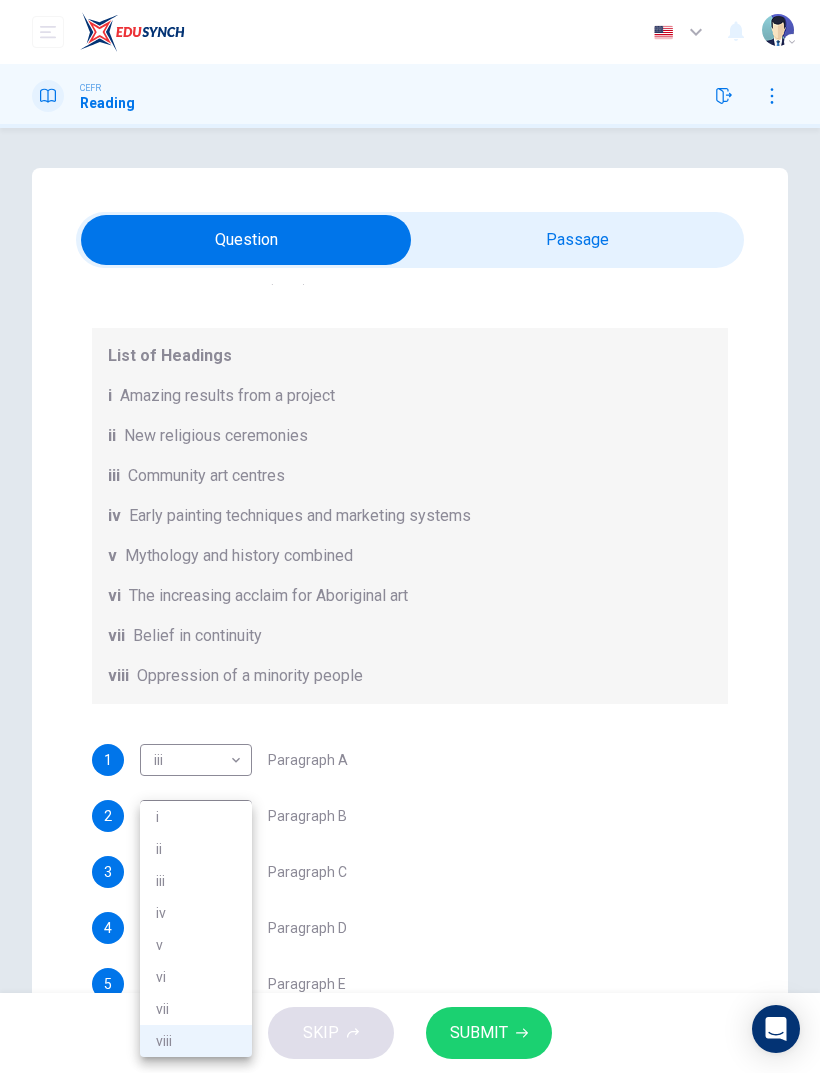 click at bounding box center [410, 536] 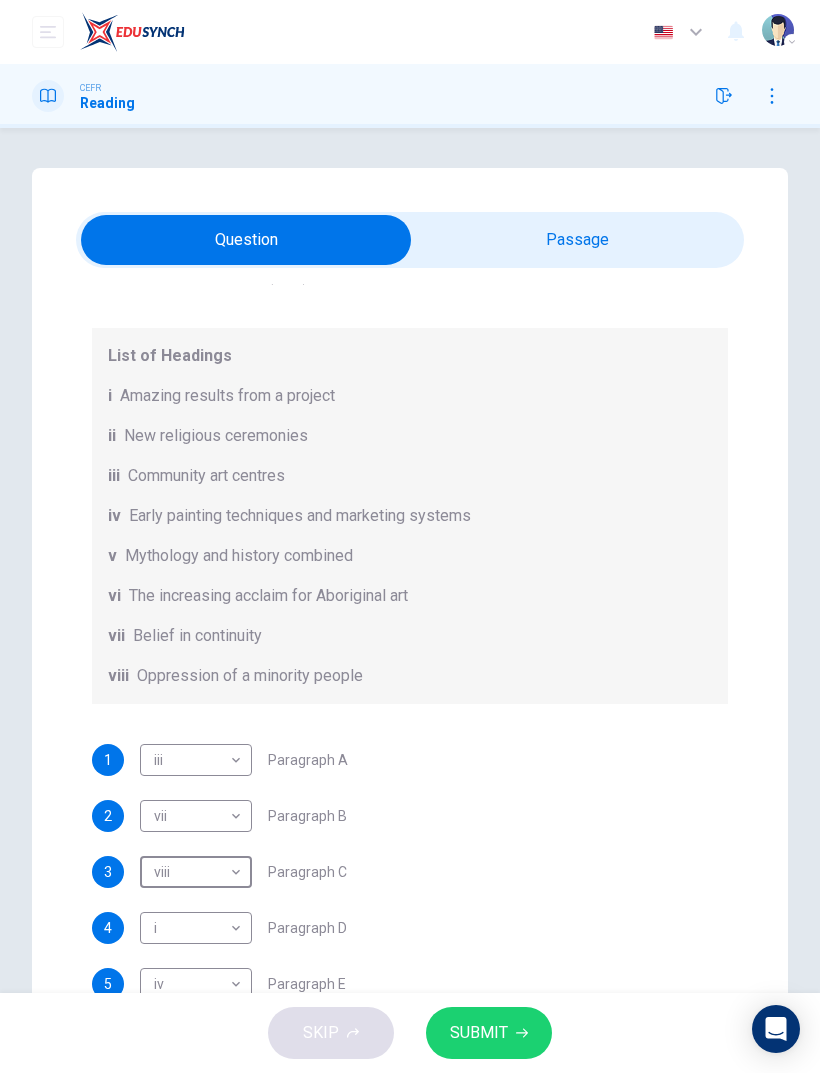 click on "2" at bounding box center (108, 816) 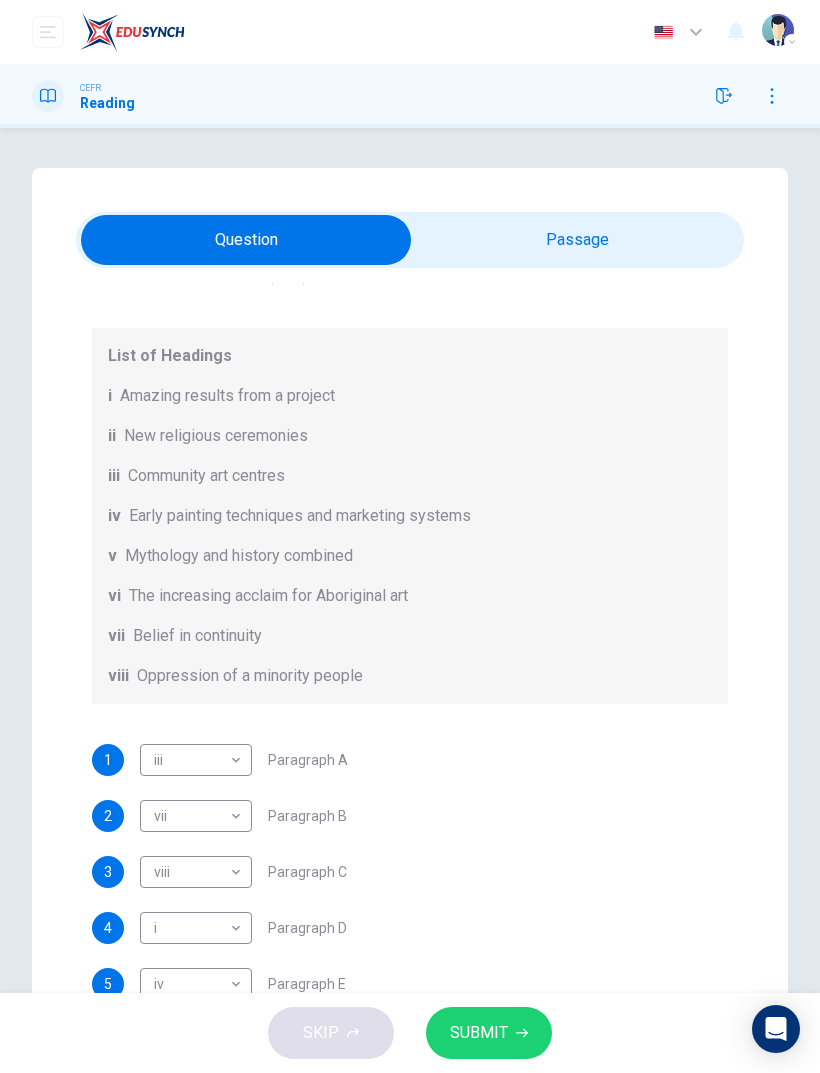 click on "Dashboard Practice Start a test Analysis English en ​ [PERSON_NAME] CEFR Reading Questions 1 - 6 The Reading Passage has eight paragraphs  A-H .
Choose the most suitable heading for paragraphs  A-F  from the list of headings below.
Write the correct number (i-viii) in the boxes below. List of Headings i Amazing results from a project ii New religious ceremonies iii Community art centres iv Early painting techniques and marketing systems v Mythology and history combined vi The increasing acclaim for Aboriginal art vii Belief in continuity viii Oppression of a minority people 1 iii iii ​ Paragraph A 2 vii vii ​ Paragraph B 3 viii viii ​ Paragraph C 4 i i ​ Paragraph D 5 iv iv ​ Paragraph E 6 v v ​ Paragraph F Painters of Time CLICK TO ZOOM Click to Zoom A B C D E F G H  [DATE], Aboriginal painting has become a great success. Some works sell for more than $25,000, and exceptional items may fetch as much as $180,000 in [GEOGRAPHIC_DATA]. SKIP SUBMIT
Dashboard Practice Start a test 2025" at bounding box center (410, 536) 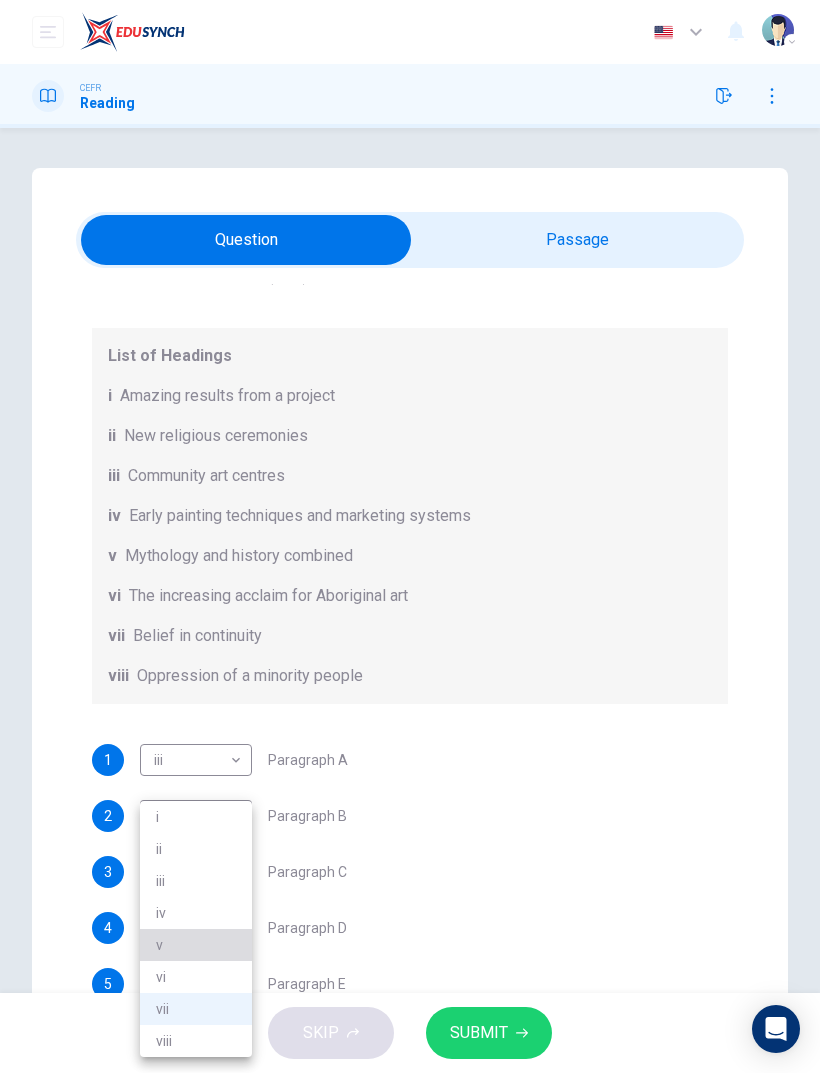 click on "v" at bounding box center (196, 945) 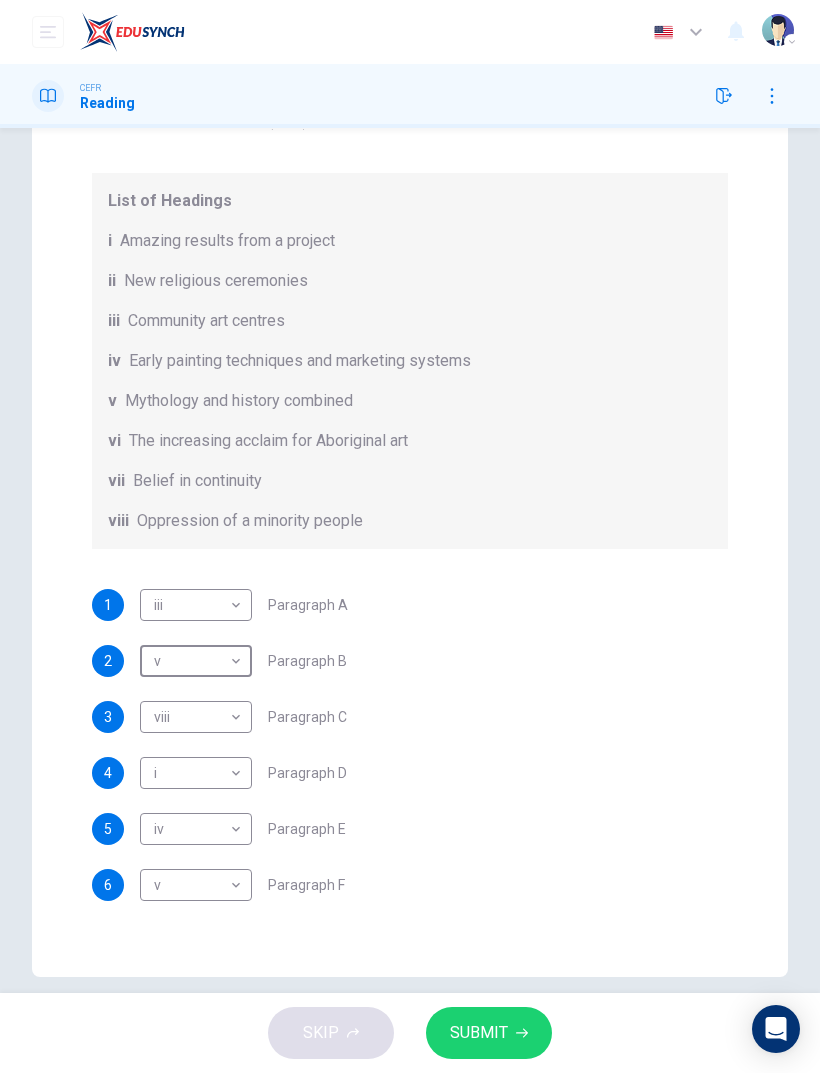scroll, scrollTop: 153, scrollLeft: 0, axis: vertical 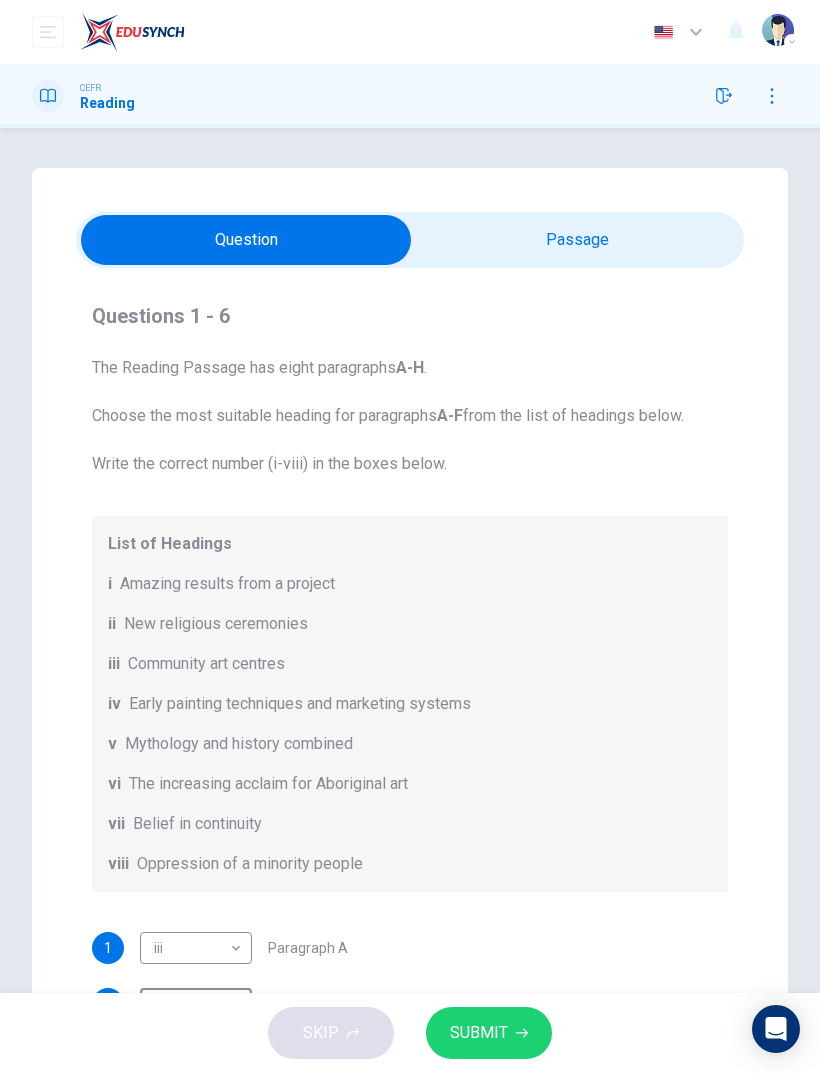 click at bounding box center (246, 240) 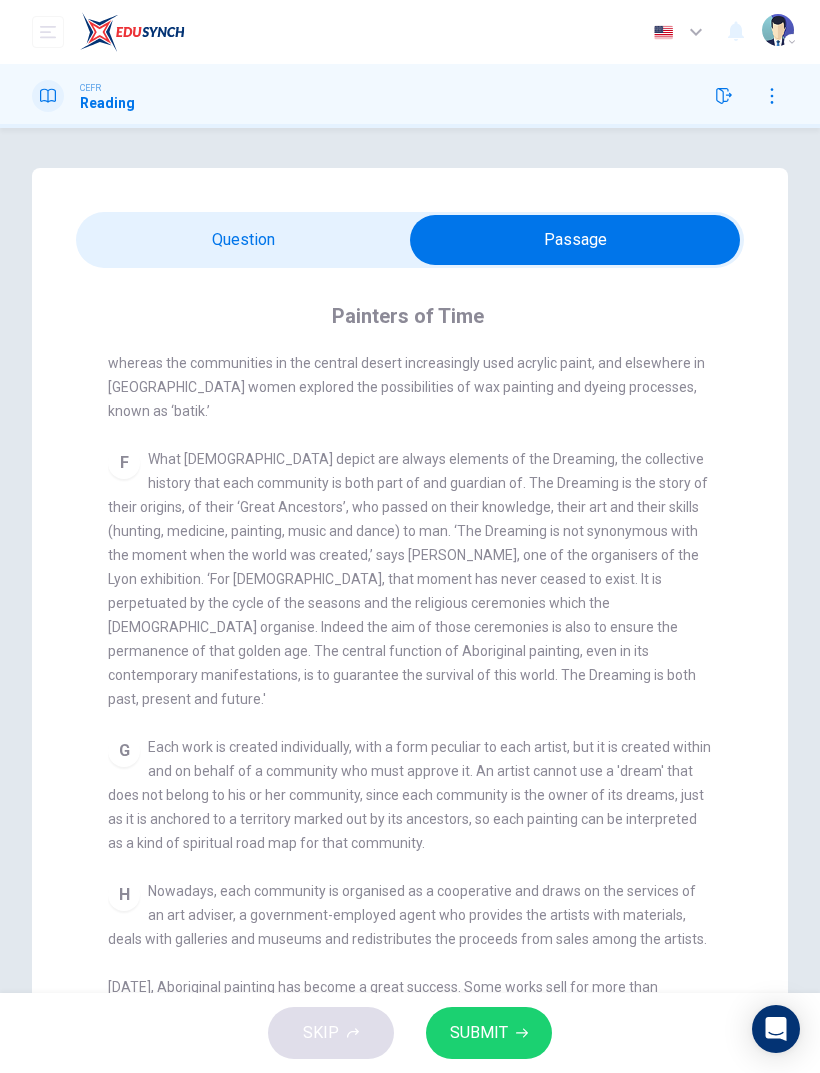 scroll, scrollTop: 1373, scrollLeft: 0, axis: vertical 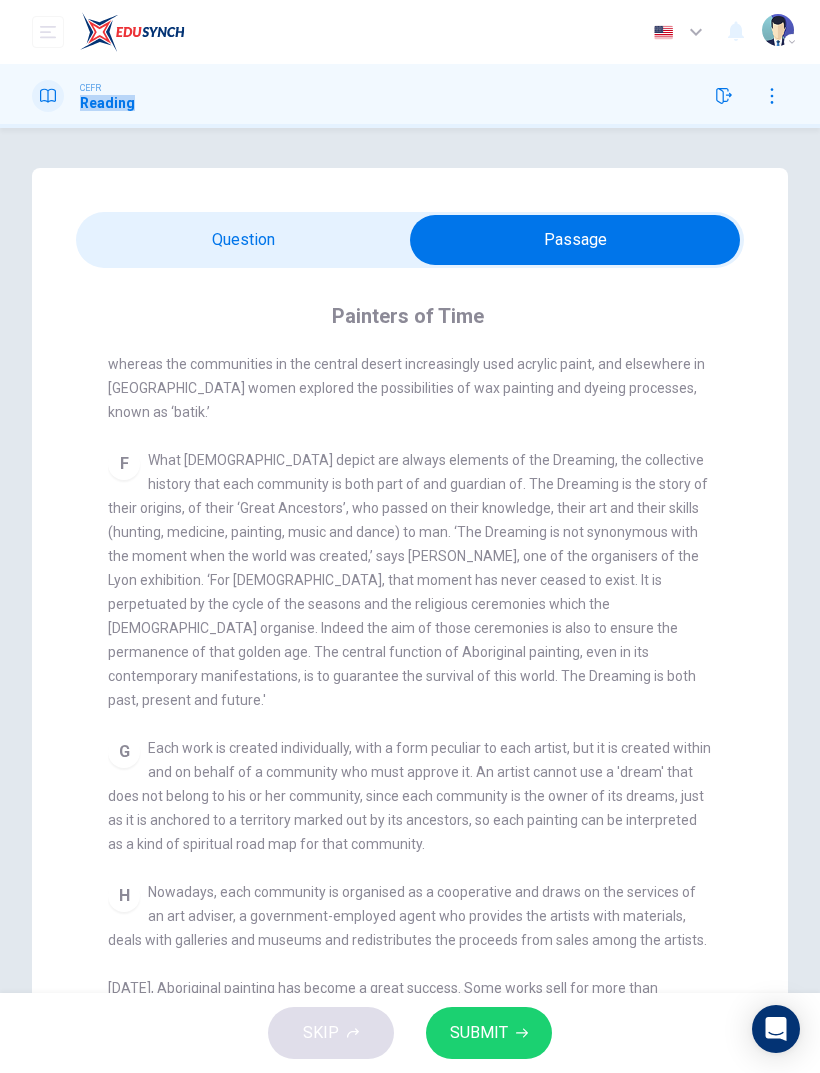 click on "What [DEMOGRAPHIC_DATA] depict are always elements of the Dreaming, the collective history that each community is both part of and guardian of. The Dreaming is the story of their origins, of their ‘Great Ancestors’, who passed on their knowledge, their art and their skills (hunting, medicine, painting, music and dance) to man. ‘The Dreaming is not synonymous with the moment when the world was created,’ says [PERSON_NAME], one of the organisers of the Lyon exhibition. ‘For [DEMOGRAPHIC_DATA], that moment has never ceased to exist. It is perpetuated by the cycle of the seasons and the religious ceremonies which the [DEMOGRAPHIC_DATA] organise. Indeed the aim of those ceremonies is also to ensure the permanence of that golden age. The central function of Aboriginal painting, even in its contemporary manifestations, is to guarantee the survival of this world. The Dreaming is both past, present and future.'" at bounding box center [408, 580] 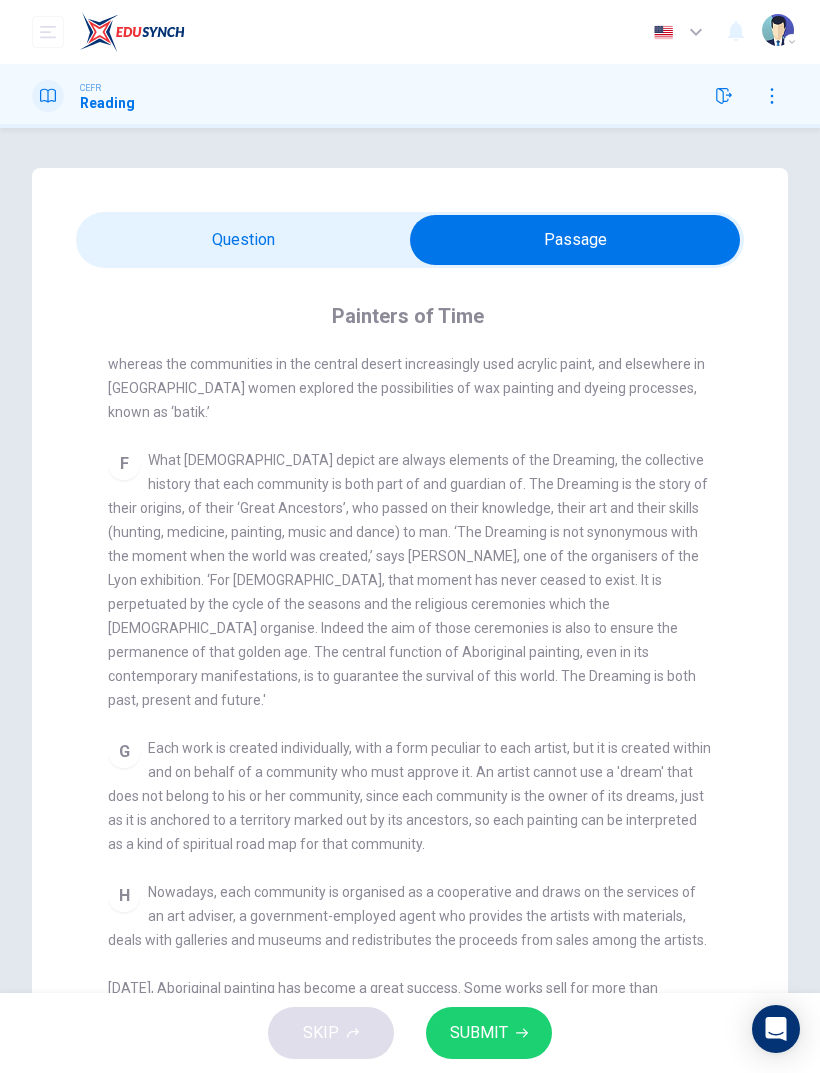 click at bounding box center [575, 240] 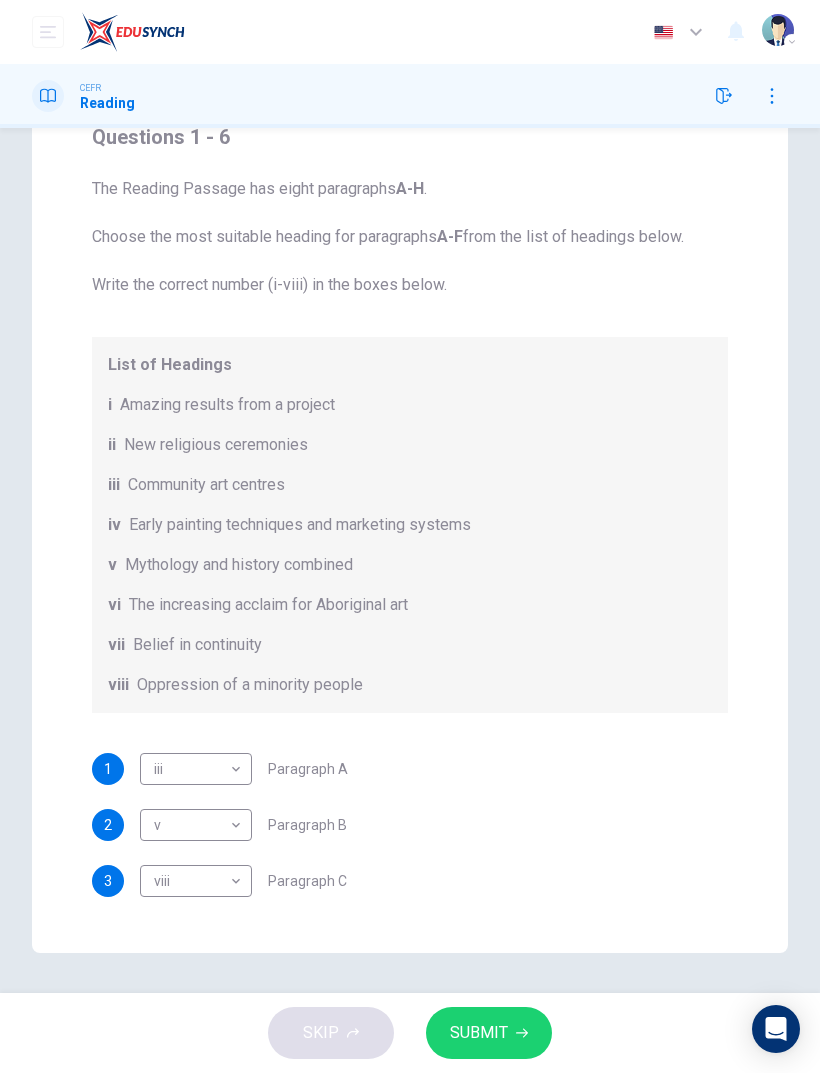scroll, scrollTop: 179, scrollLeft: 0, axis: vertical 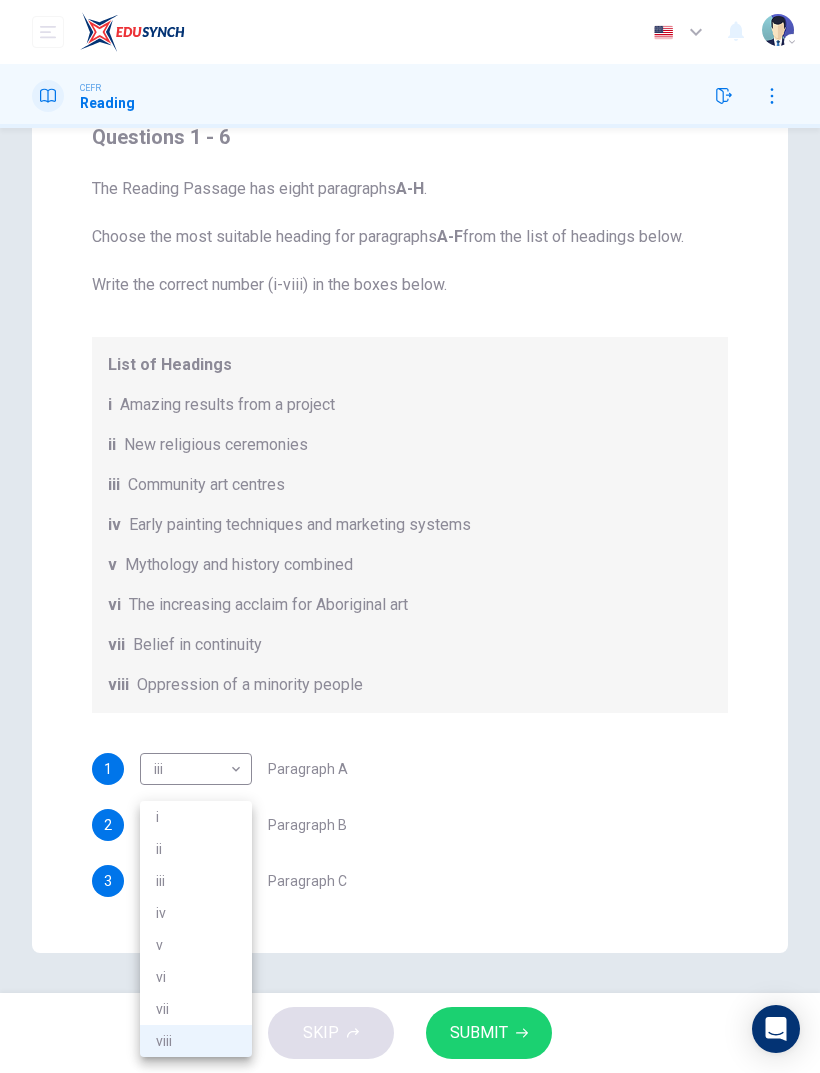 click on "ii" at bounding box center [196, 849] 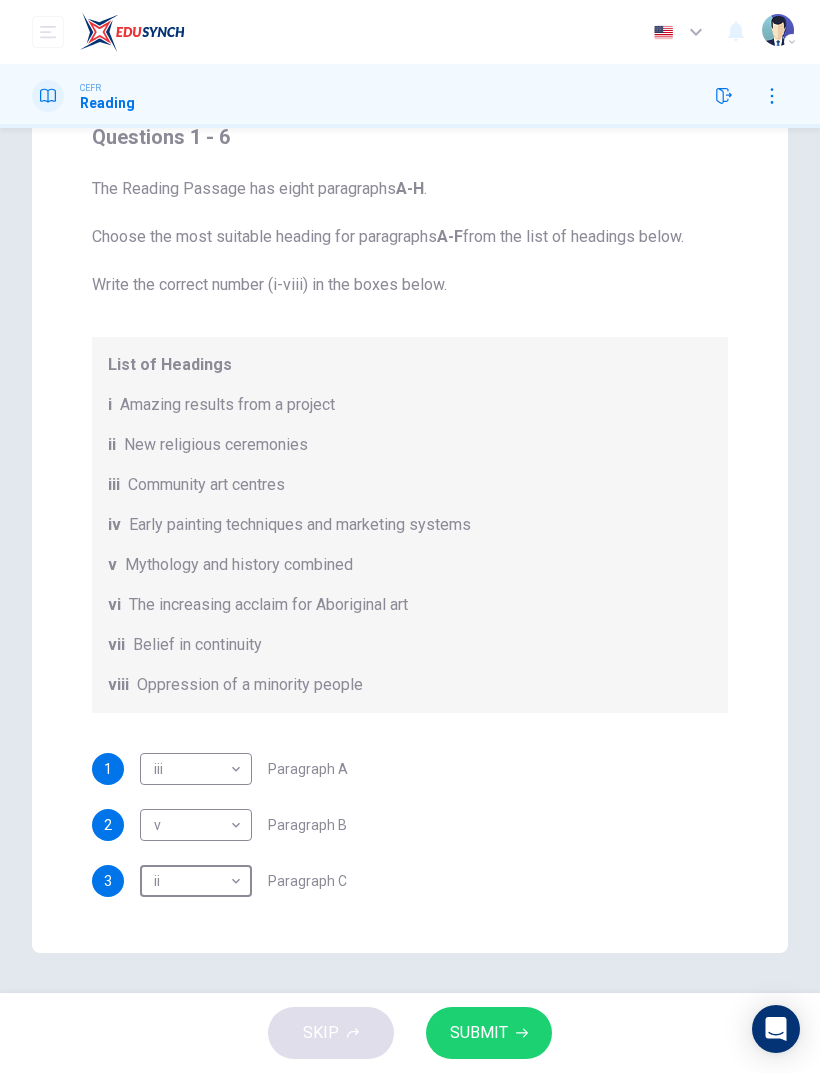 scroll, scrollTop: 1, scrollLeft: 0, axis: vertical 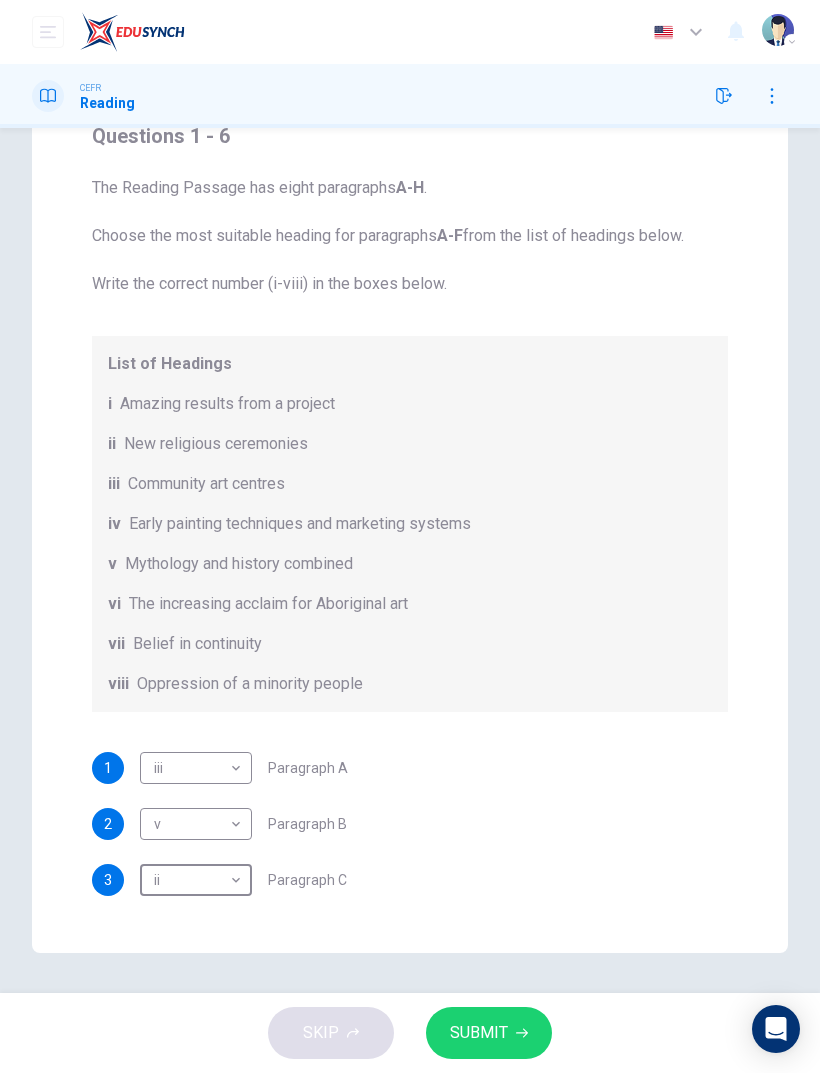 click on "SUBMIT" at bounding box center (479, 1033) 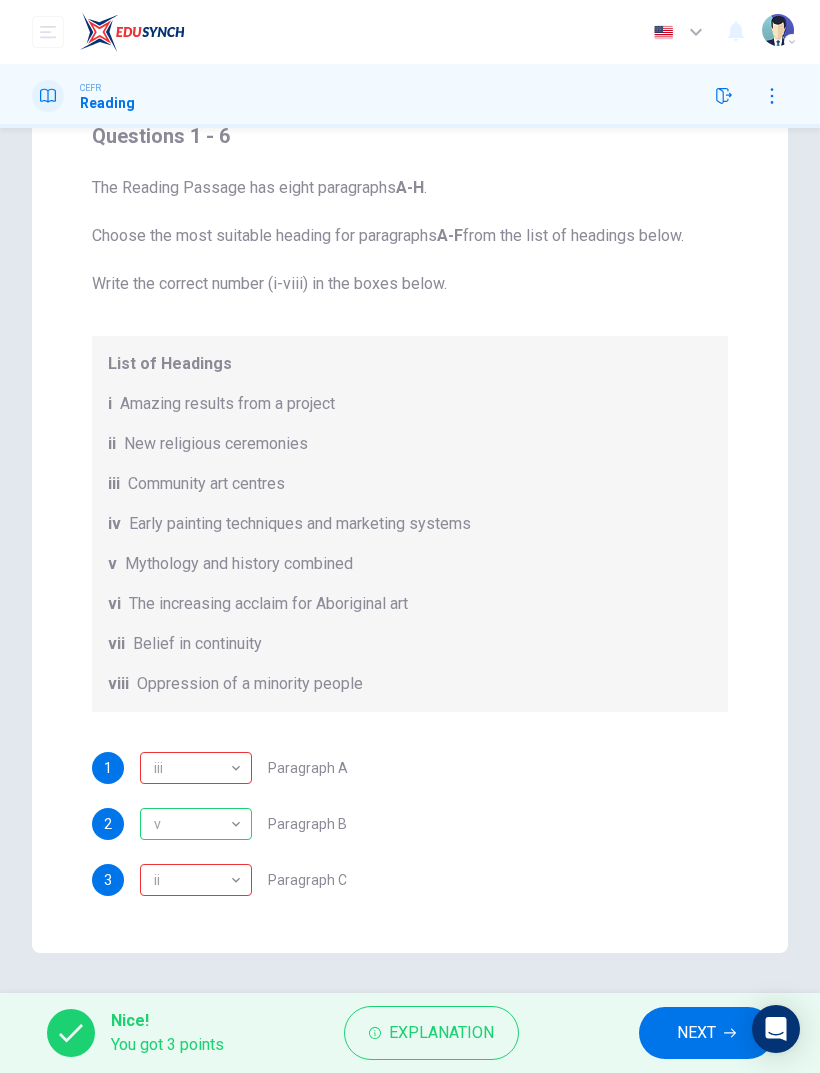 click on "ii" at bounding box center (192, 880) 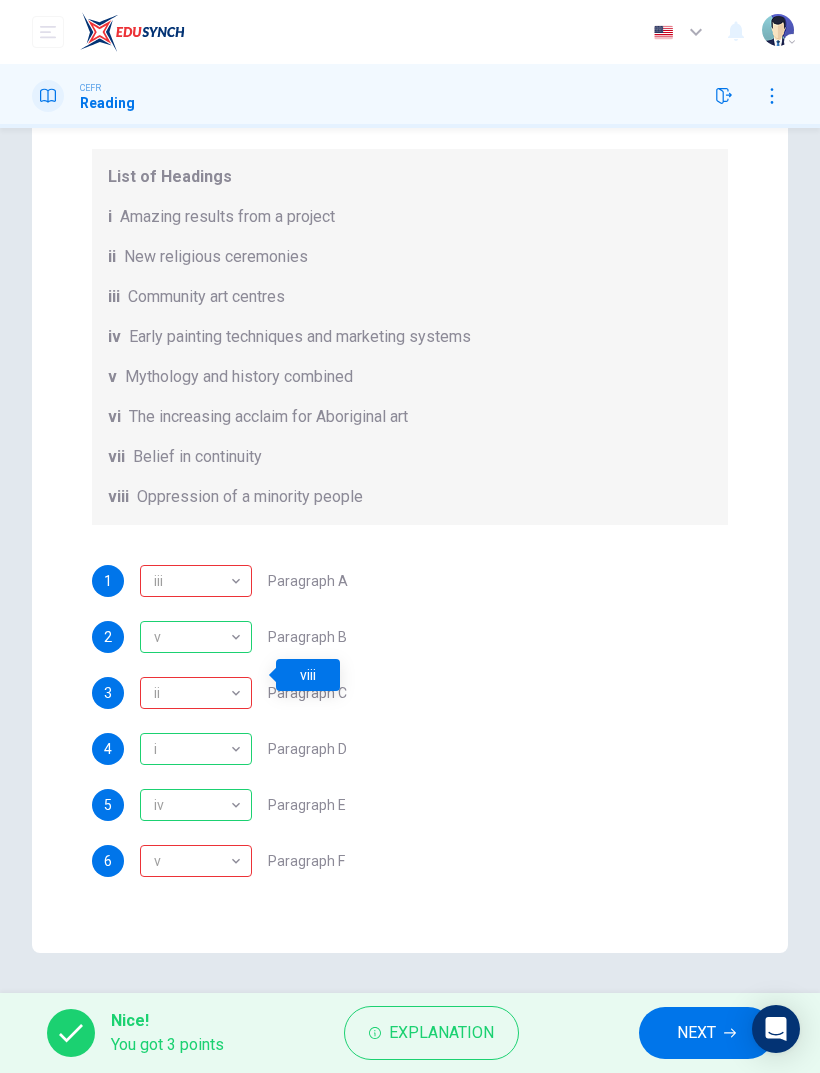 scroll, scrollTop: 196, scrollLeft: 0, axis: vertical 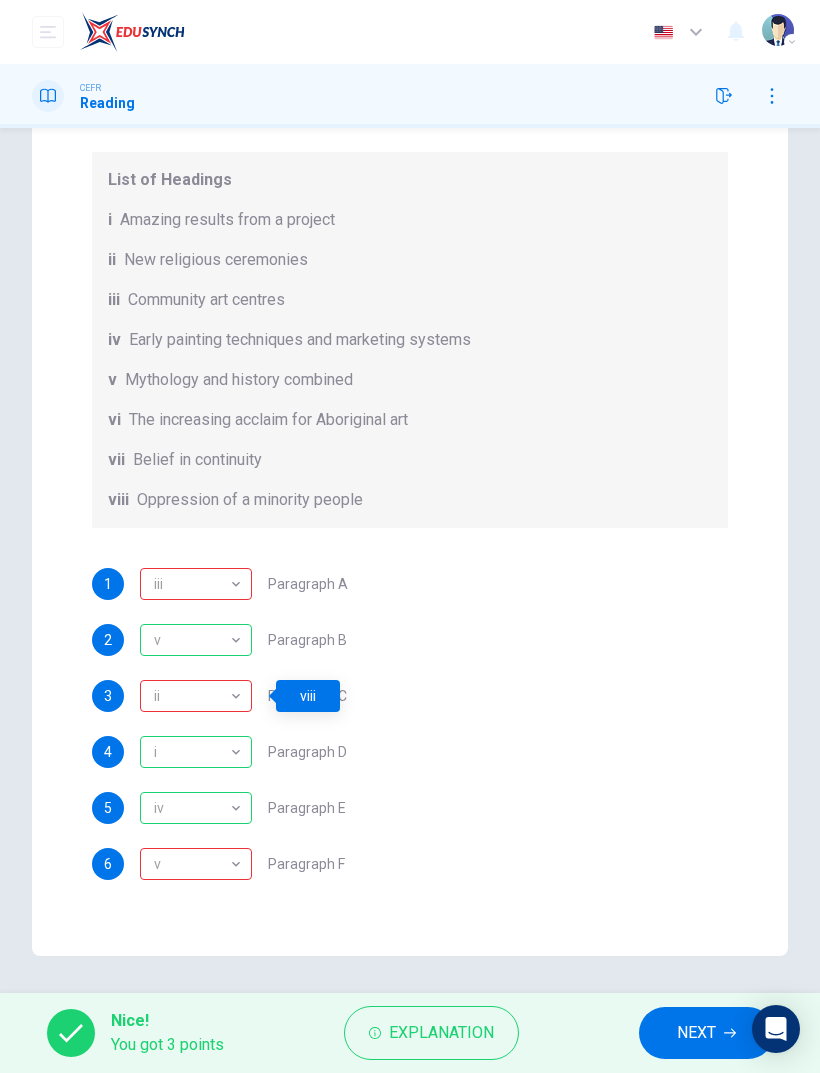 click on "ii" at bounding box center (192, 696) 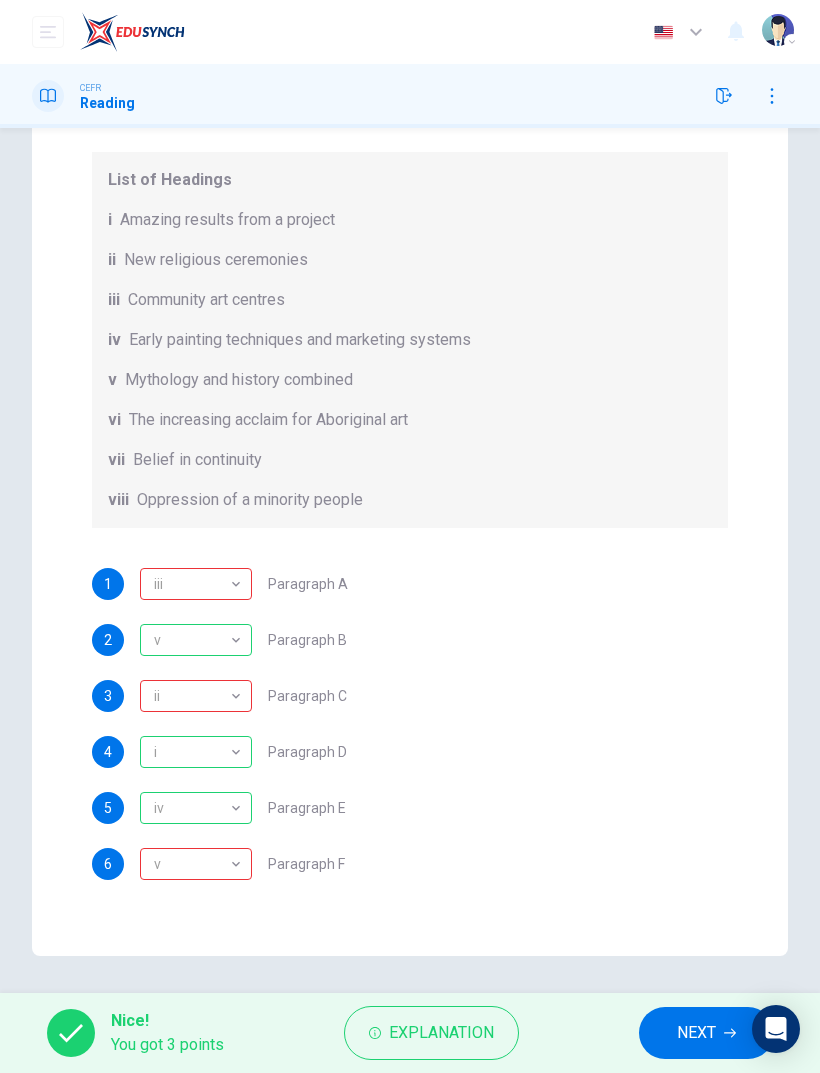 click on "ii" at bounding box center (192, 696) 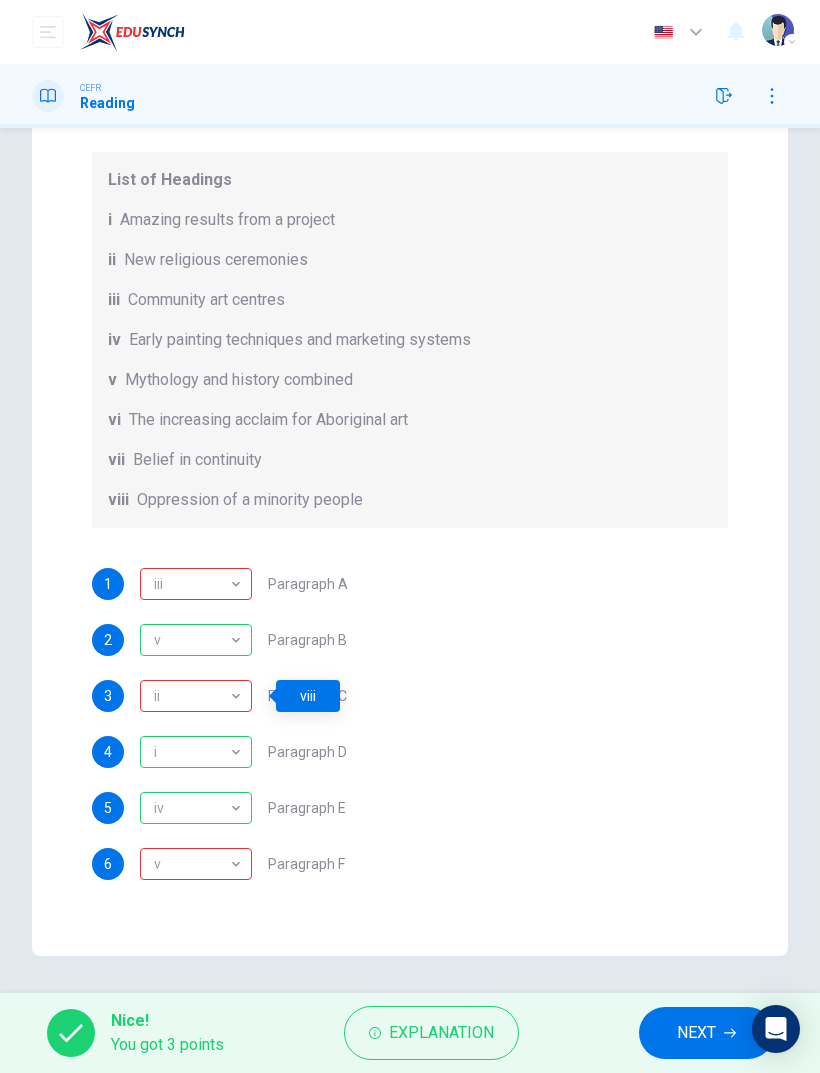 click on "Explanation" at bounding box center (441, 1033) 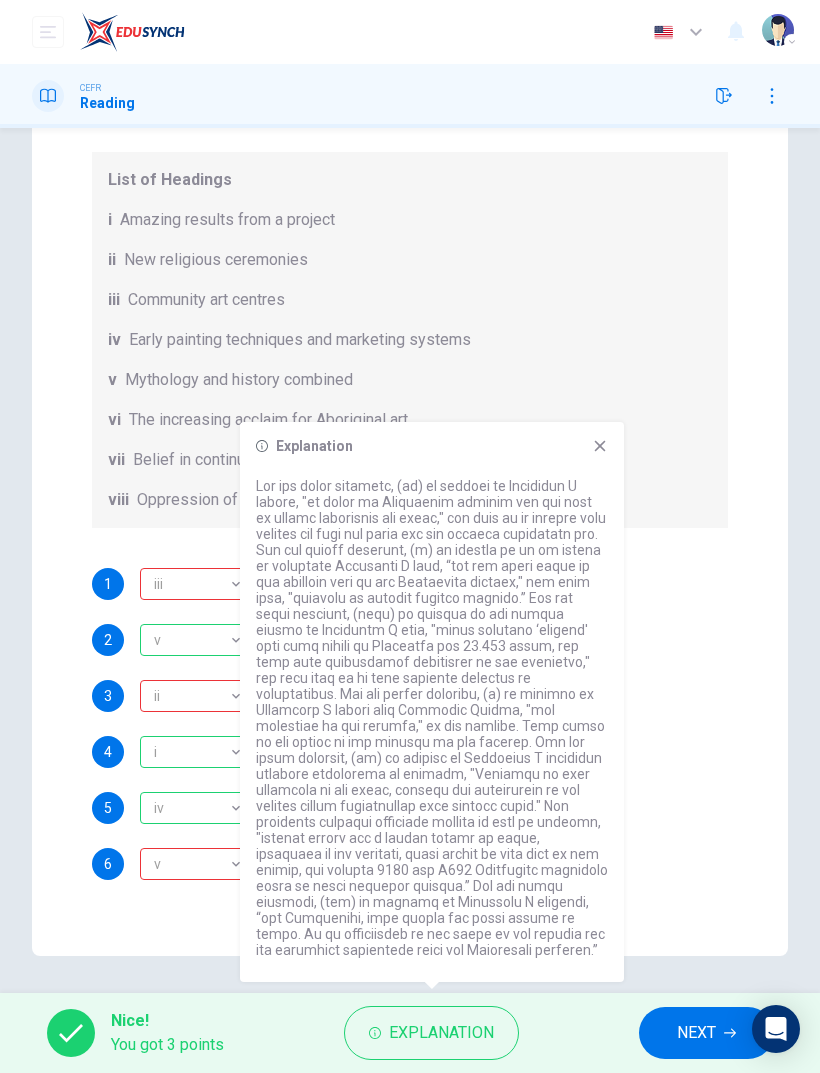 click on "Explanation" at bounding box center [432, 702] 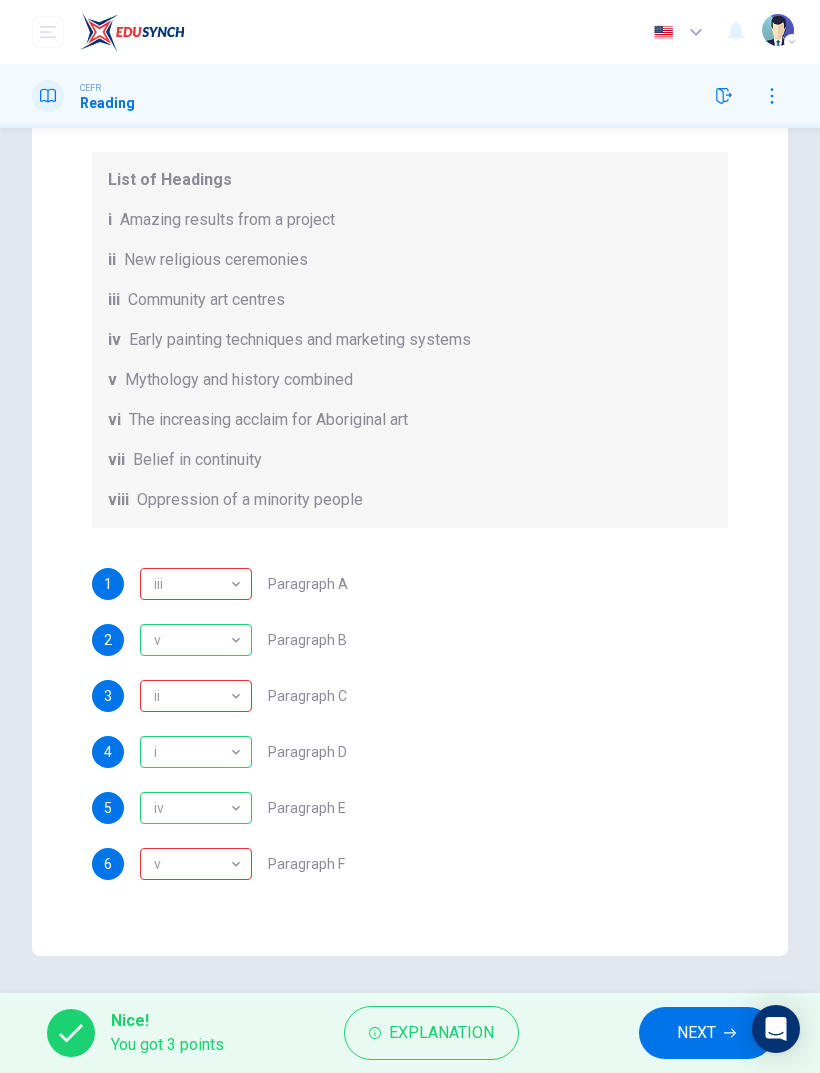 click on "NEXT" at bounding box center [696, 1033] 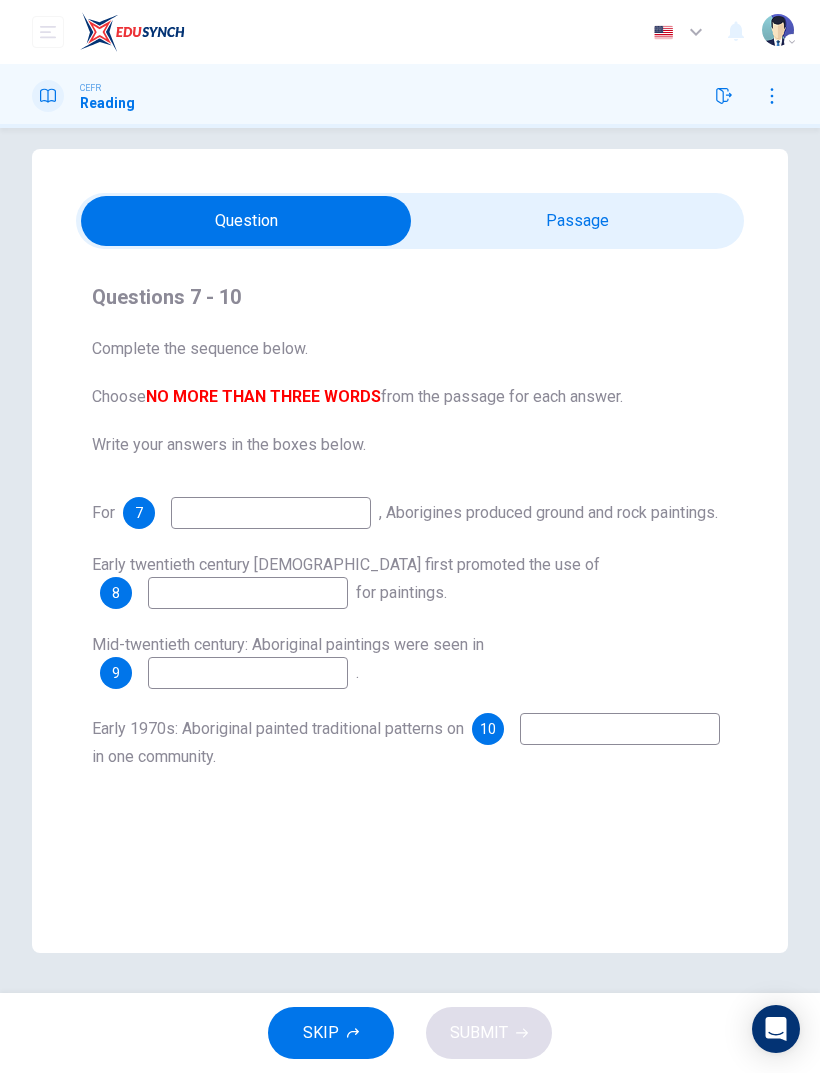 scroll, scrollTop: 19, scrollLeft: 0, axis: vertical 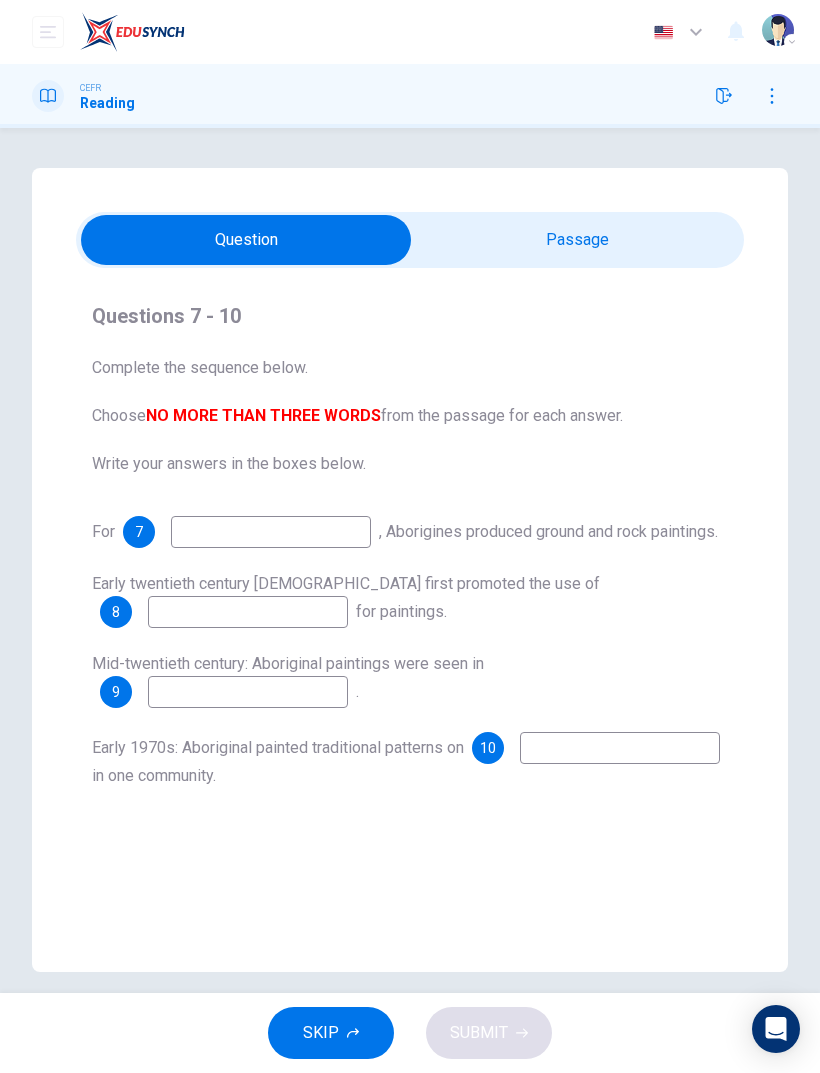 click at bounding box center (246, 240) 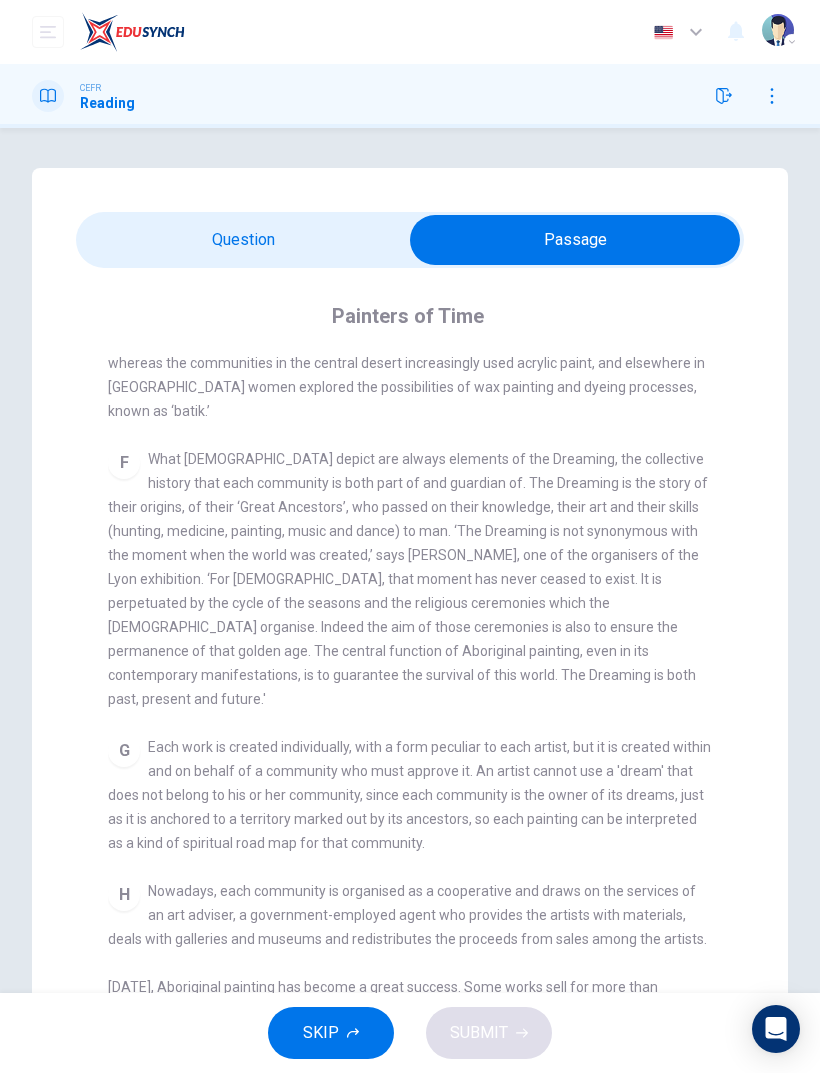 scroll, scrollTop: 1373, scrollLeft: 0, axis: vertical 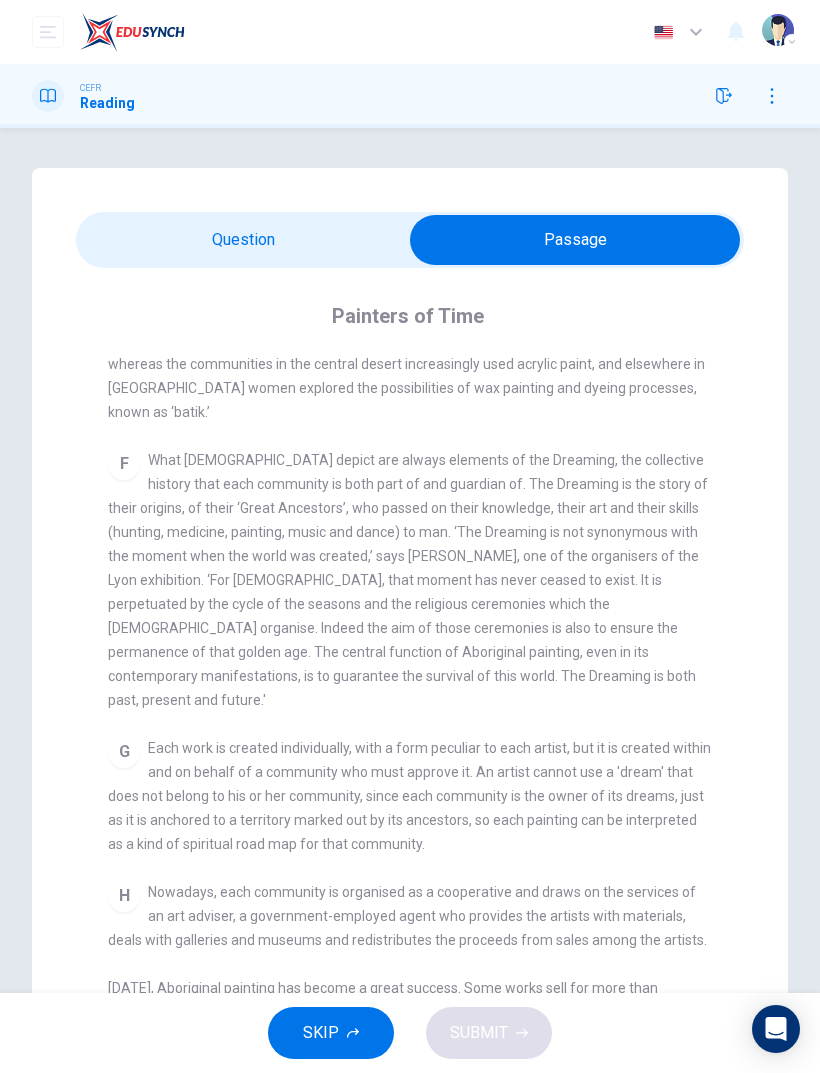 click at bounding box center [575, 240] 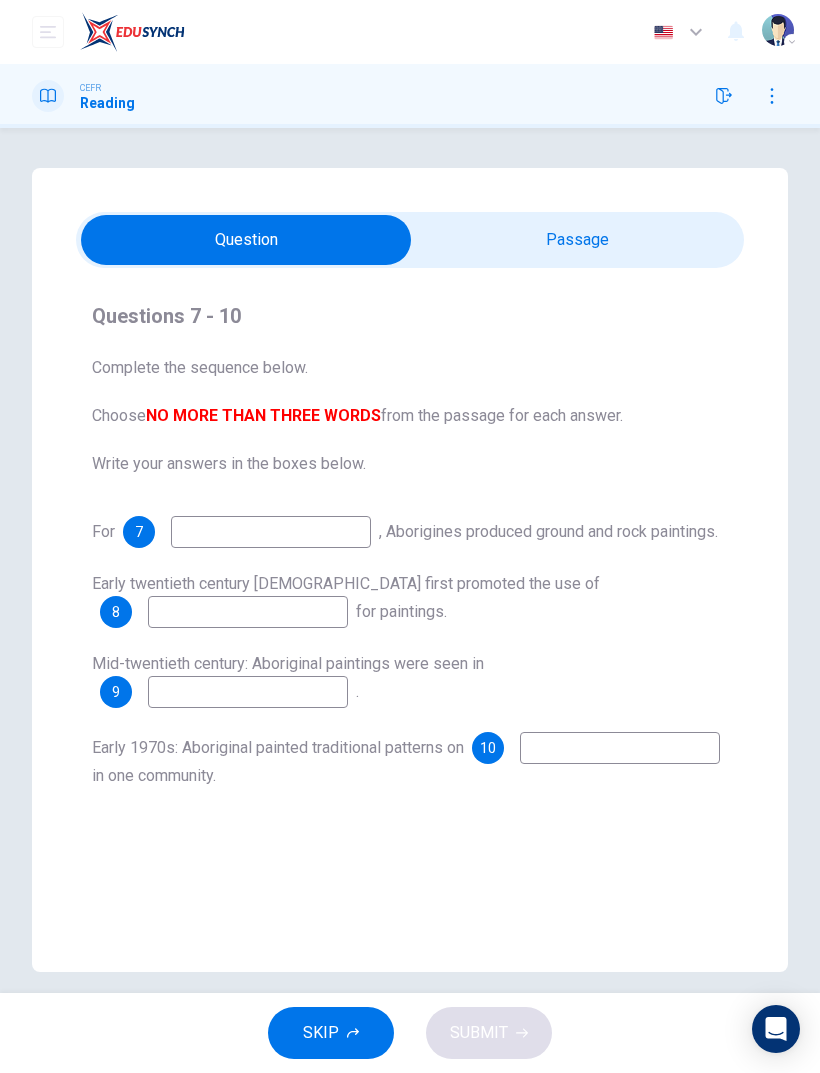 click at bounding box center [246, 240] 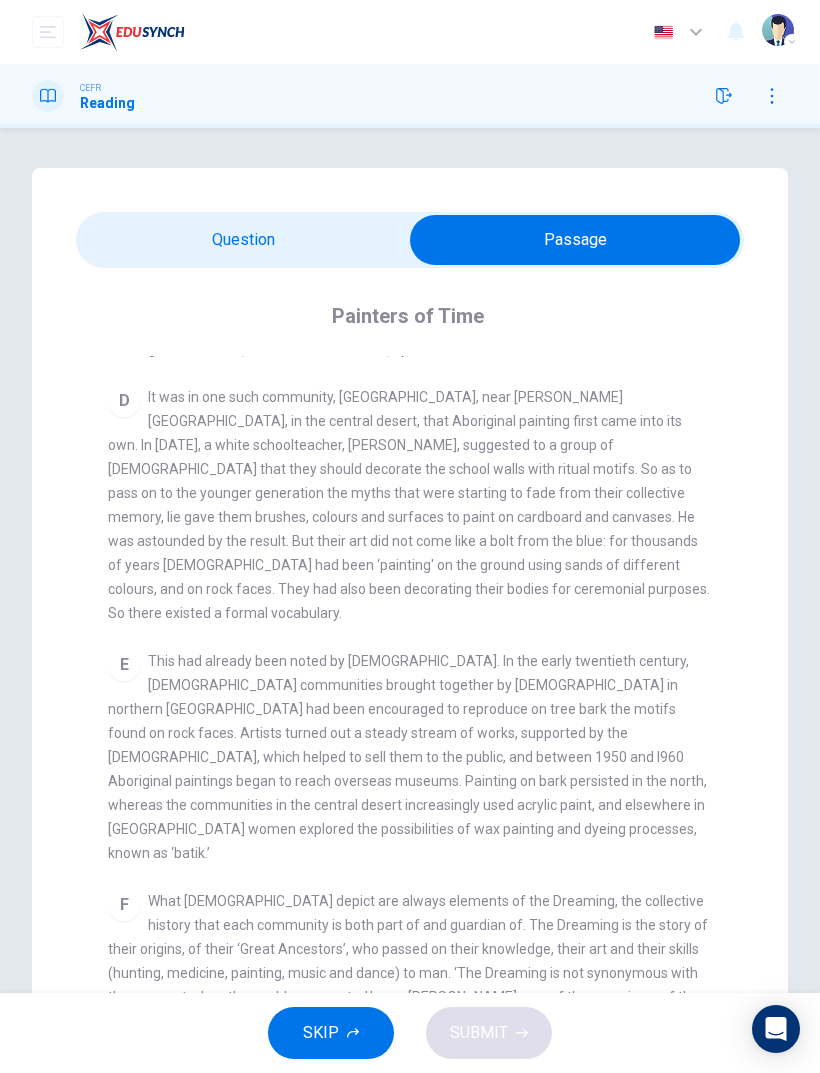 scroll, scrollTop: 931, scrollLeft: 0, axis: vertical 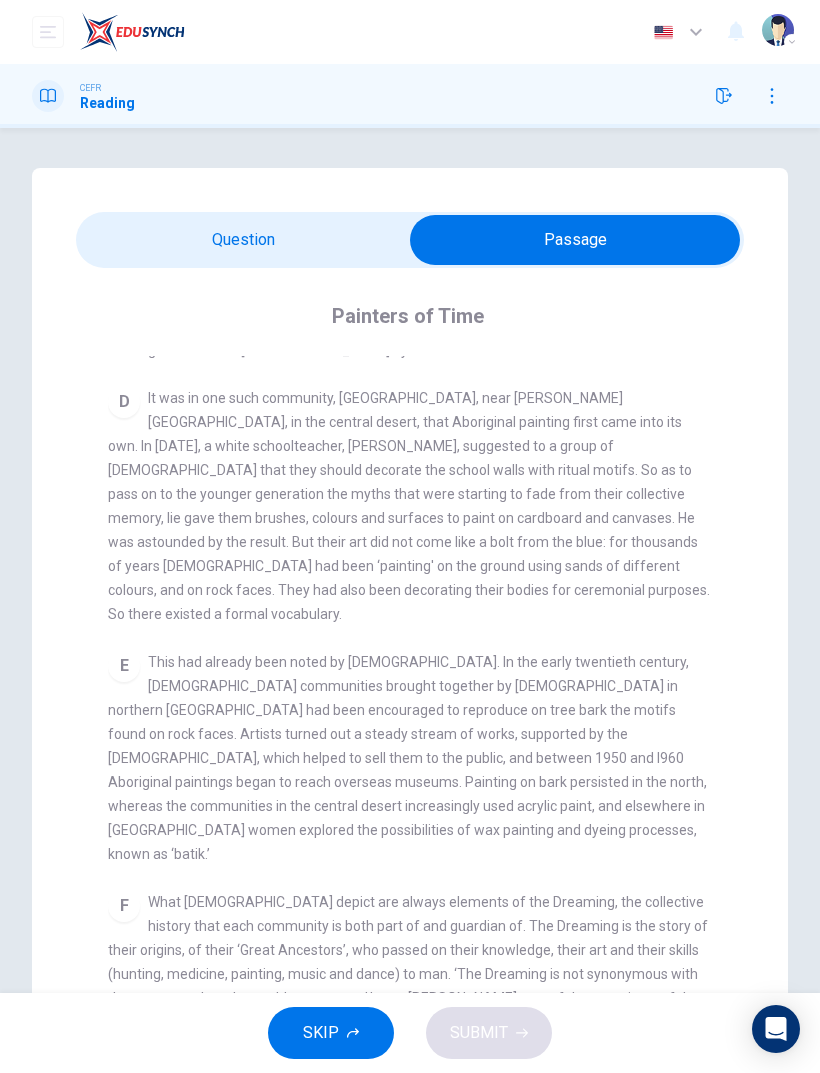 click at bounding box center [575, 240] 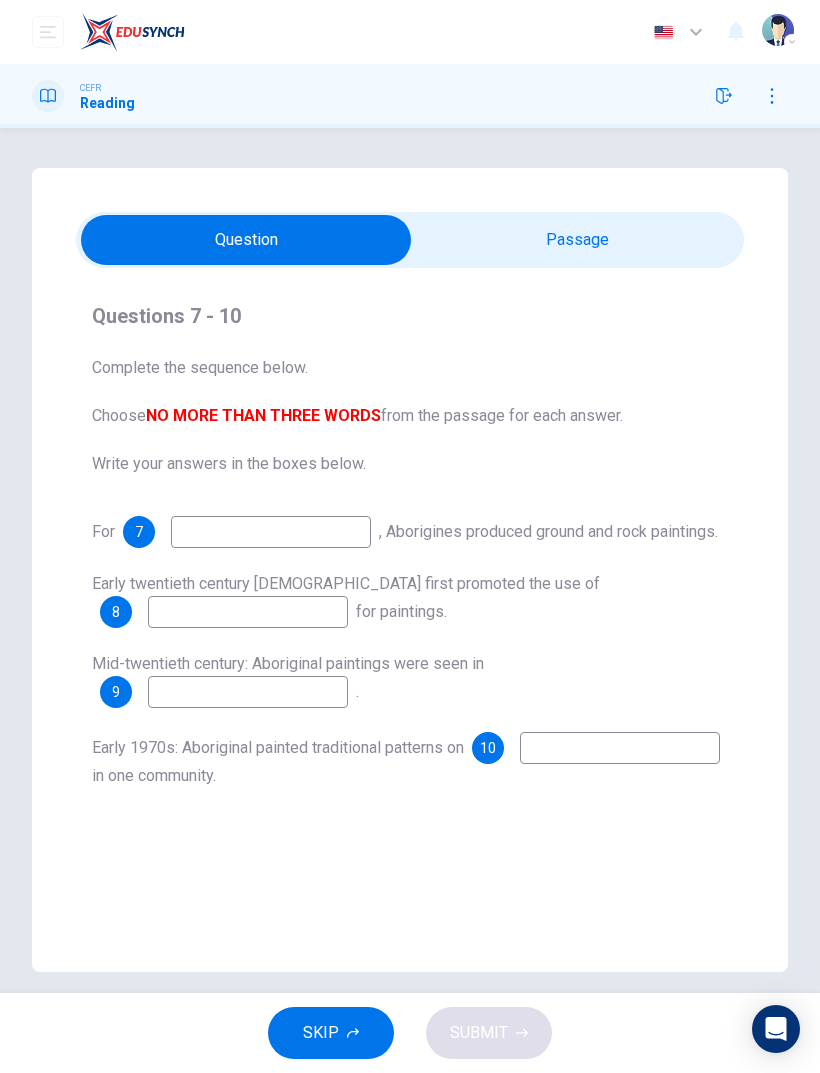 click at bounding box center (246, 240) 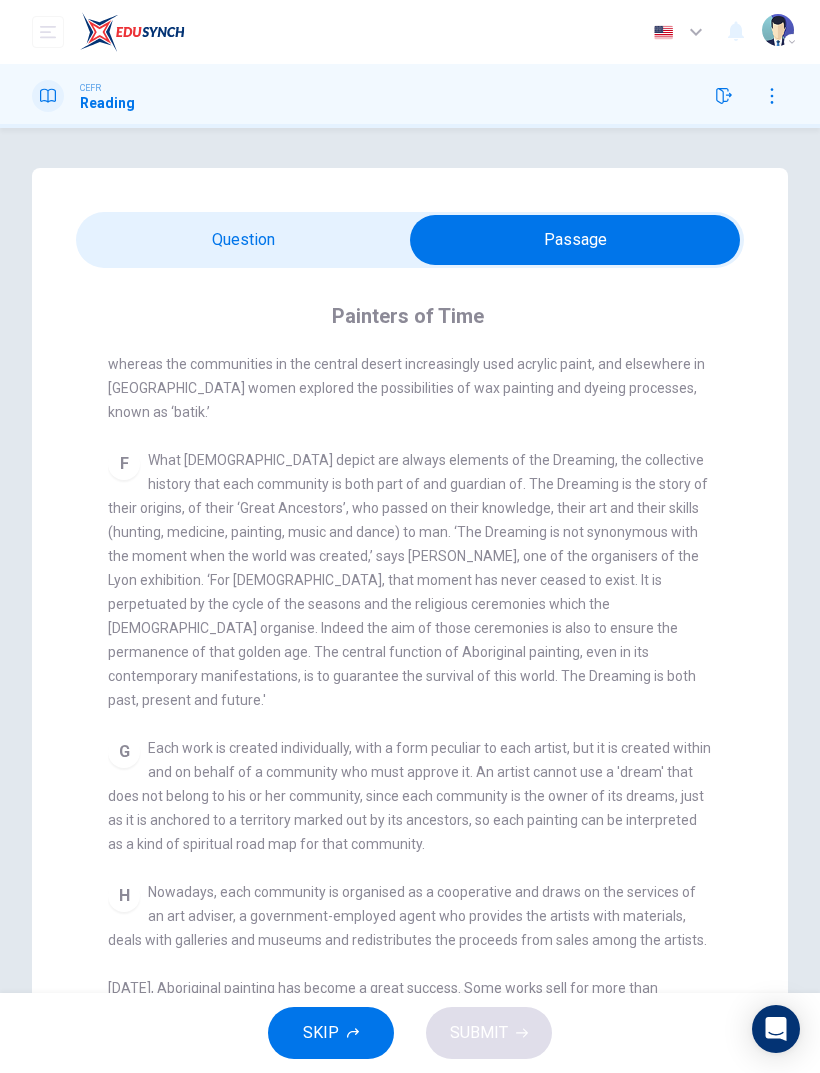 scroll, scrollTop: 1373, scrollLeft: 0, axis: vertical 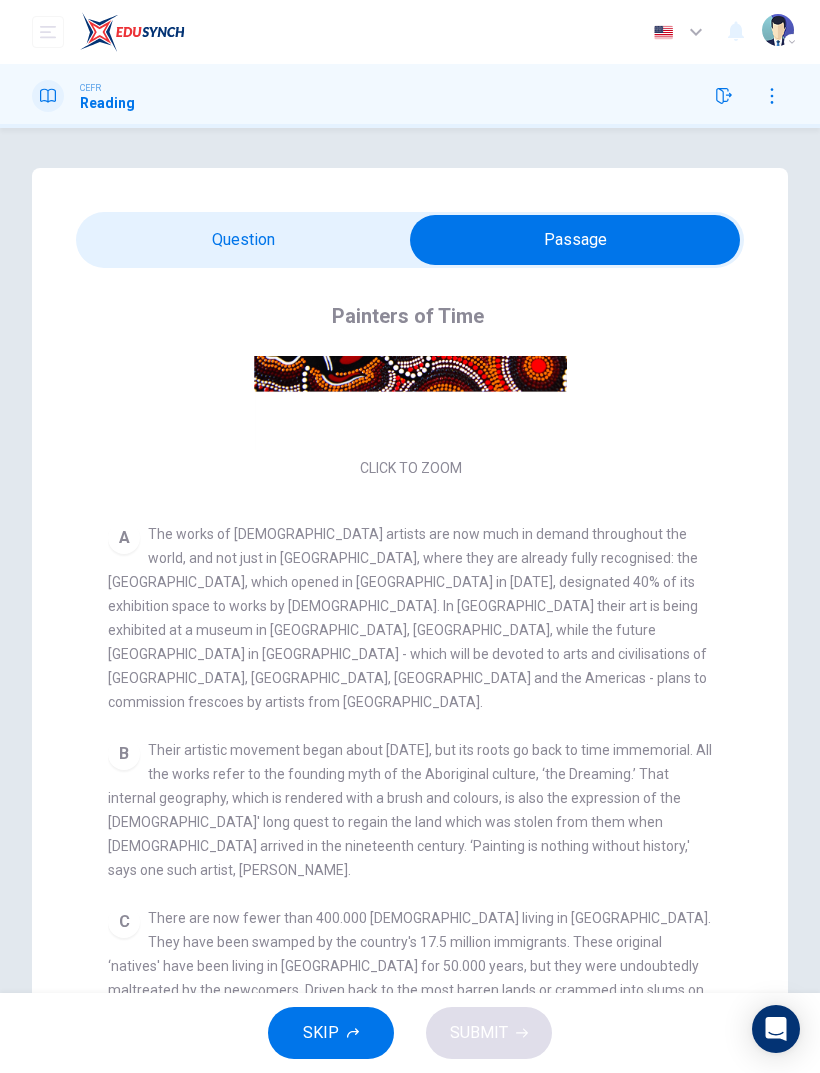 click at bounding box center (575, 240) 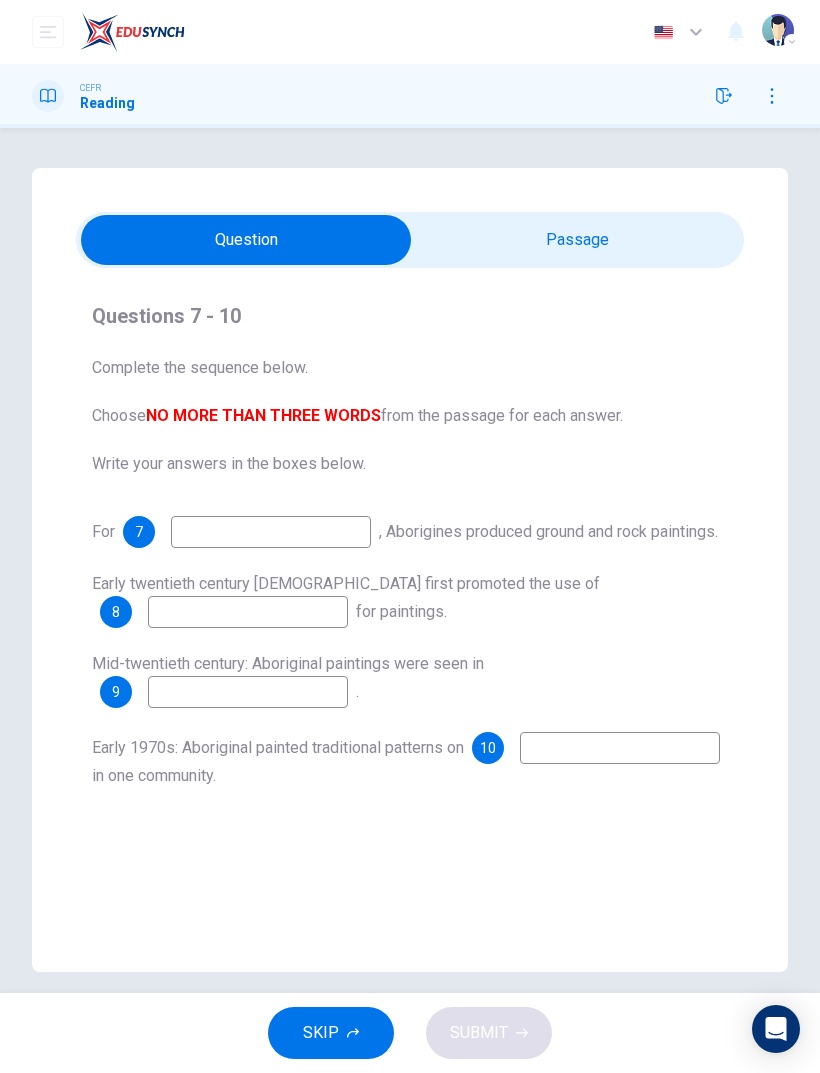 click at bounding box center [246, 240] 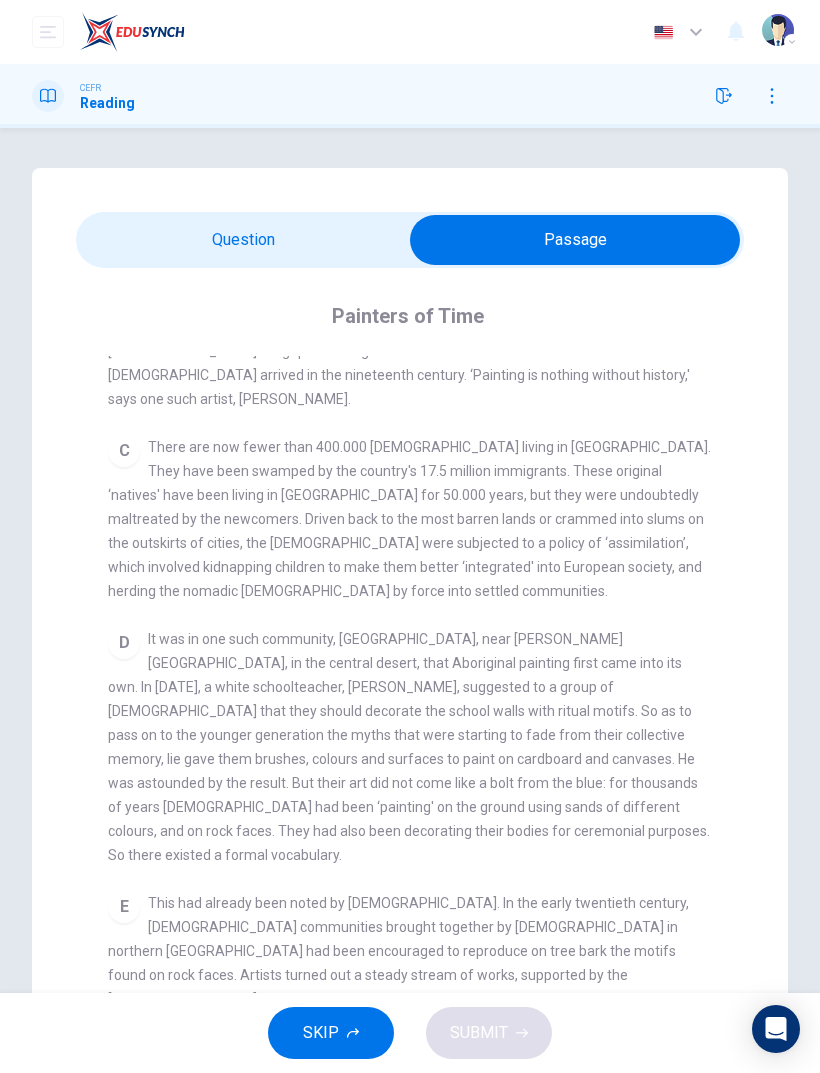 scroll, scrollTop: 677, scrollLeft: 0, axis: vertical 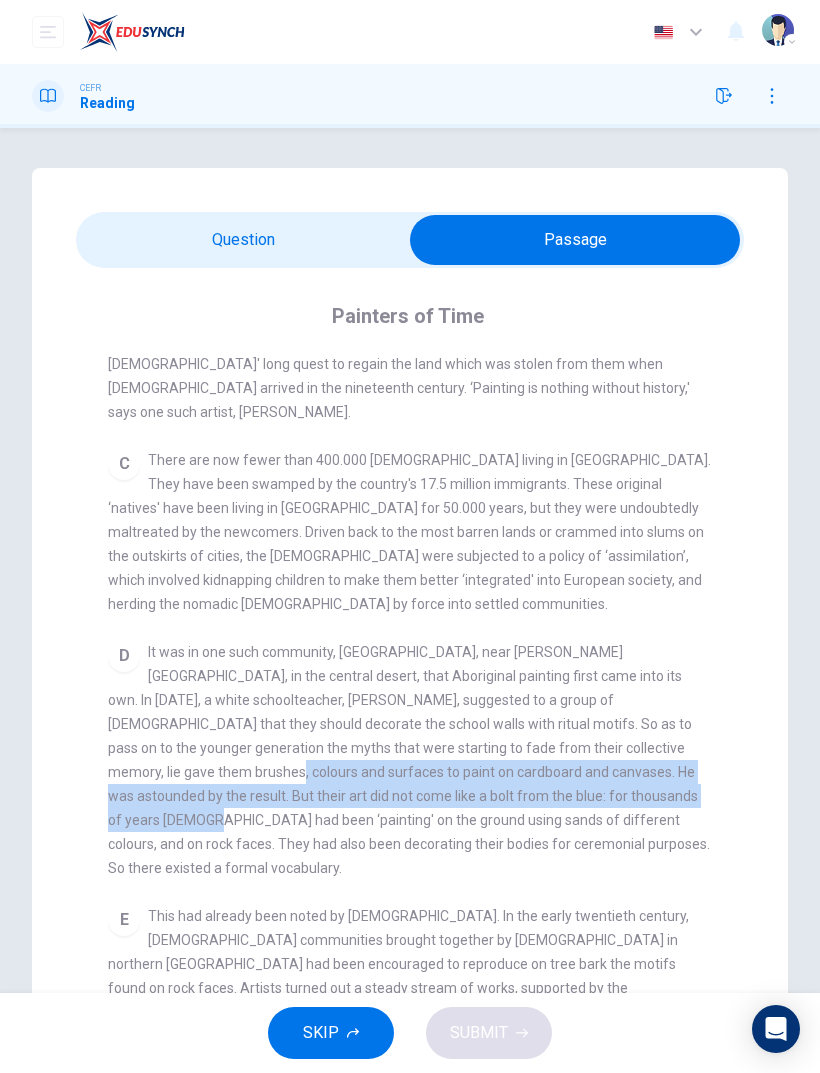 click at bounding box center (575, 240) 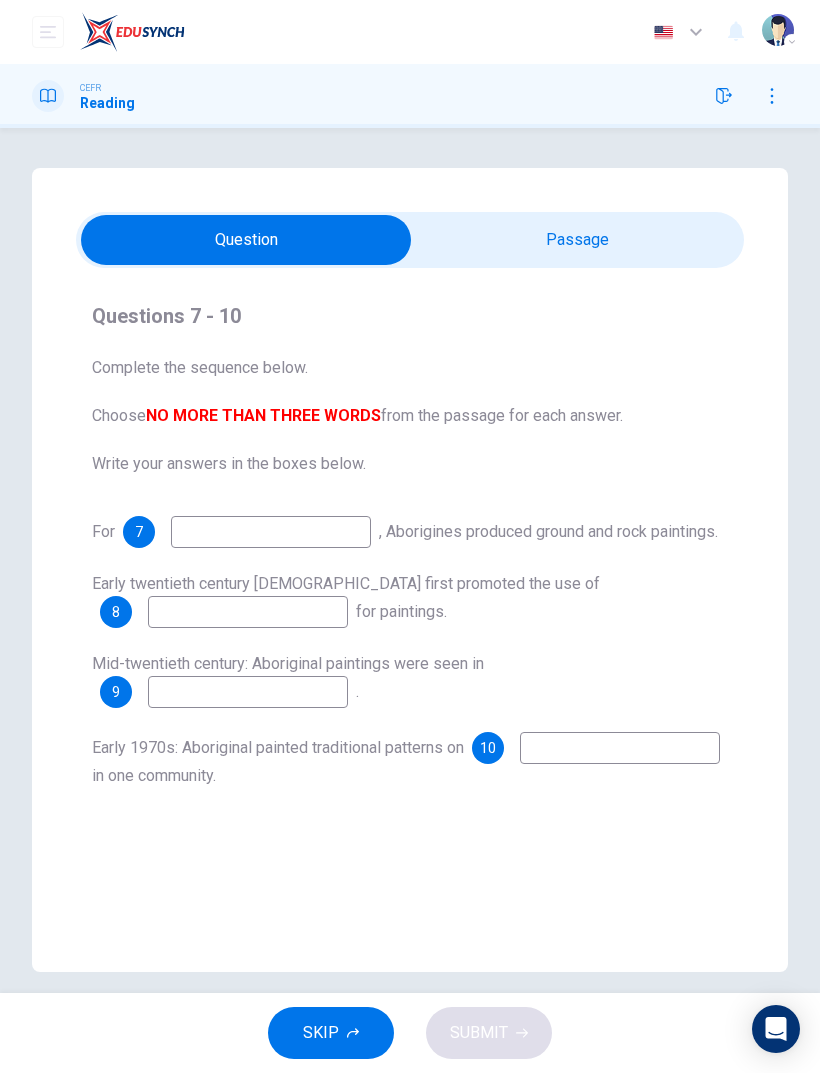 click on "Questions 7 - 10 Complete the sequence below.
Choose  NO MORE THAN THREE WORDS  from the passage for each answer.
Write your answers in the boxes below.  For  7 , [DEMOGRAPHIC_DATA] produced ground and rock
paintings. Early twentieth century [DEMOGRAPHIC_DATA] first promoted the use of  8  for paintings. Mid-twentieth century: Aboriginal paintings were seen in  9 . Early 1970s: Aboriginal painted traditional patterns on  10  in one community." at bounding box center [410, 544] 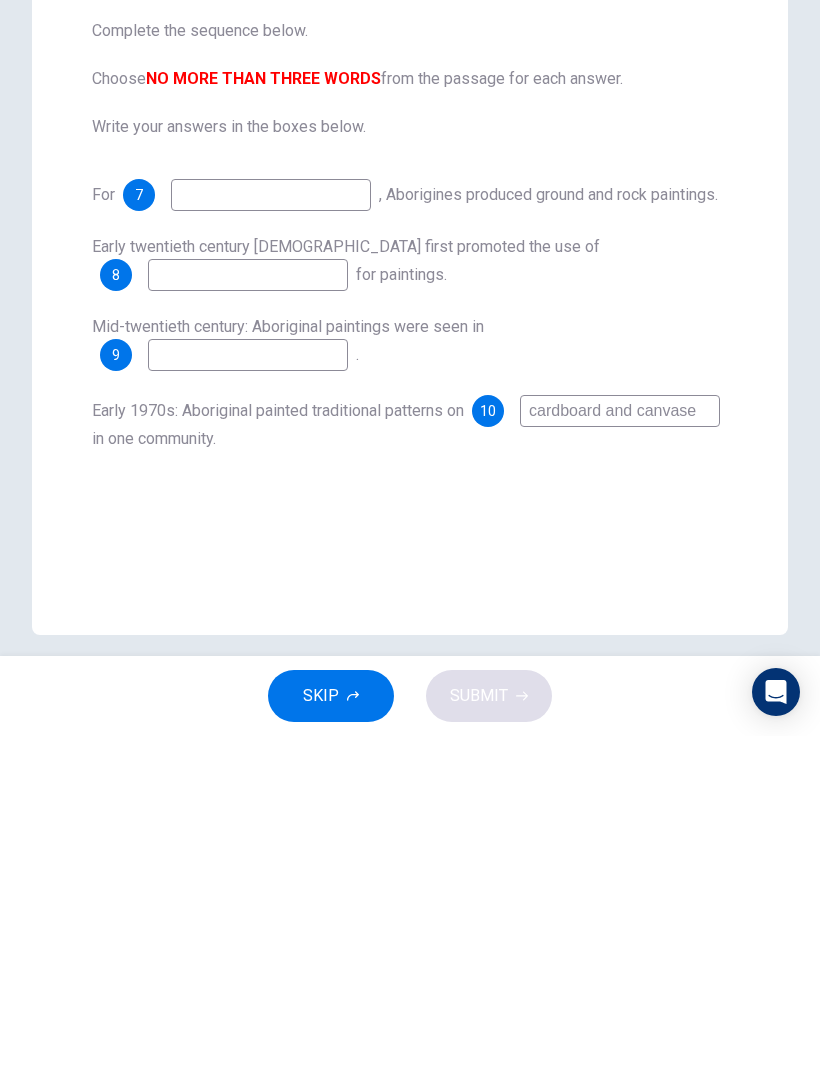 type on "cardboard and canvases" 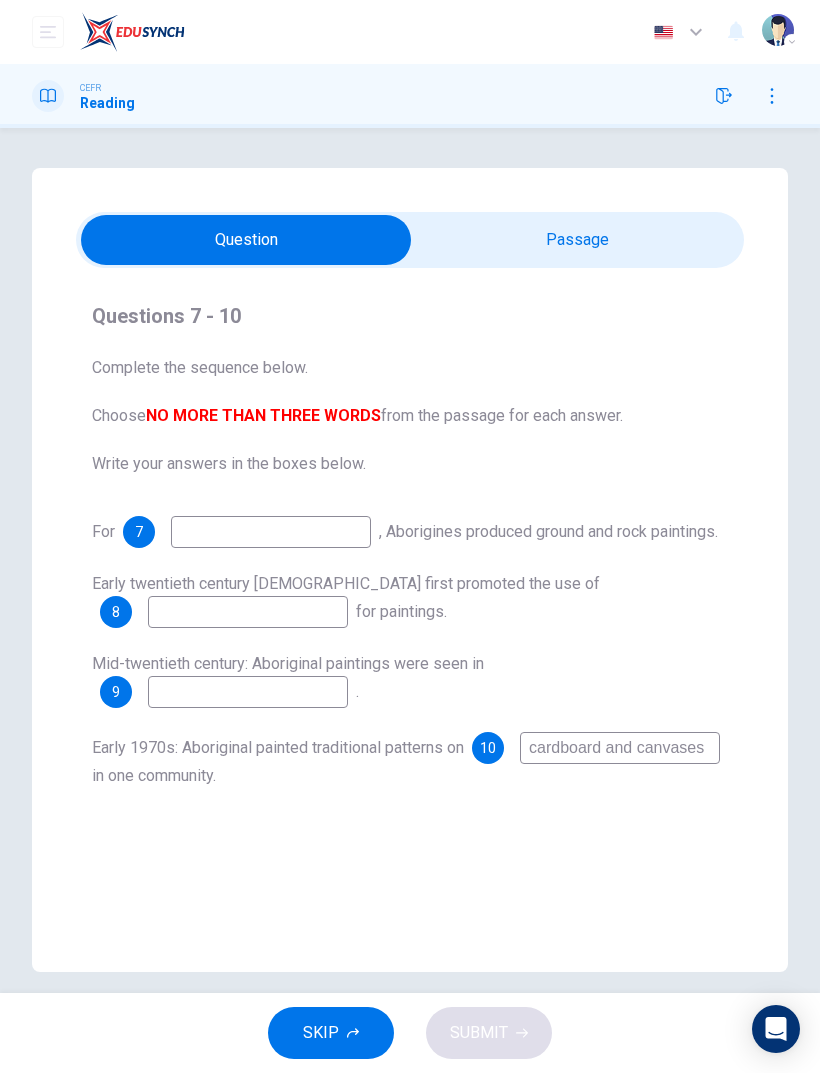click at bounding box center [246, 240] 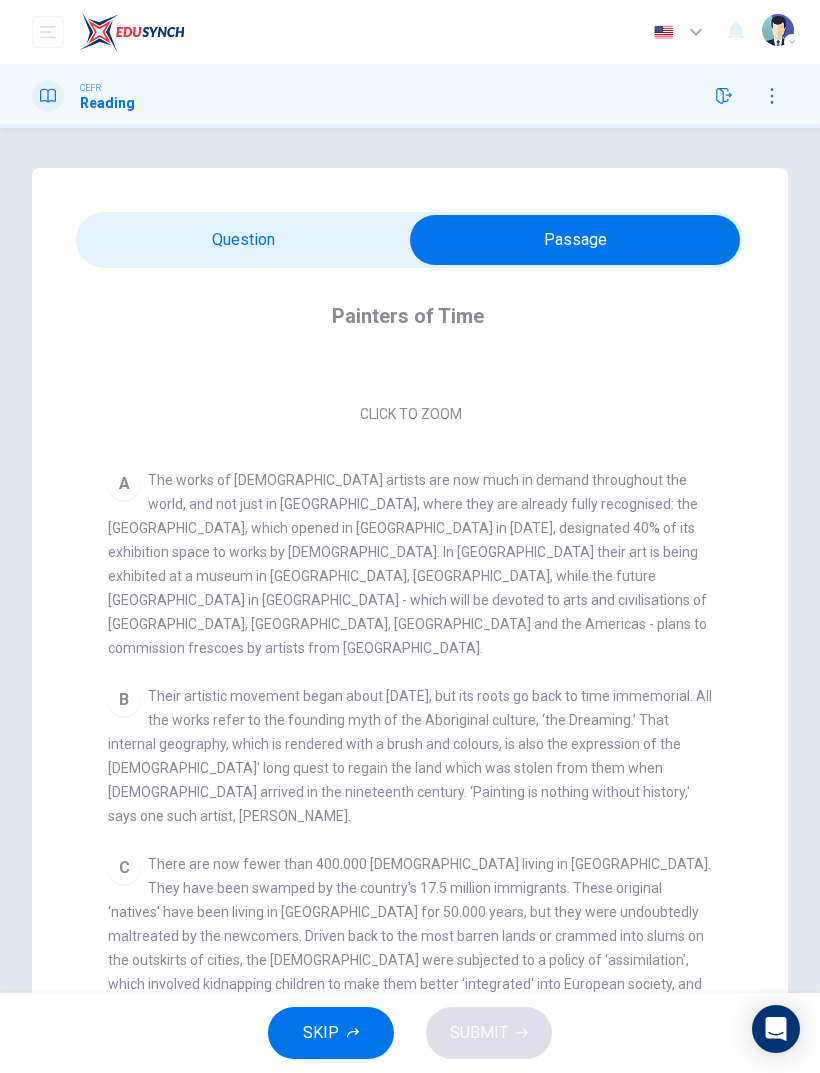 scroll, scrollTop: 270, scrollLeft: 0, axis: vertical 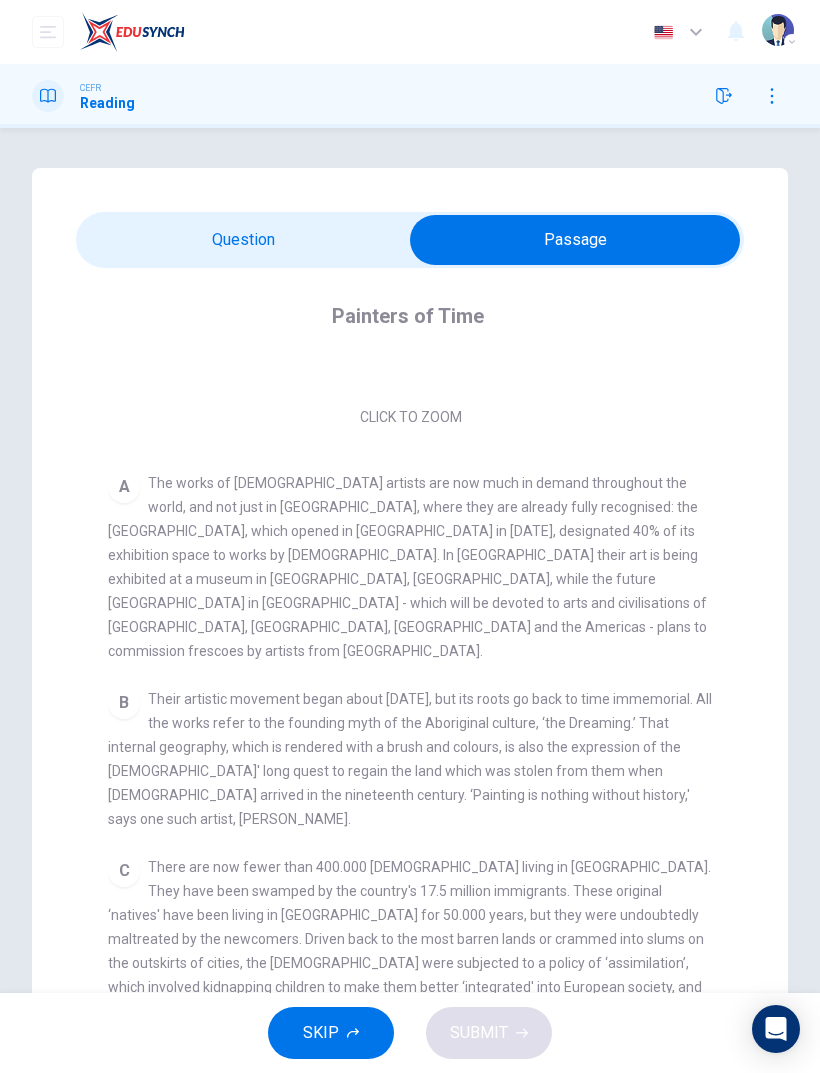 click at bounding box center (575, 240) 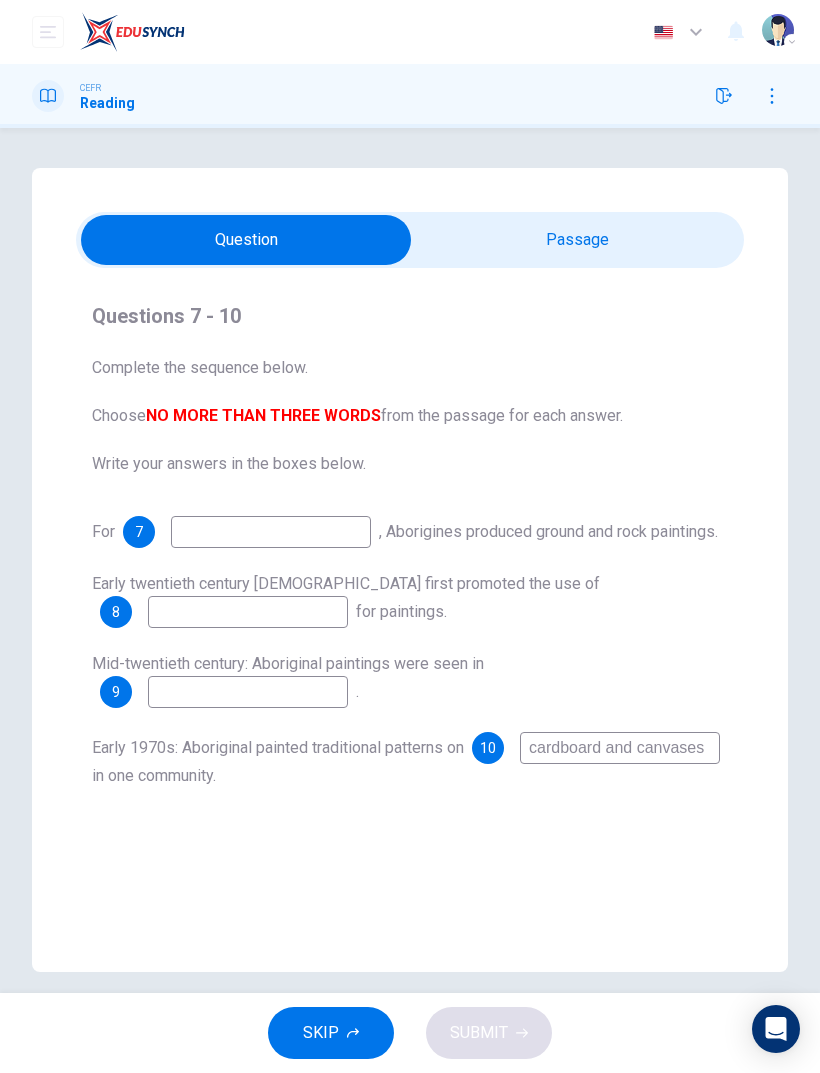 click at bounding box center (246, 240) 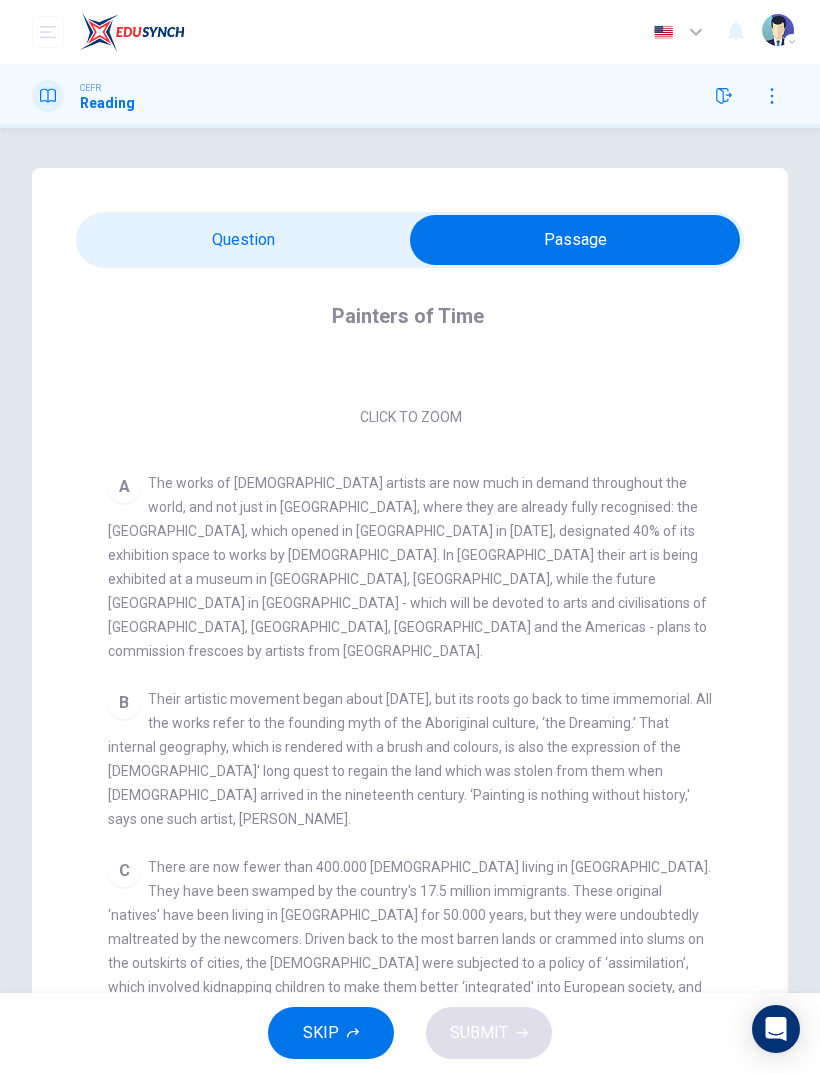 click at bounding box center [575, 240] 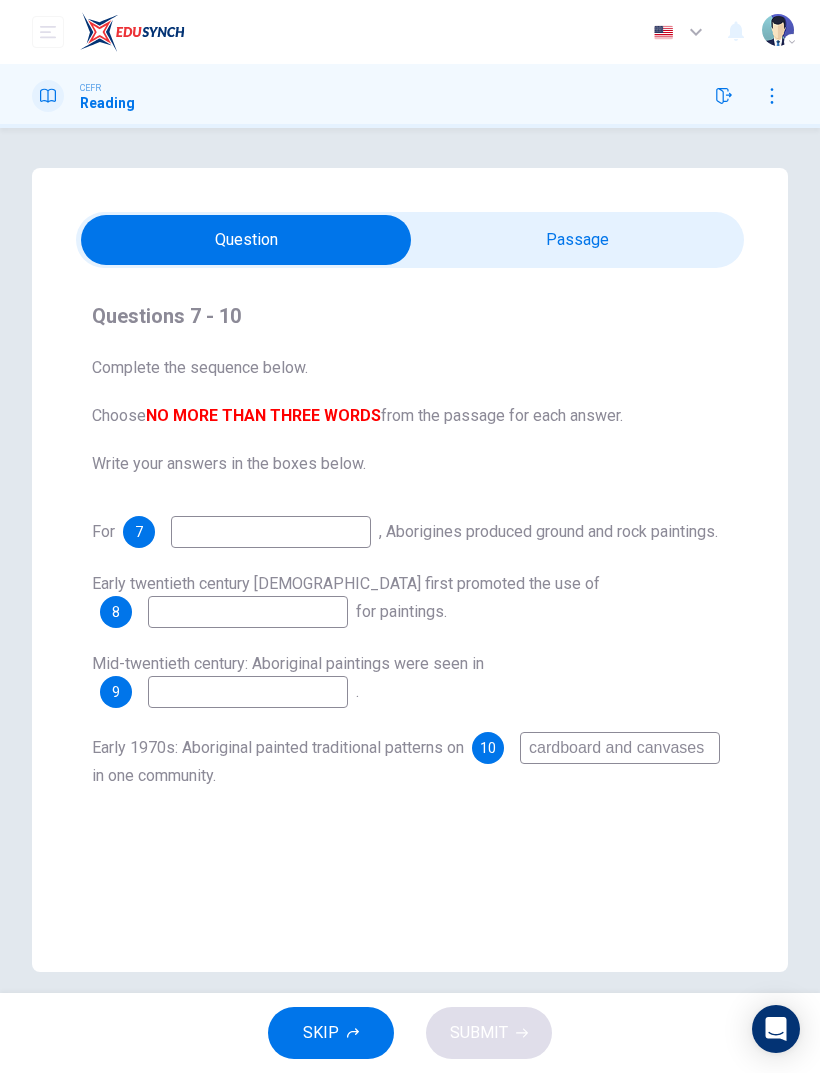click on "SKIP" at bounding box center [331, 1033] 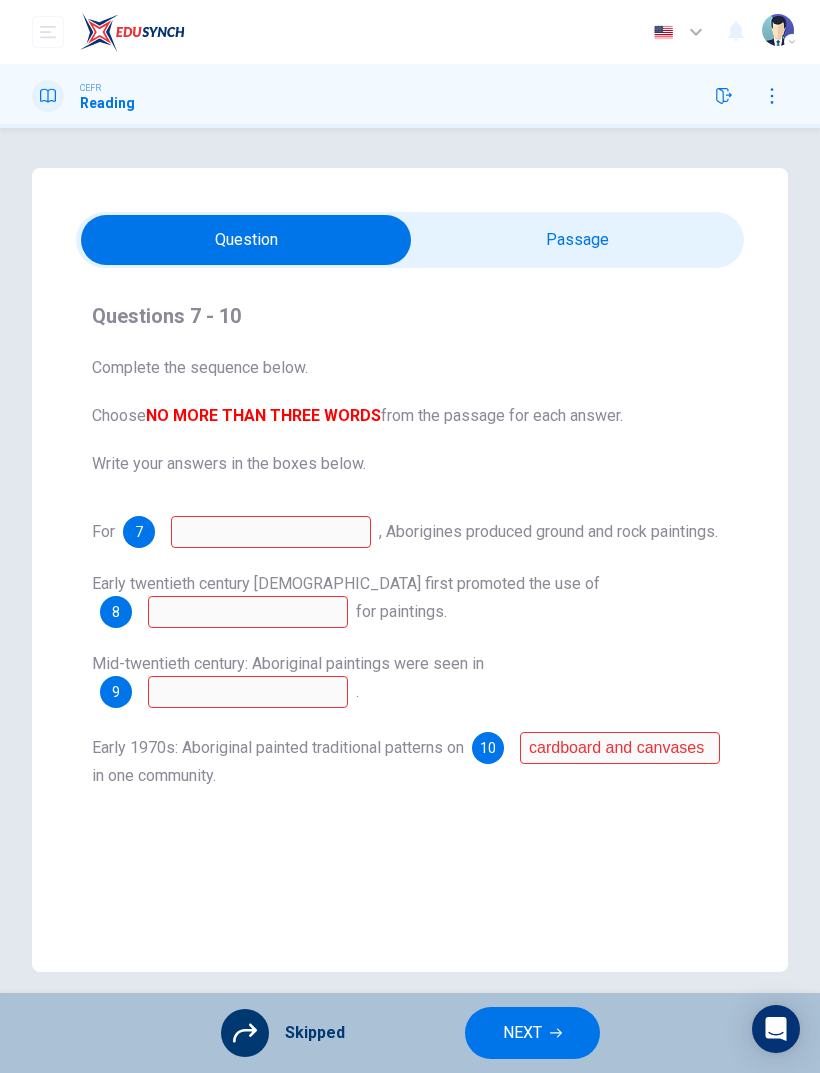 click on "Mid-twentieth century: Aboriginal paintings were seen in" at bounding box center (288, 663) 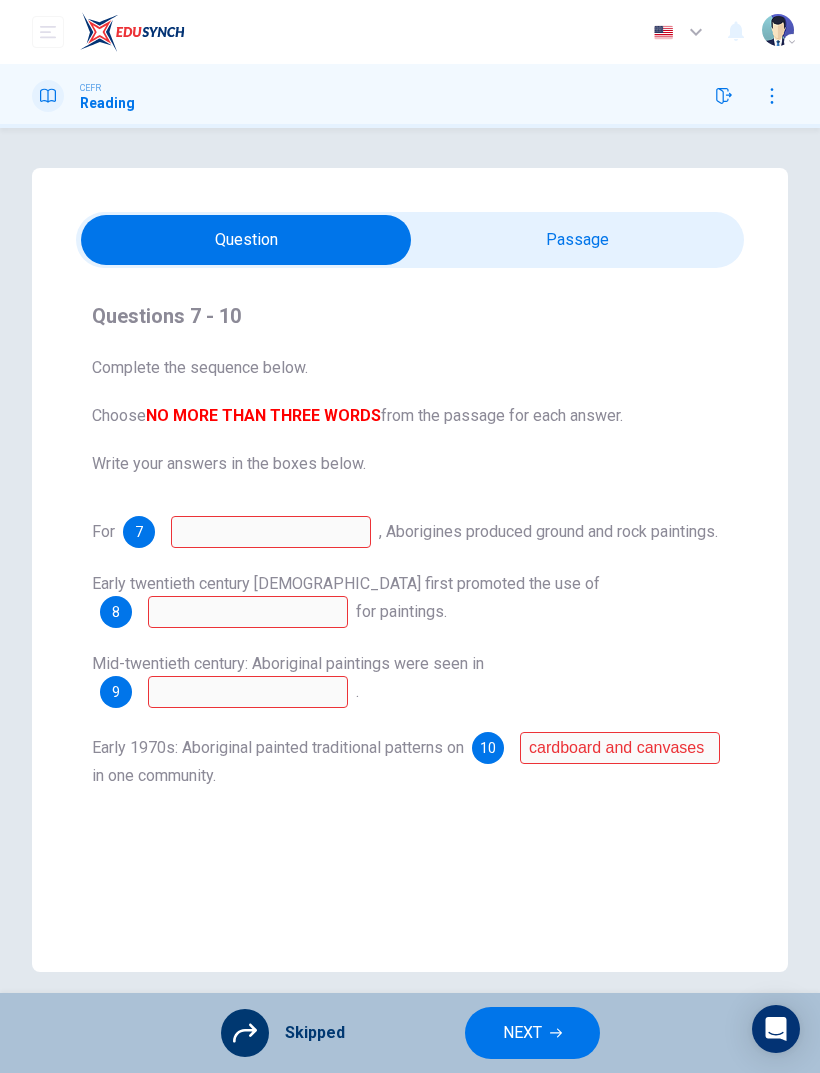 click at bounding box center (245, 1033) 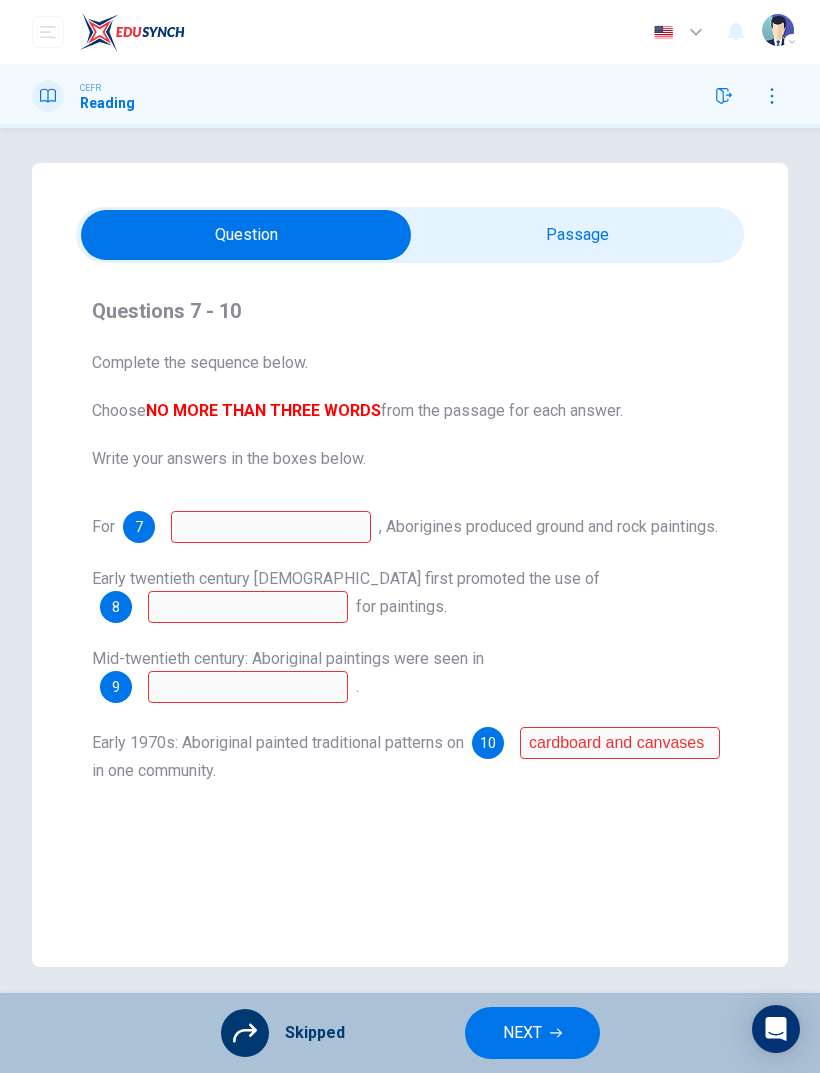 scroll, scrollTop: 13, scrollLeft: 0, axis: vertical 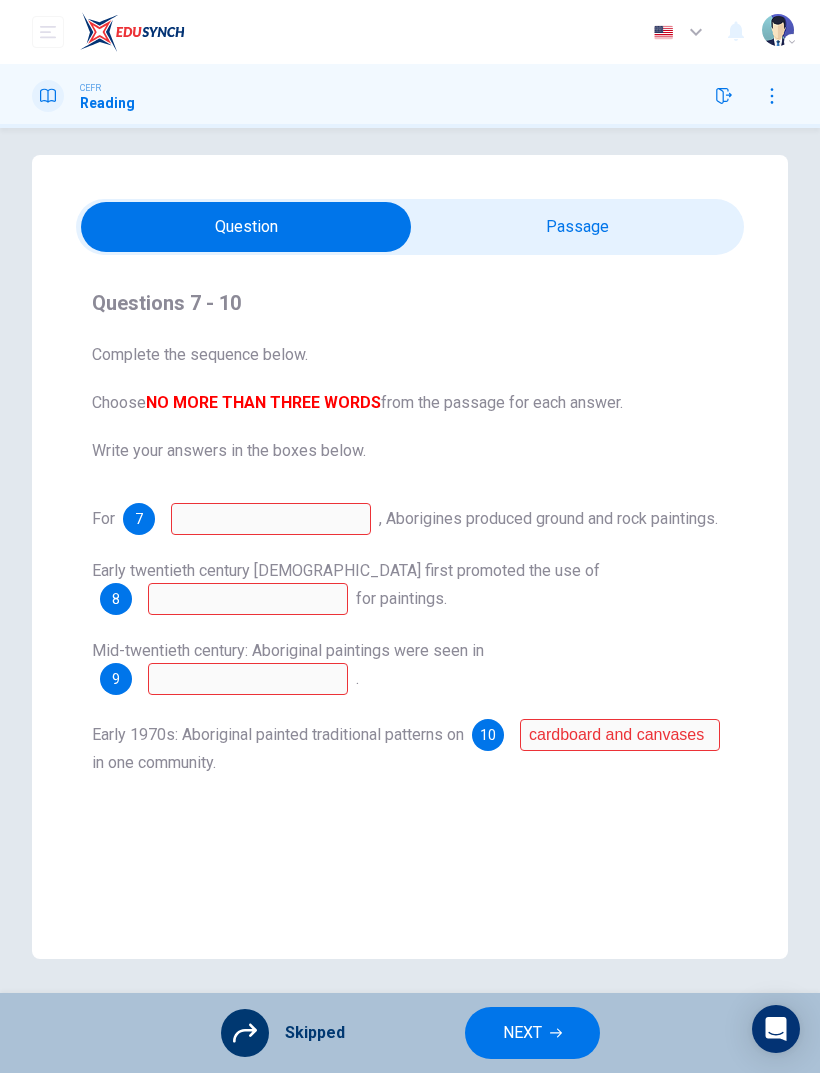 click on "For  7 , Aborigines produced ground and rock
paintings. Early twentieth century [DEMOGRAPHIC_DATA] first promoted the use of  8  for paintings. Mid-twentieth century: Aboriginal paintings were seen in  9 . Early 1970s: Aboriginal painted traditional patterns on  10 cardboard and canvases  in one community." at bounding box center (410, 639) 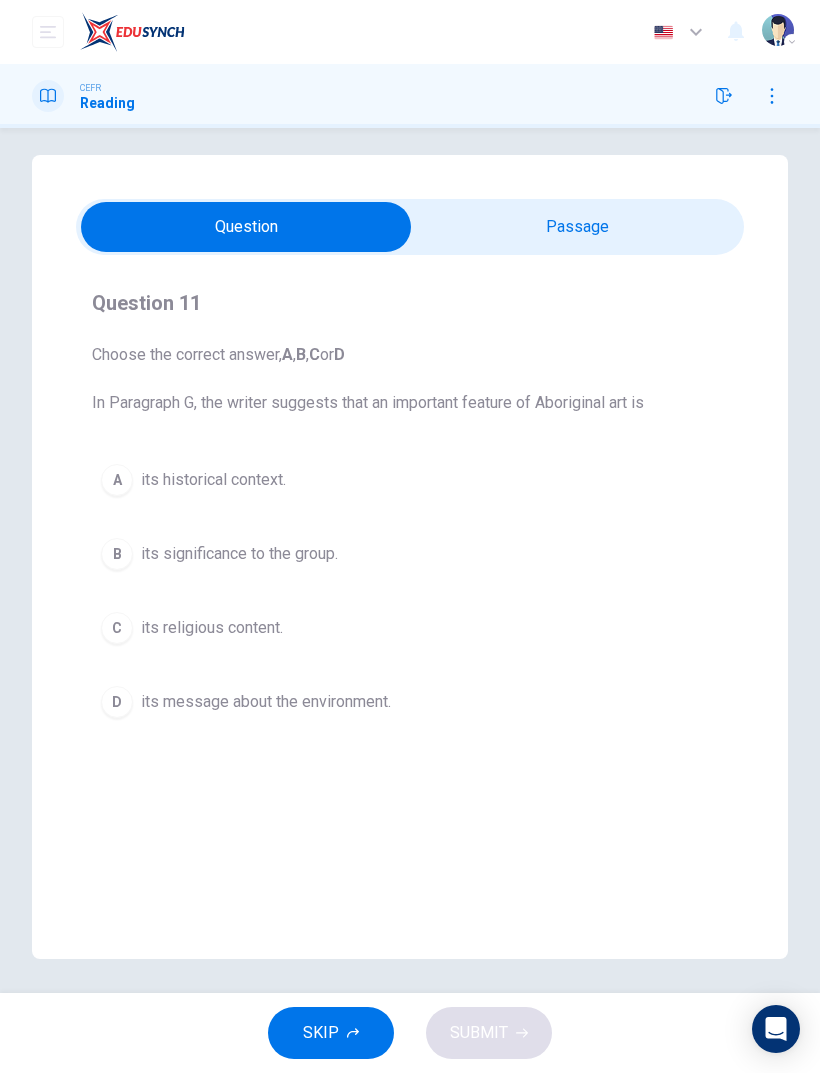 click at bounding box center [246, 227] 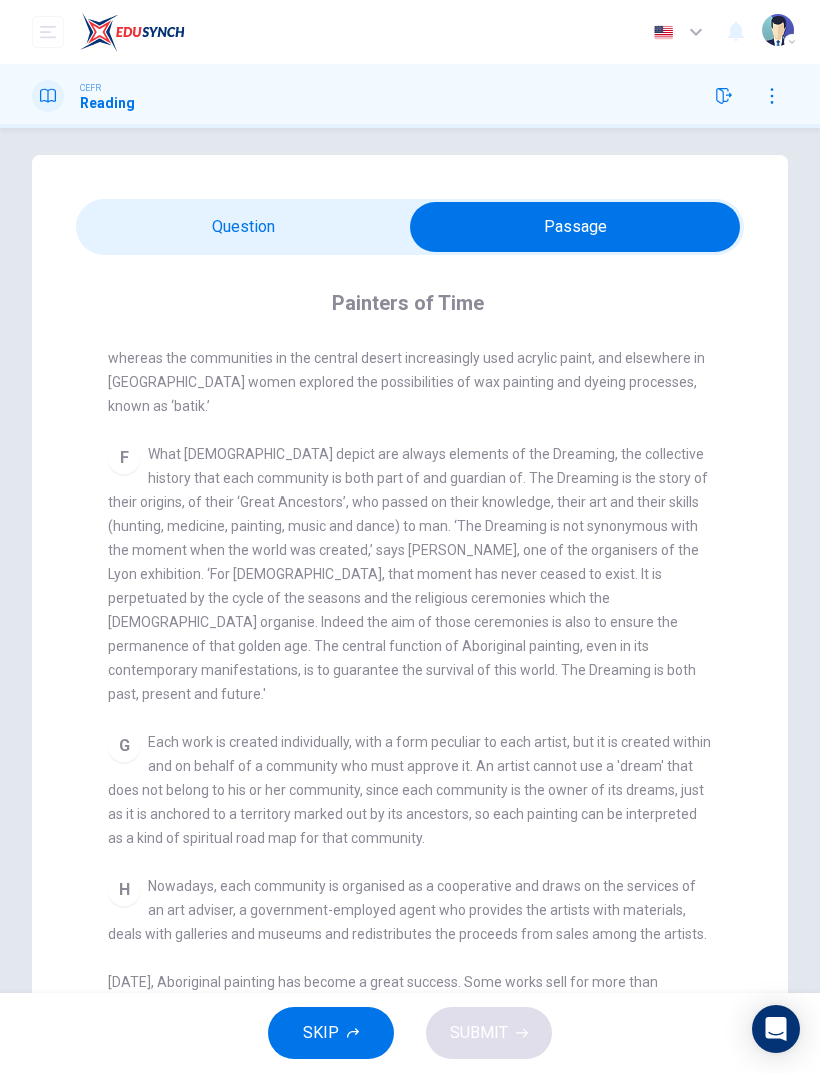 scroll, scrollTop: 1365, scrollLeft: 0, axis: vertical 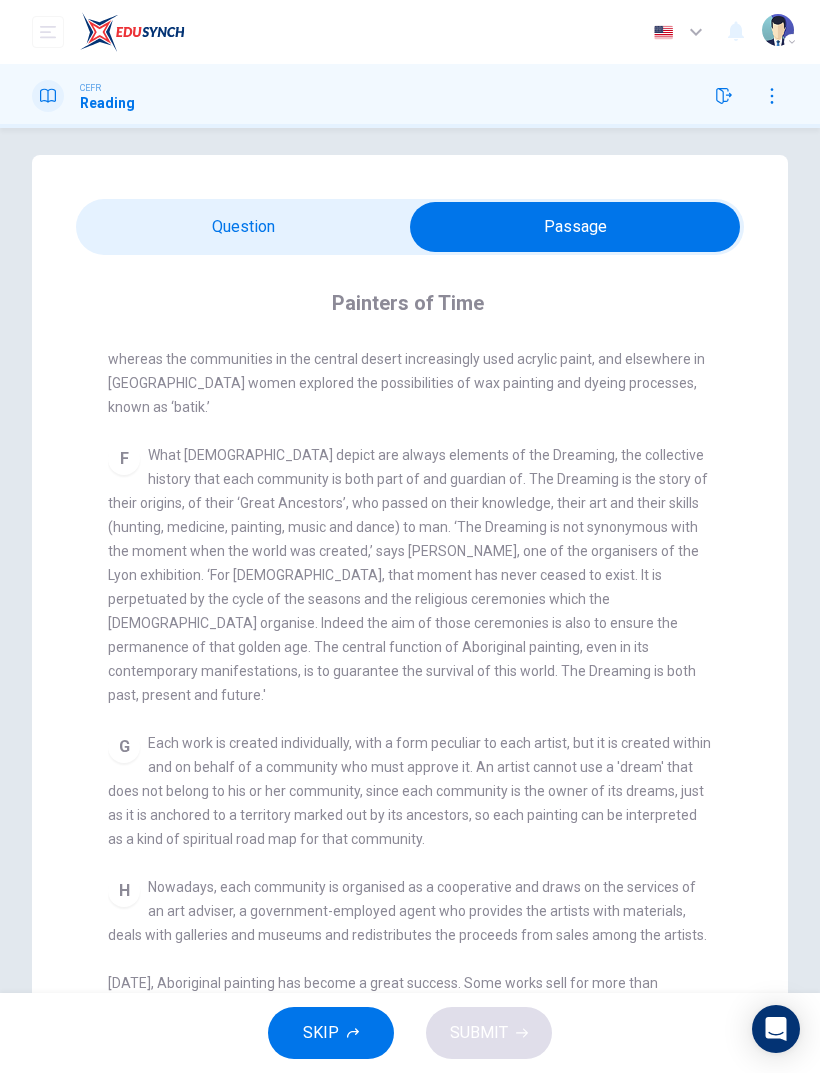 click at bounding box center (575, 227) 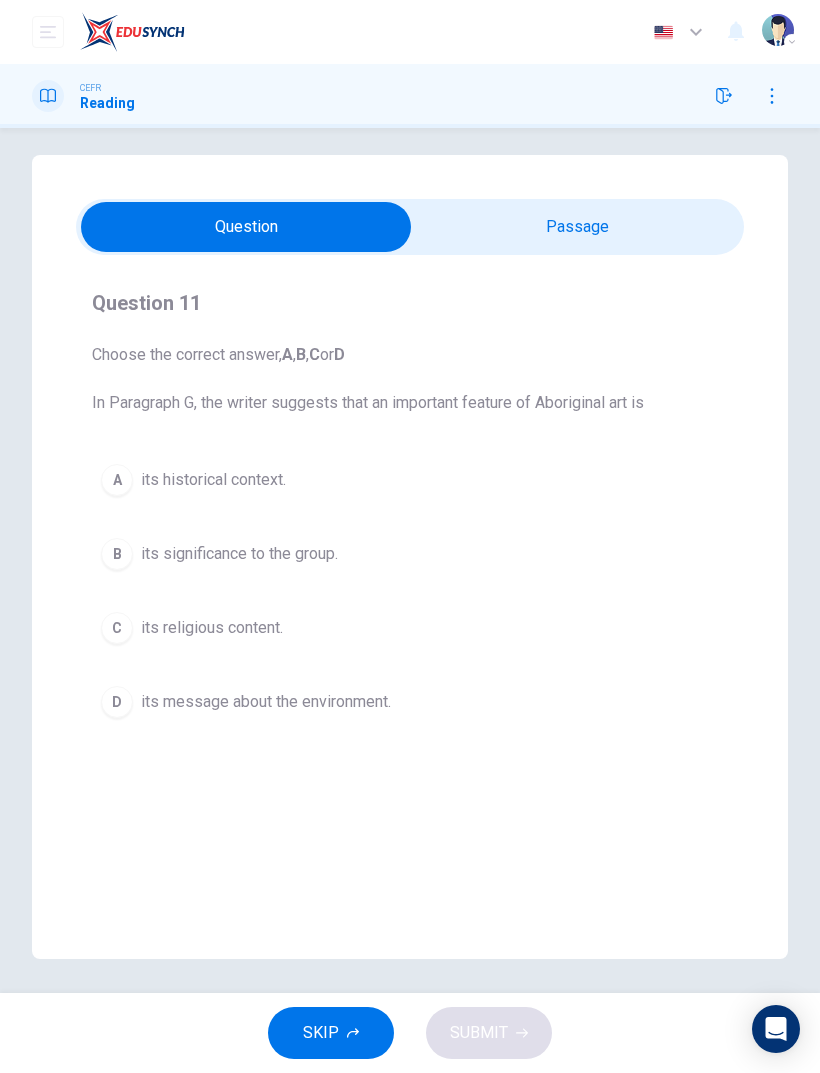 click at bounding box center (246, 227) 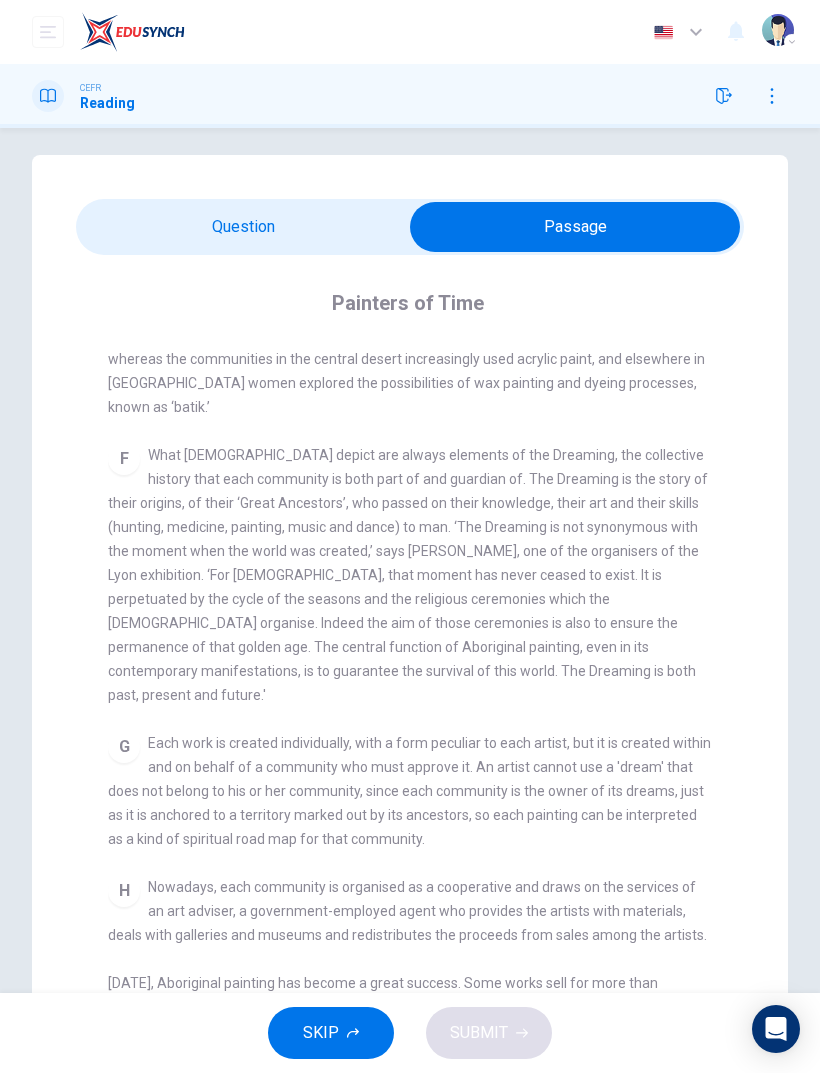 click at bounding box center [575, 227] 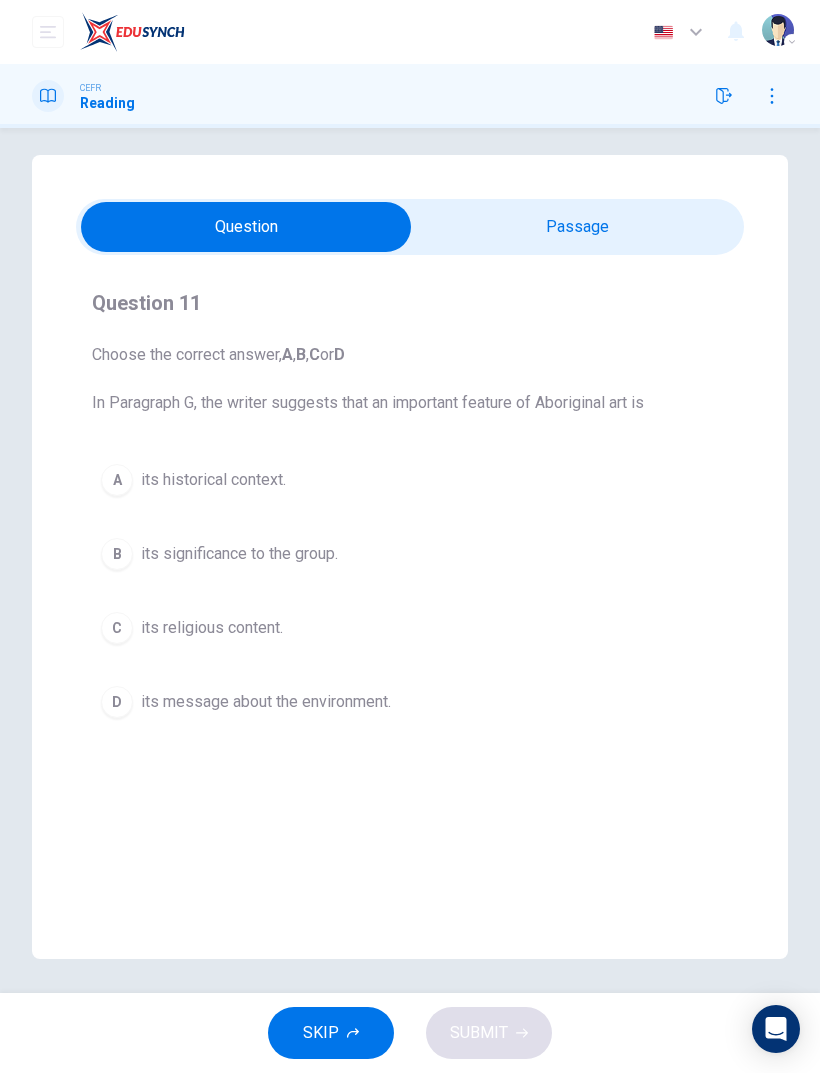 click on "B its significance to the group." at bounding box center (410, 554) 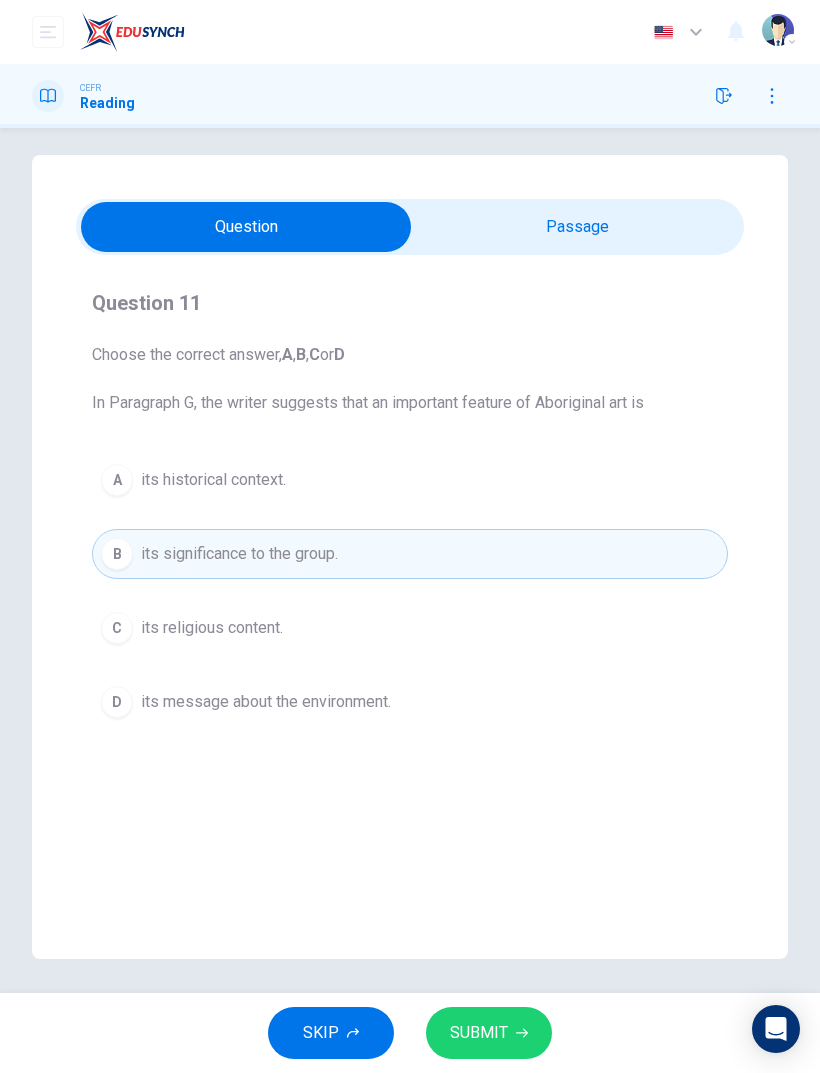 click on "SUBMIT" at bounding box center [479, 1033] 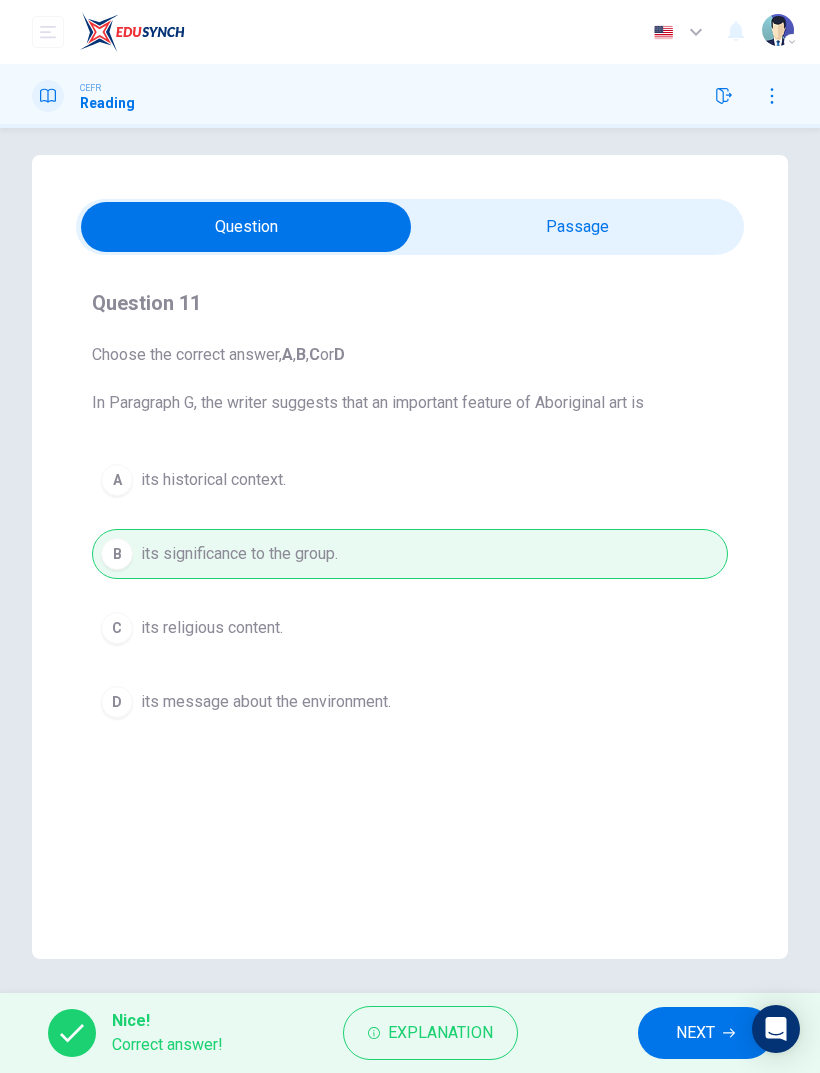 click on "Explanation" at bounding box center [440, 1033] 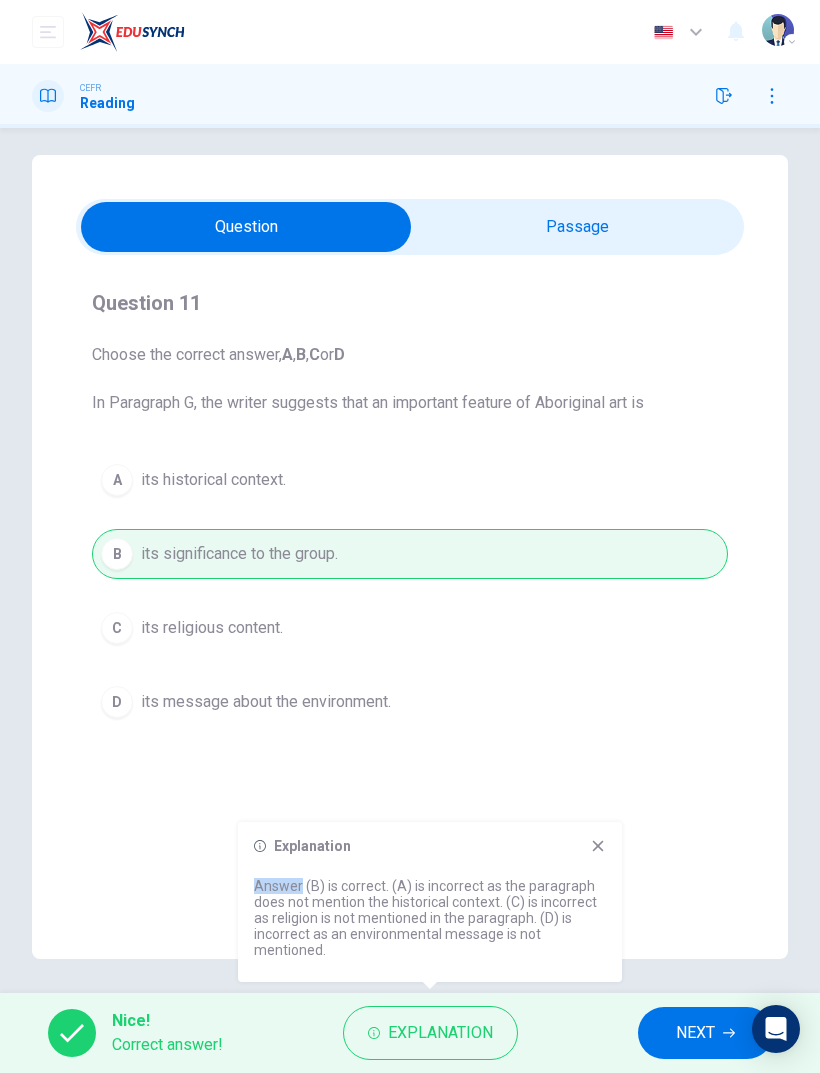 click on "Question 11 Choose the correct answer,  A ,  B ,  C  or  D
In Paragraph G, the writer suggests that an important feature of Aboriginal art
is A its historical context. B its significance to the group. C its religious content. D its message about the environment. Painters of Time CLICK TO ZOOM Click to Zoom A The works of [DEMOGRAPHIC_DATA] artists are now much in demand throughout the world, and not just in [GEOGRAPHIC_DATA], where they are already fully recognised: the [GEOGRAPHIC_DATA], which opened in [GEOGRAPHIC_DATA] in [DATE], designated 40% of its exhibition space to works by [DEMOGRAPHIC_DATA]. In [GEOGRAPHIC_DATA] their art is being exhibited at a museum in [GEOGRAPHIC_DATA], [GEOGRAPHIC_DATA], while the future [GEOGRAPHIC_DATA] in [GEOGRAPHIC_DATA] - which will be devoted to arts and civilisations of [GEOGRAPHIC_DATA], [GEOGRAPHIC_DATA], [GEOGRAPHIC_DATA] and the Americas - plans to commission frescoes by artists from [GEOGRAPHIC_DATA]. B C D E F G H" at bounding box center (410, 557) 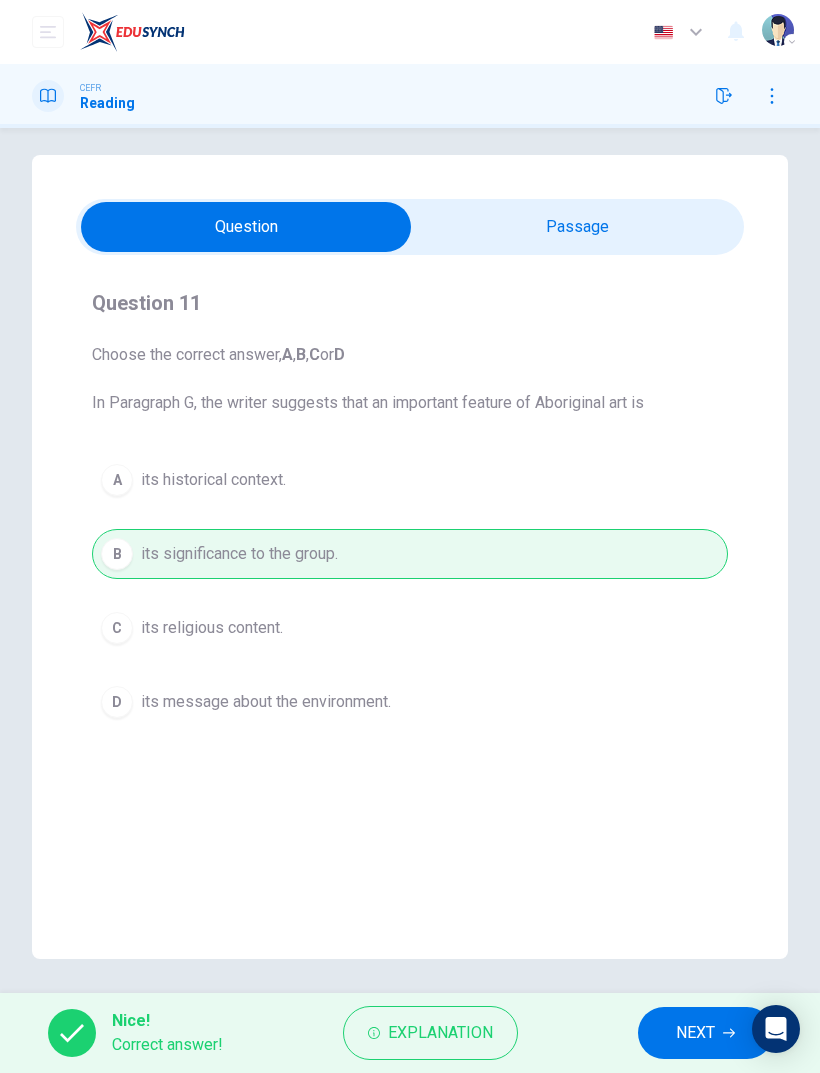 click on "NEXT" at bounding box center [695, 1033] 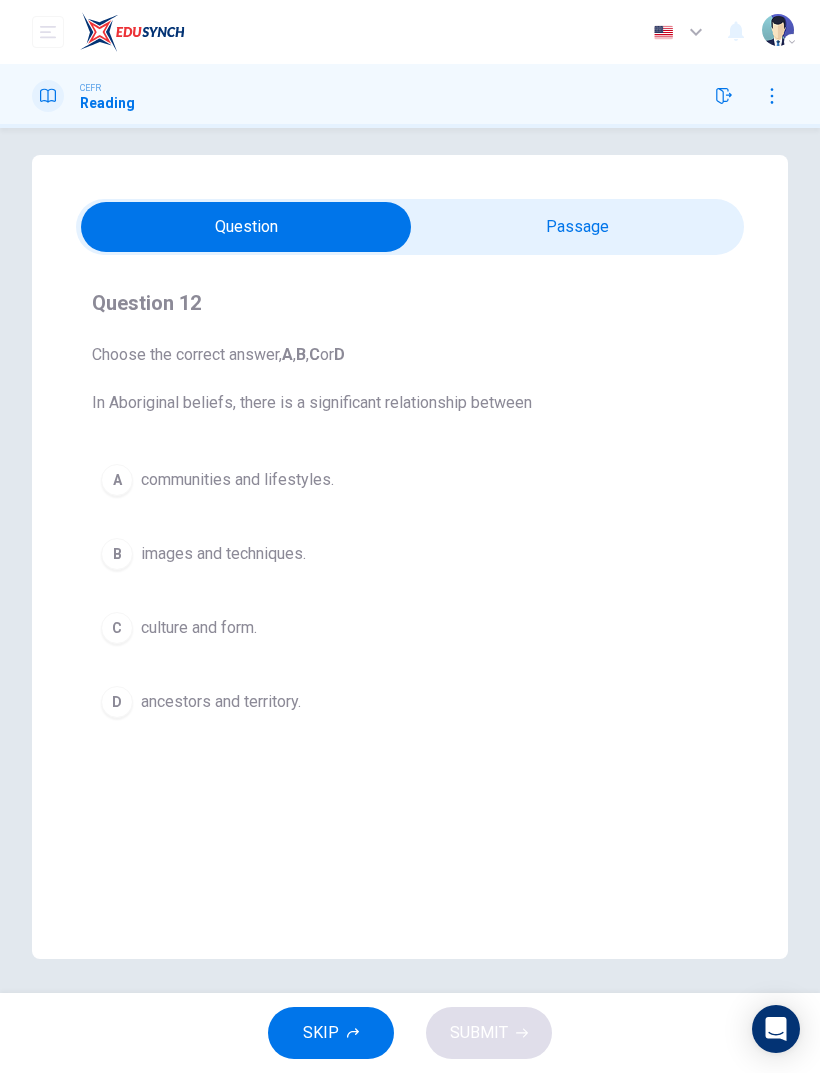 click on "D ancestors and territory." at bounding box center [410, 702] 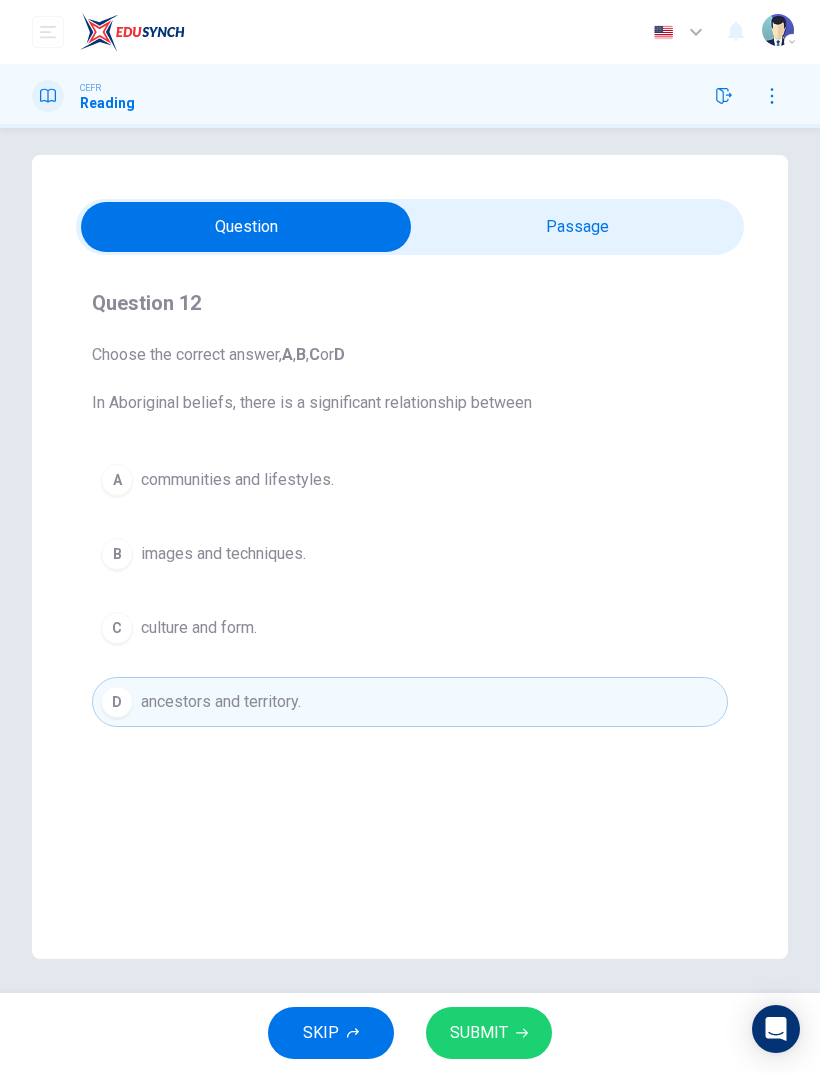 click on "SUBMIT" at bounding box center [489, 1033] 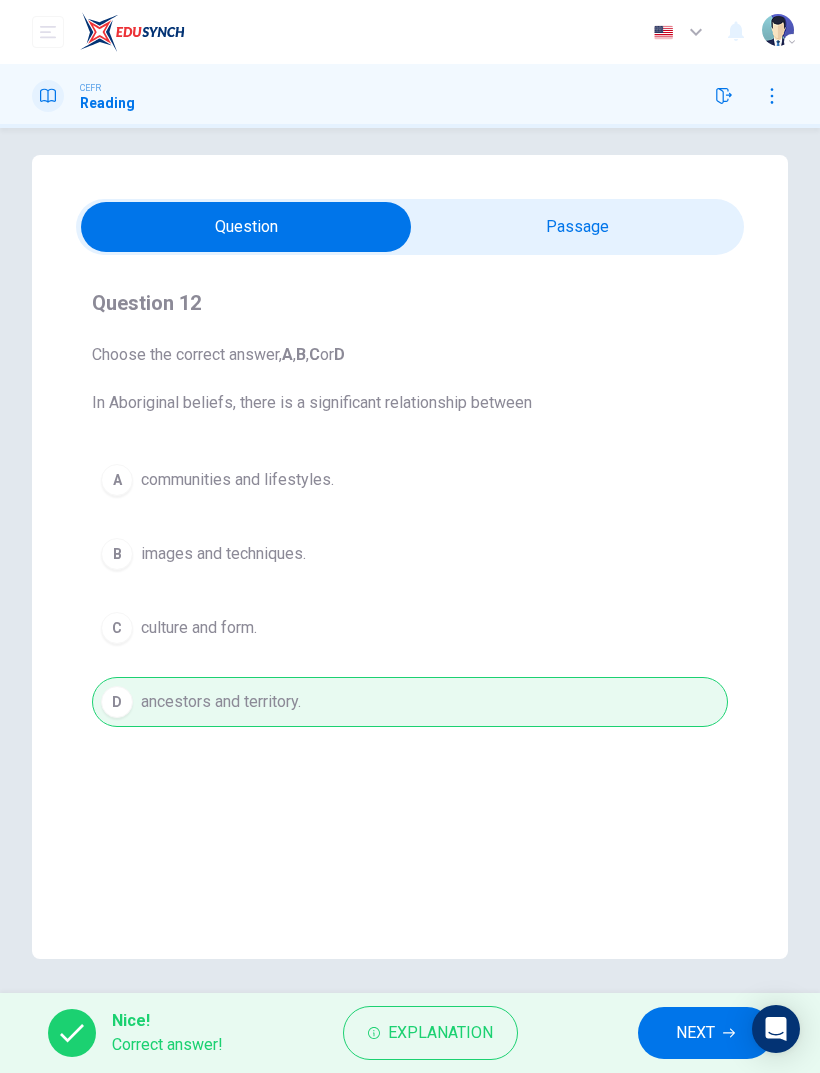 click on "Explanation" at bounding box center [440, 1033] 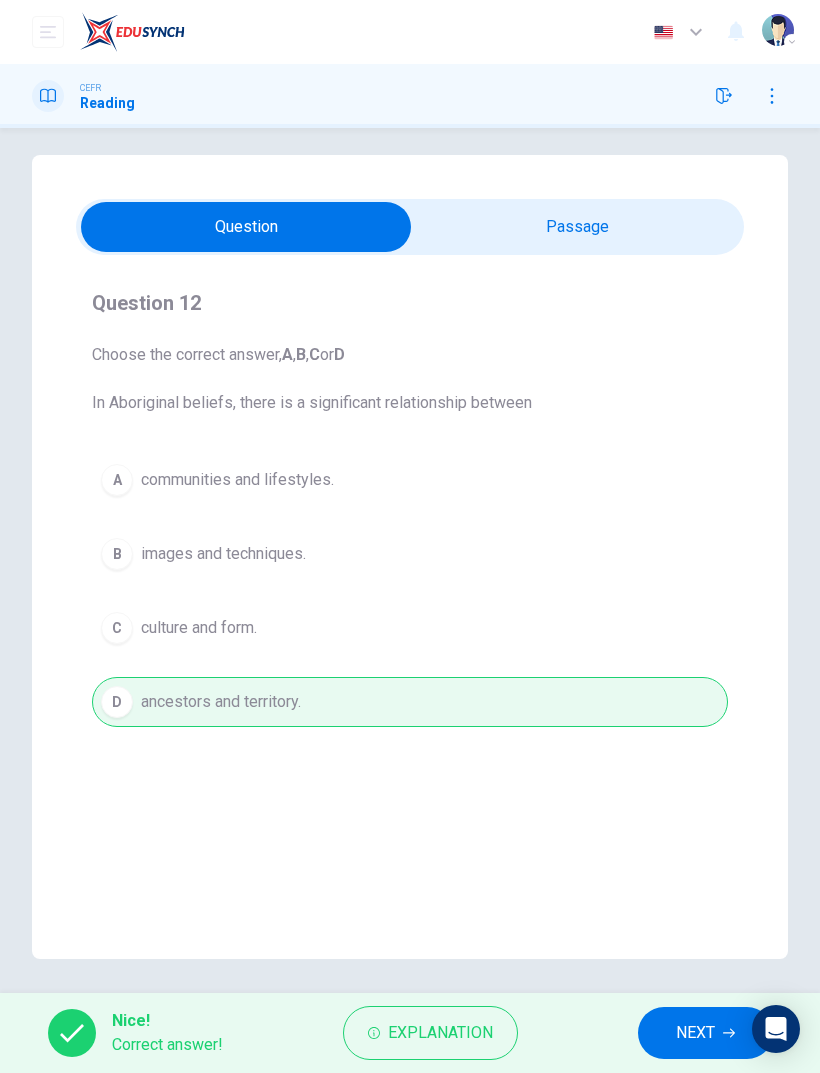 click on "NEXT" at bounding box center (695, 1033) 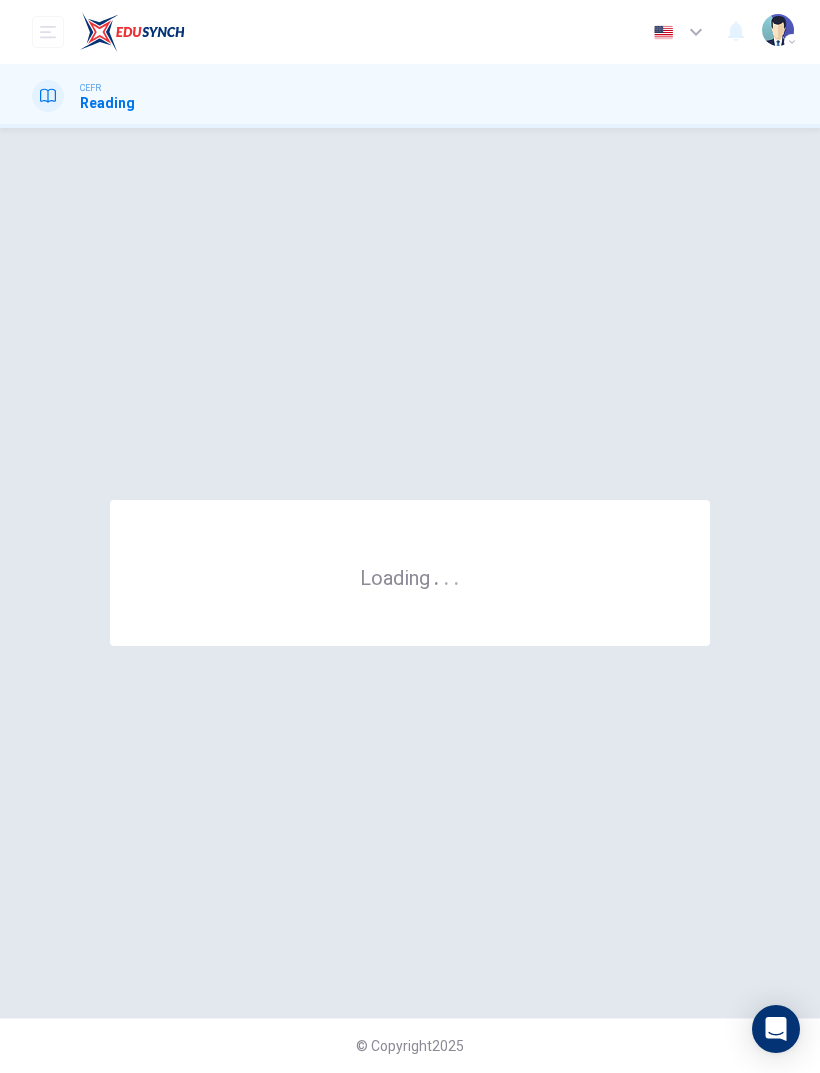 scroll, scrollTop: 0, scrollLeft: 0, axis: both 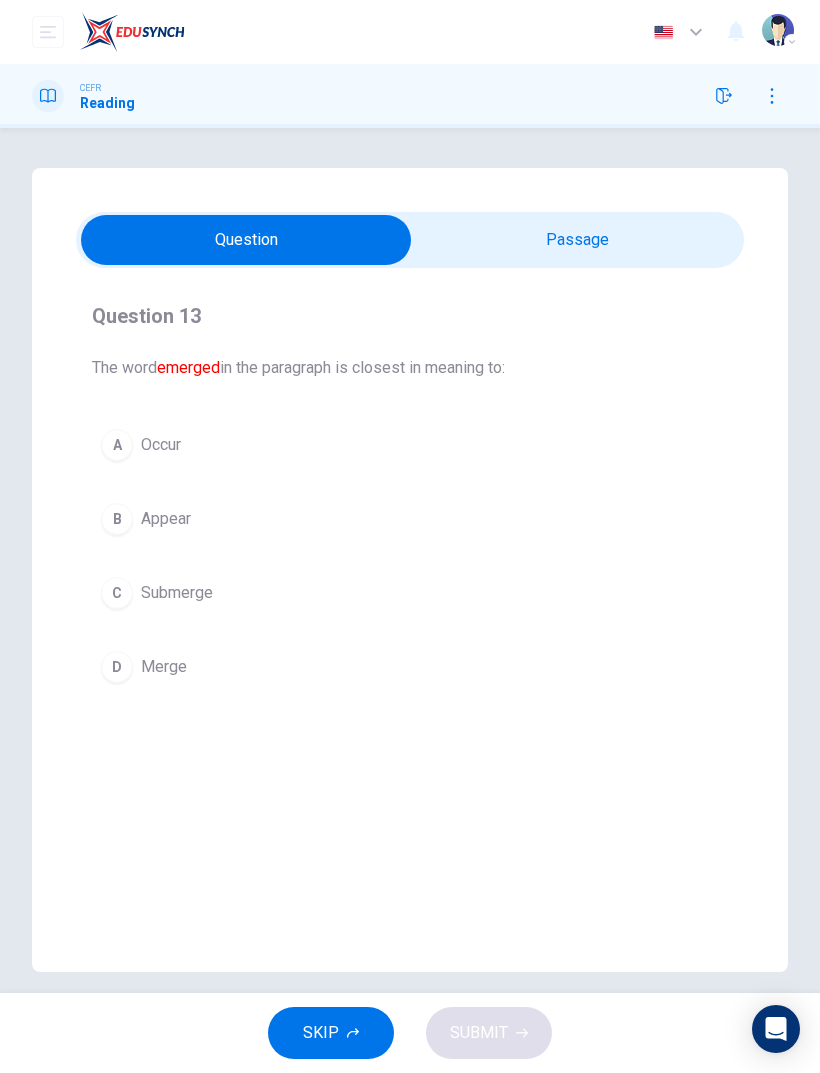 click at bounding box center [246, 240] 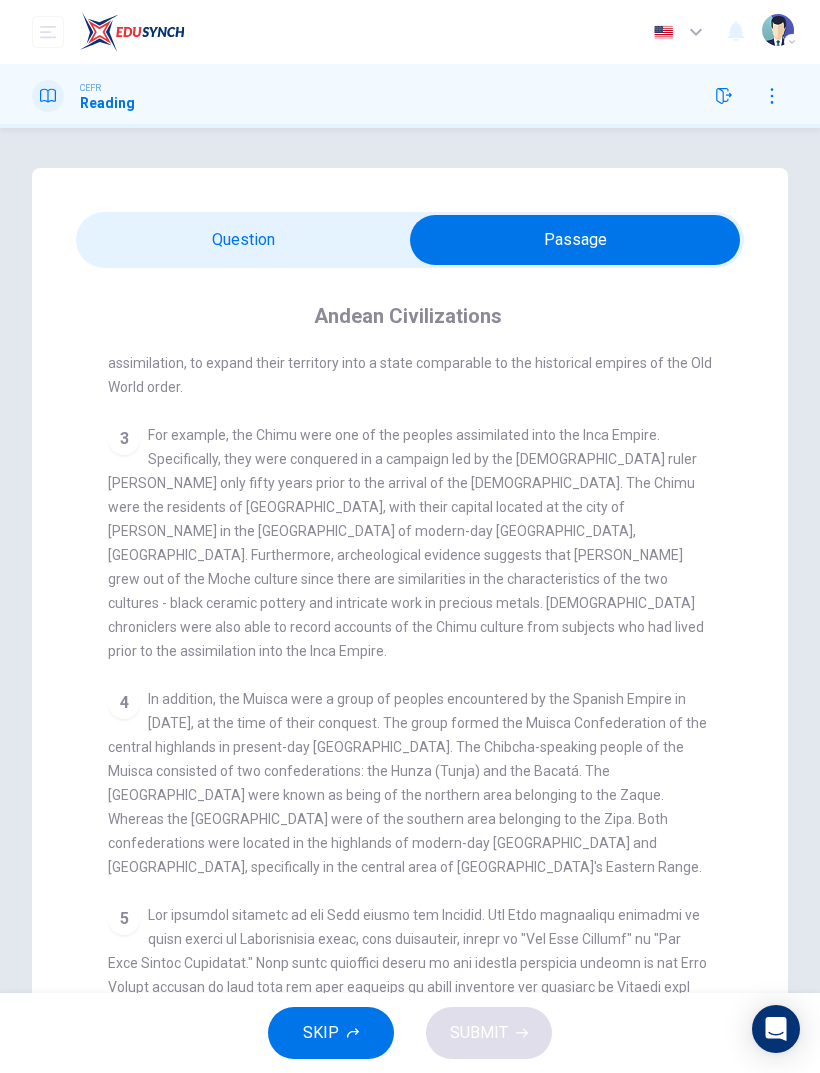 scroll, scrollTop: 628, scrollLeft: 0, axis: vertical 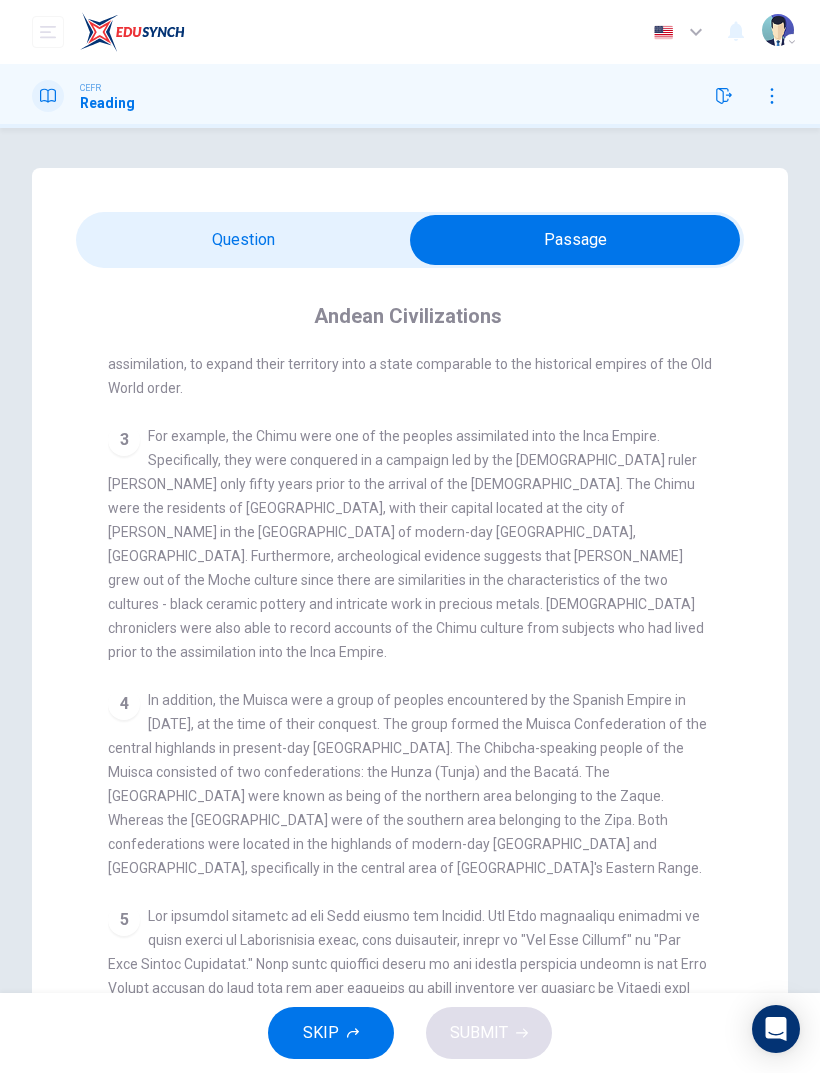 click at bounding box center (575, 240) 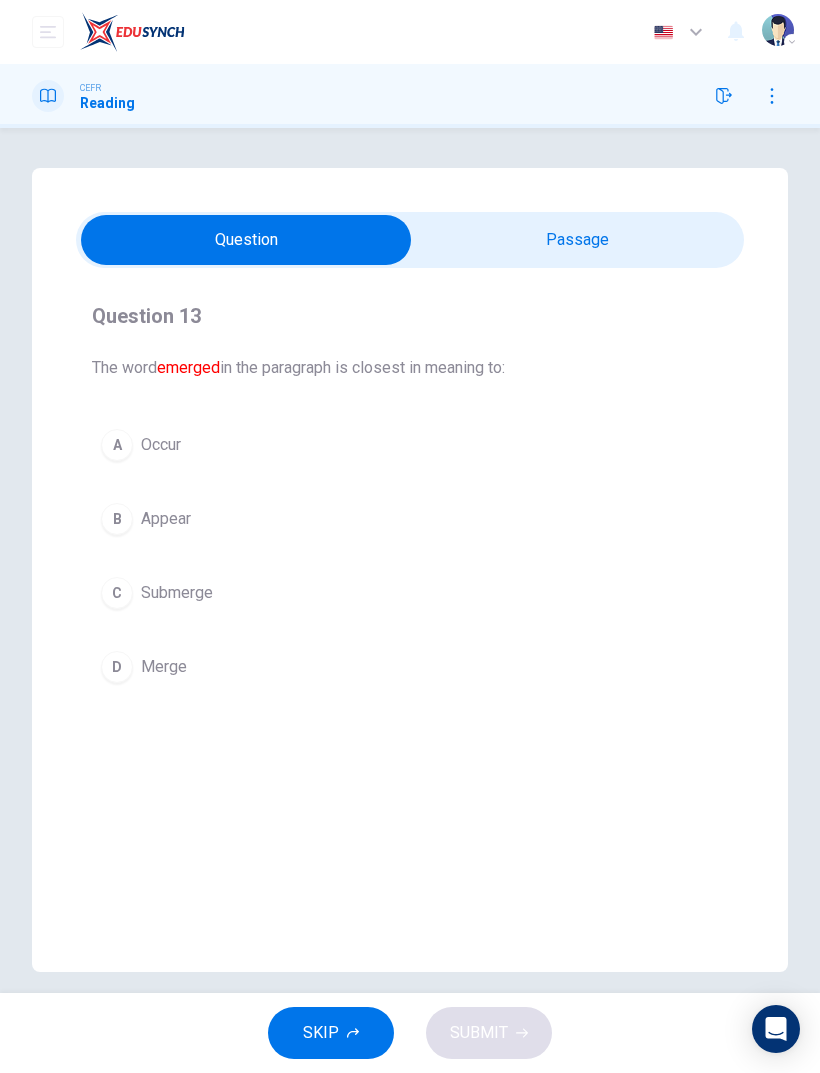 click 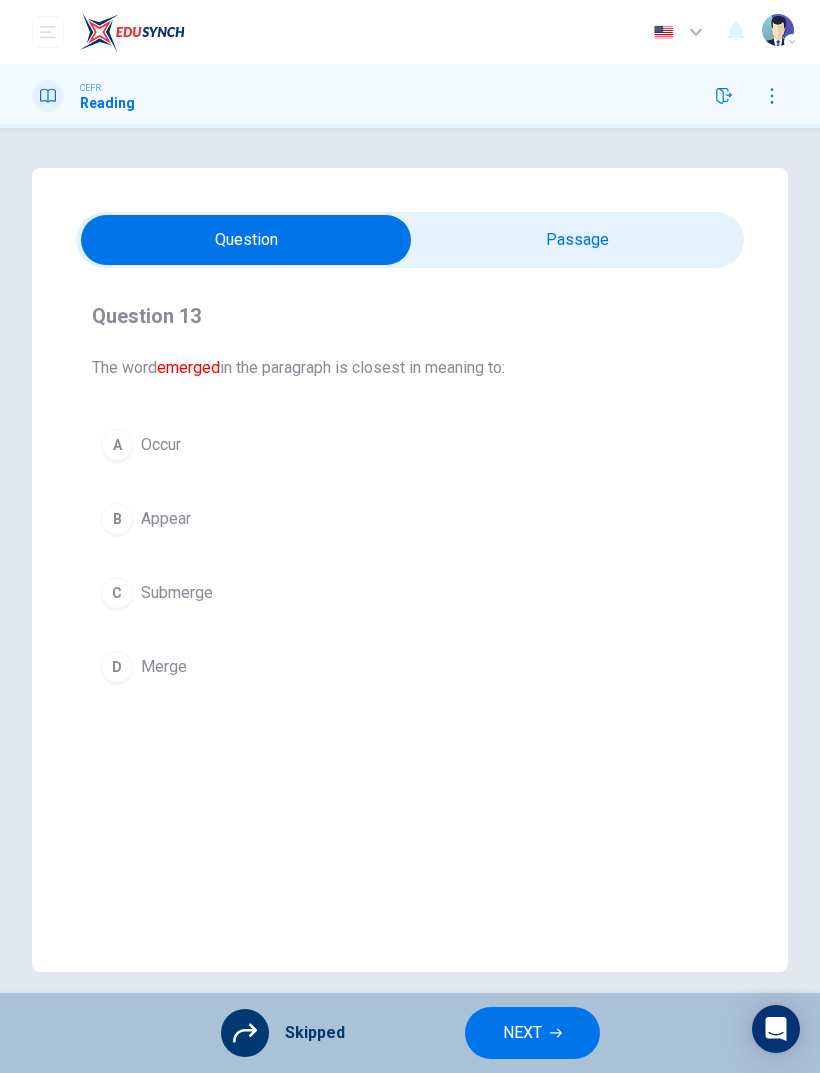 click on "A Occur B Appear C Submerge D Merge" at bounding box center (410, 556) 